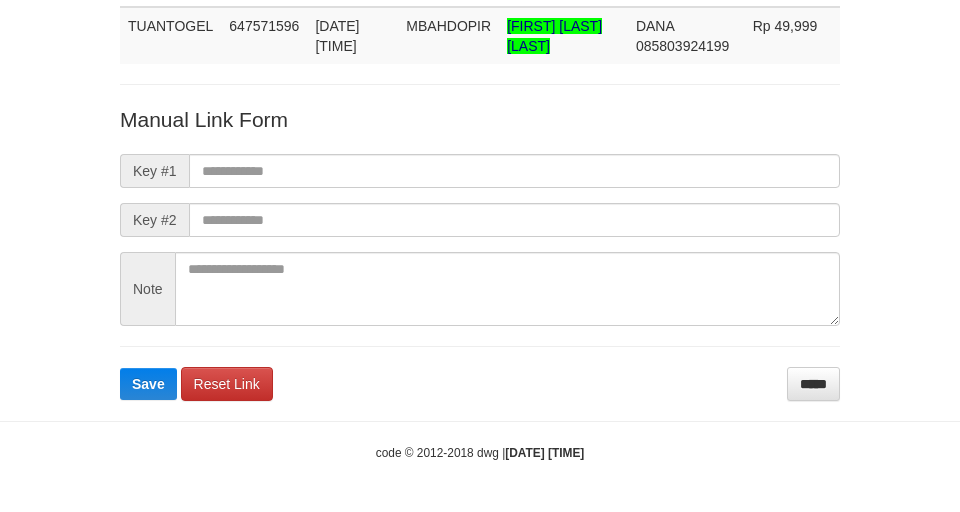 drag, startPoint x: 0, startPoint y: 0, endPoint x: 338, endPoint y: 172, distance: 379.2466 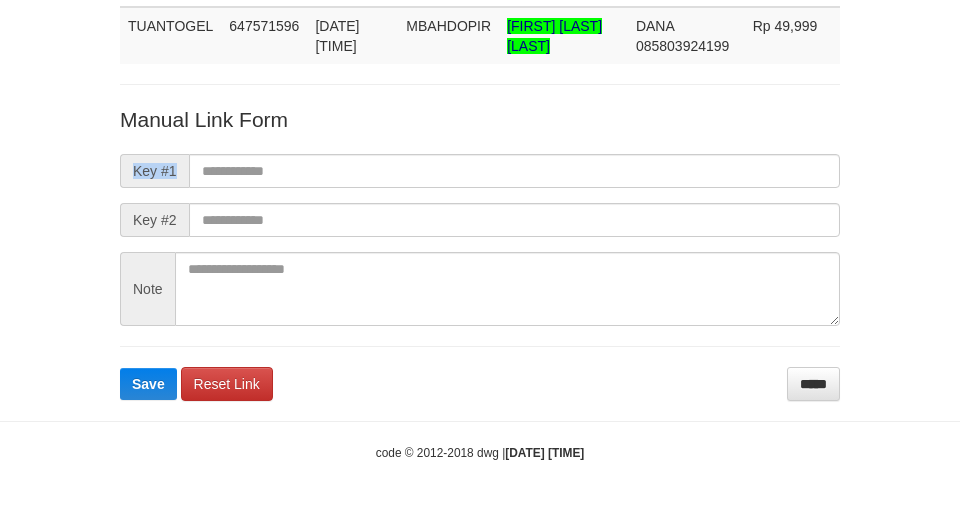 scroll, scrollTop: 146, scrollLeft: 0, axis: vertical 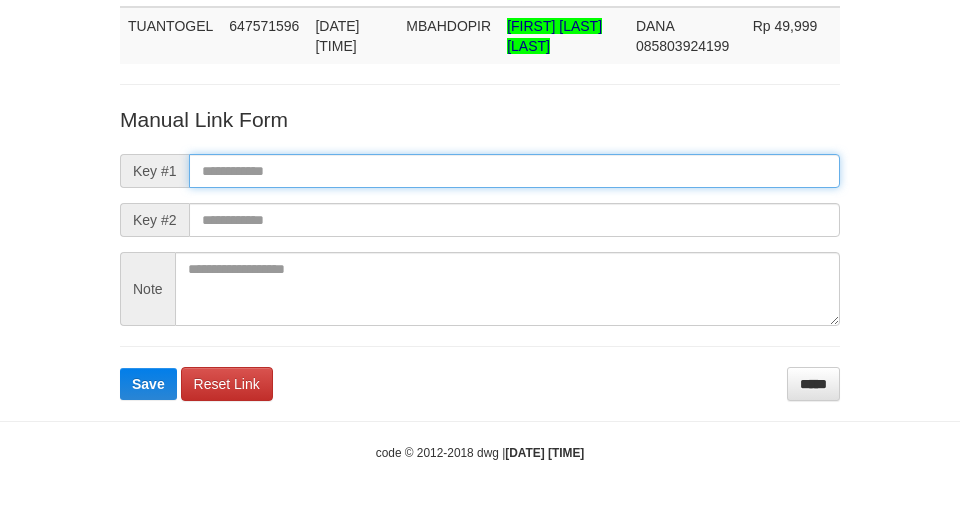 drag, startPoint x: 340, startPoint y: 161, endPoint x: 341, endPoint y: 146, distance: 15.033297 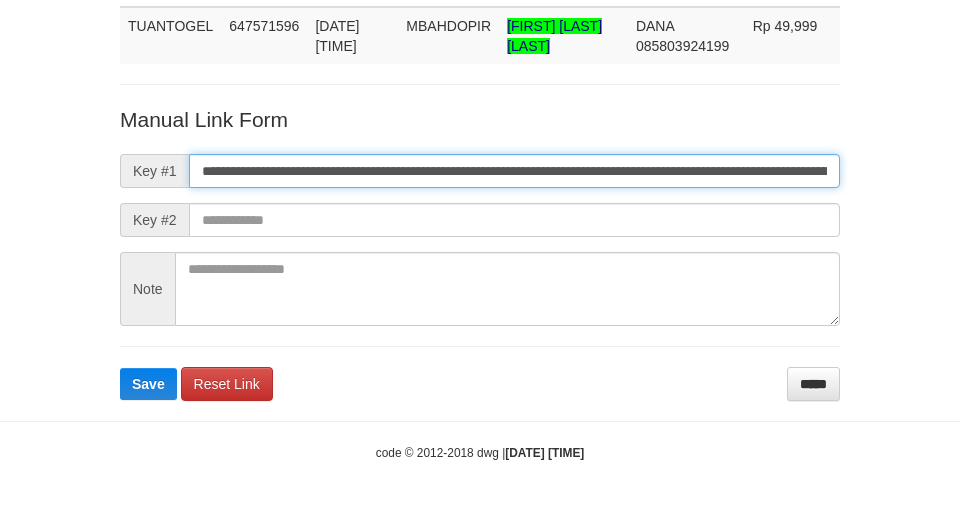 scroll, scrollTop: 0, scrollLeft: 1153, axis: horizontal 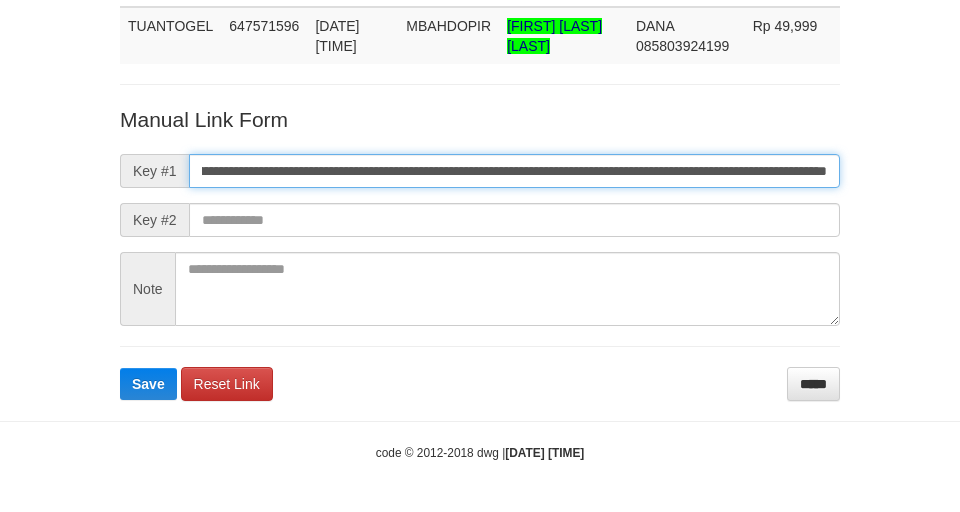 type on "**********" 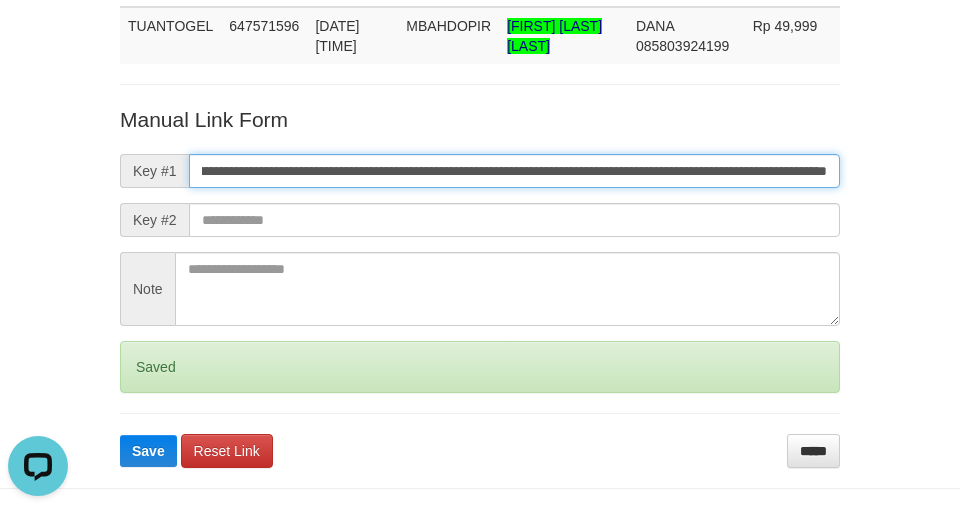 scroll, scrollTop: 0, scrollLeft: 0, axis: both 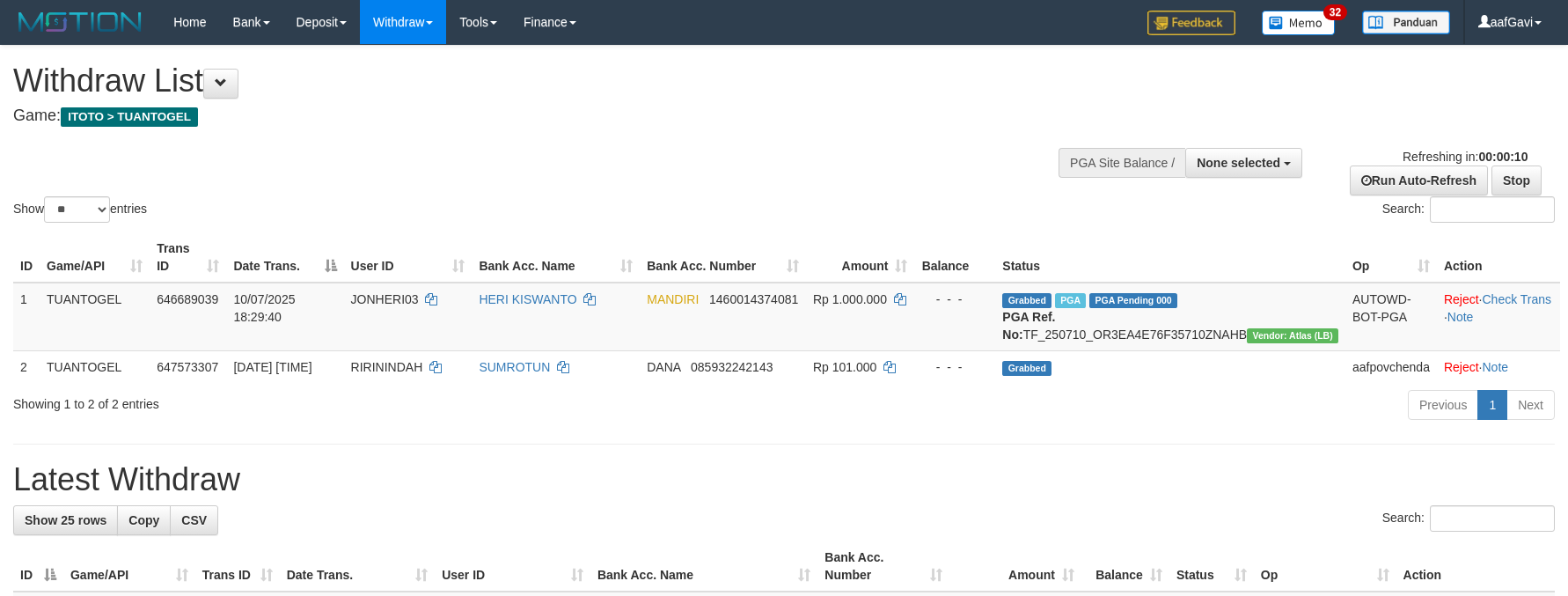 select 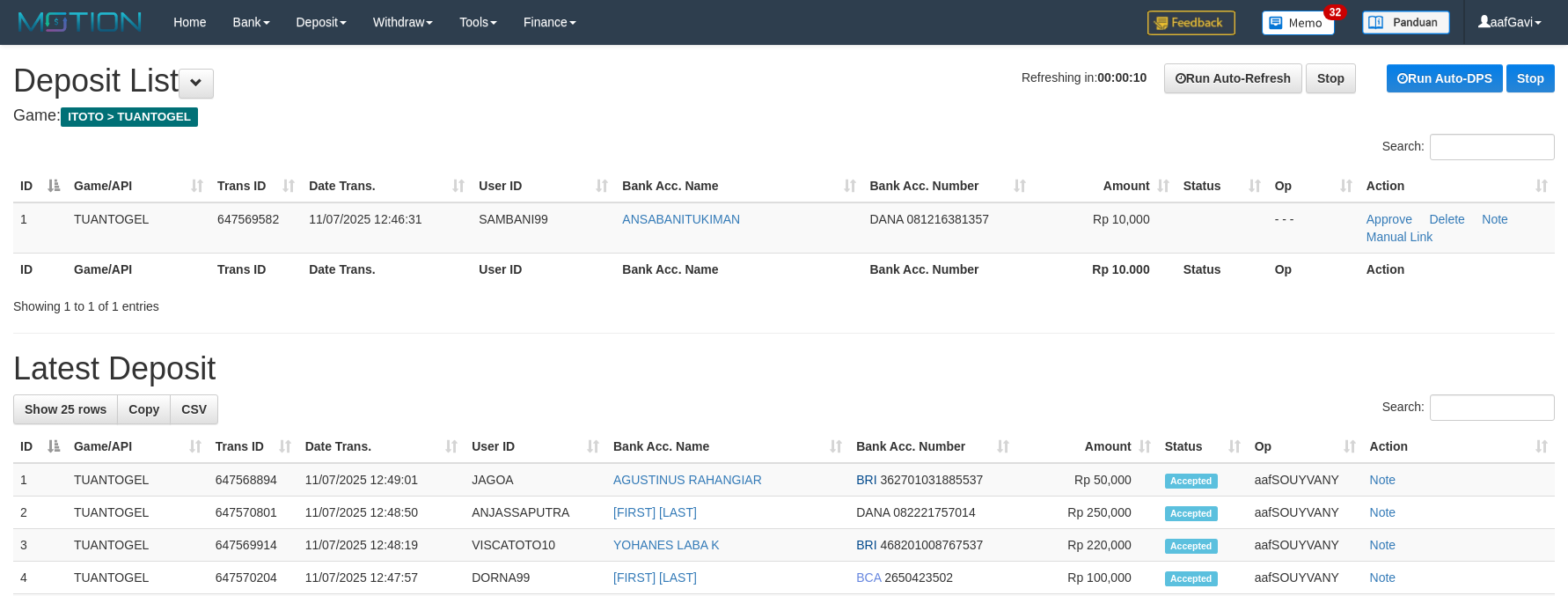 scroll, scrollTop: 0, scrollLeft: 0, axis: both 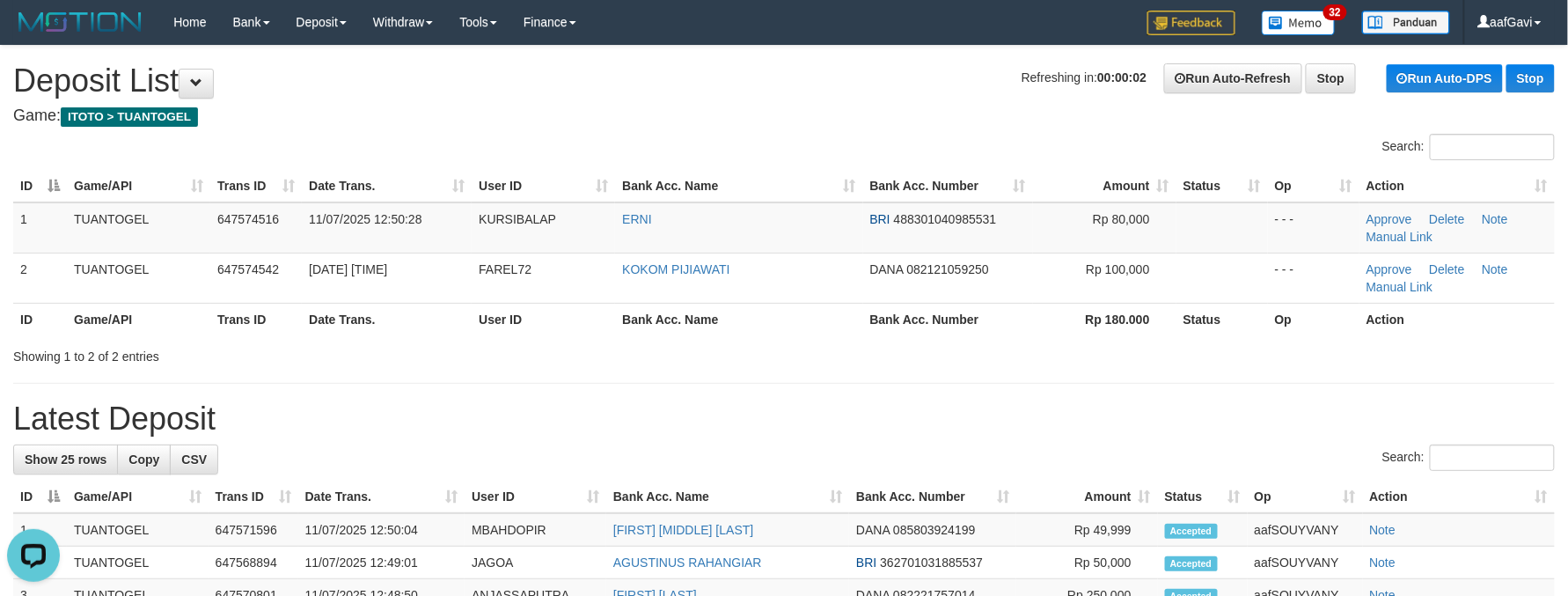 click on "Refreshing in:  00:00:02
Run Auto-Refresh
Stop
Run Auto-DPS
Stop
Deposit List" at bounding box center (784, 81) 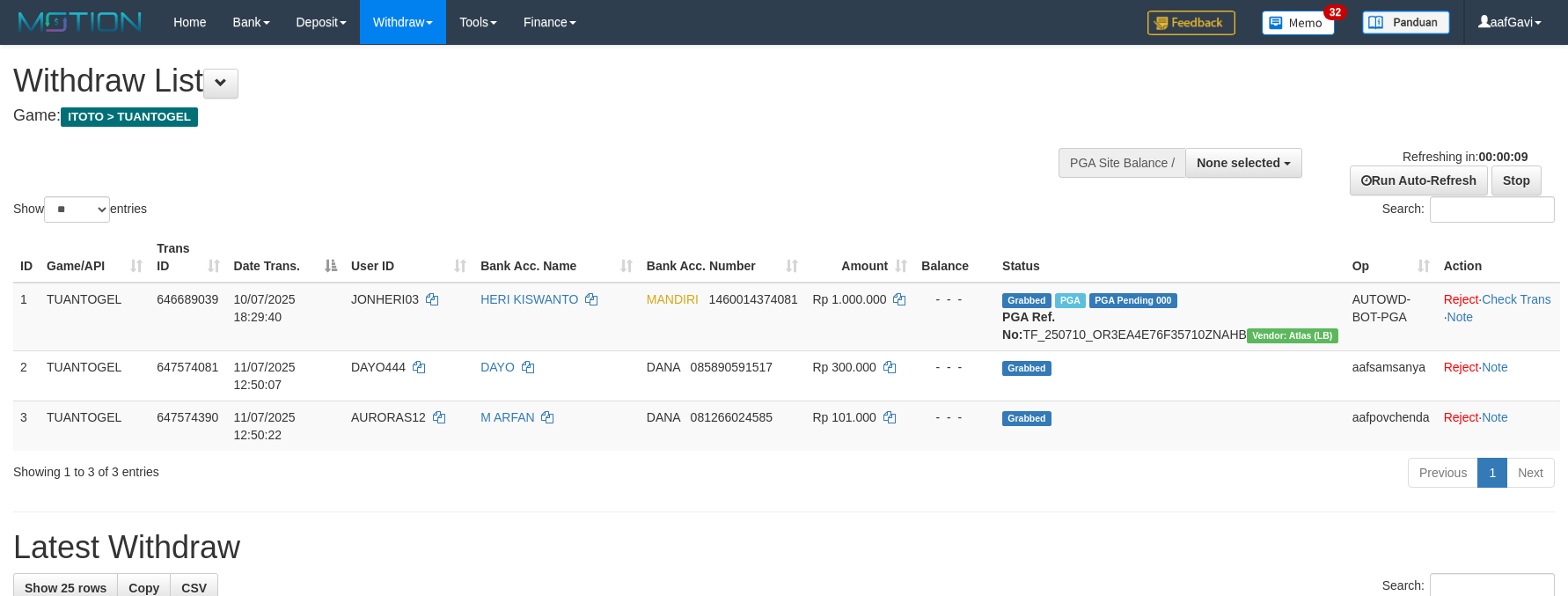 select 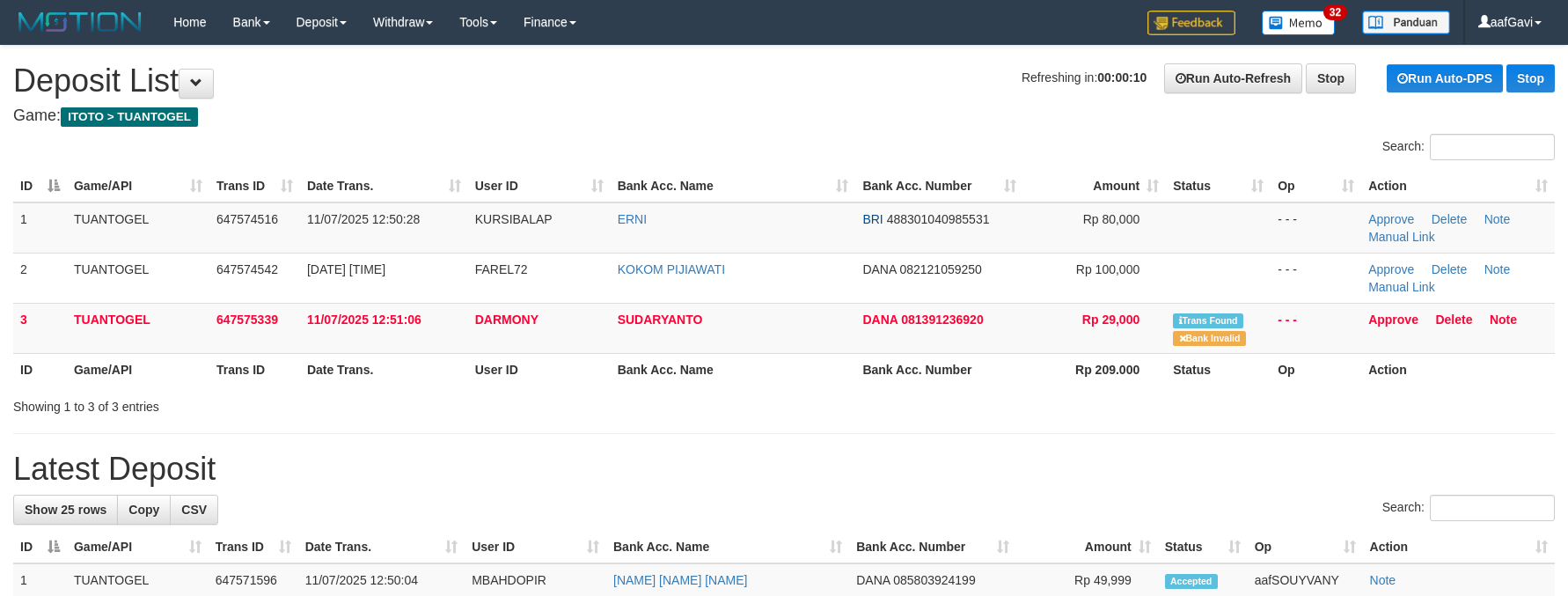 scroll, scrollTop: 0, scrollLeft: 0, axis: both 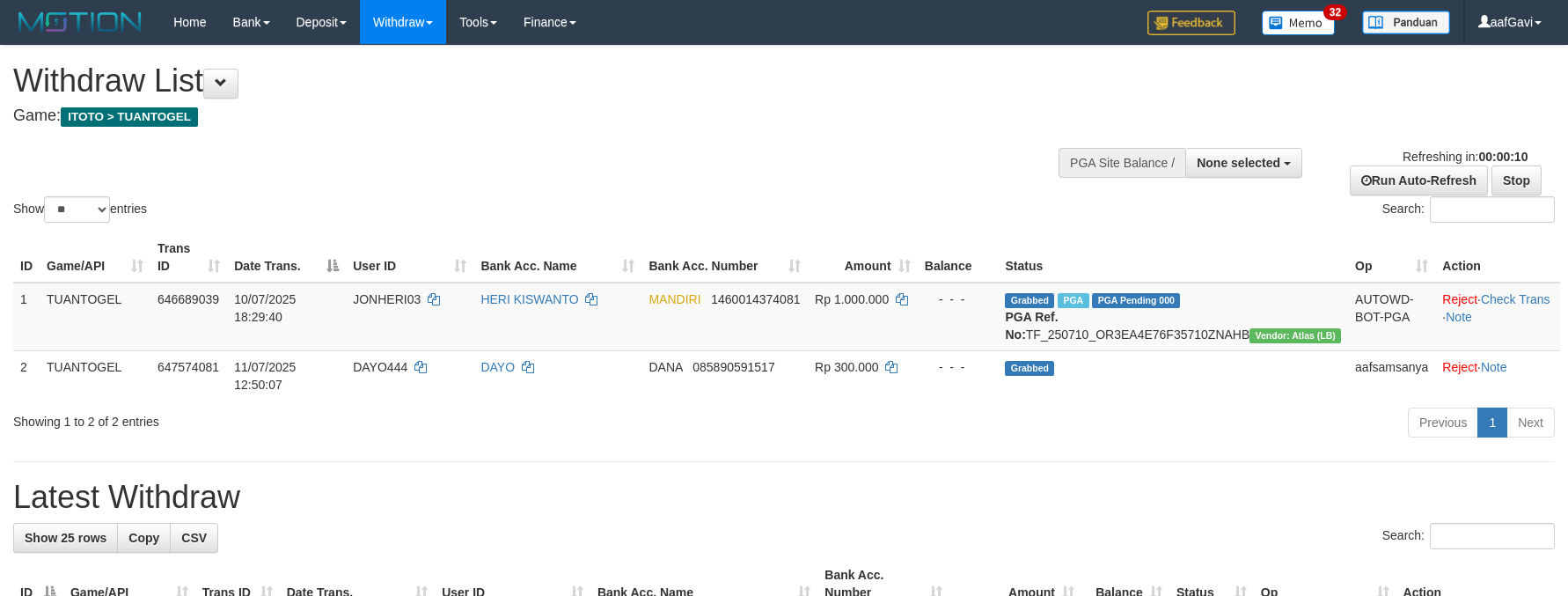 select 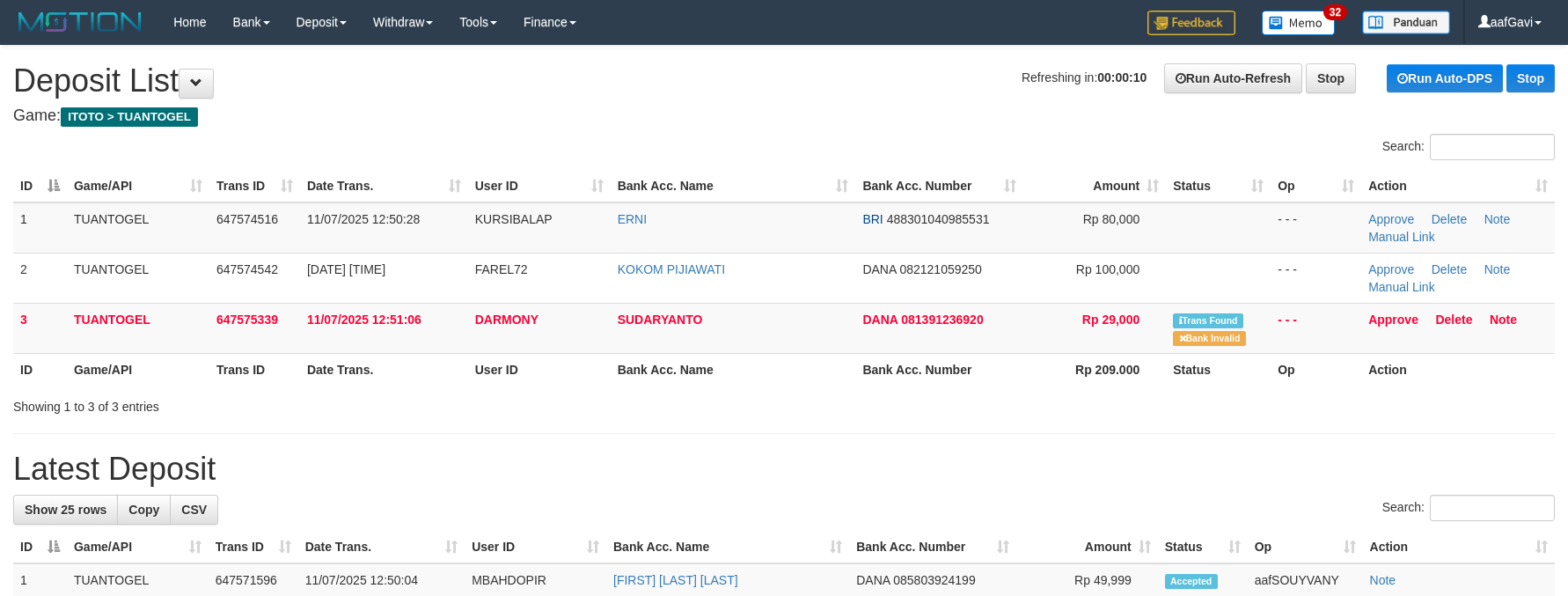 scroll, scrollTop: 0, scrollLeft: 0, axis: both 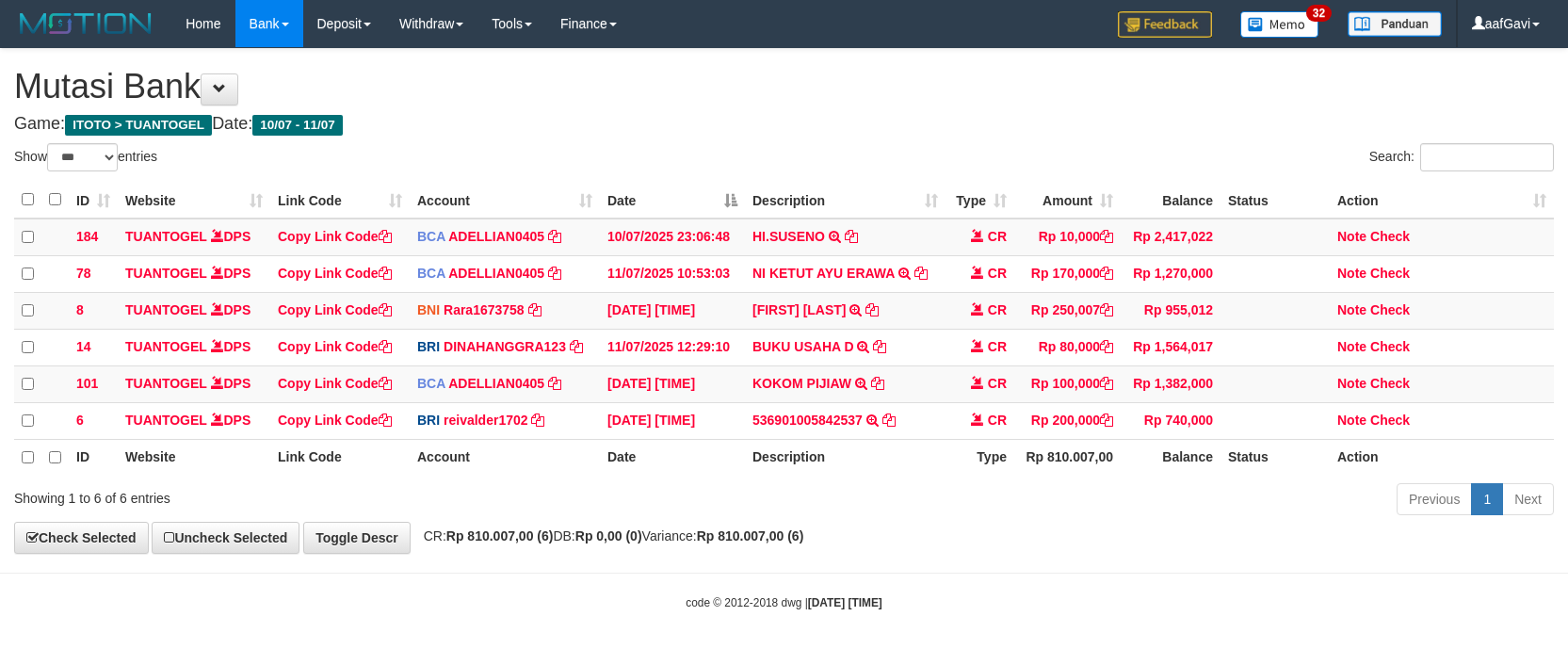 select on "***" 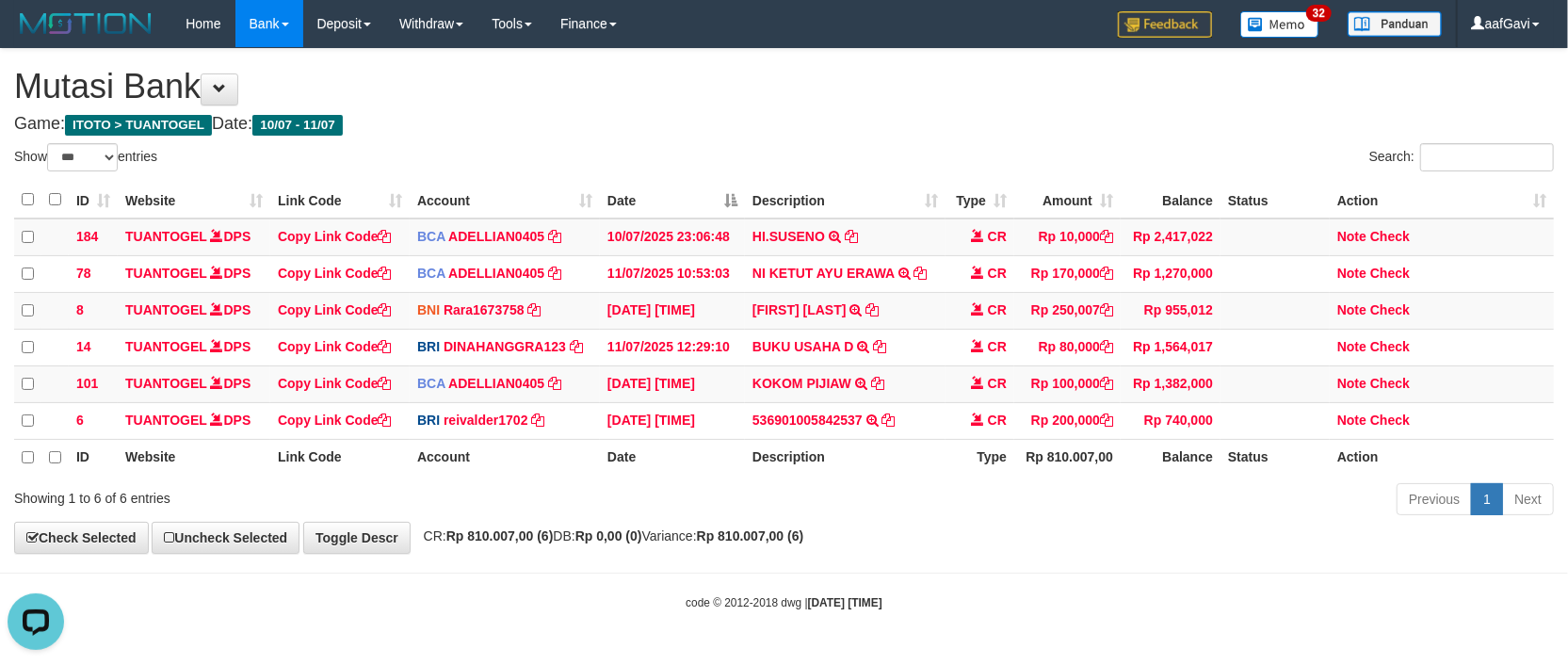 scroll, scrollTop: 0, scrollLeft: 0, axis: both 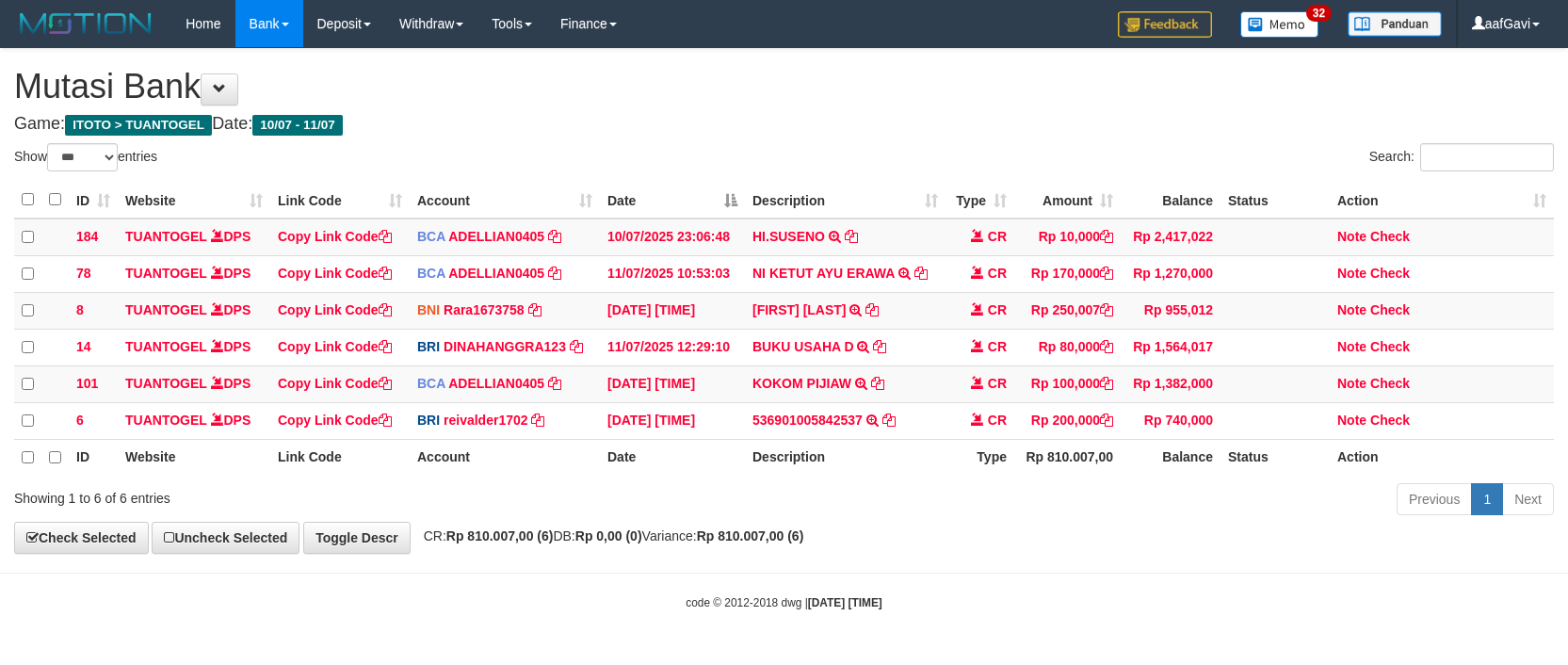 select on "***" 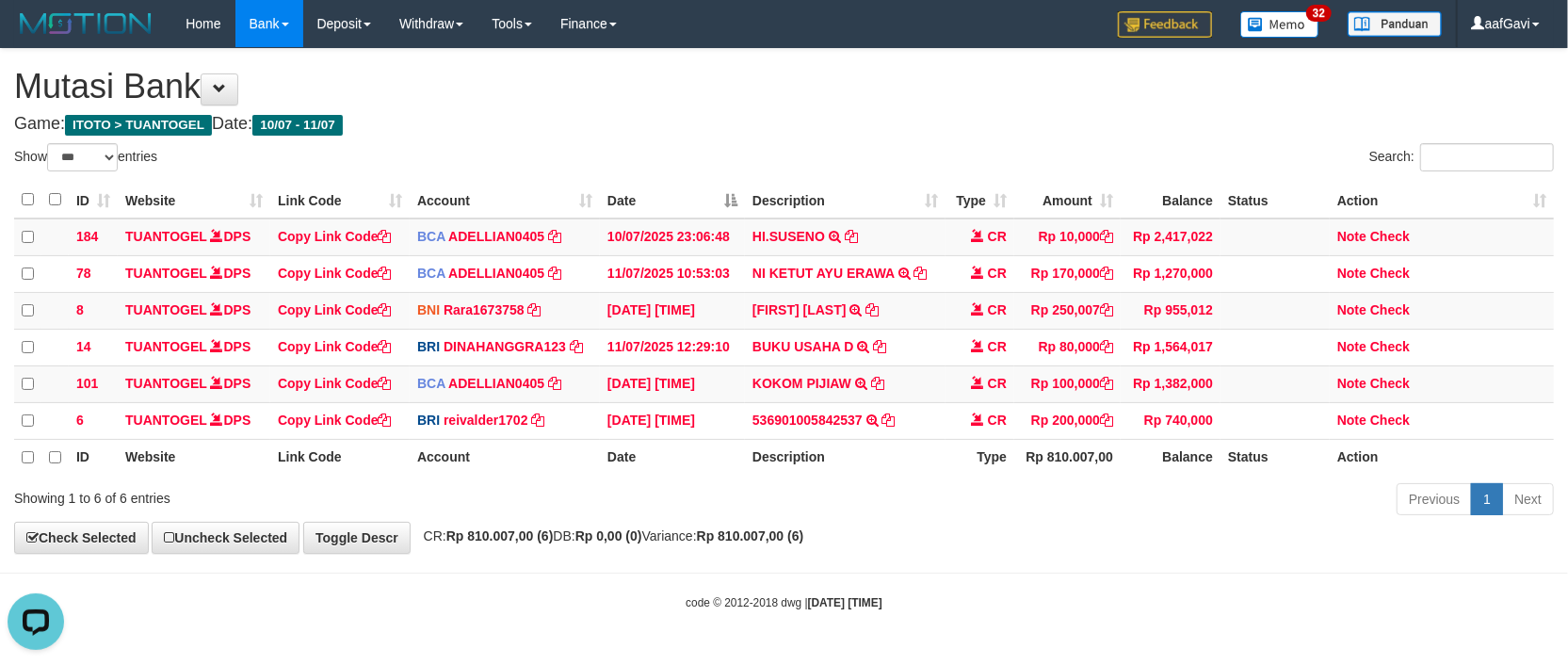 scroll, scrollTop: 0, scrollLeft: 0, axis: both 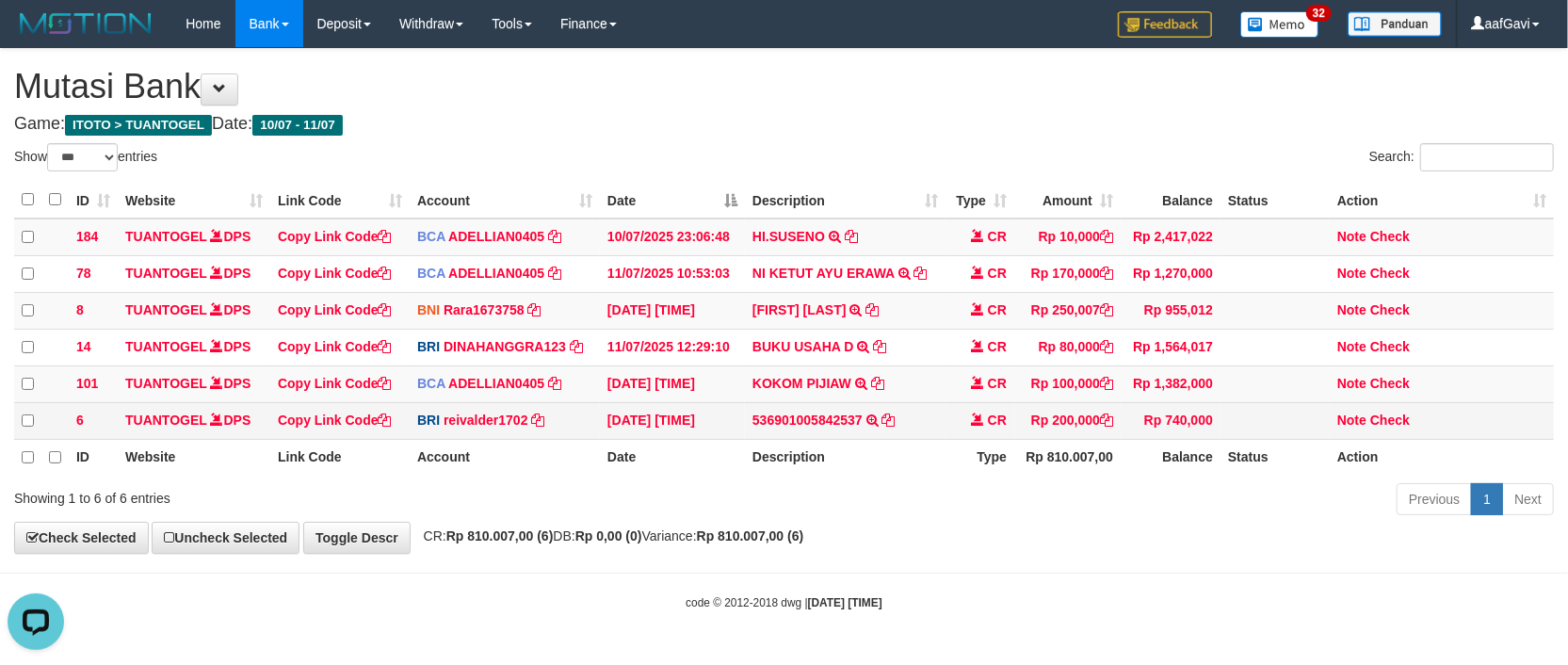 click on "536901005842537         TRANSAKSI KREDIT DARI BANK LAIN 536901005842537" at bounding box center (845, 420) 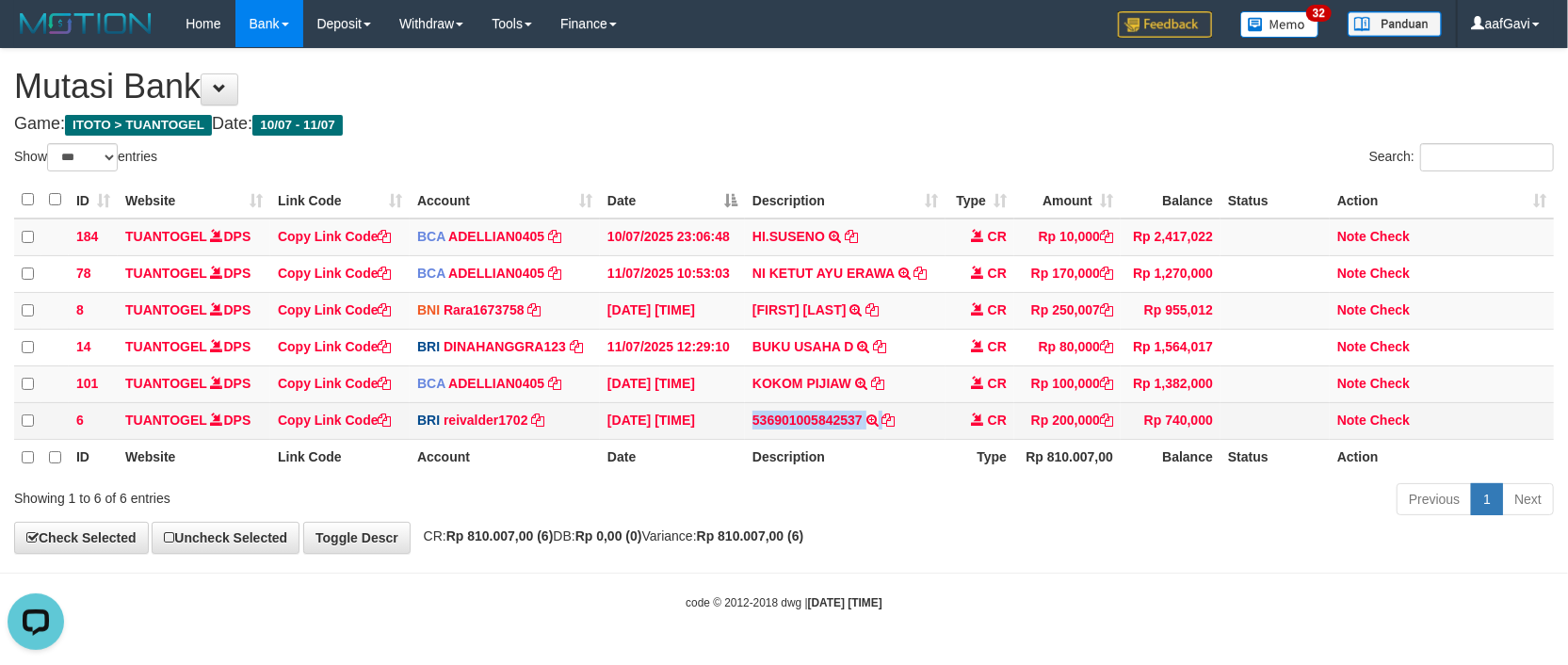click on "536901005842537         TRANSAKSI KREDIT DARI BANK LAIN 536901005842537" at bounding box center (845, 420) 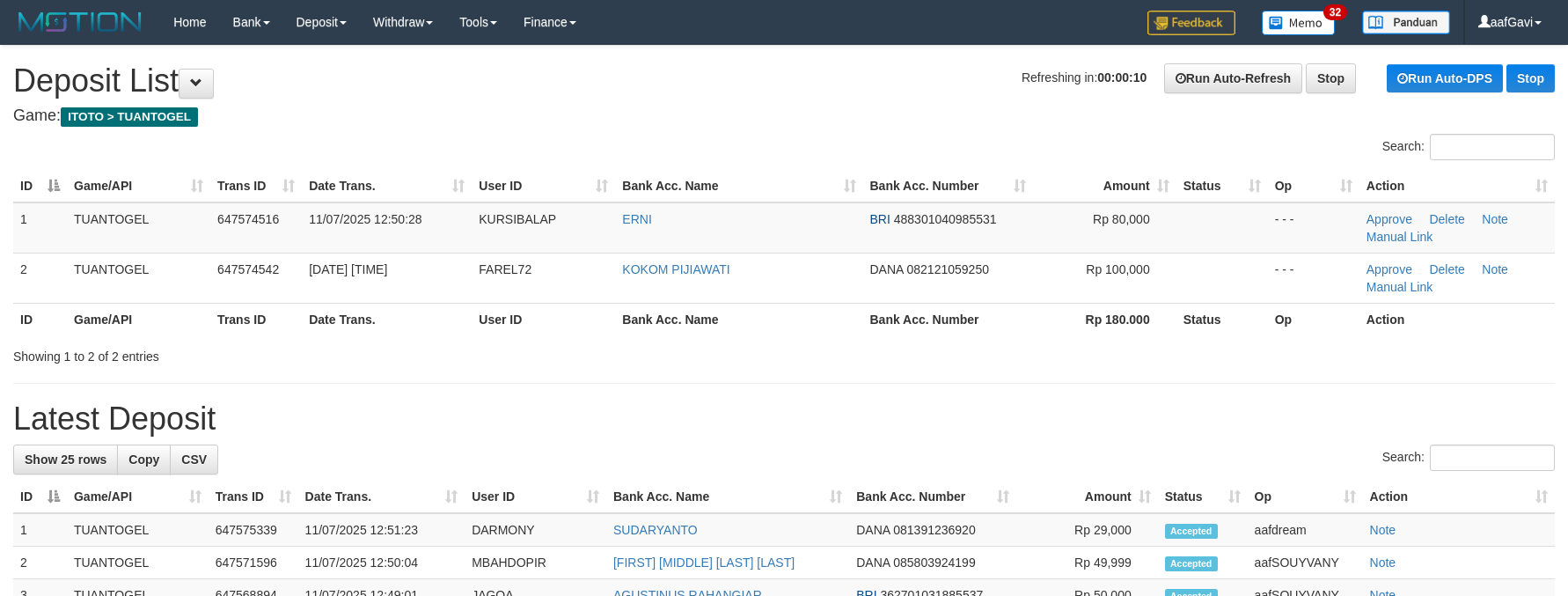 scroll, scrollTop: 0, scrollLeft: 0, axis: both 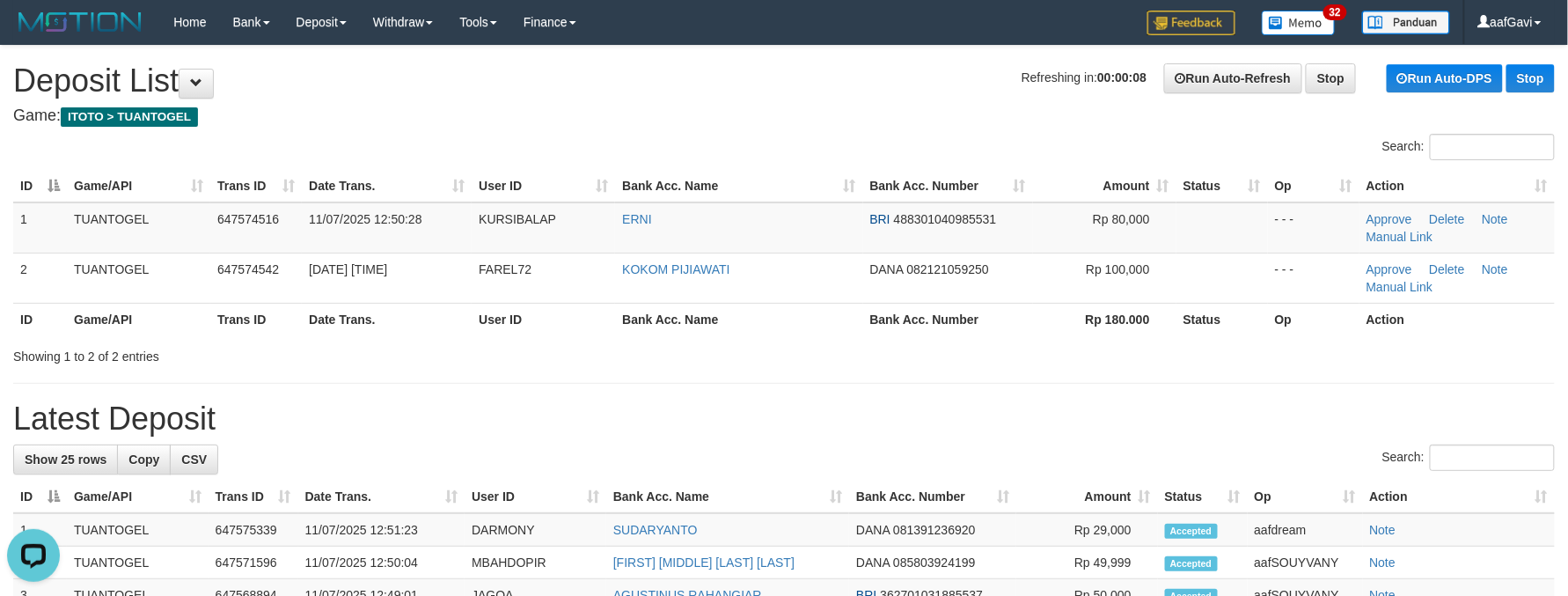 click on "ID Game/API Trans ID Date Trans. User ID Bank Acc. Name Bank Acc. Number Amount Status Op Action" at bounding box center [784, 186] 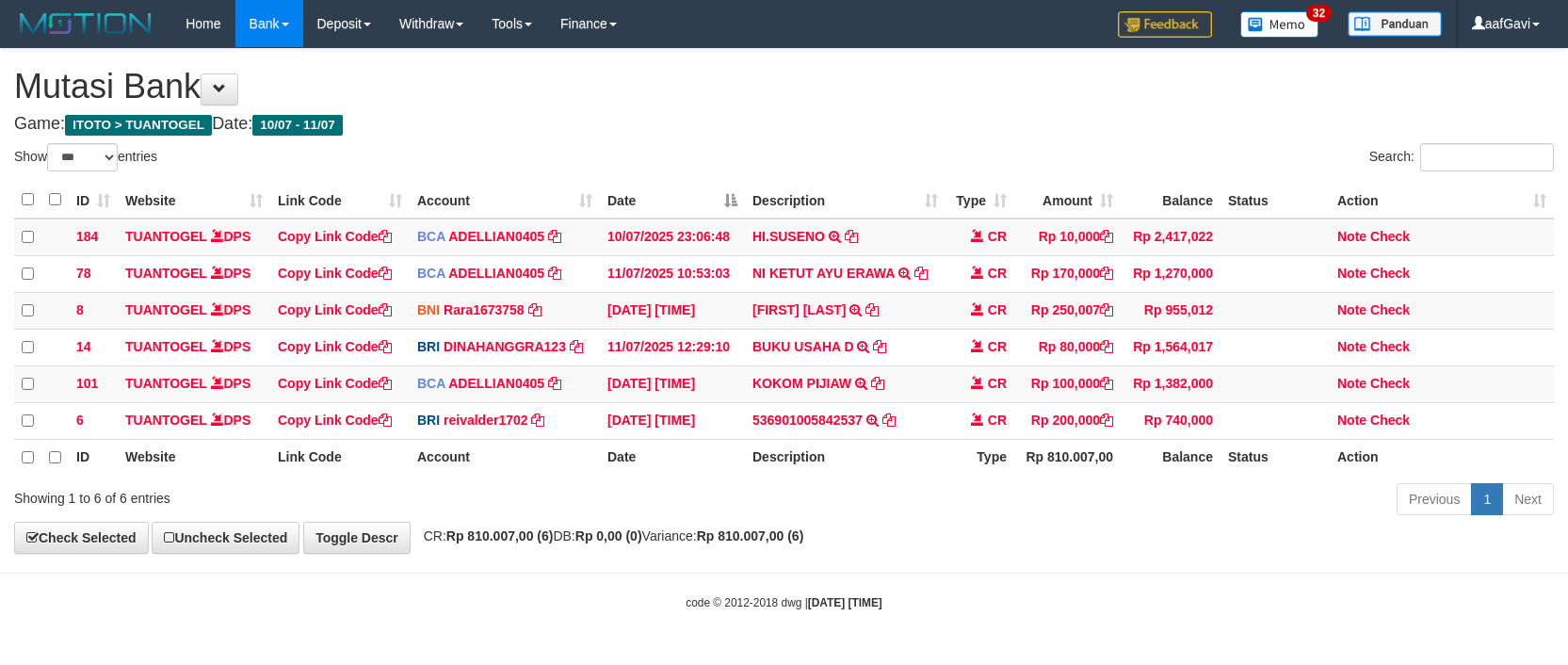 select on "***" 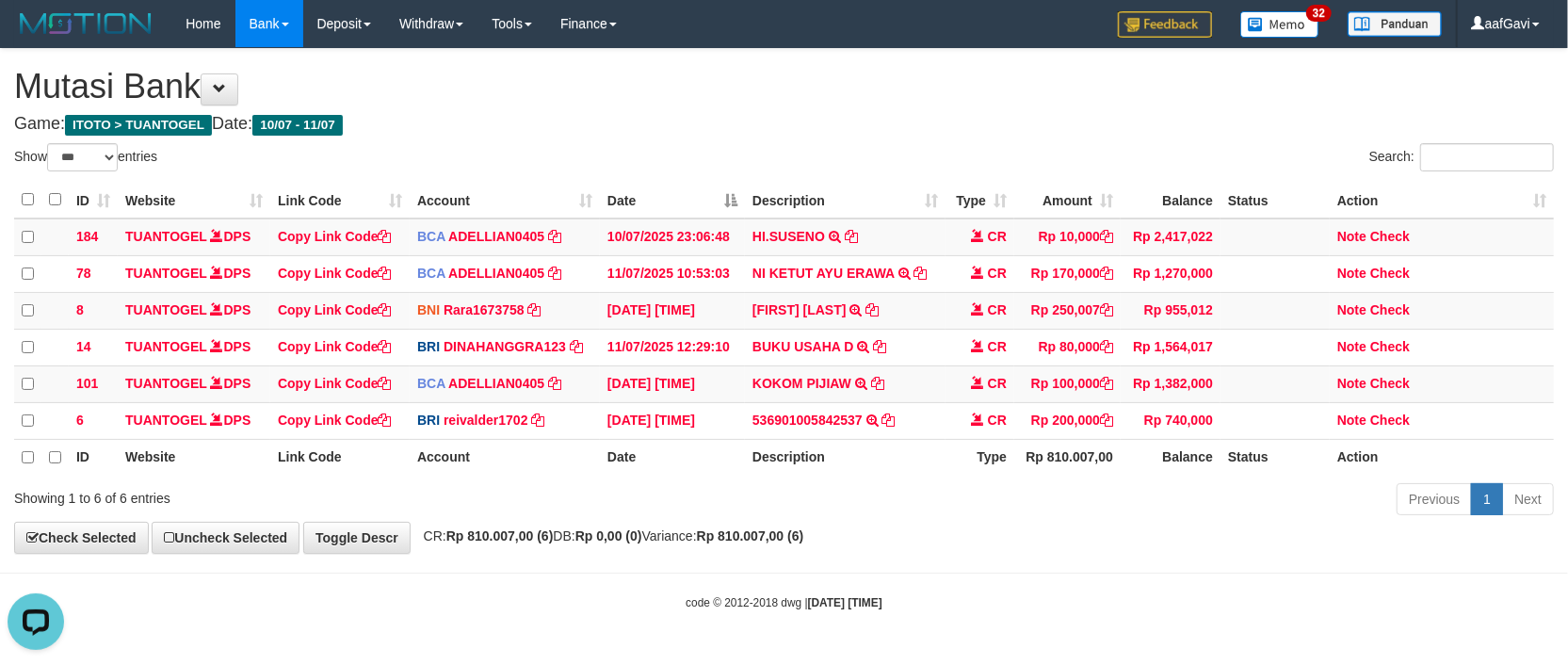 scroll, scrollTop: 0, scrollLeft: 0, axis: both 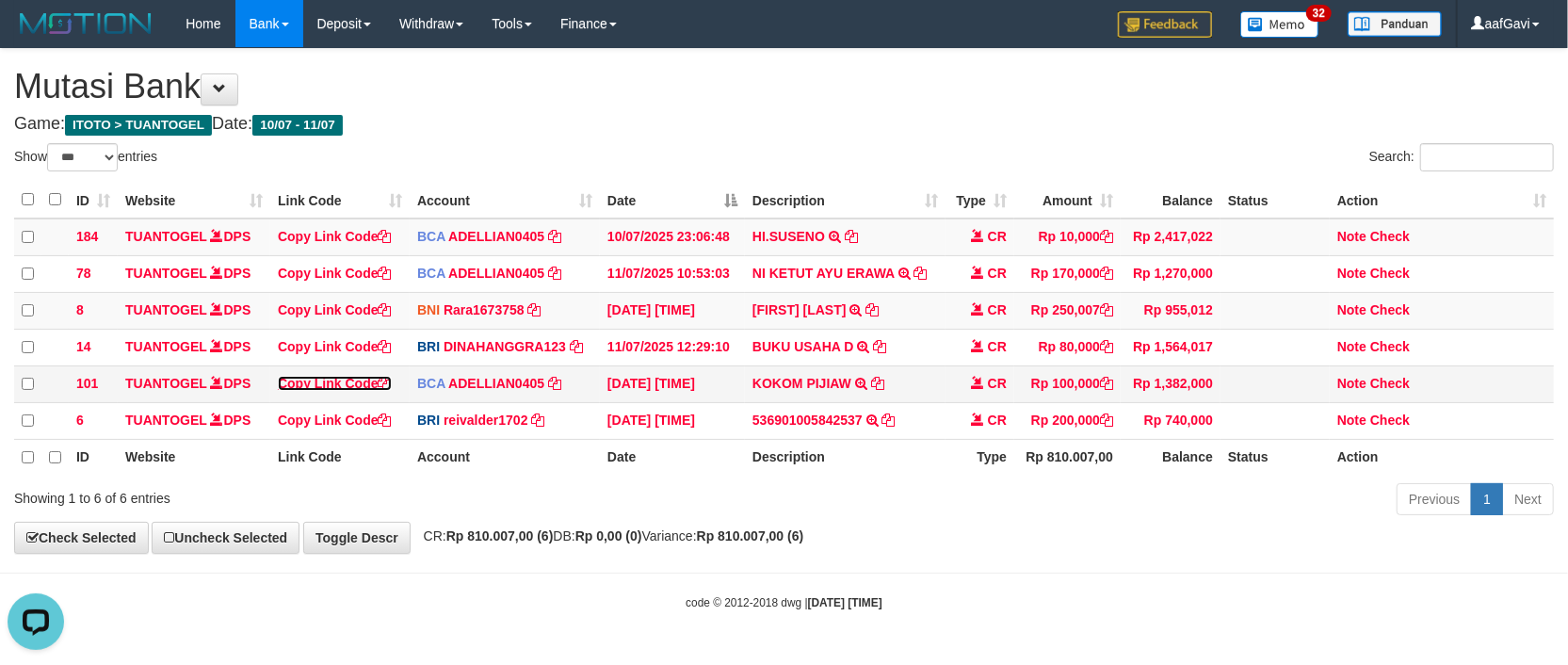 click on "Copy Link Code" at bounding box center [334, 383] 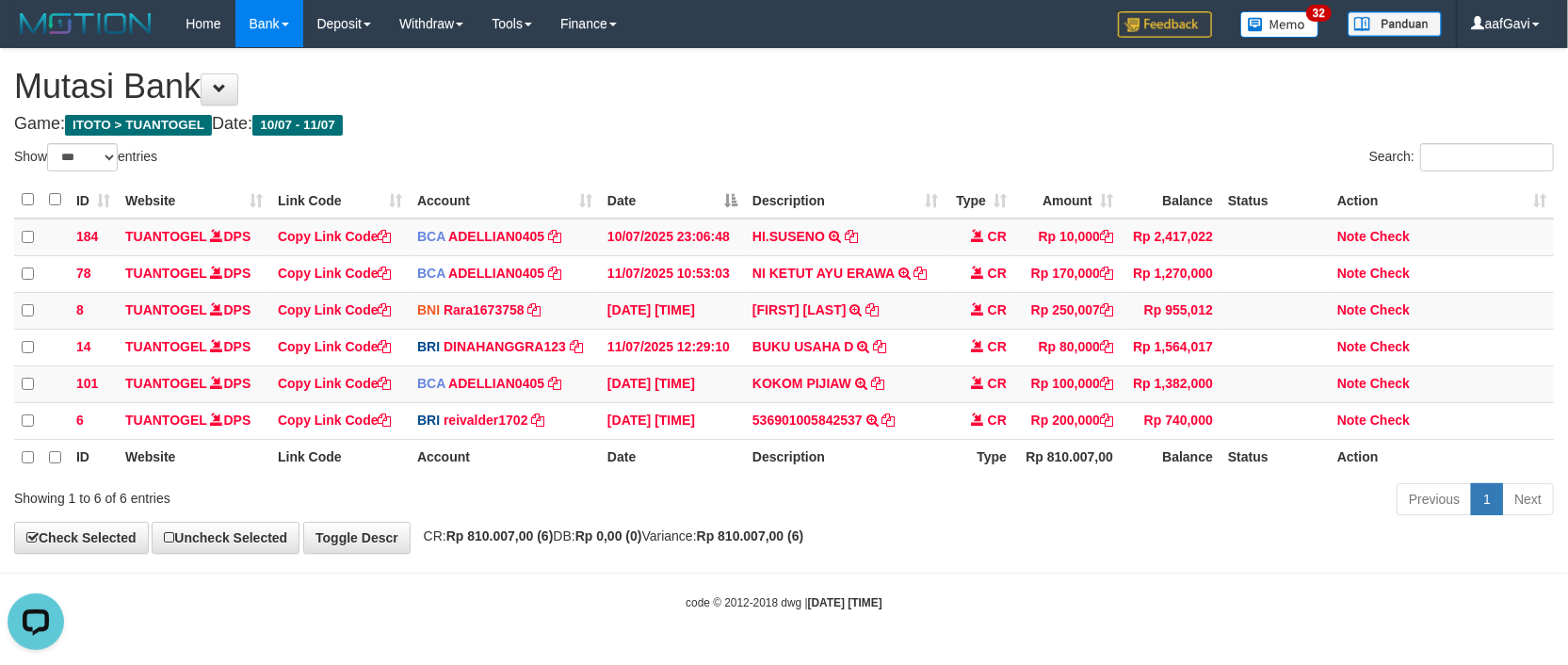 scroll, scrollTop: 301, scrollLeft: 0, axis: vertical 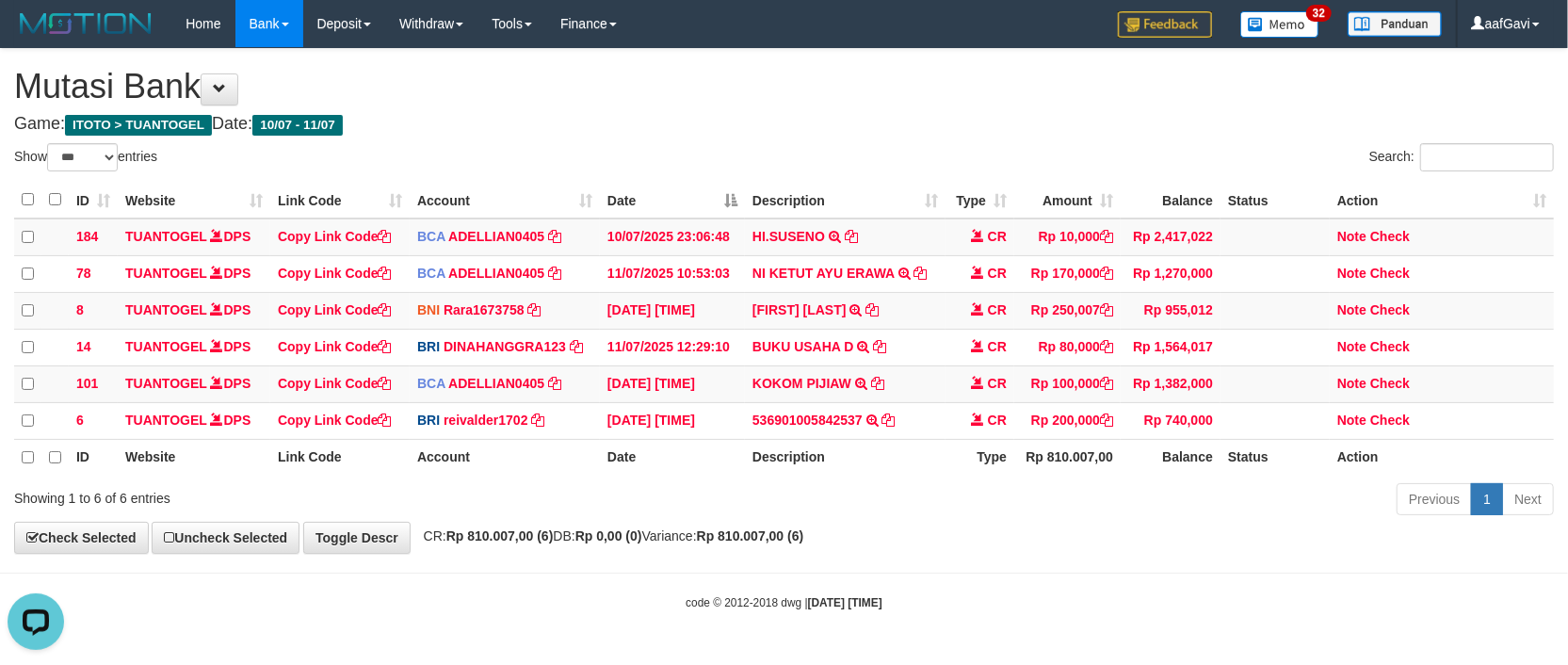 click on "Game:   ITOTO > TUANTOGEL    				Date:  10/07 - 11/07" at bounding box center (784, 124) 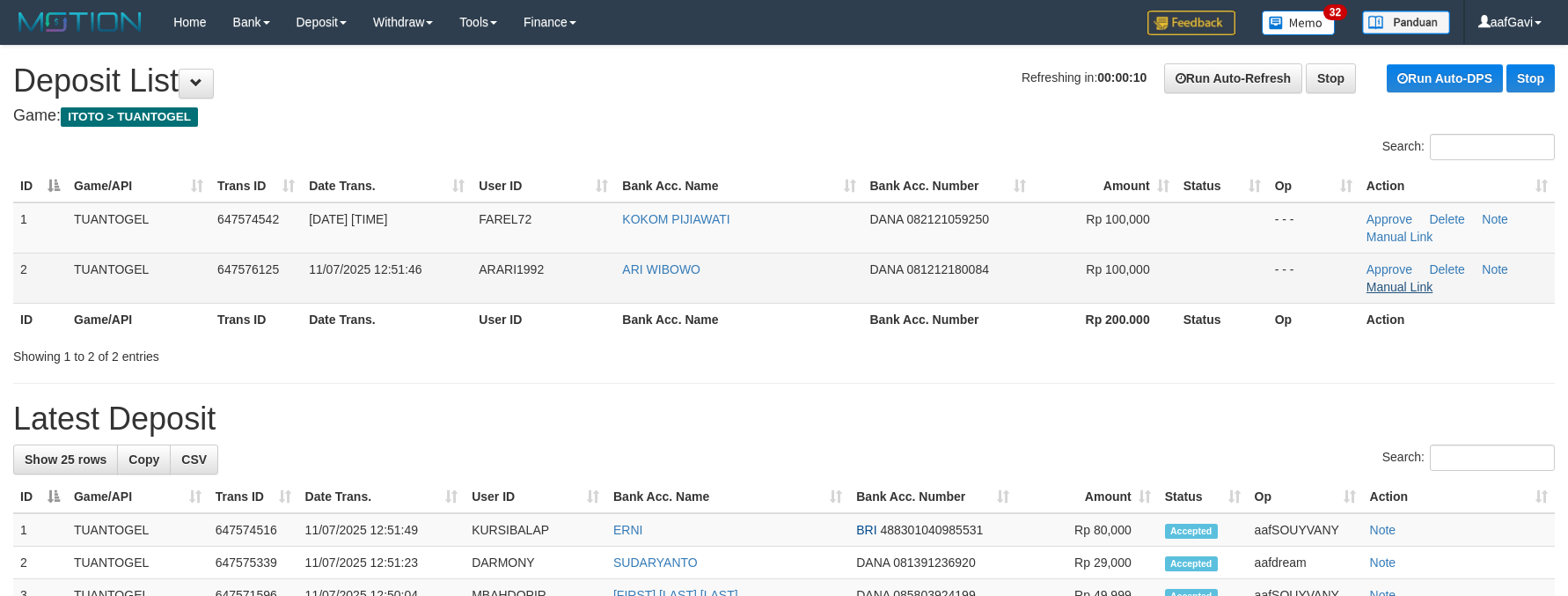 scroll, scrollTop: 0, scrollLeft: 0, axis: both 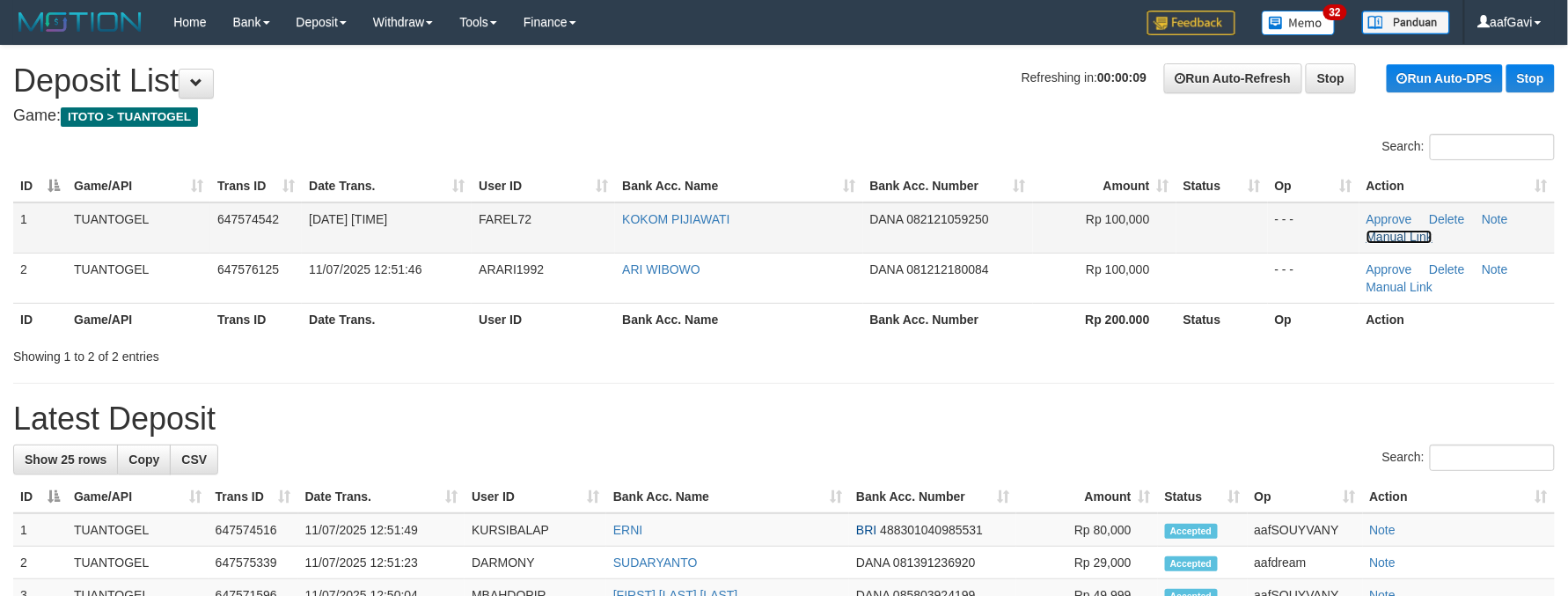 click on "Manual Link" at bounding box center [1400, 237] 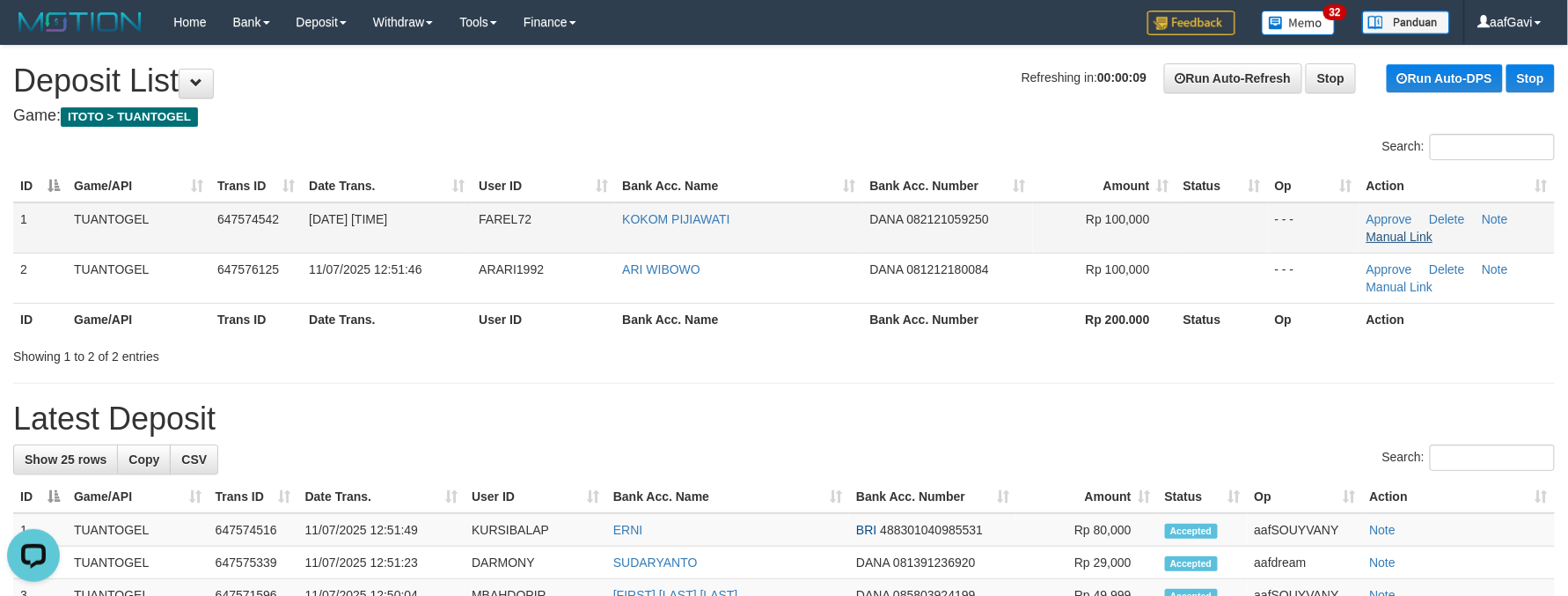 scroll, scrollTop: 0, scrollLeft: 0, axis: both 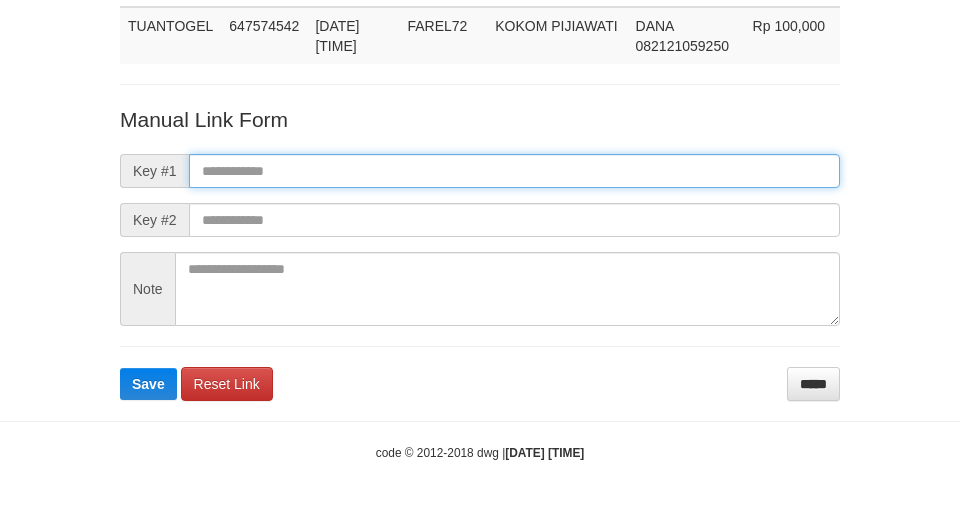 click at bounding box center (514, 171) 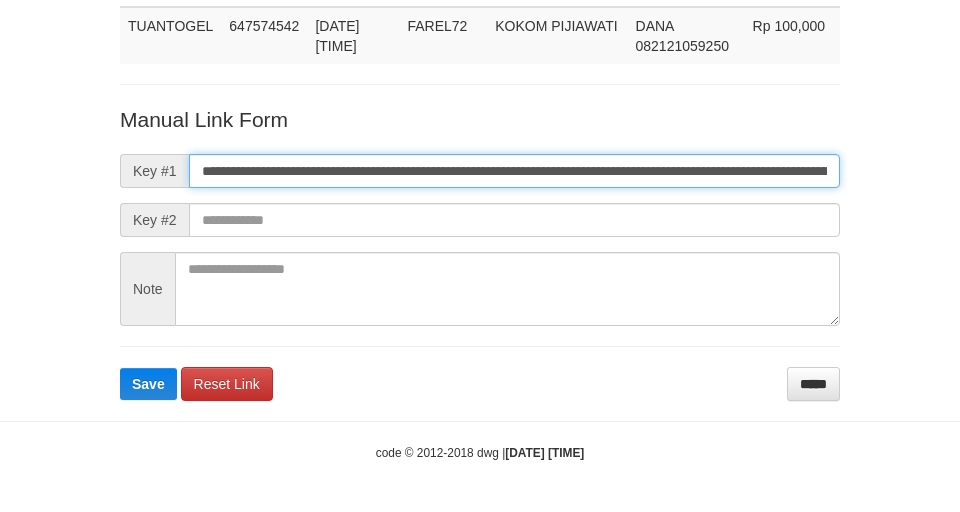 scroll, scrollTop: 0, scrollLeft: 1416, axis: horizontal 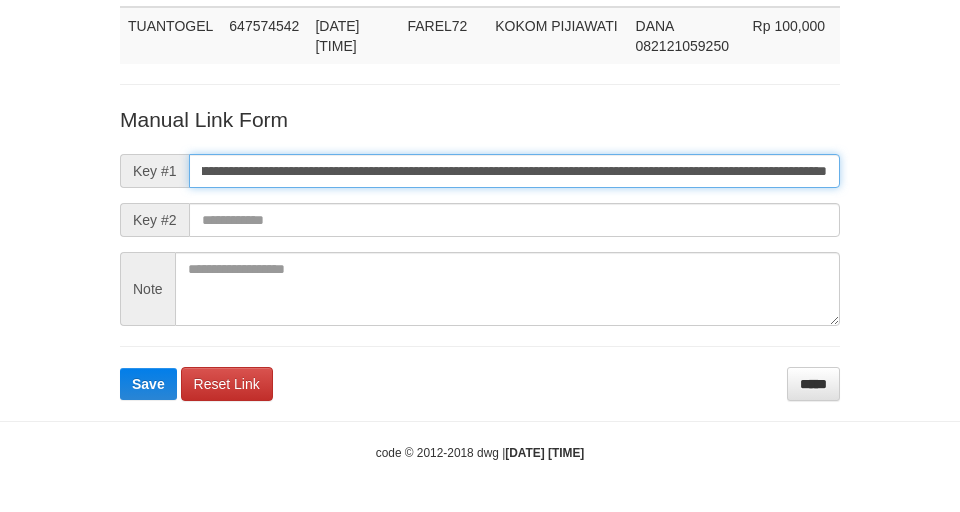 type on "**********" 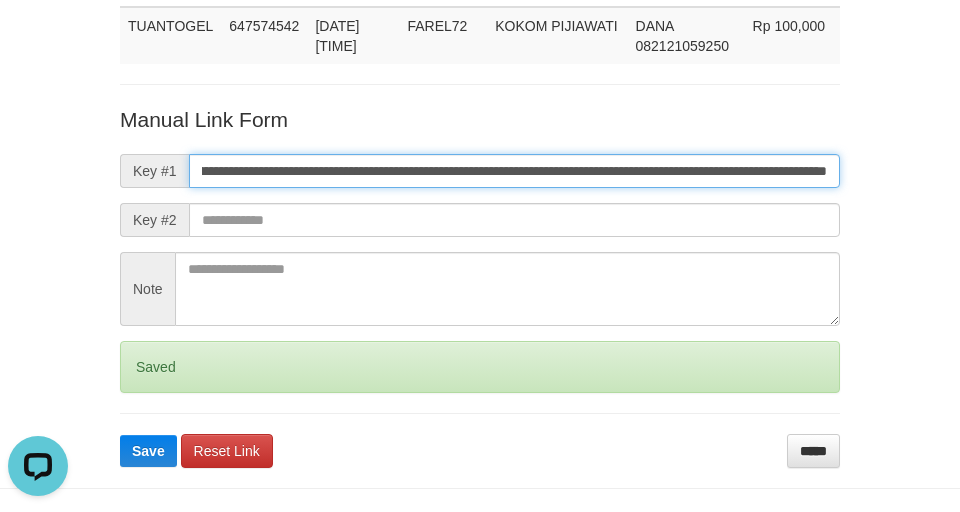 scroll, scrollTop: 0, scrollLeft: 0, axis: both 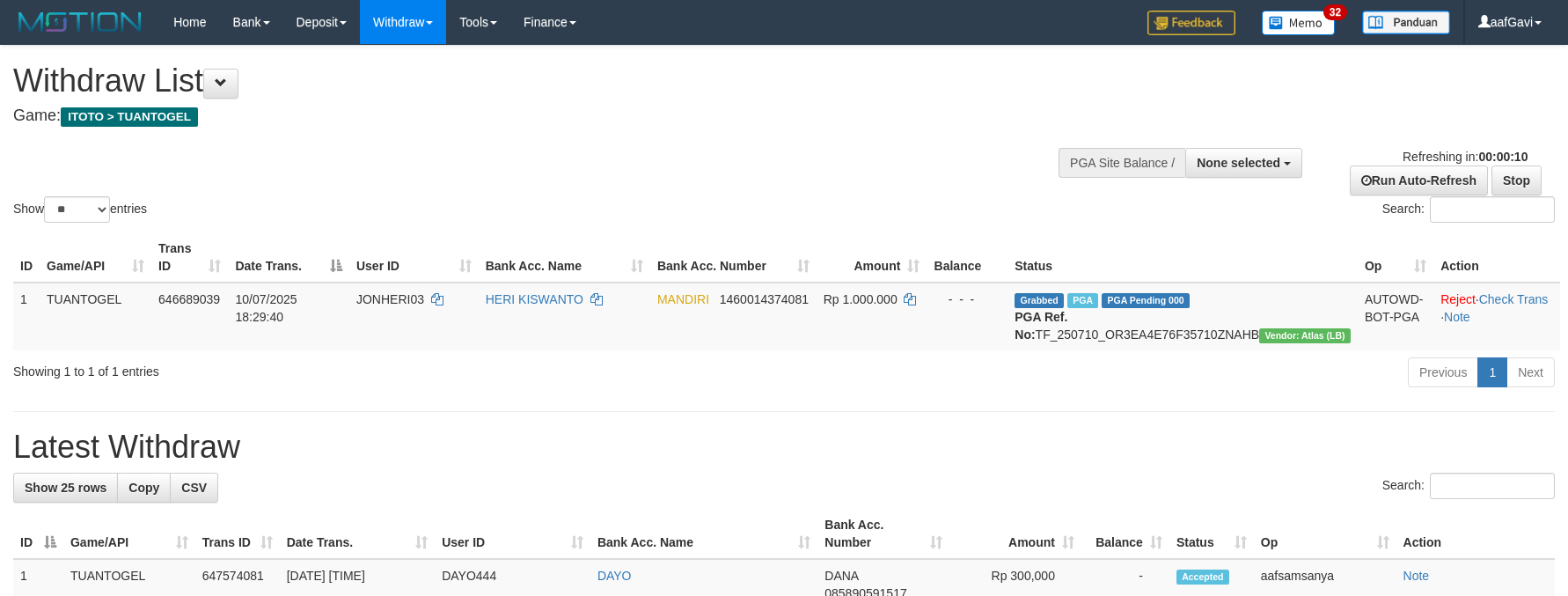 select 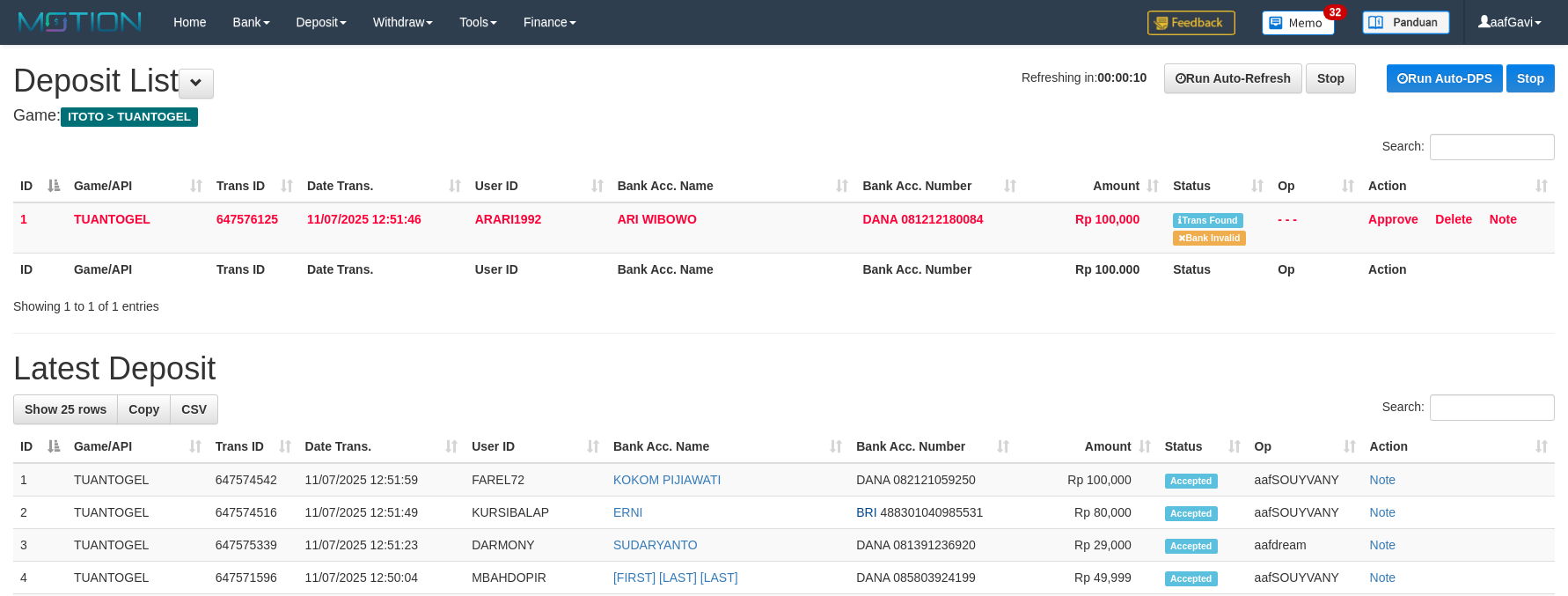 scroll, scrollTop: 0, scrollLeft: 0, axis: both 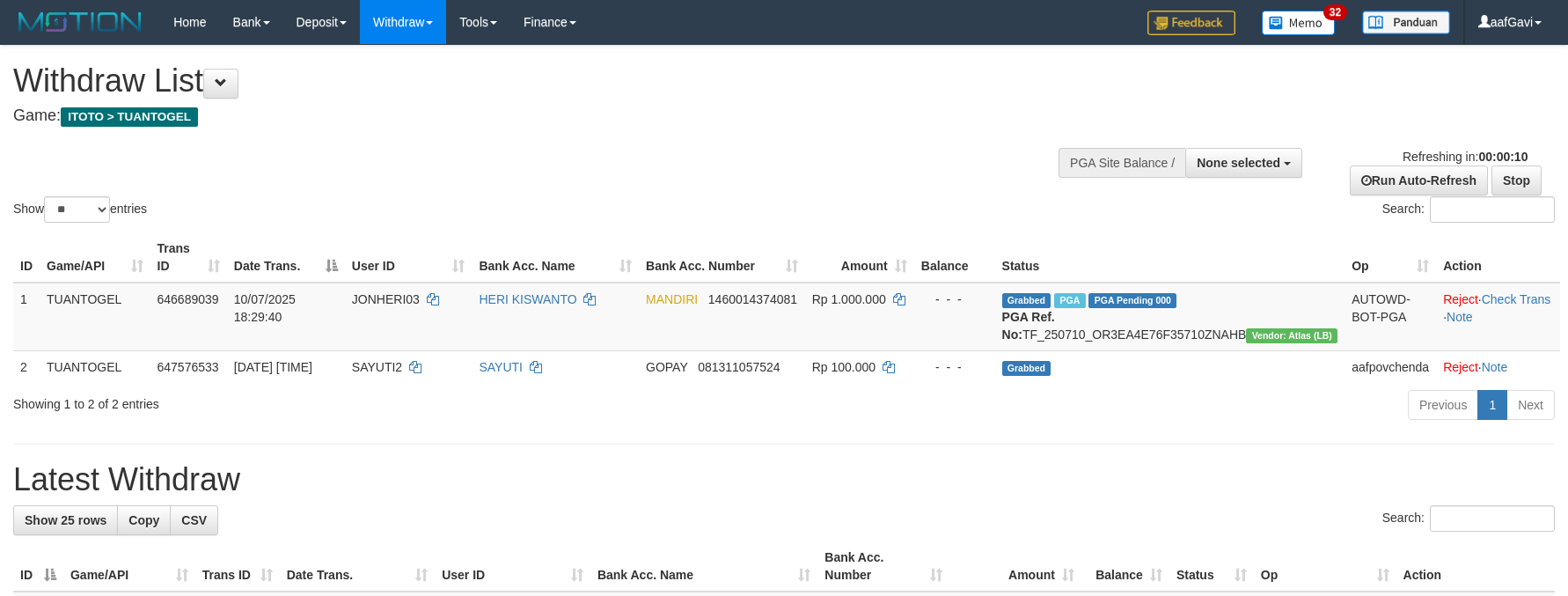 select 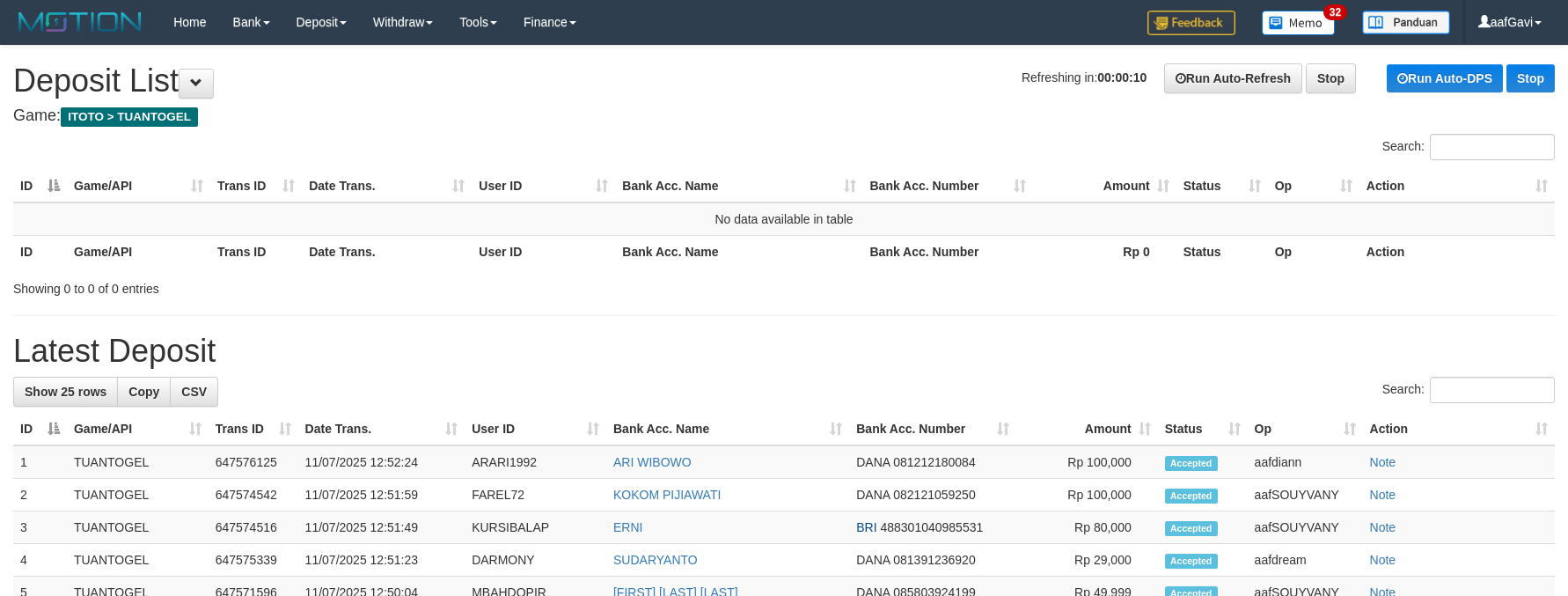 scroll, scrollTop: 0, scrollLeft: 0, axis: both 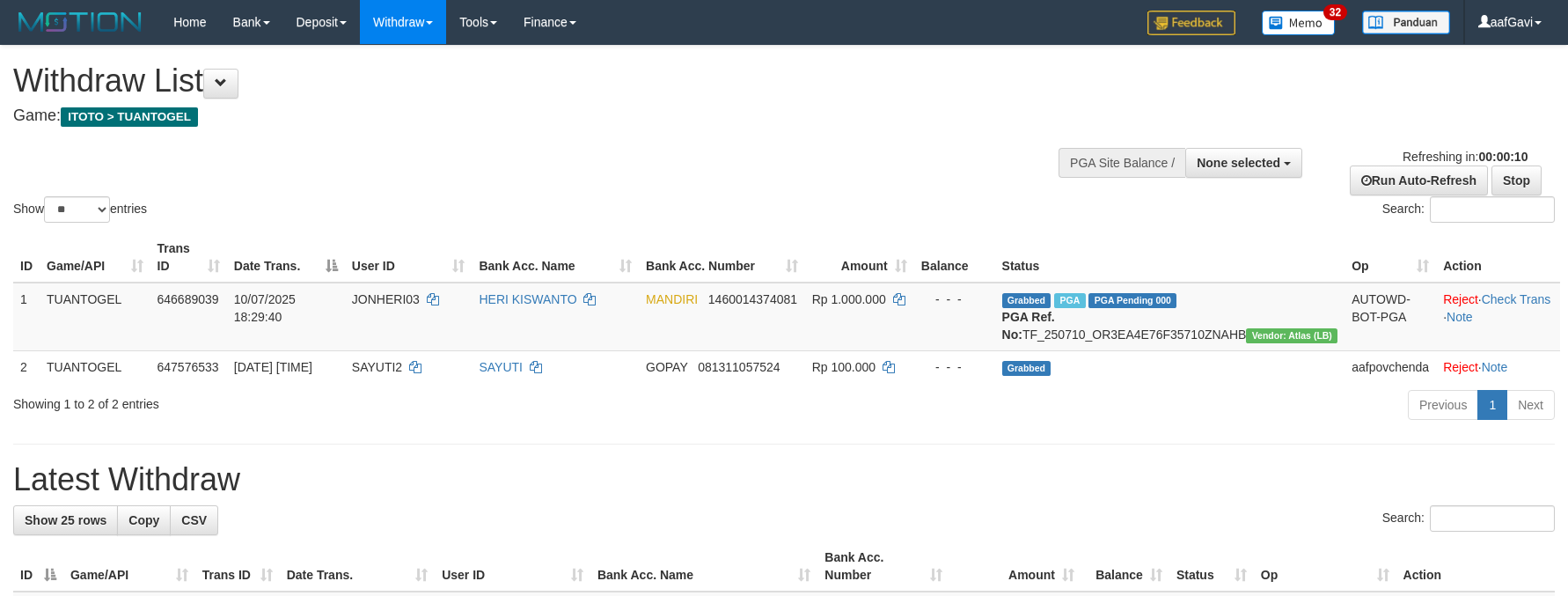 select 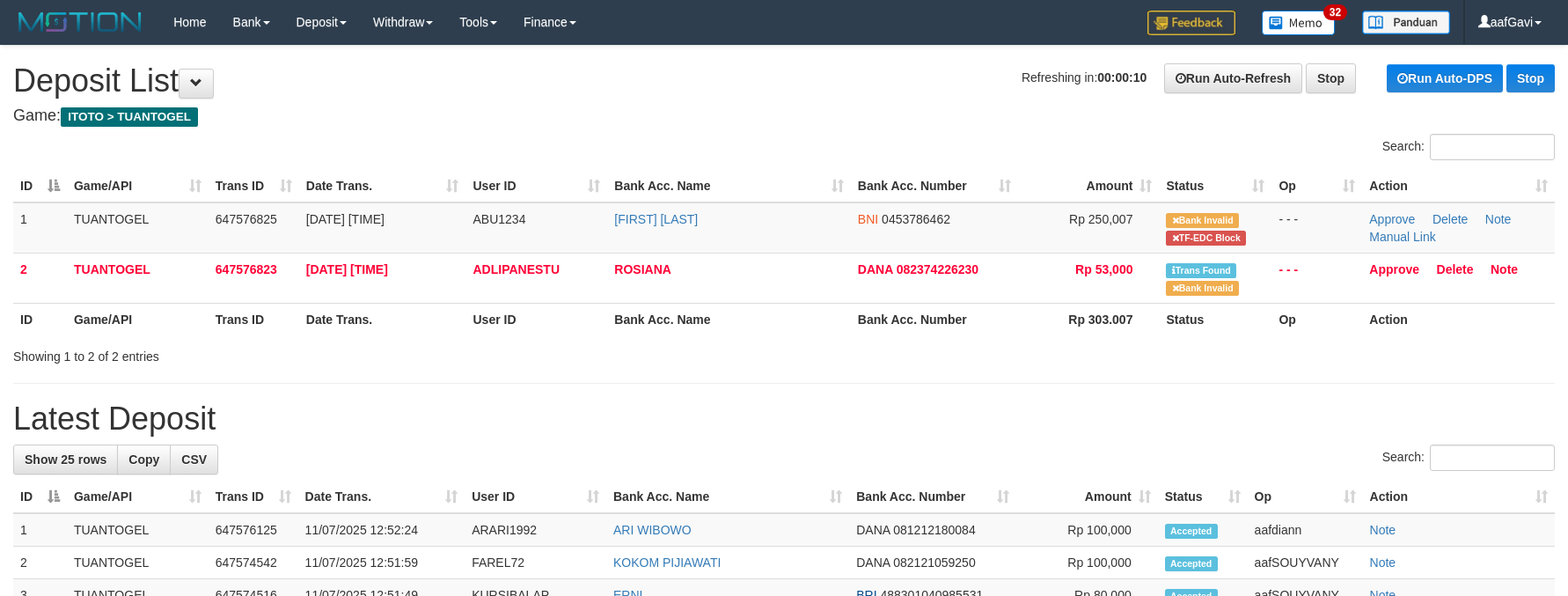 scroll, scrollTop: 0, scrollLeft: 0, axis: both 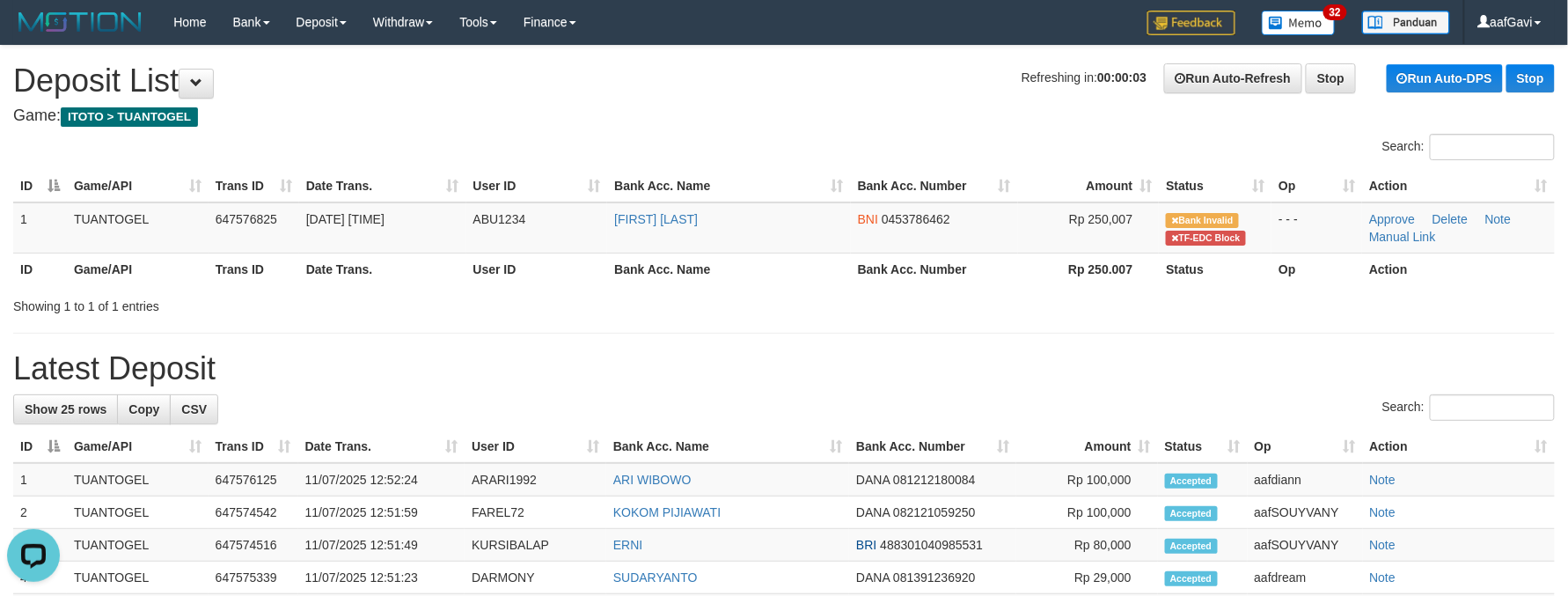 drag, startPoint x: 740, startPoint y: 137, endPoint x: 698, endPoint y: 128, distance: 42.95346 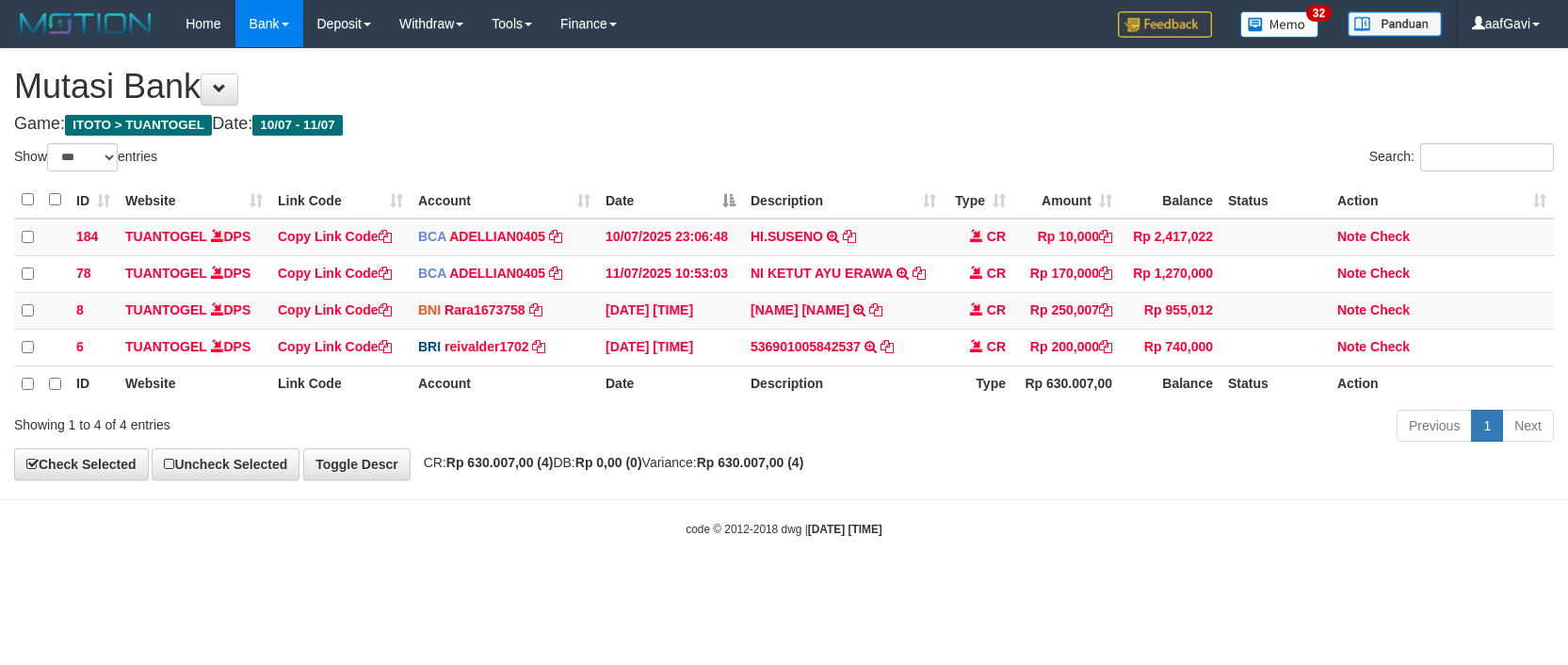 select on "***" 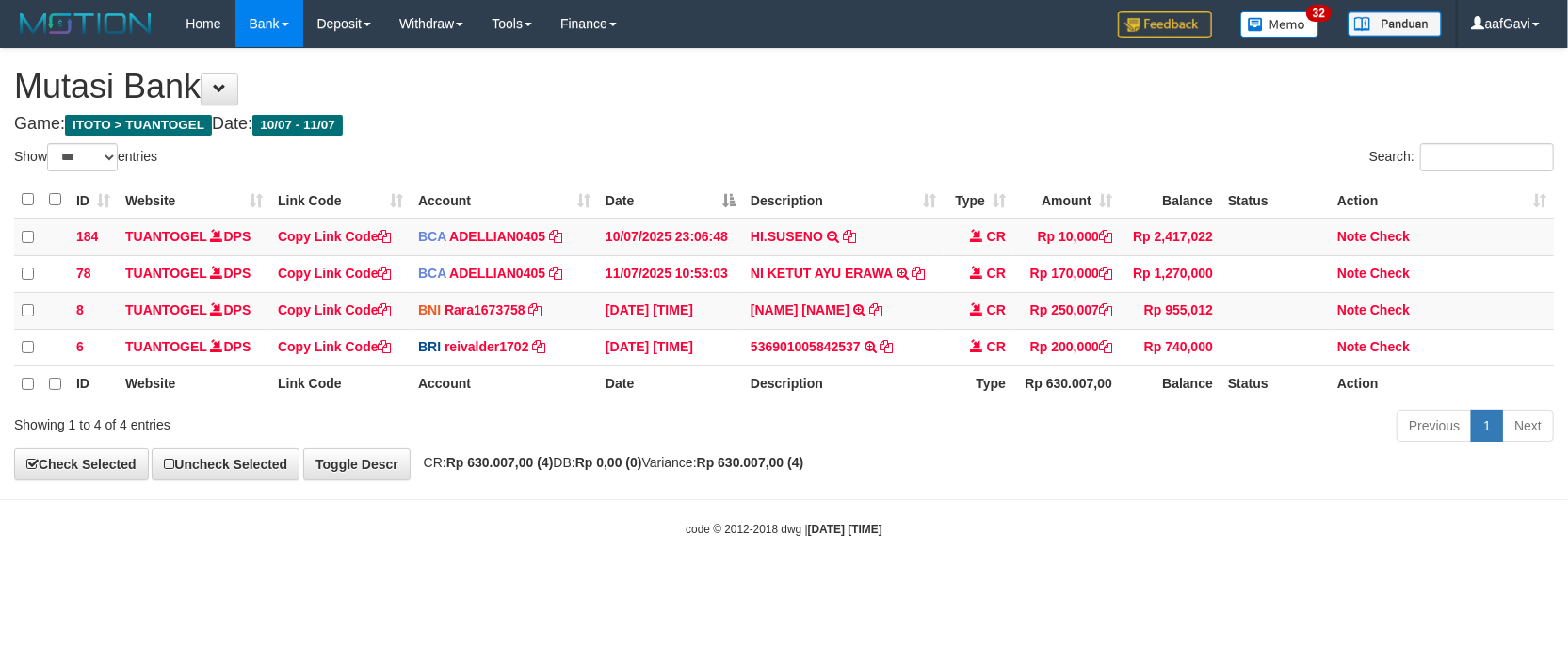 click on "**********" at bounding box center [784, 264] 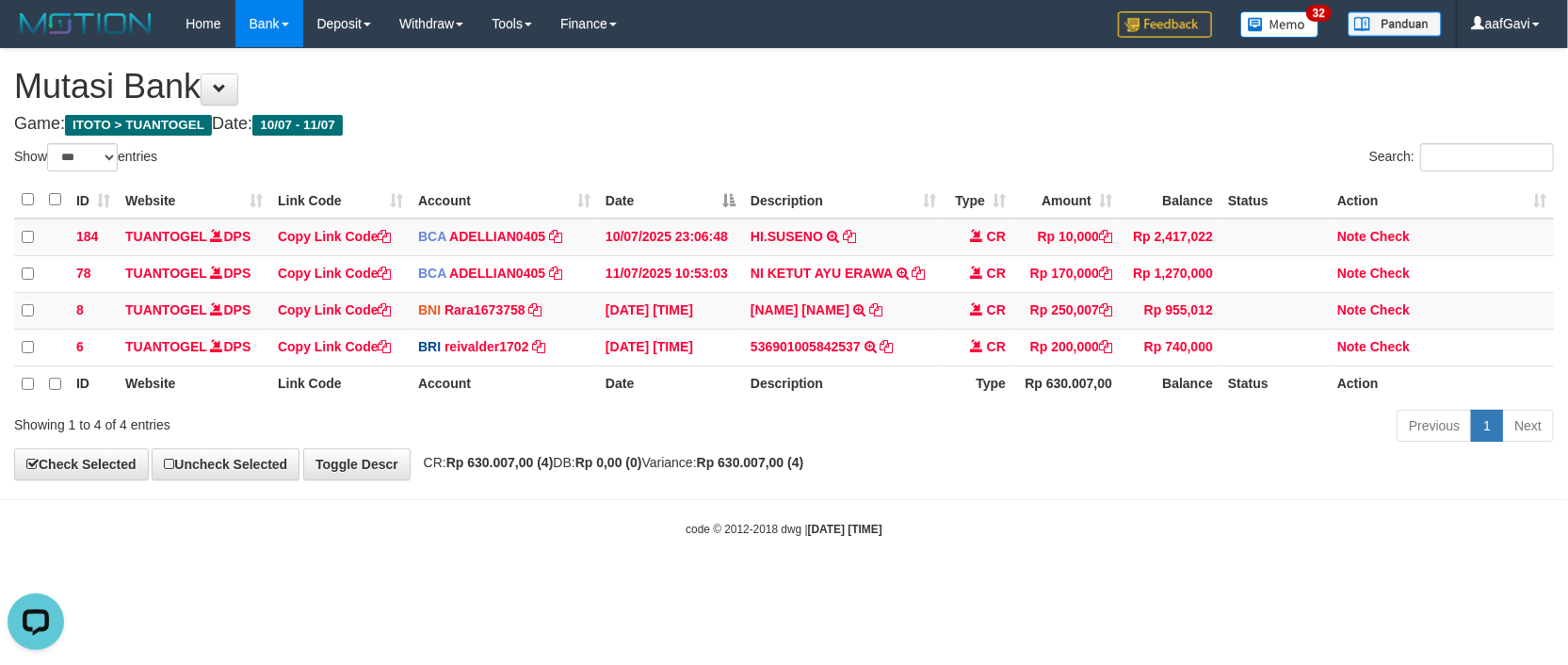 scroll, scrollTop: 0, scrollLeft: 0, axis: both 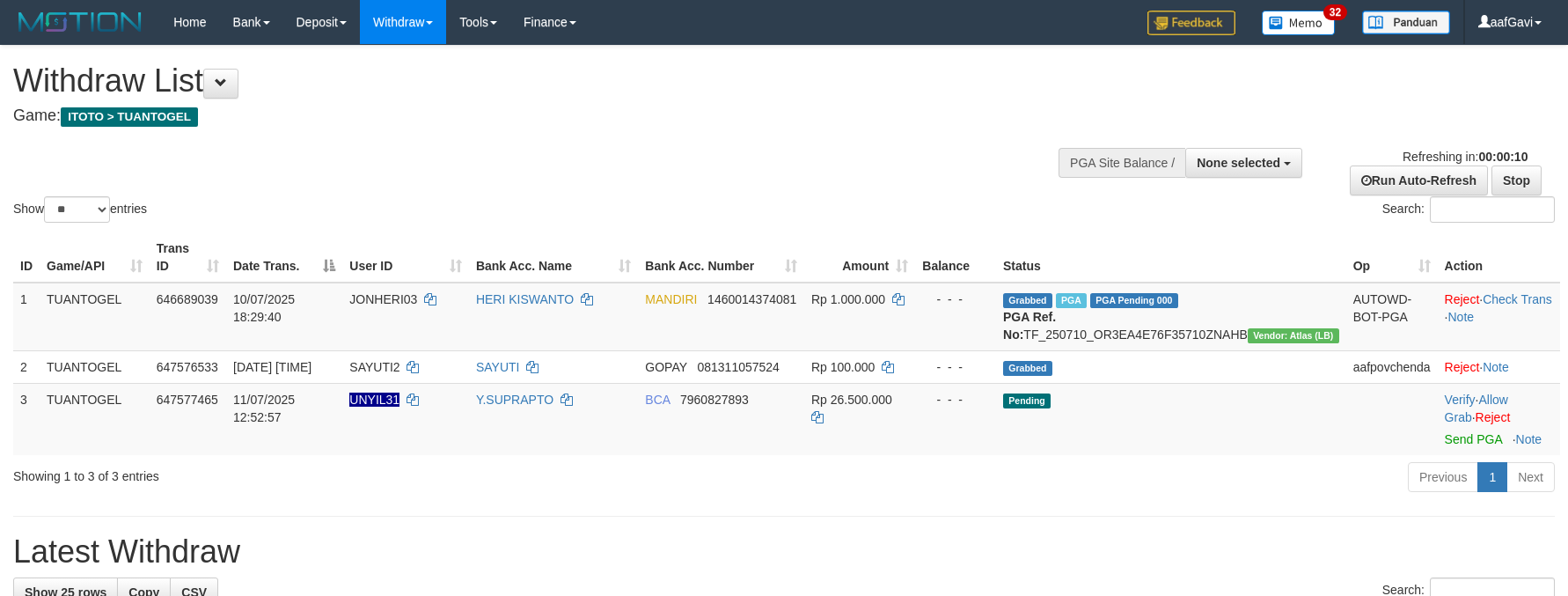 select 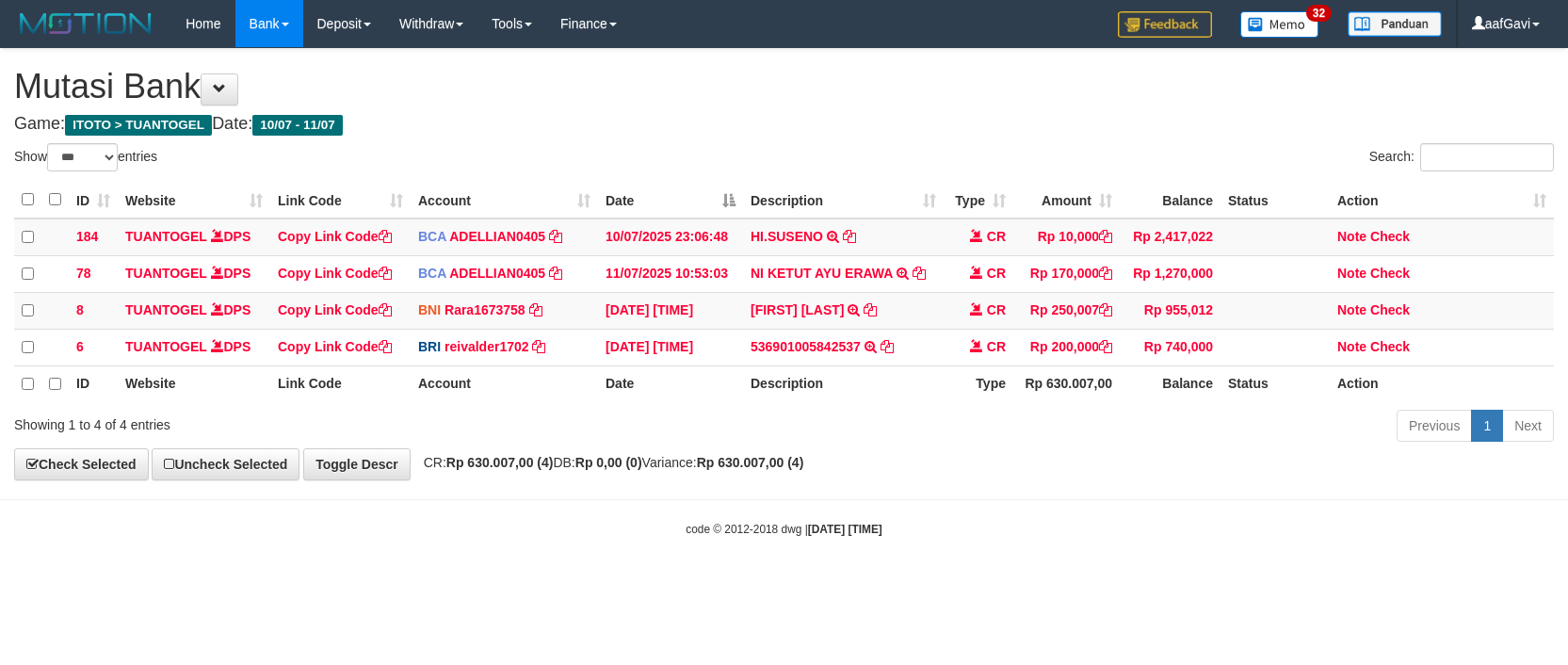 select on "***" 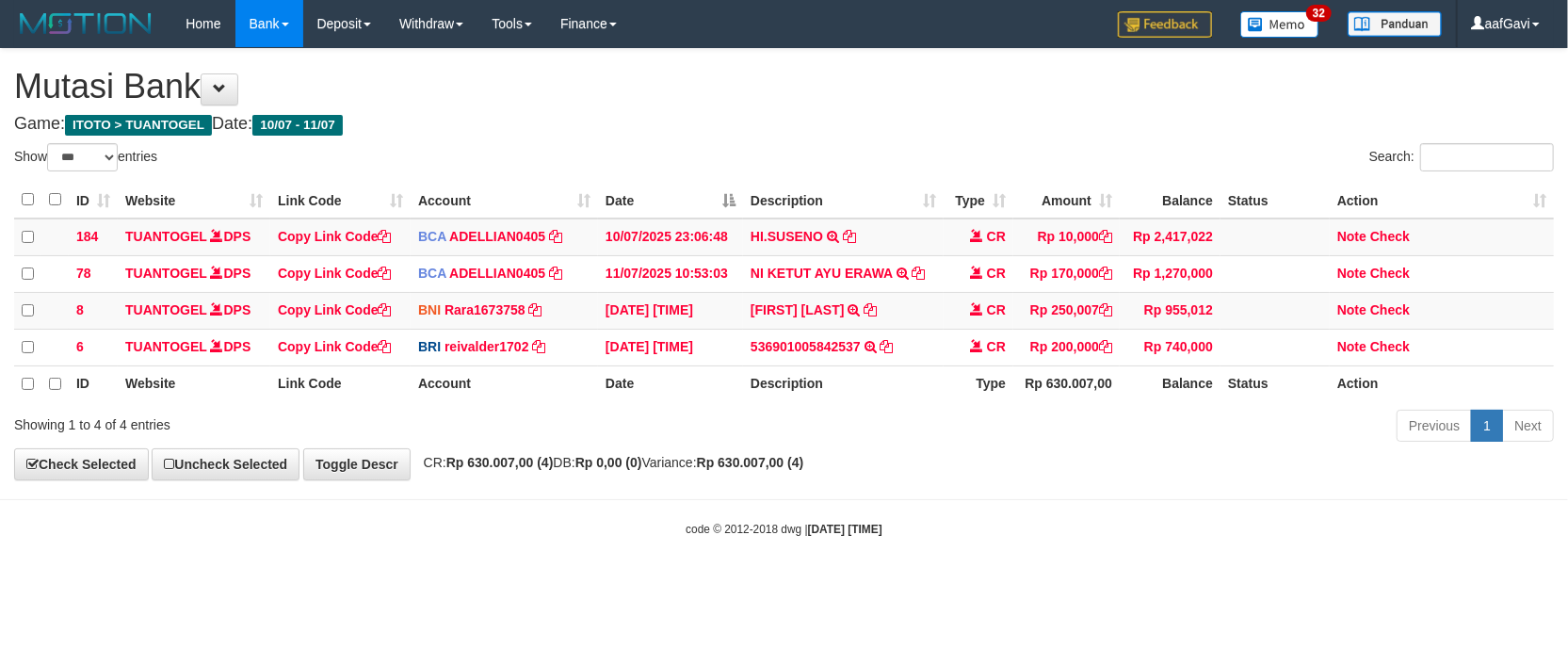 click on "Game:   ITOTO > TUANTOGEL    				Date:  10/07 - 11/07" at bounding box center (784, 124) 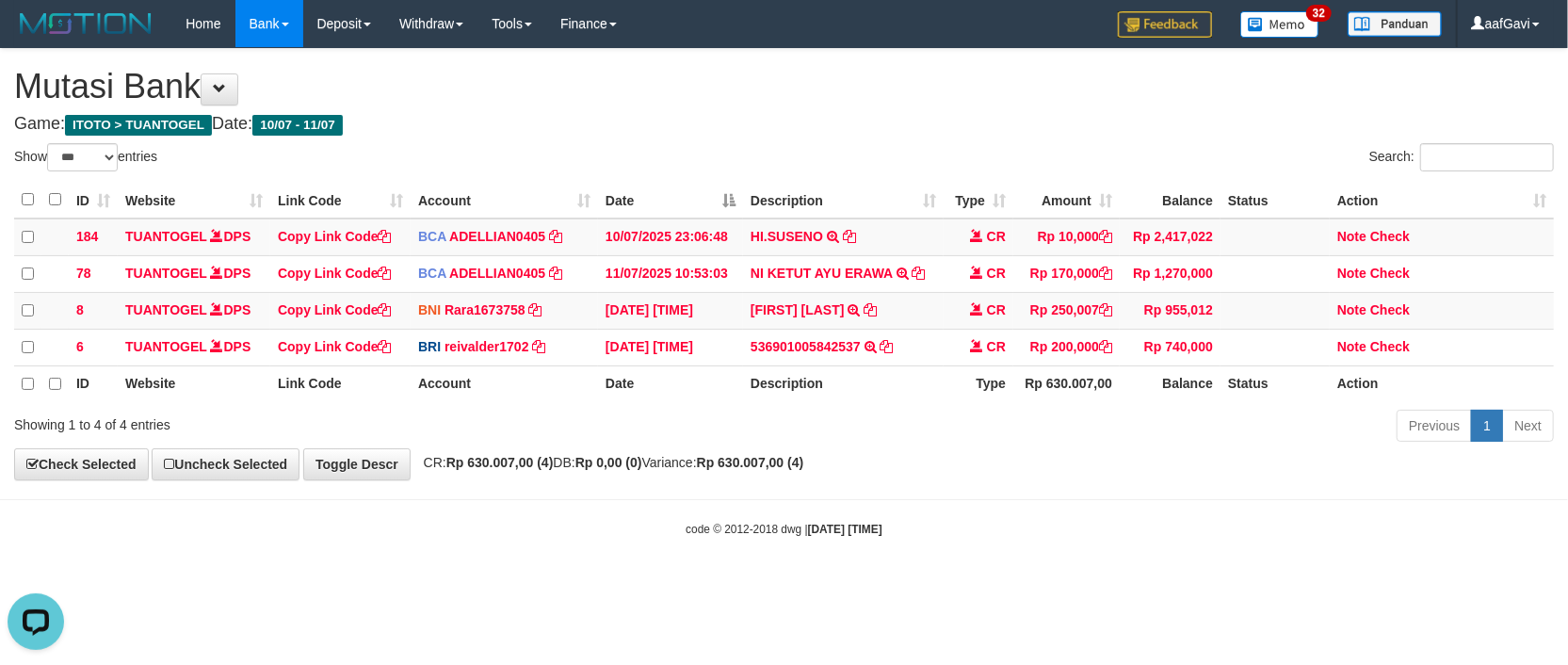 scroll, scrollTop: 0, scrollLeft: 0, axis: both 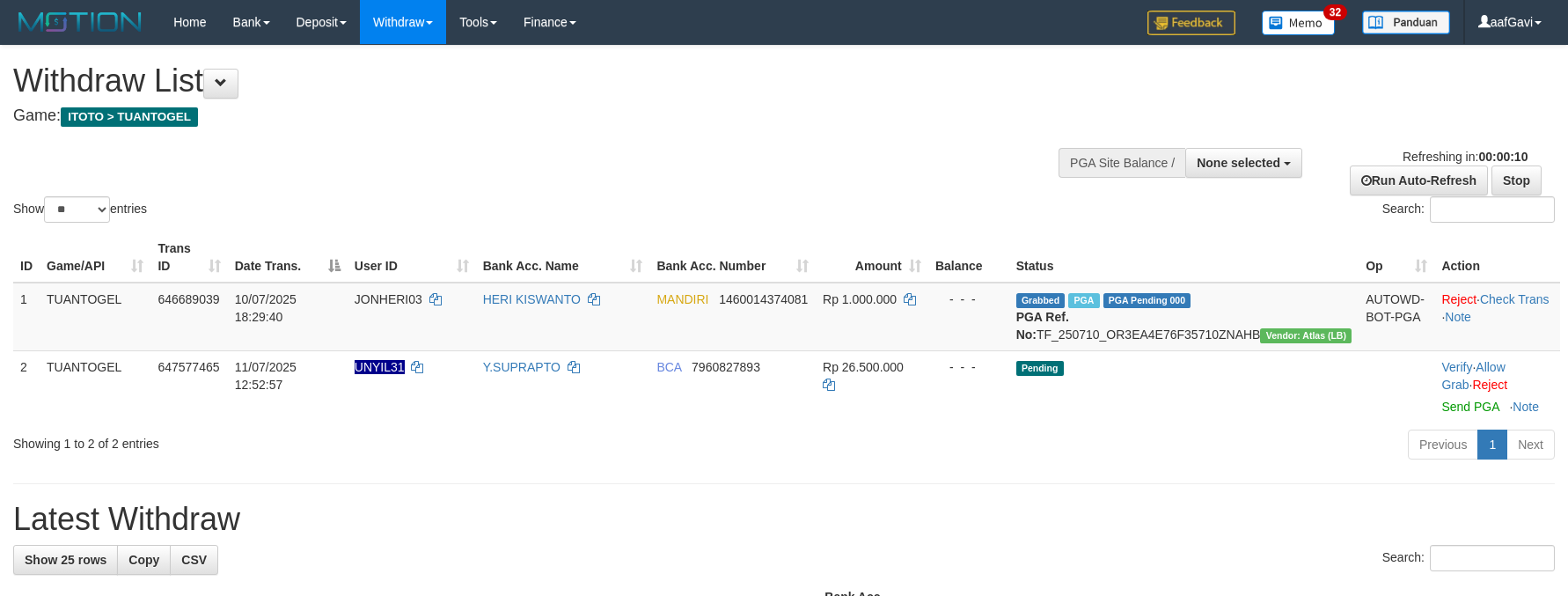 select 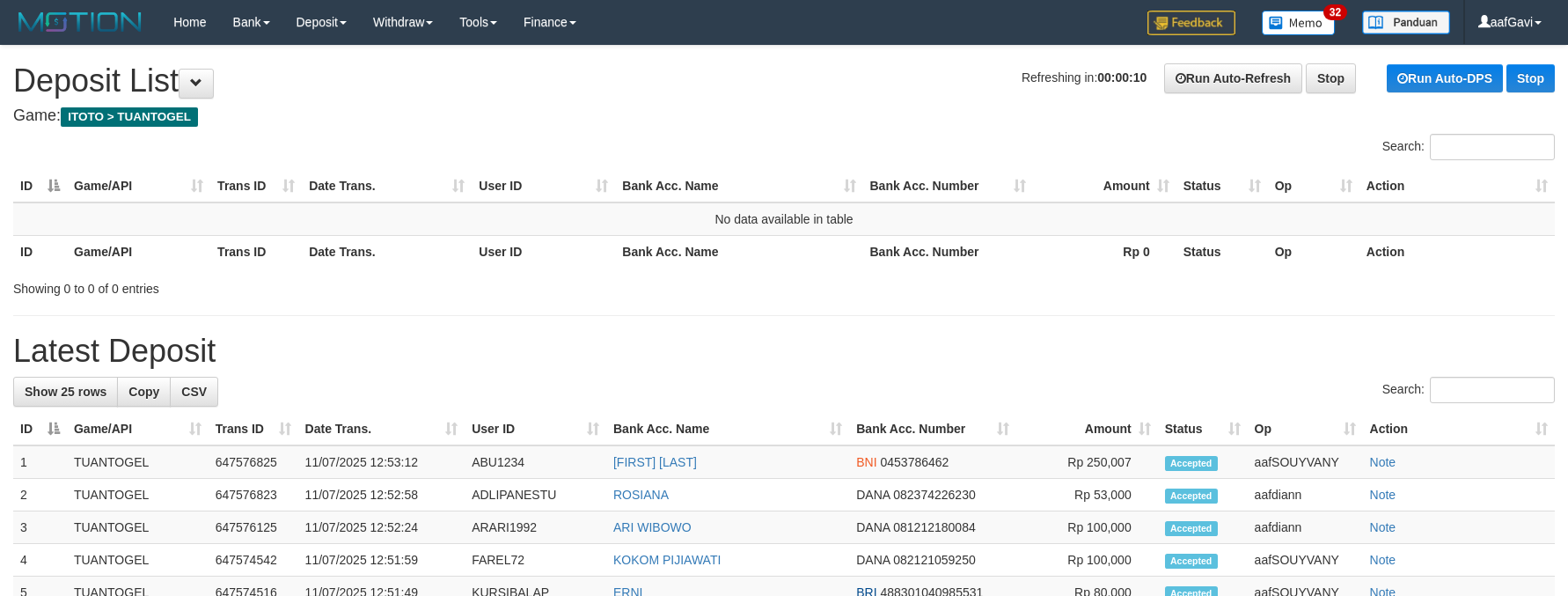scroll, scrollTop: 0, scrollLeft: 0, axis: both 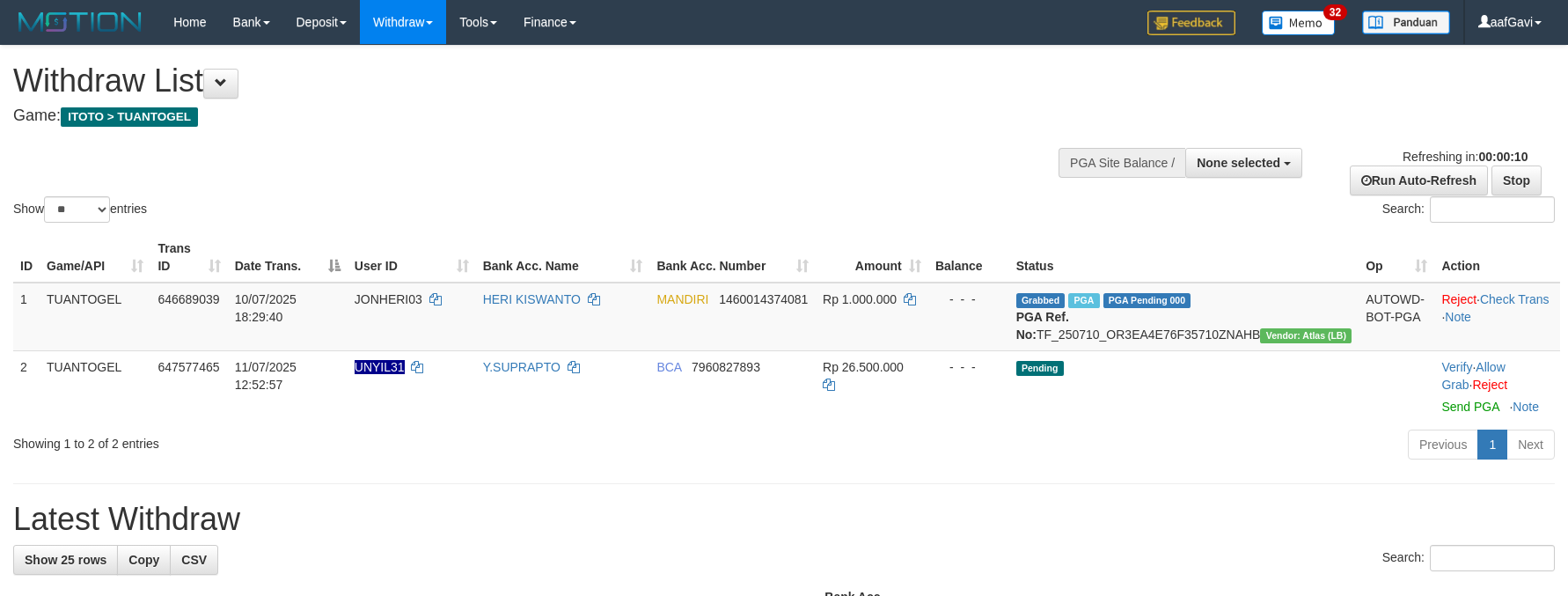 select 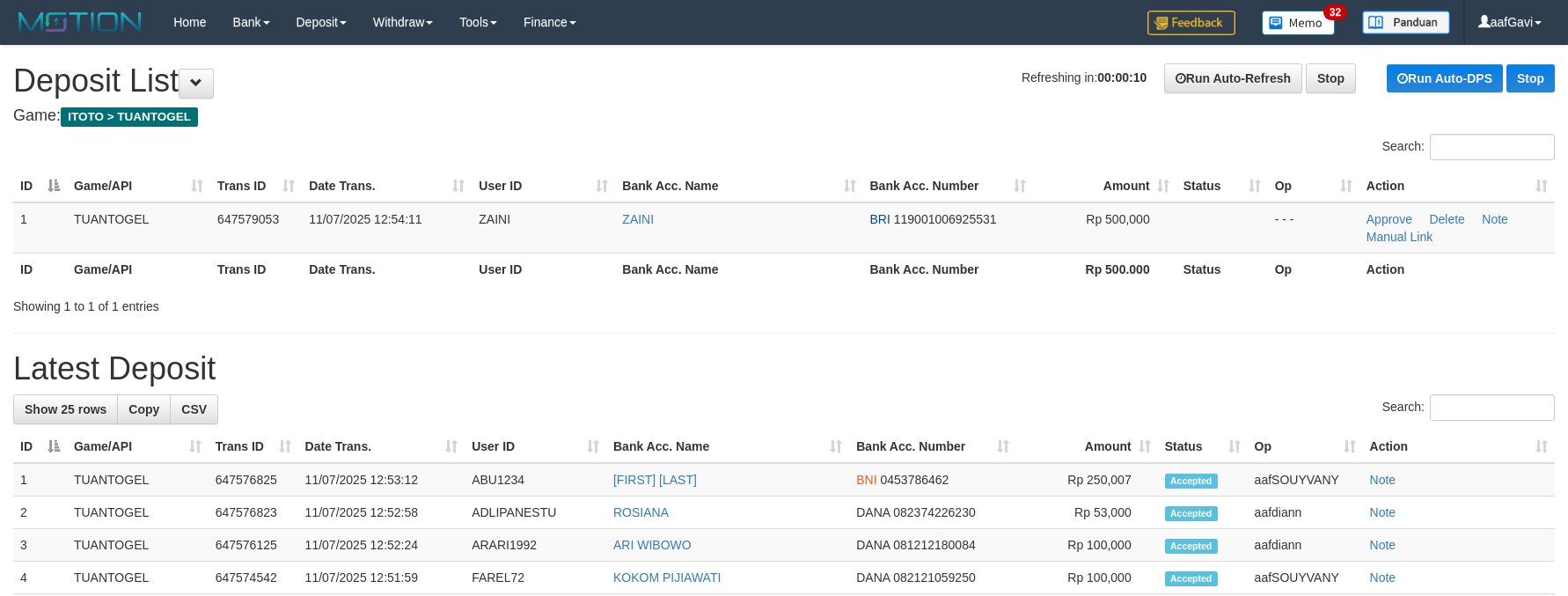 scroll, scrollTop: 0, scrollLeft: 0, axis: both 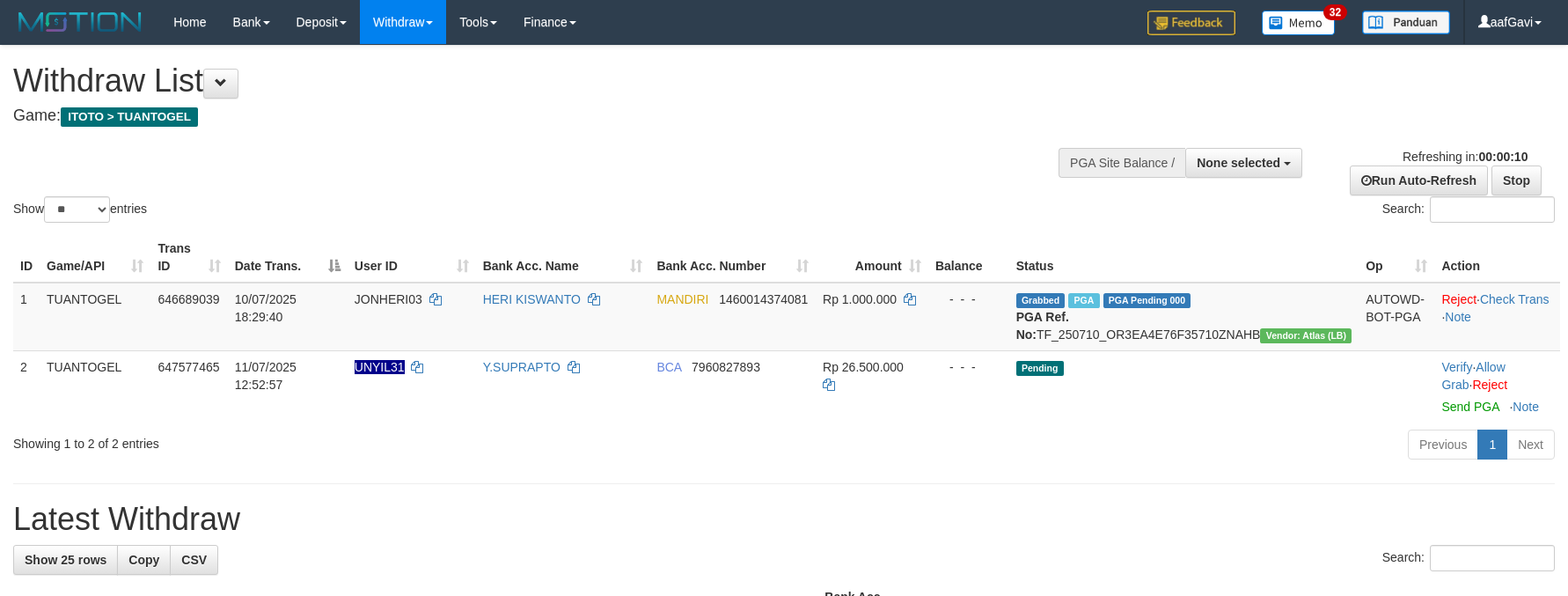 select 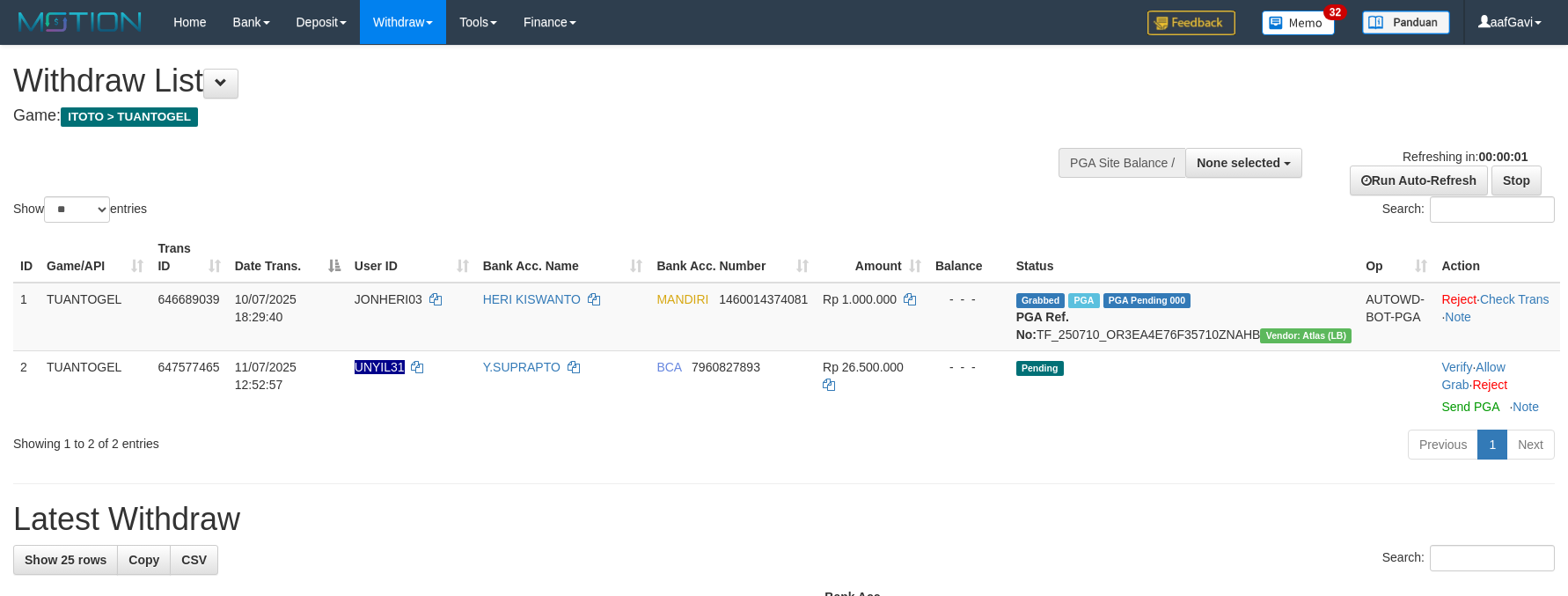 scroll, scrollTop: 0, scrollLeft: 0, axis: both 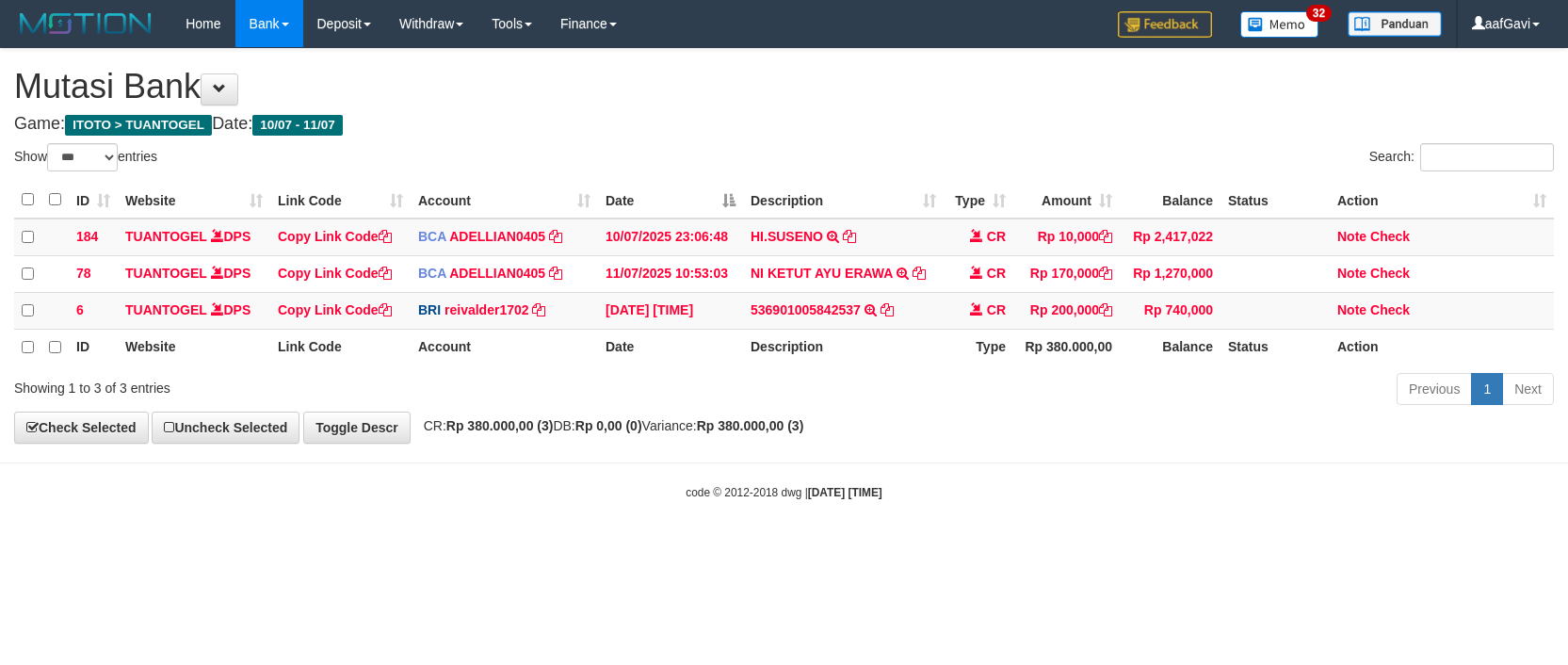 select on "***" 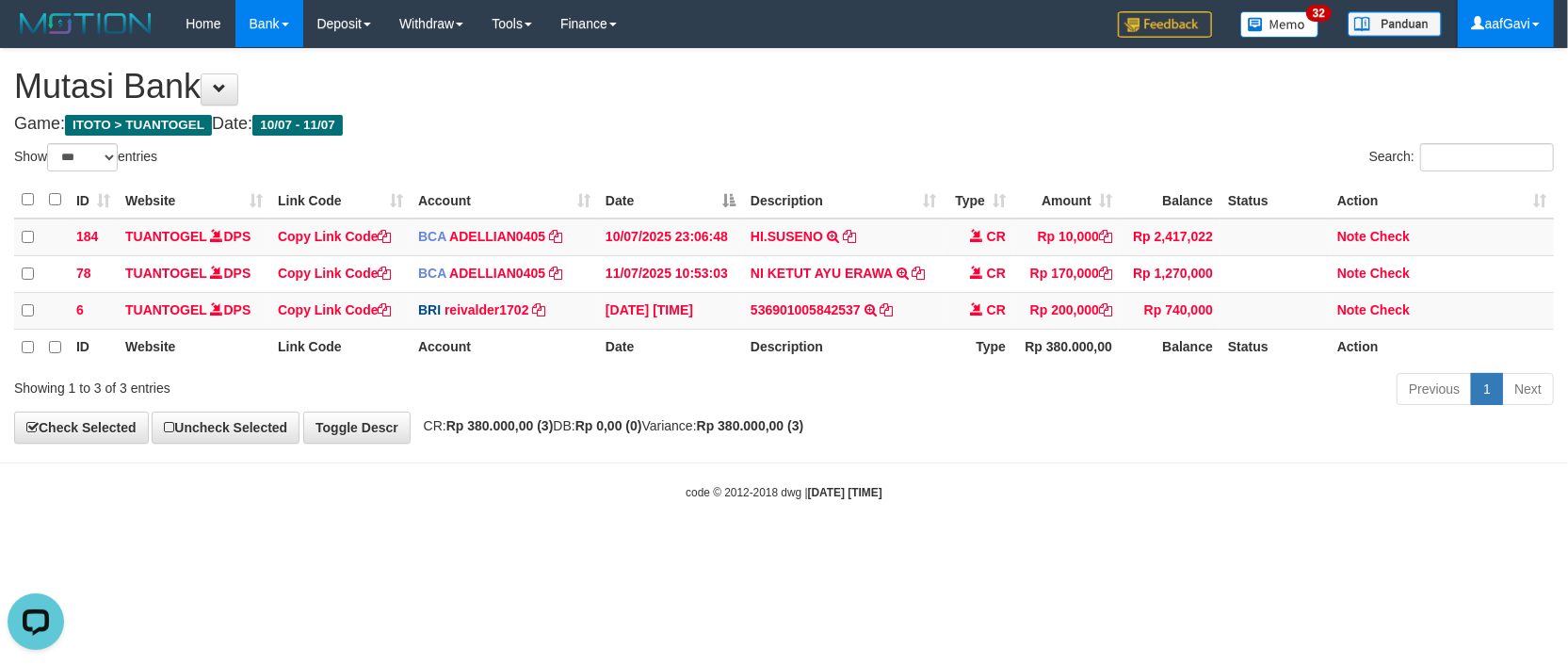 scroll, scrollTop: 0, scrollLeft: 0, axis: both 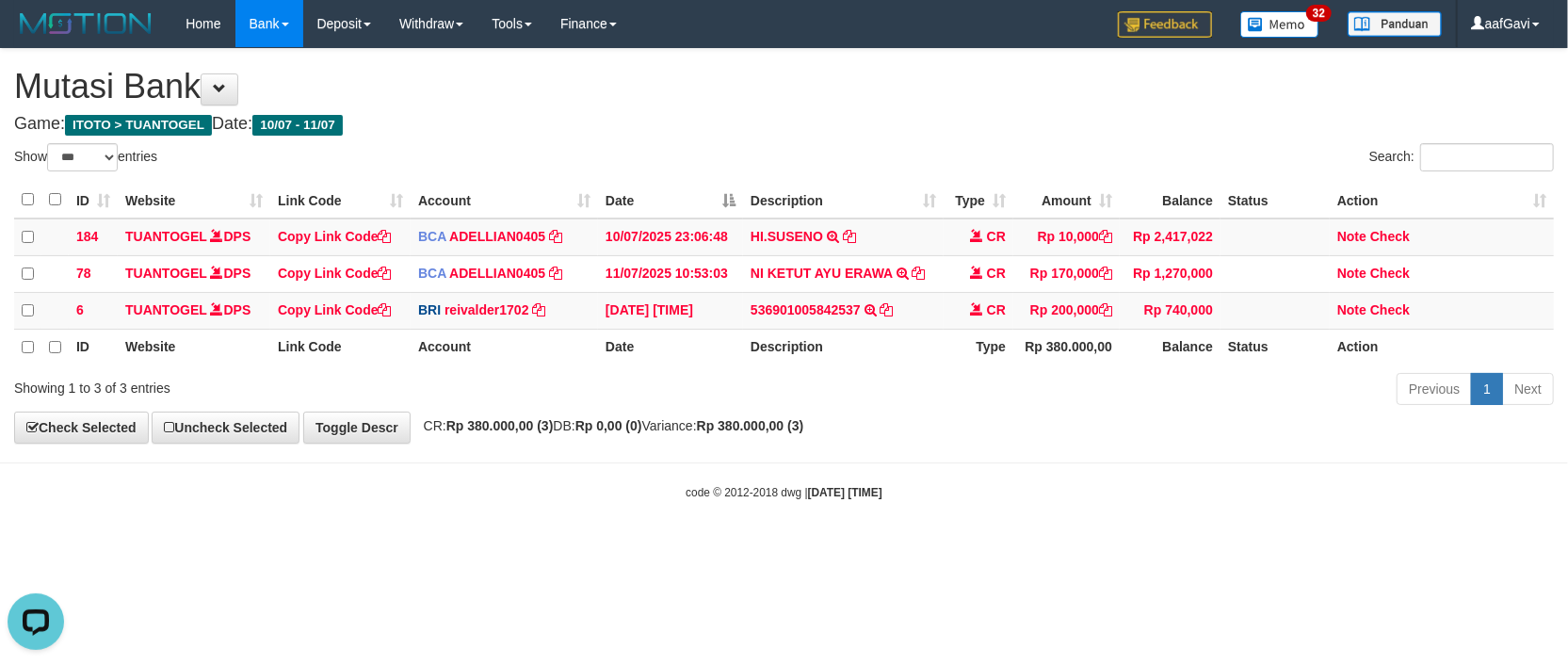 click on "**********" at bounding box center [784, 246] 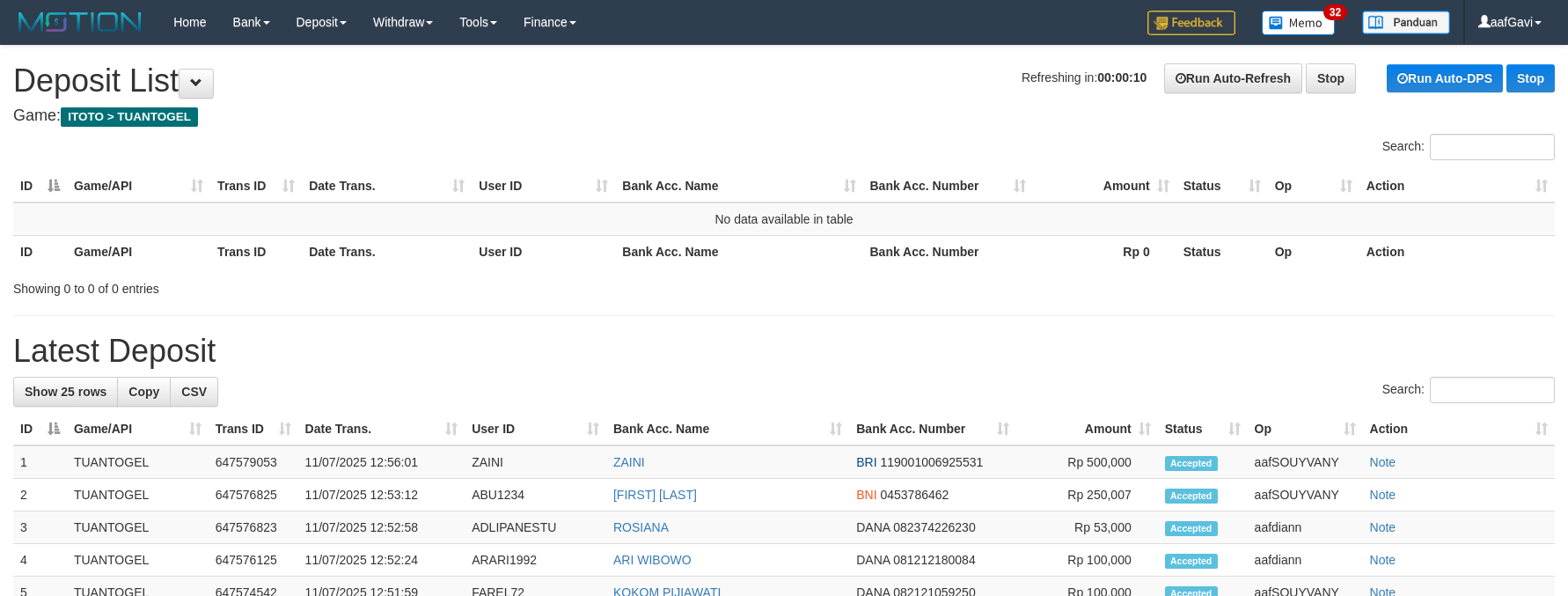 scroll, scrollTop: 0, scrollLeft: 0, axis: both 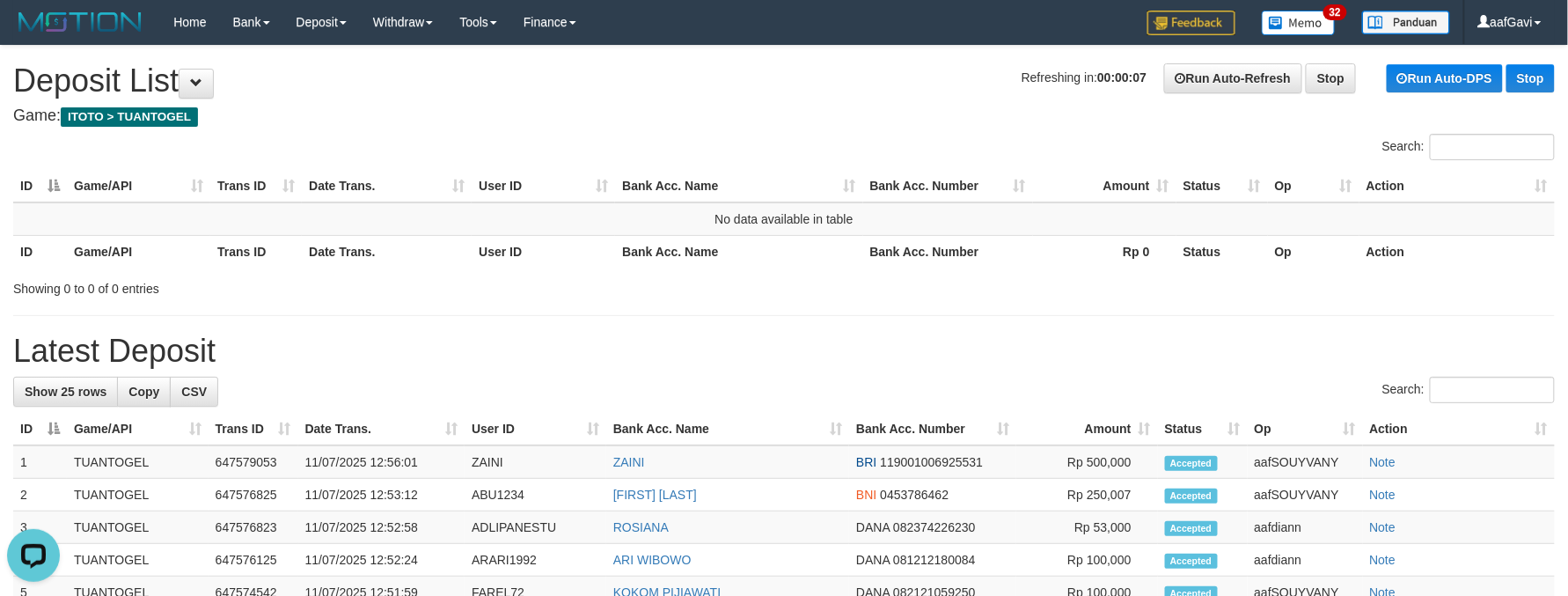 drag, startPoint x: 1066, startPoint y: 111, endPoint x: 824, endPoint y: 1, distance: 265.827 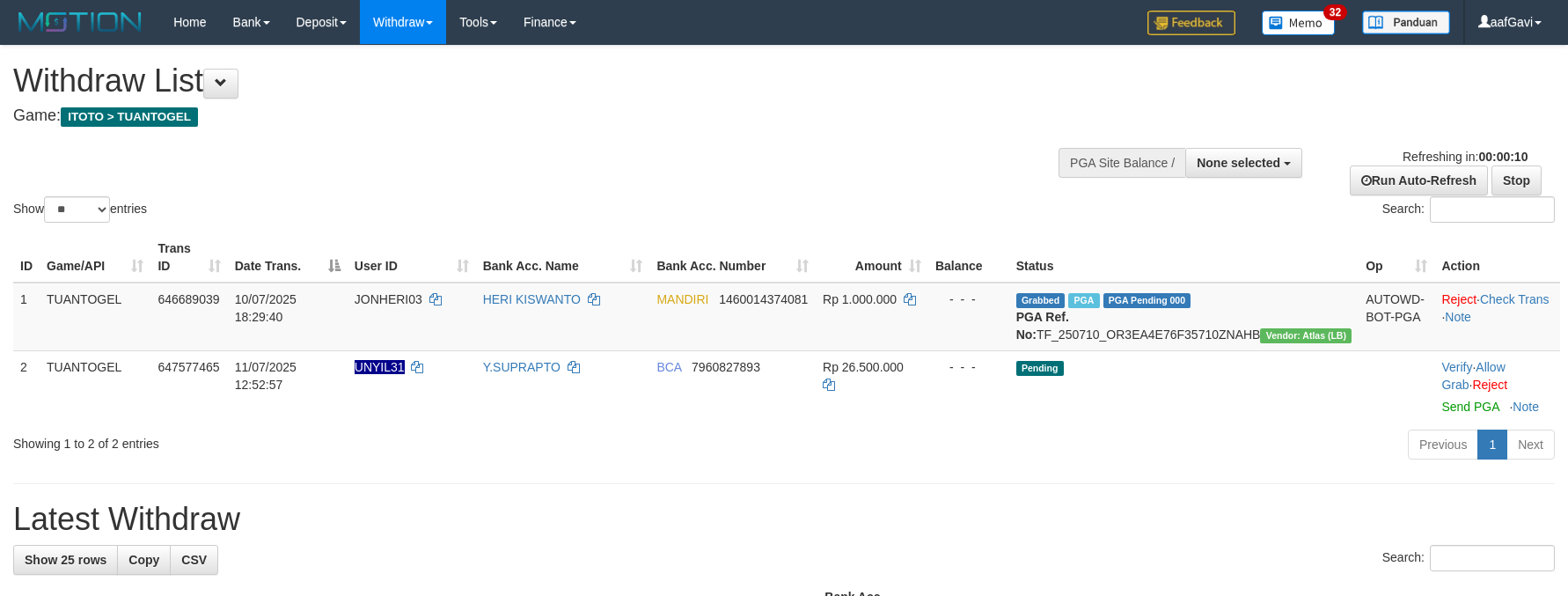 select 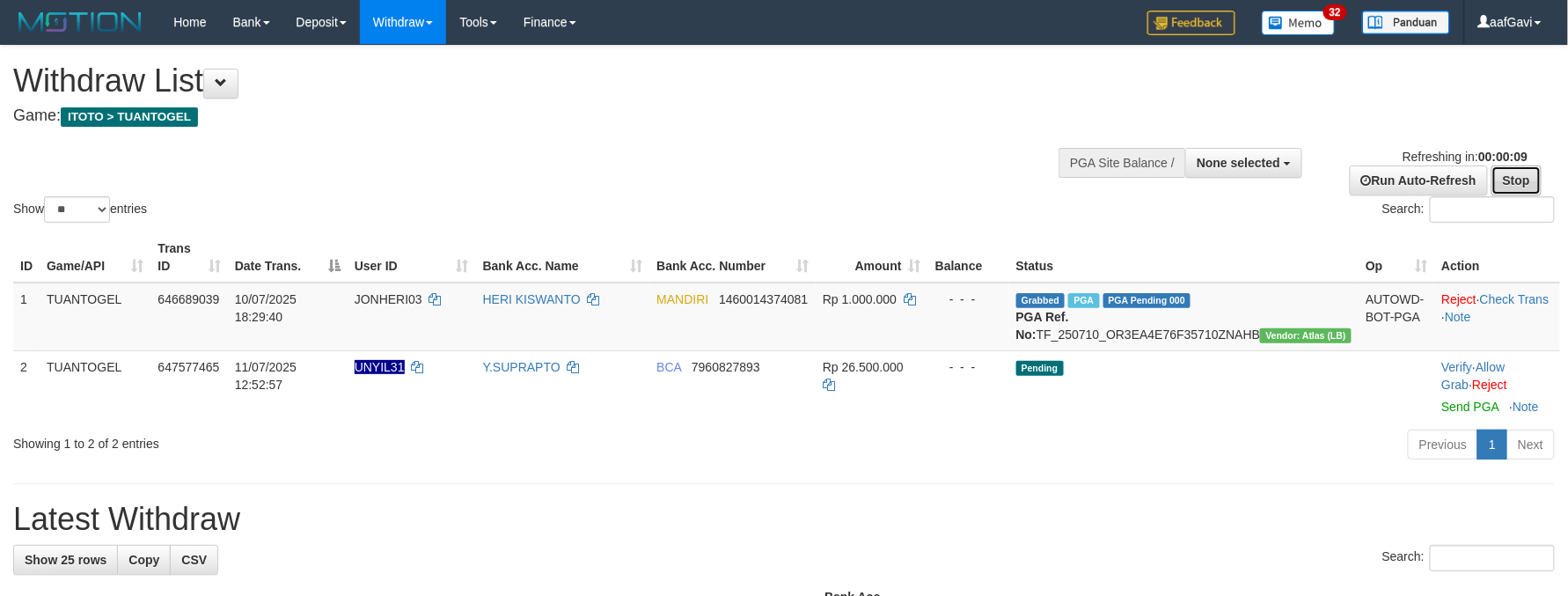 click on "Stop" at bounding box center (1516, 180) 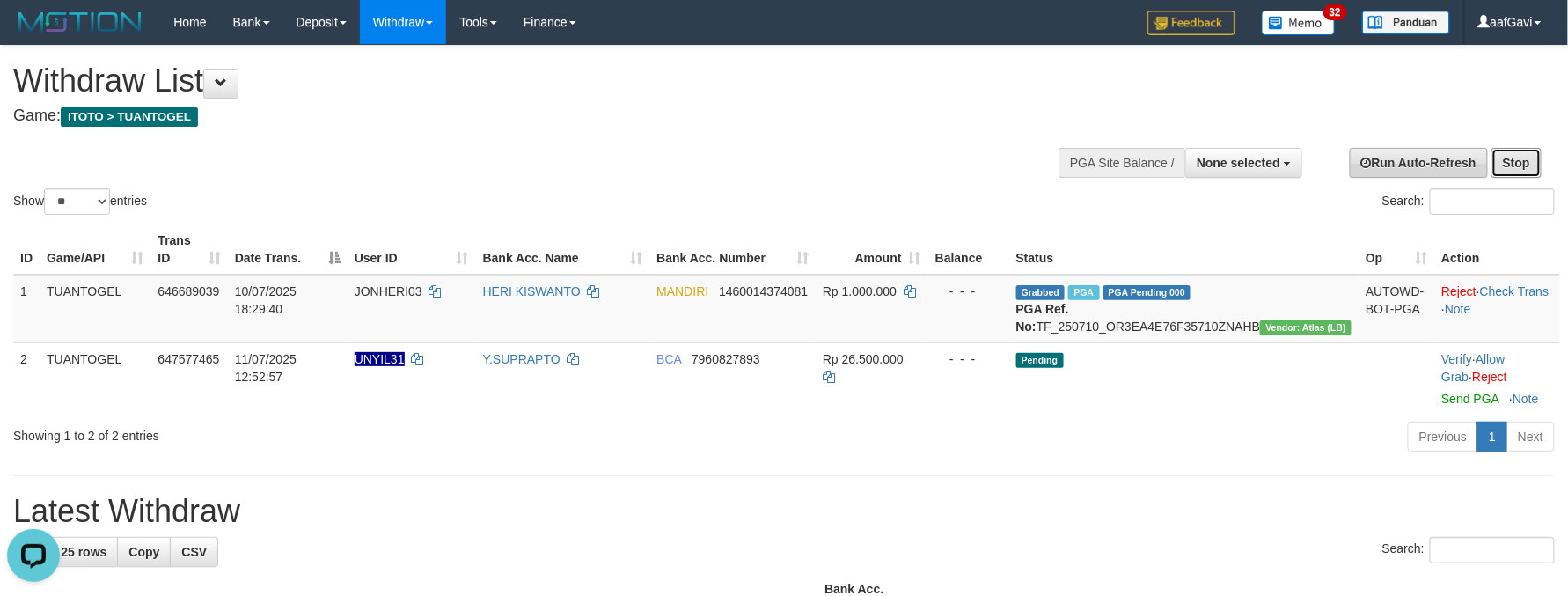 scroll, scrollTop: 0, scrollLeft: 0, axis: both 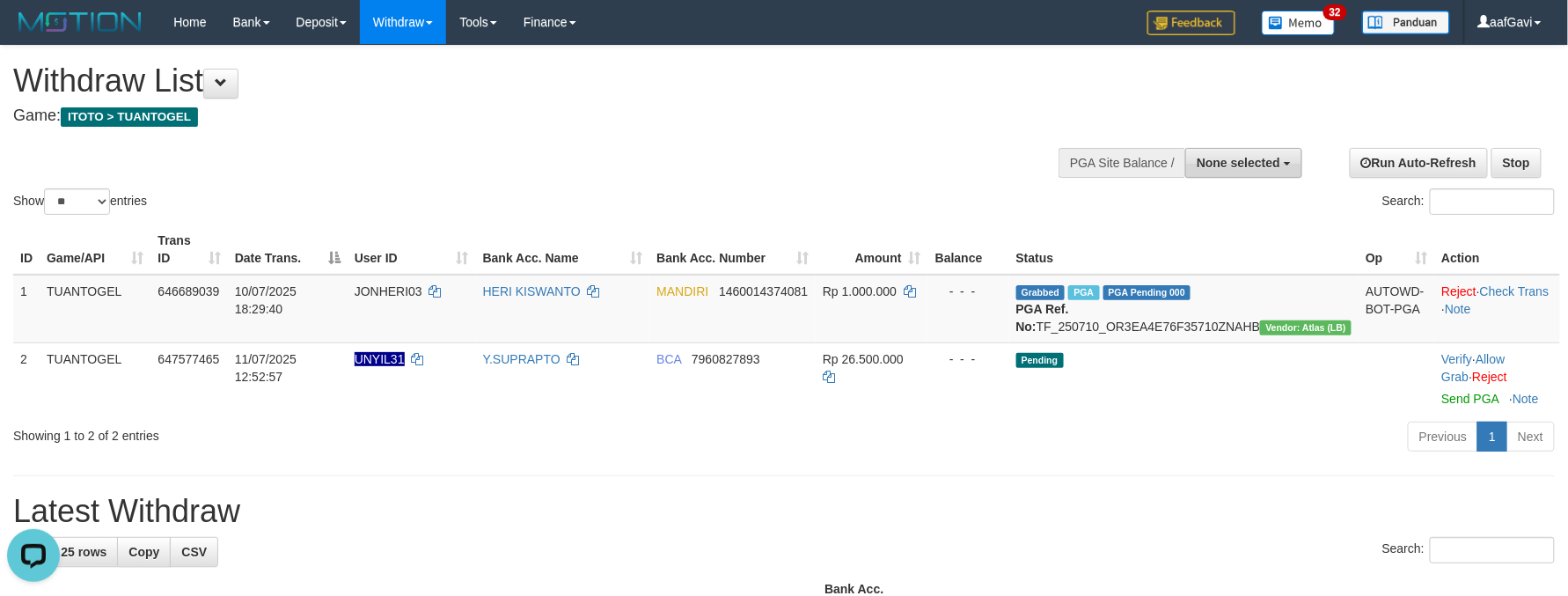 click on "None selected" at bounding box center [1238, 163] 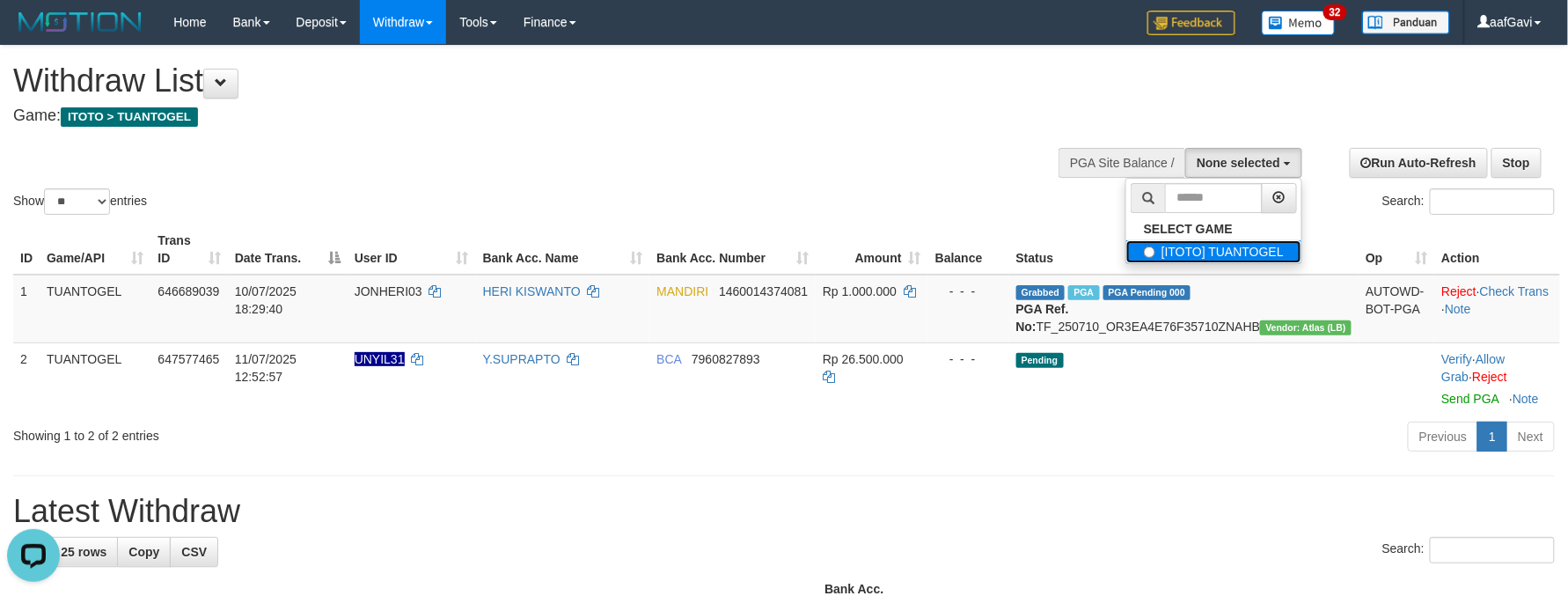 click on "[ITOTO] TUANTOGEL" at bounding box center (1213, 252) 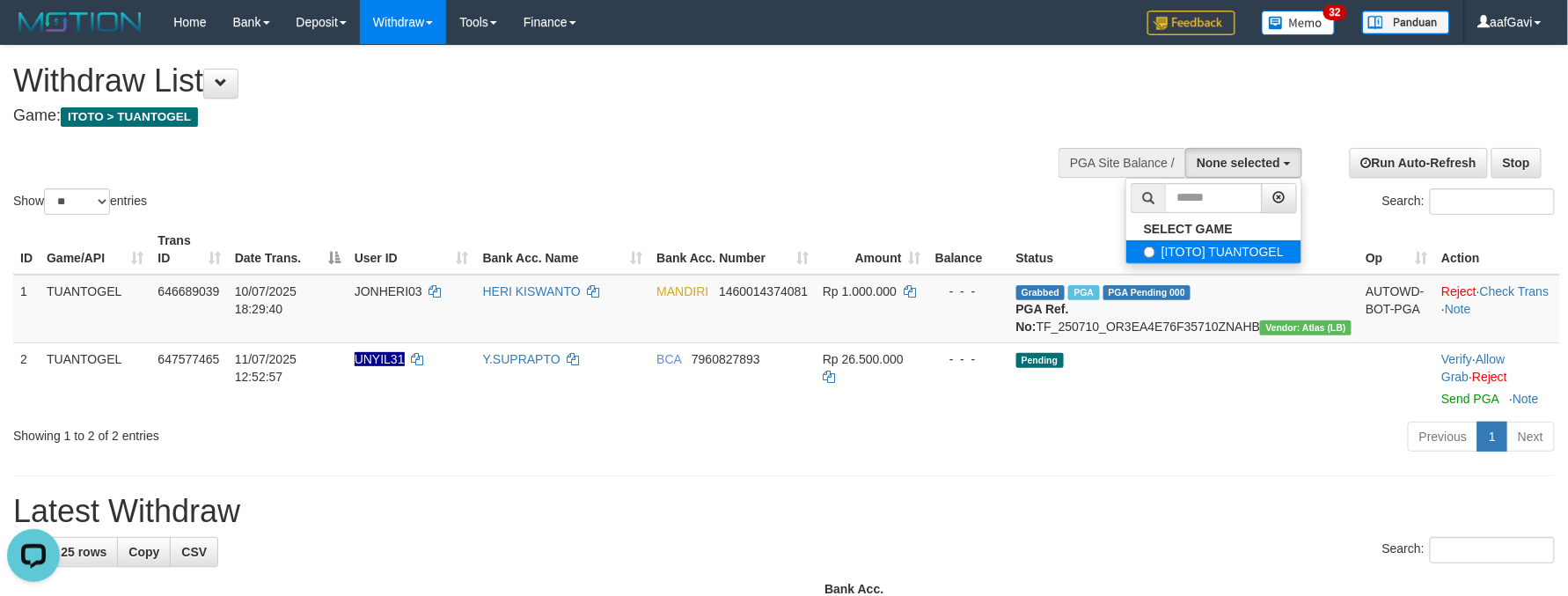 select on "***" 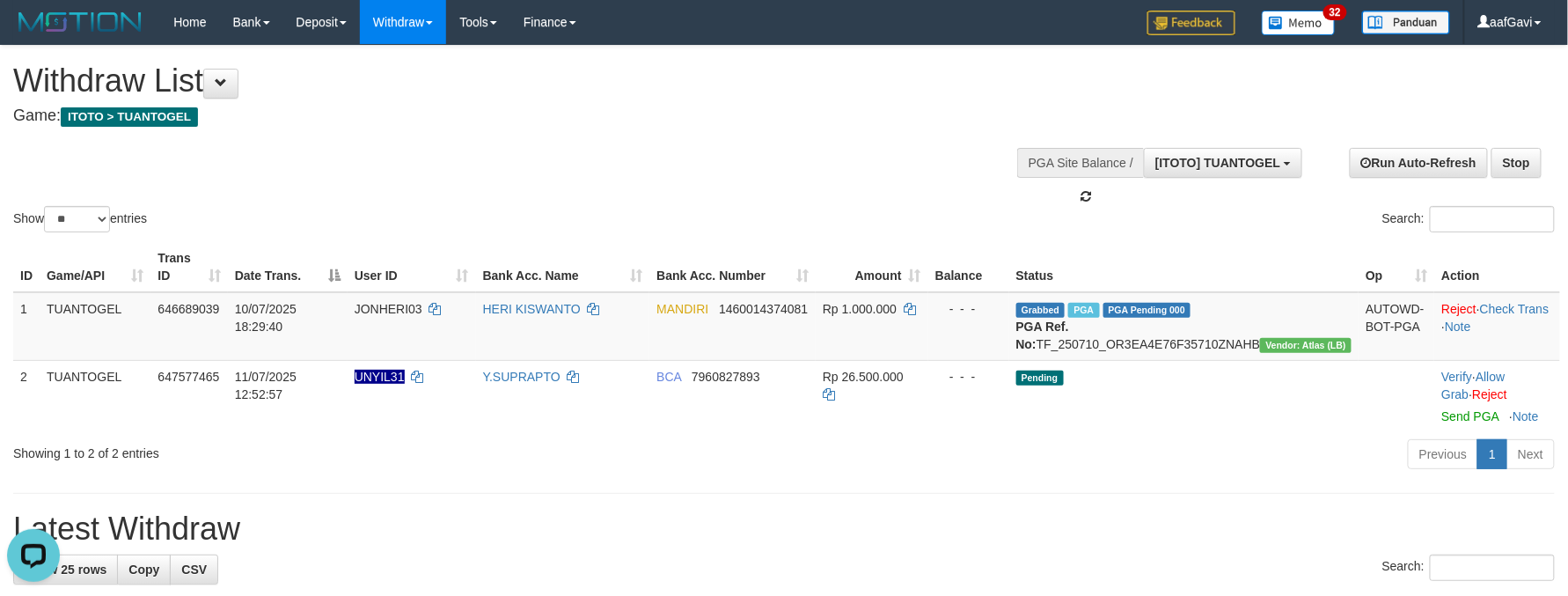 scroll, scrollTop: 15, scrollLeft: 0, axis: vertical 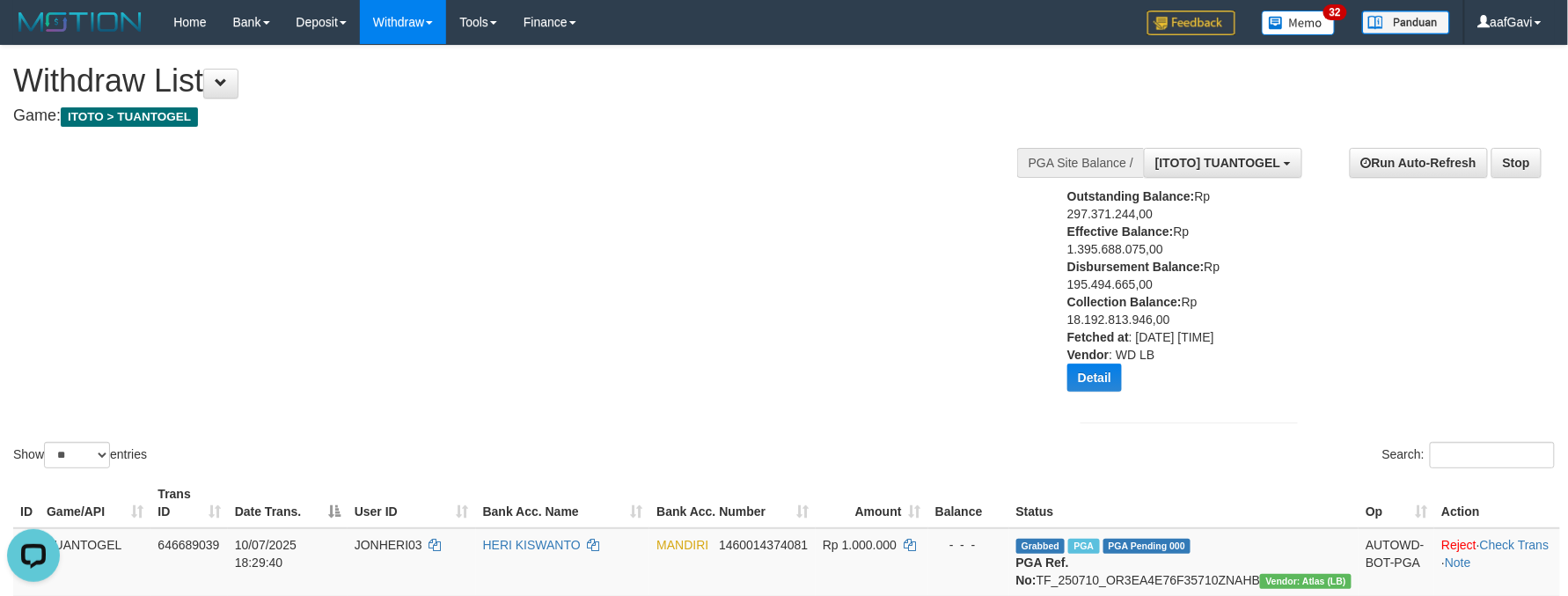 click on "Detail" at bounding box center [1169, 378] 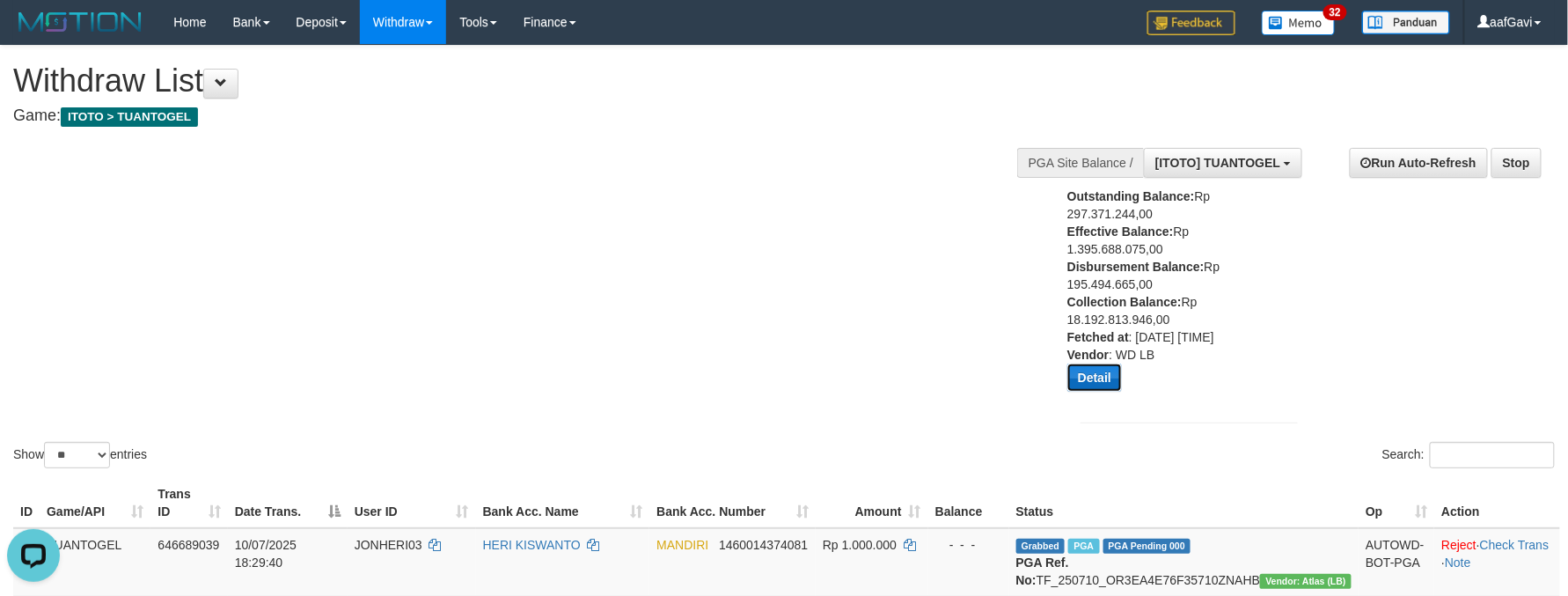 click on "Detail" at bounding box center (1095, 378) 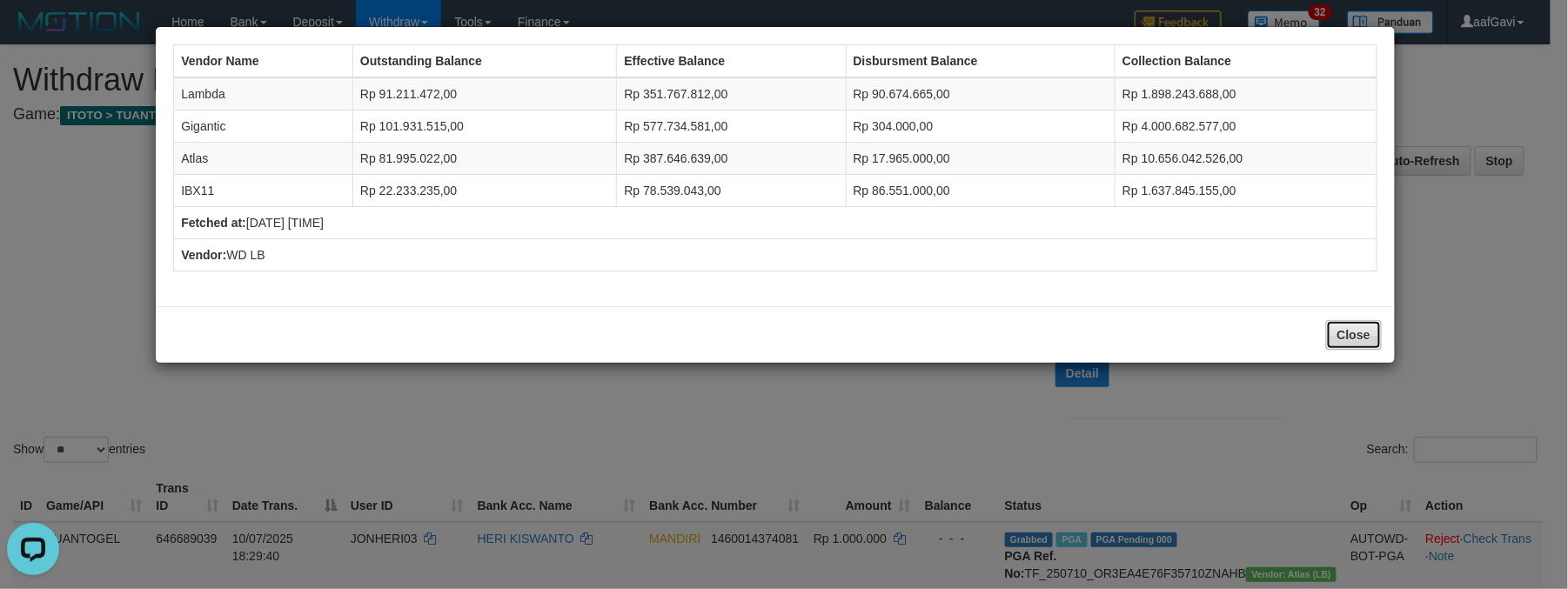 click on "Close" at bounding box center [1354, 335] 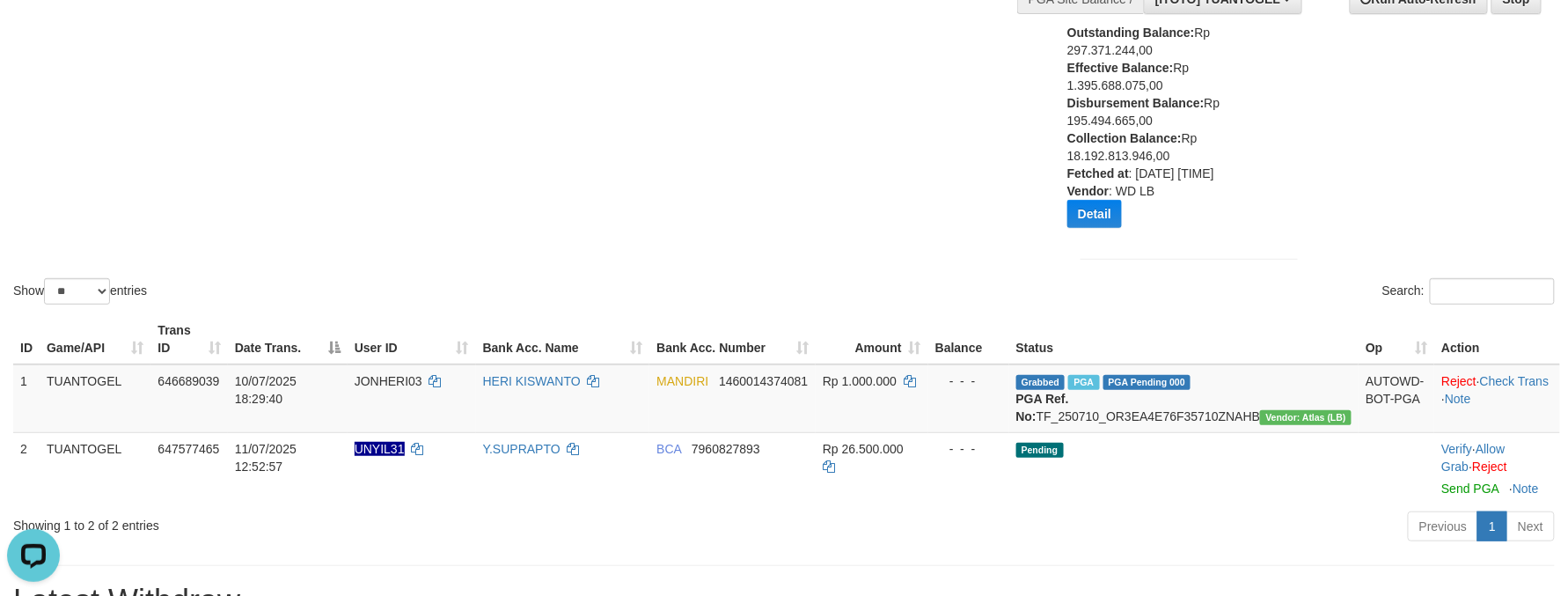 scroll, scrollTop: 82, scrollLeft: 0, axis: vertical 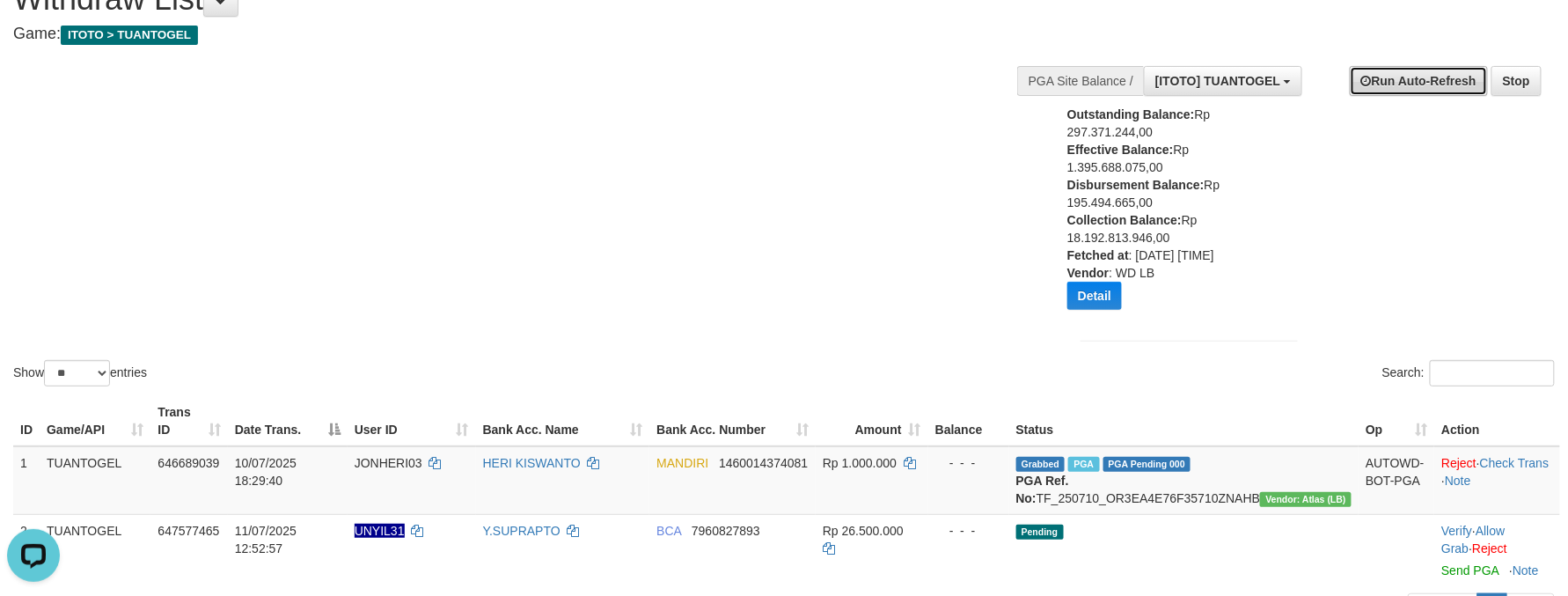 click on "Run Auto-Refresh" at bounding box center [1418, 81] 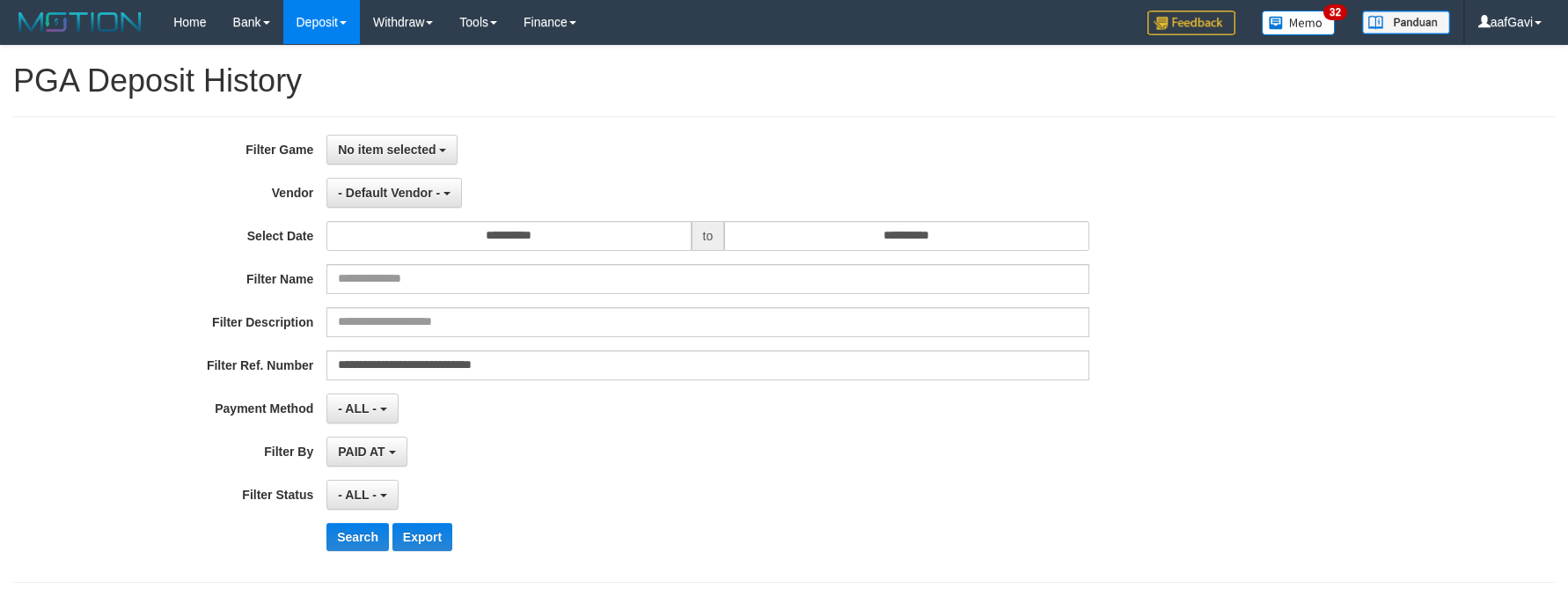 select on "**********" 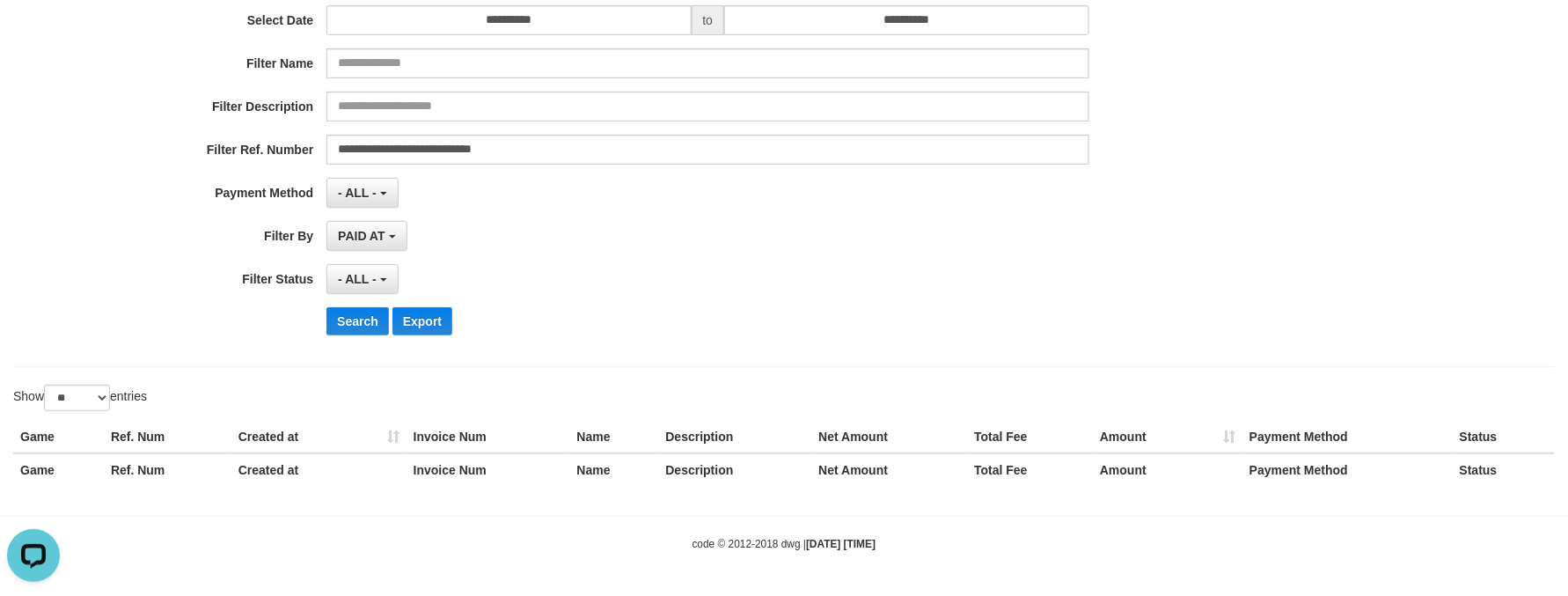 scroll, scrollTop: 0, scrollLeft: 0, axis: both 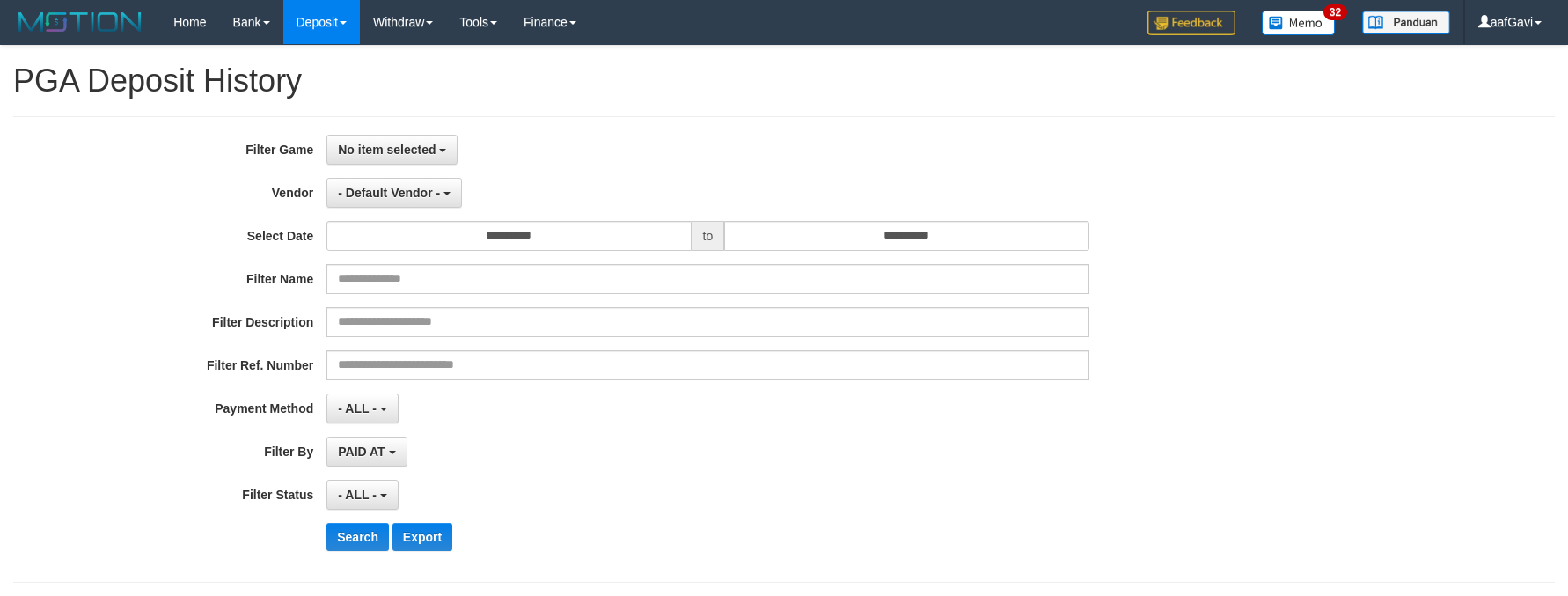 select 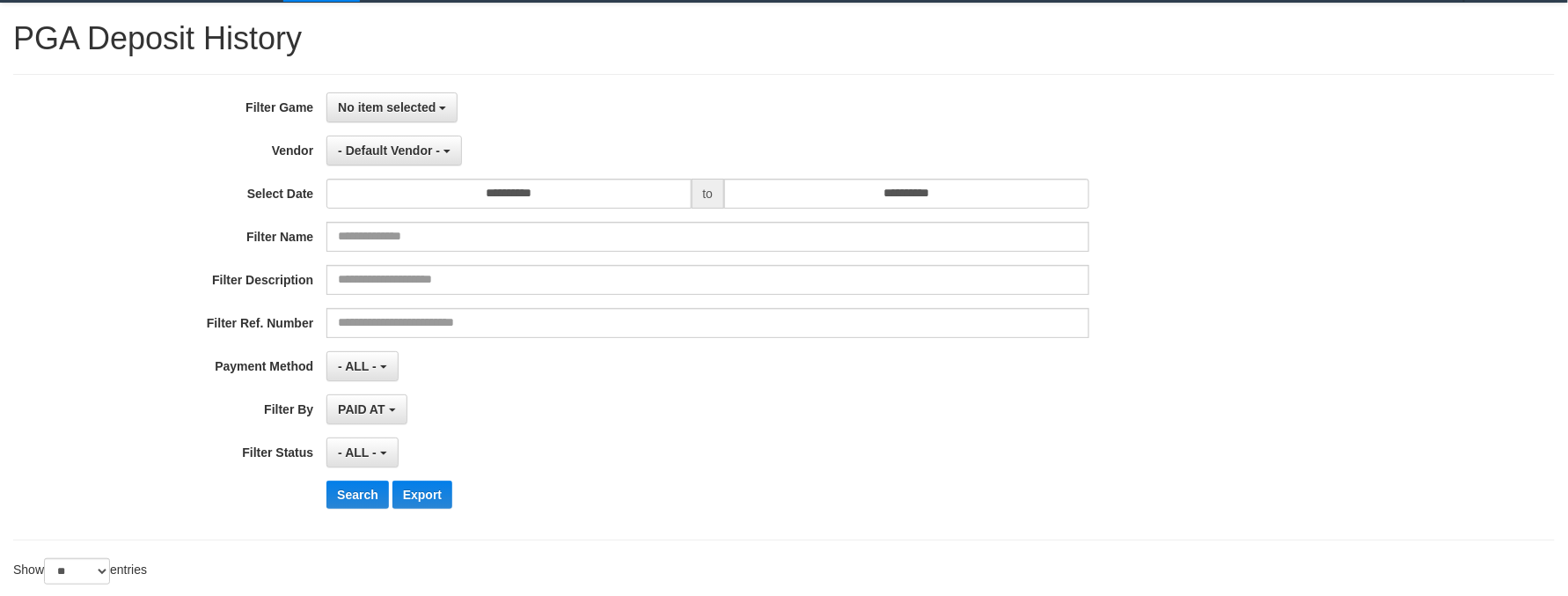 scroll, scrollTop: 0, scrollLeft: 0, axis: both 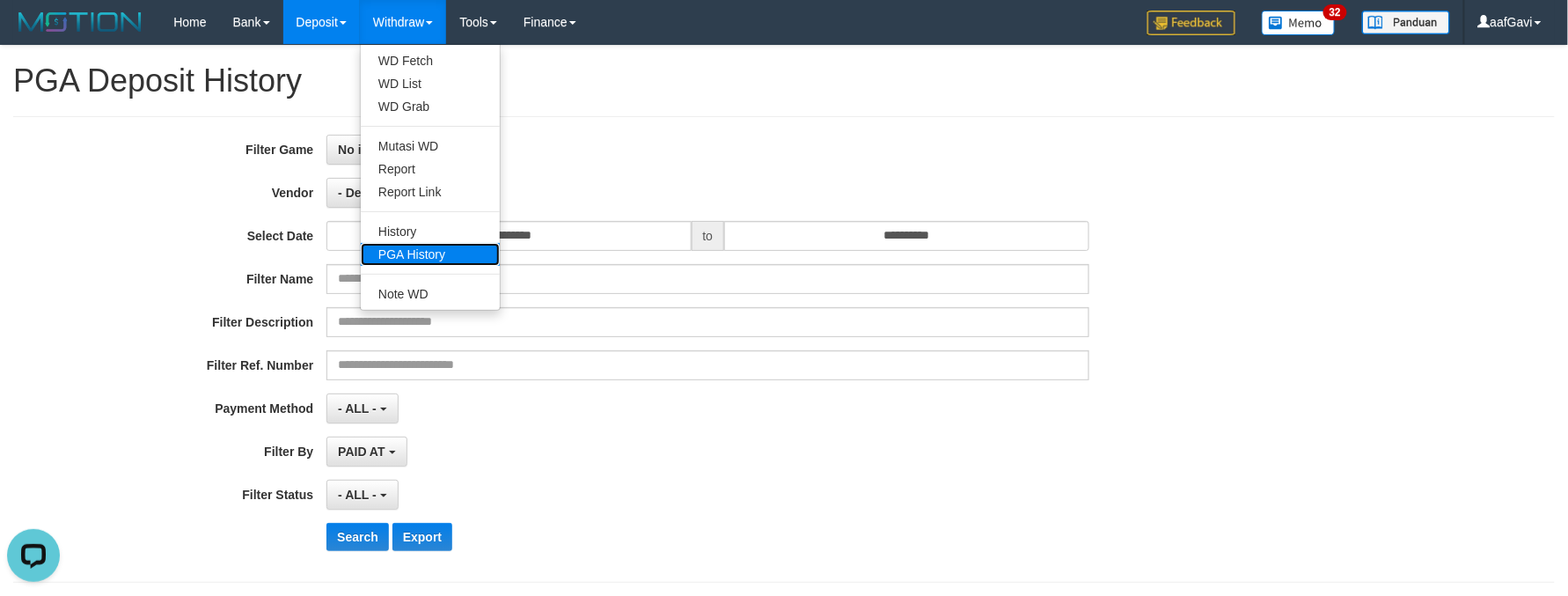 click on "PGA History" at bounding box center [430, 254] 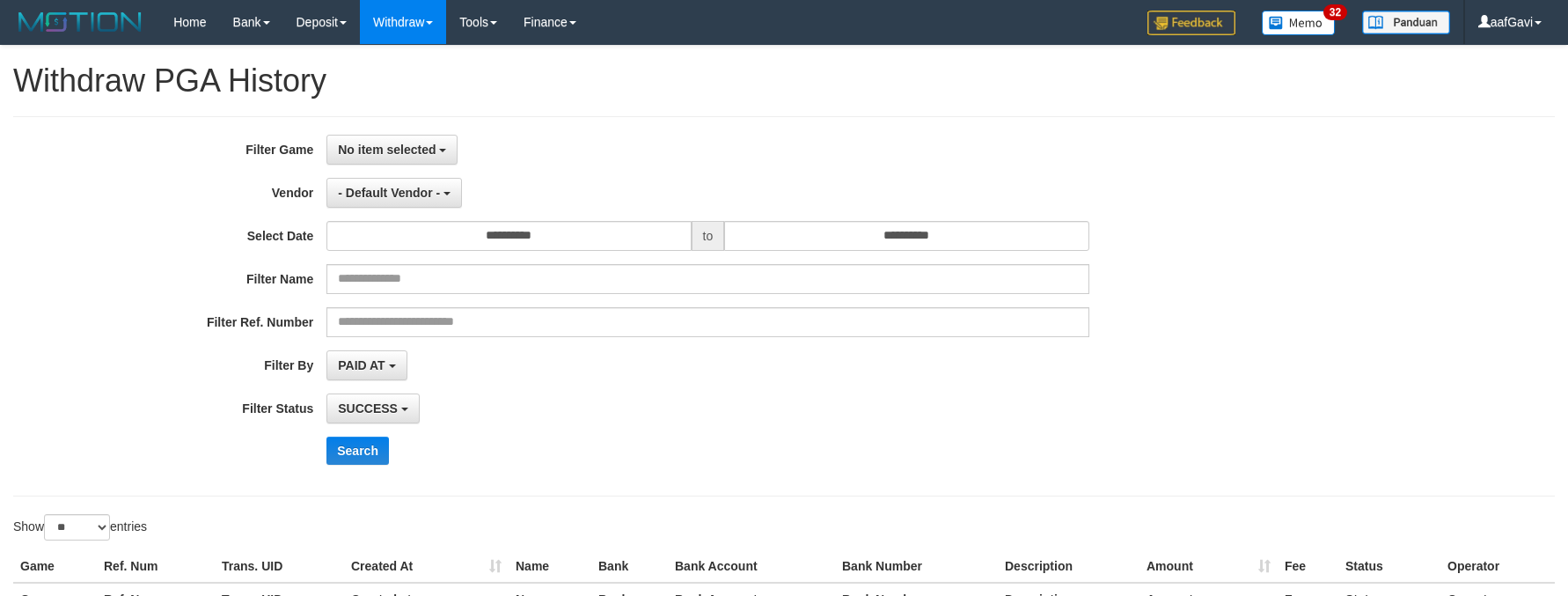 select 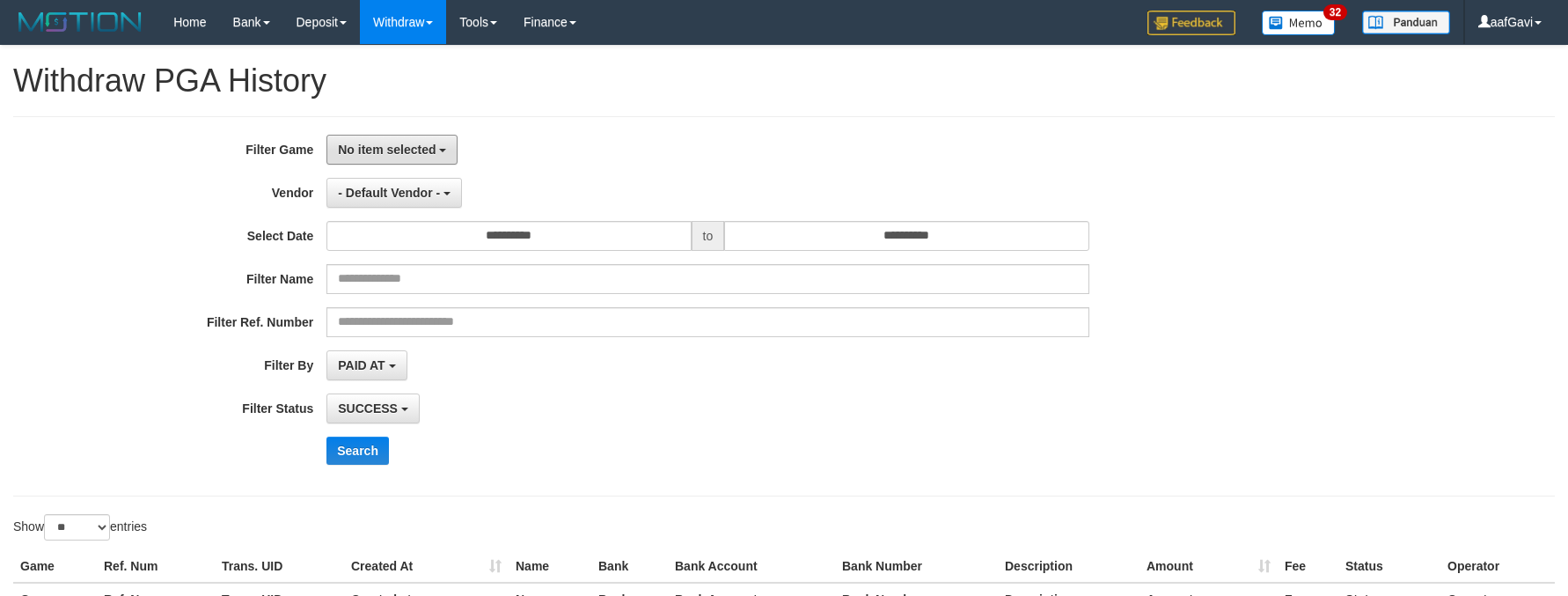 scroll, scrollTop: 0, scrollLeft: 0, axis: both 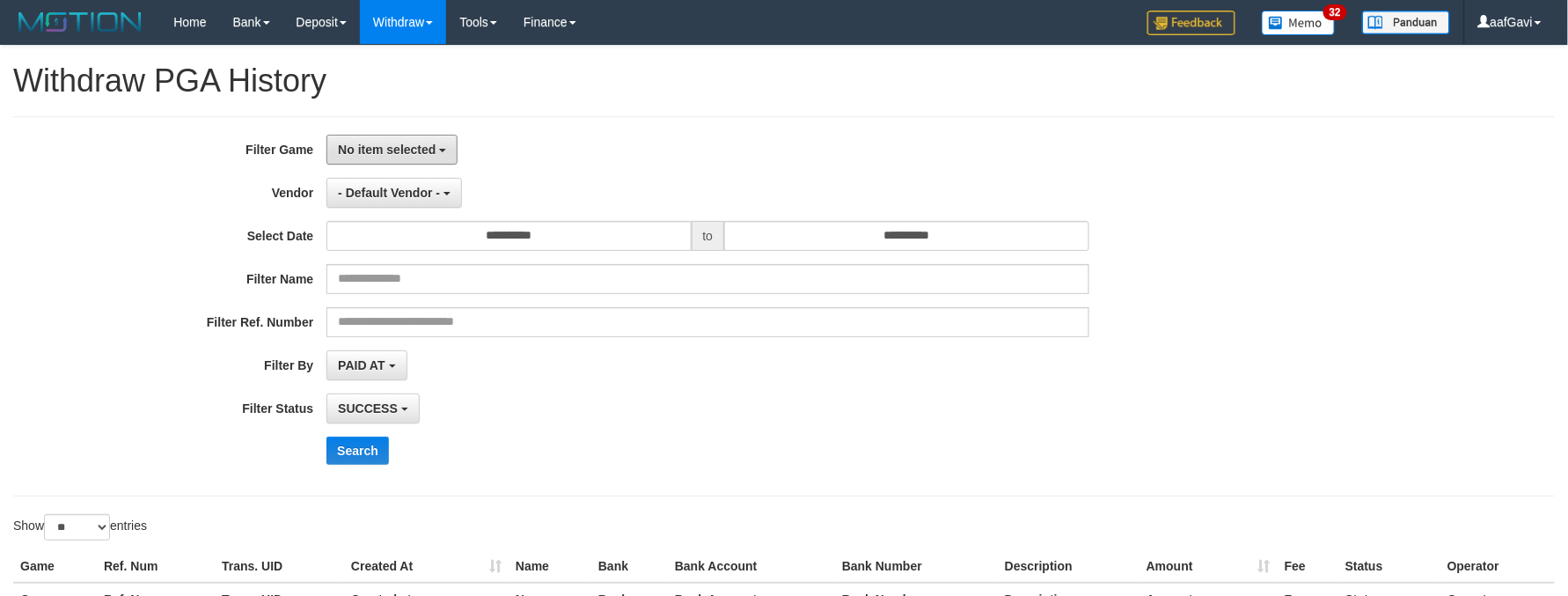 click on "No item selected" at bounding box center [386, 150] 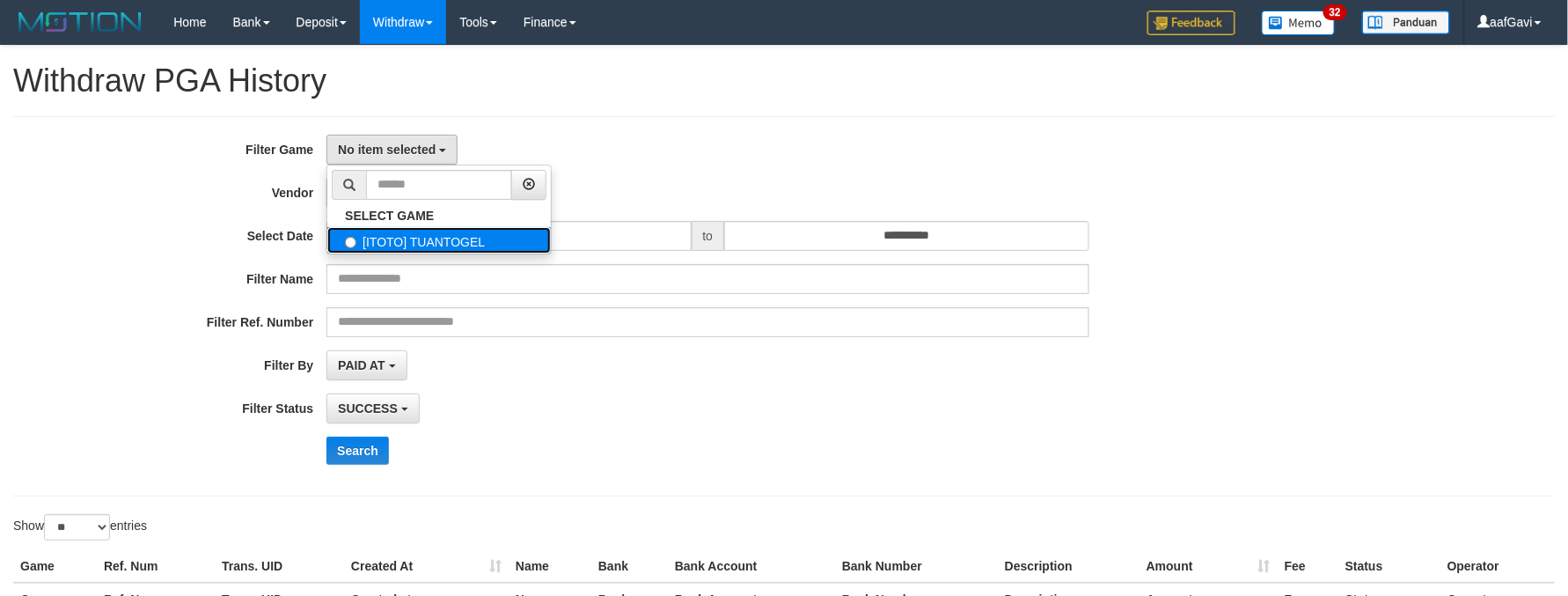 click on "[ITOTO] TUANTOGEL" at bounding box center [439, 240] 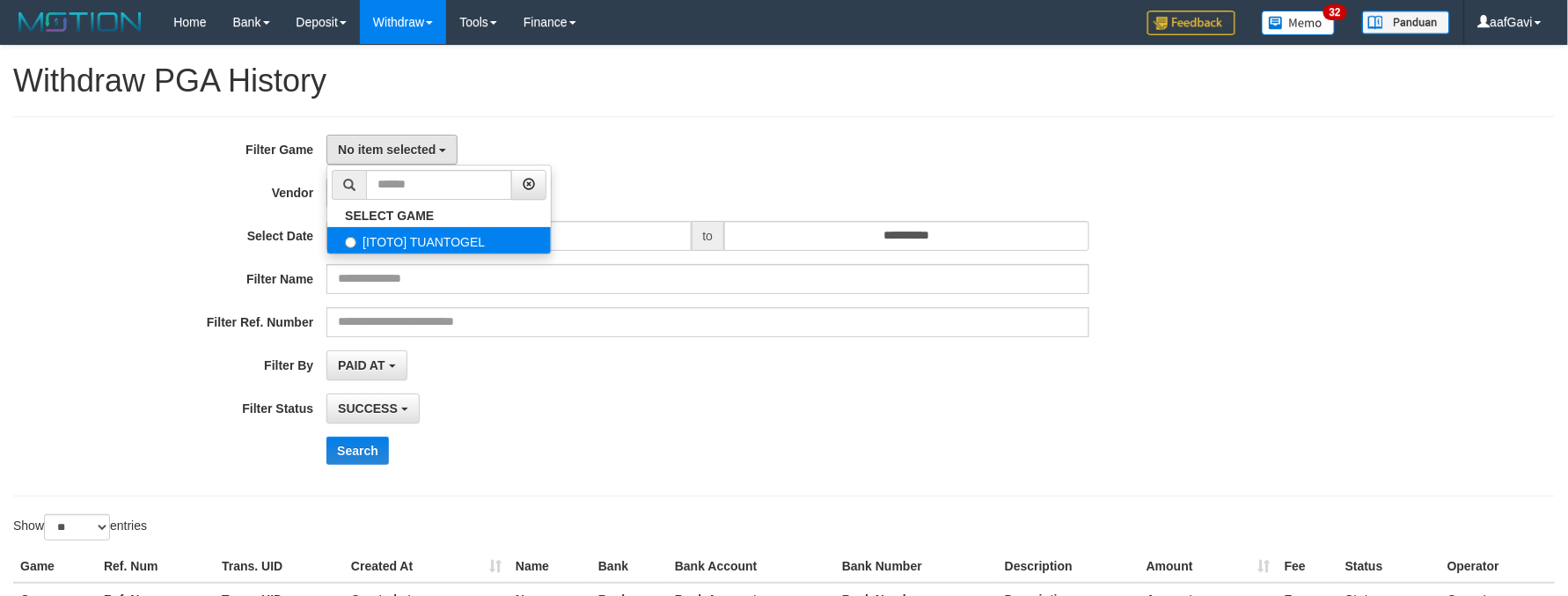 select on "***" 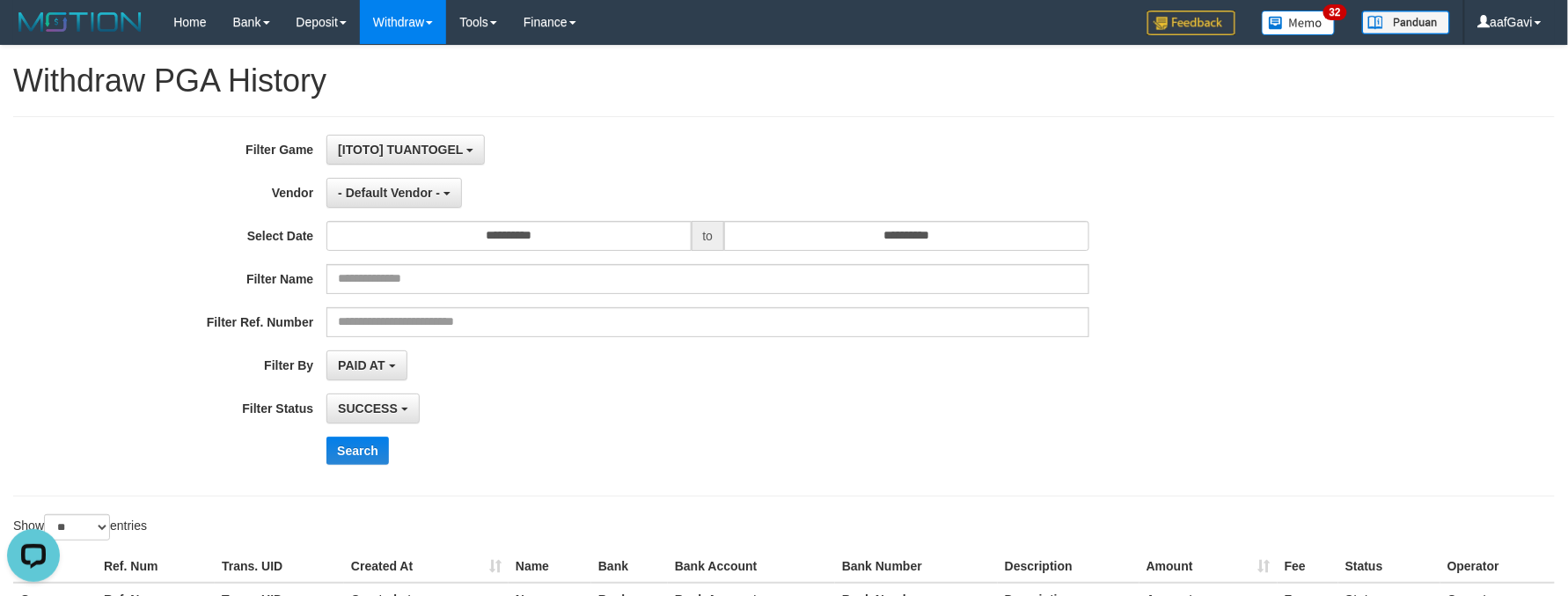 scroll, scrollTop: 0, scrollLeft: 0, axis: both 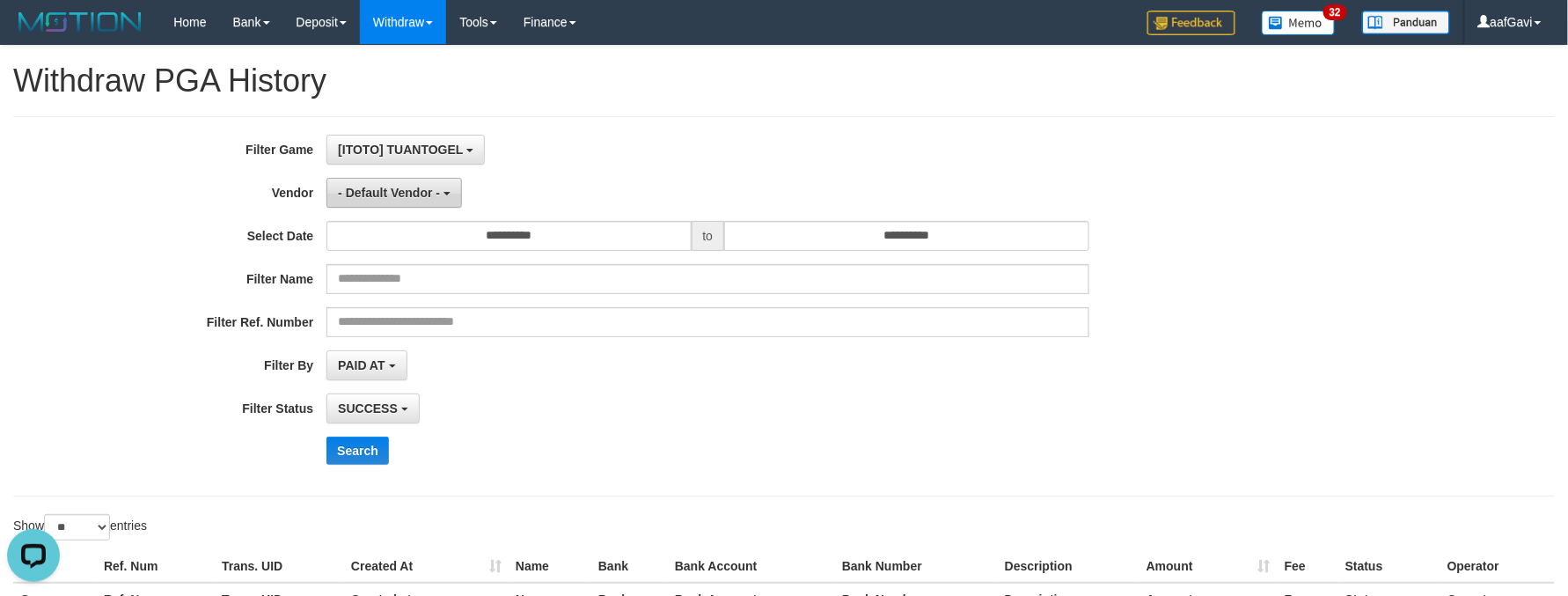 click on "- Default Vendor -" at bounding box center [389, 193] 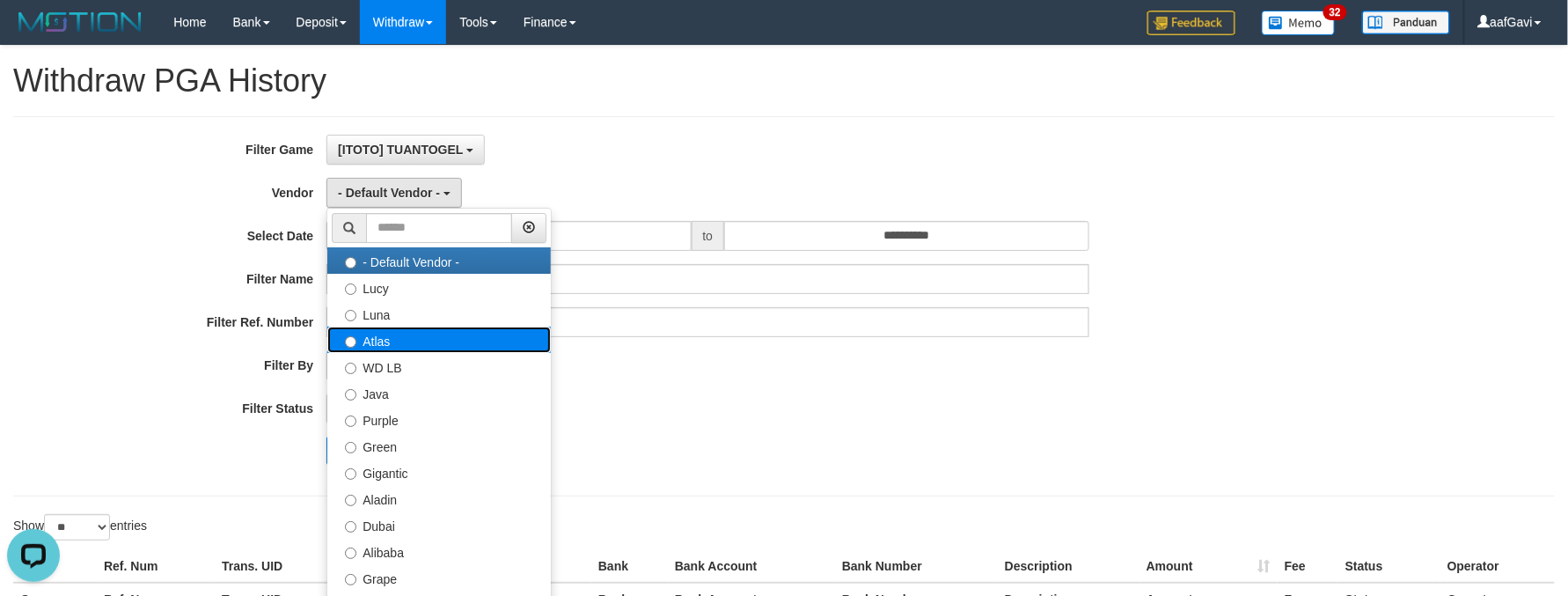 click on "Atlas" at bounding box center (439, 340) 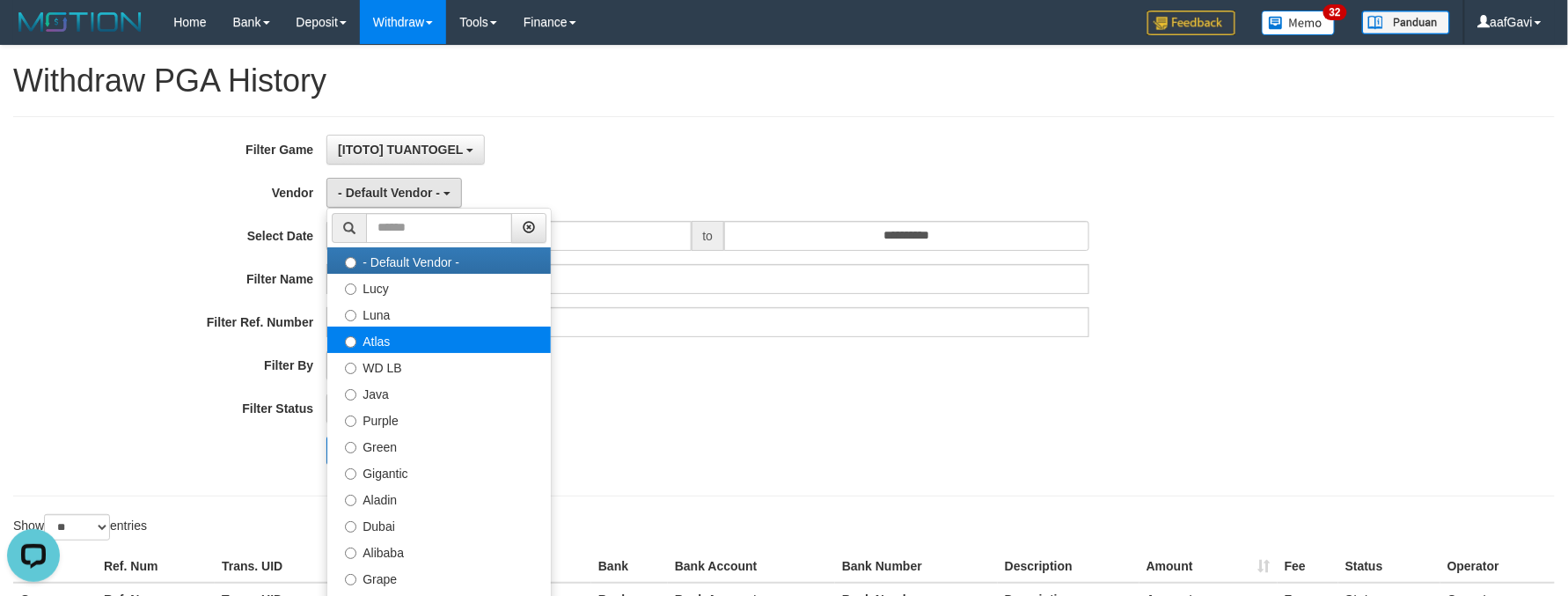 select on "**********" 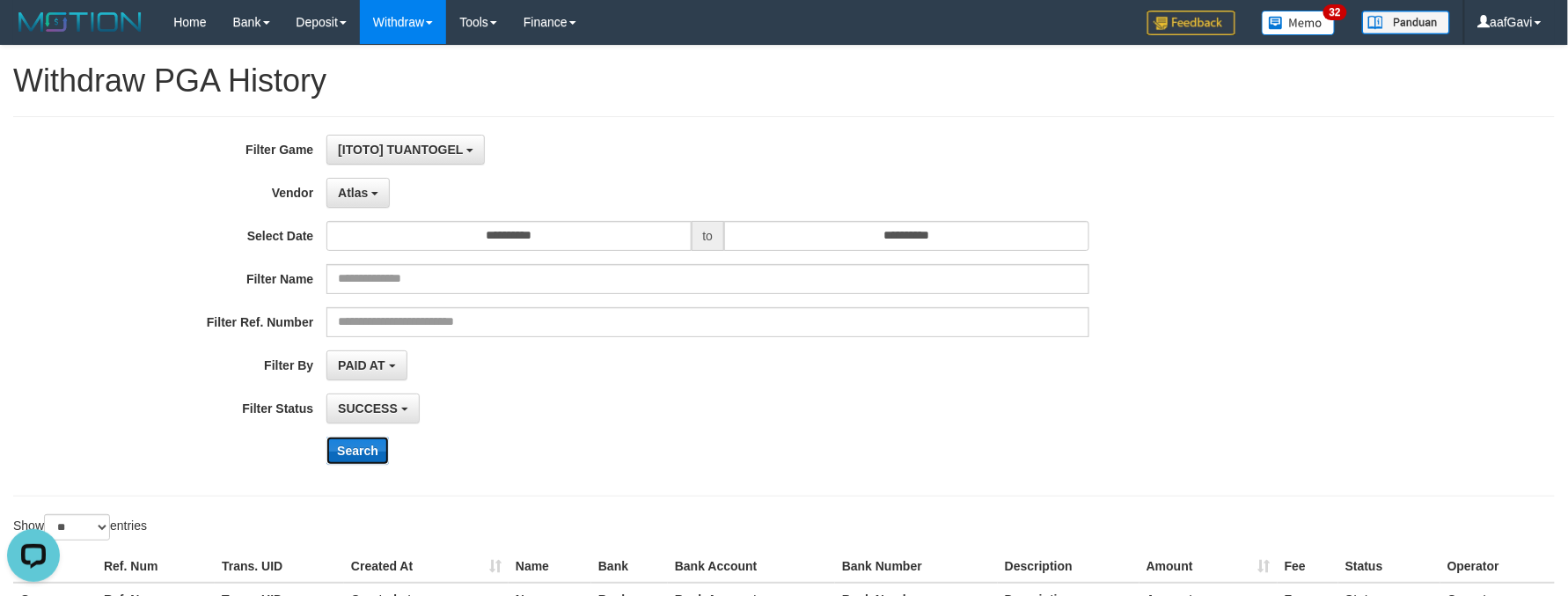 click on "Search" at bounding box center [357, 451] 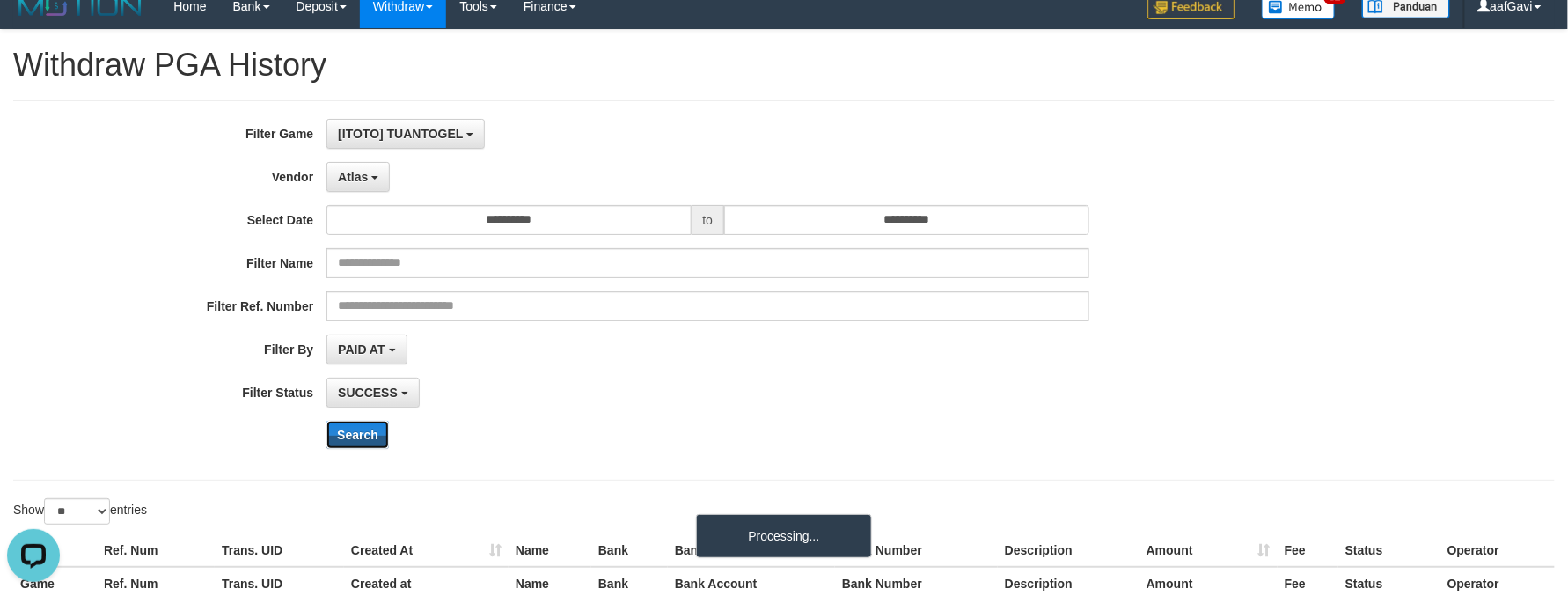 scroll, scrollTop: 117, scrollLeft: 0, axis: vertical 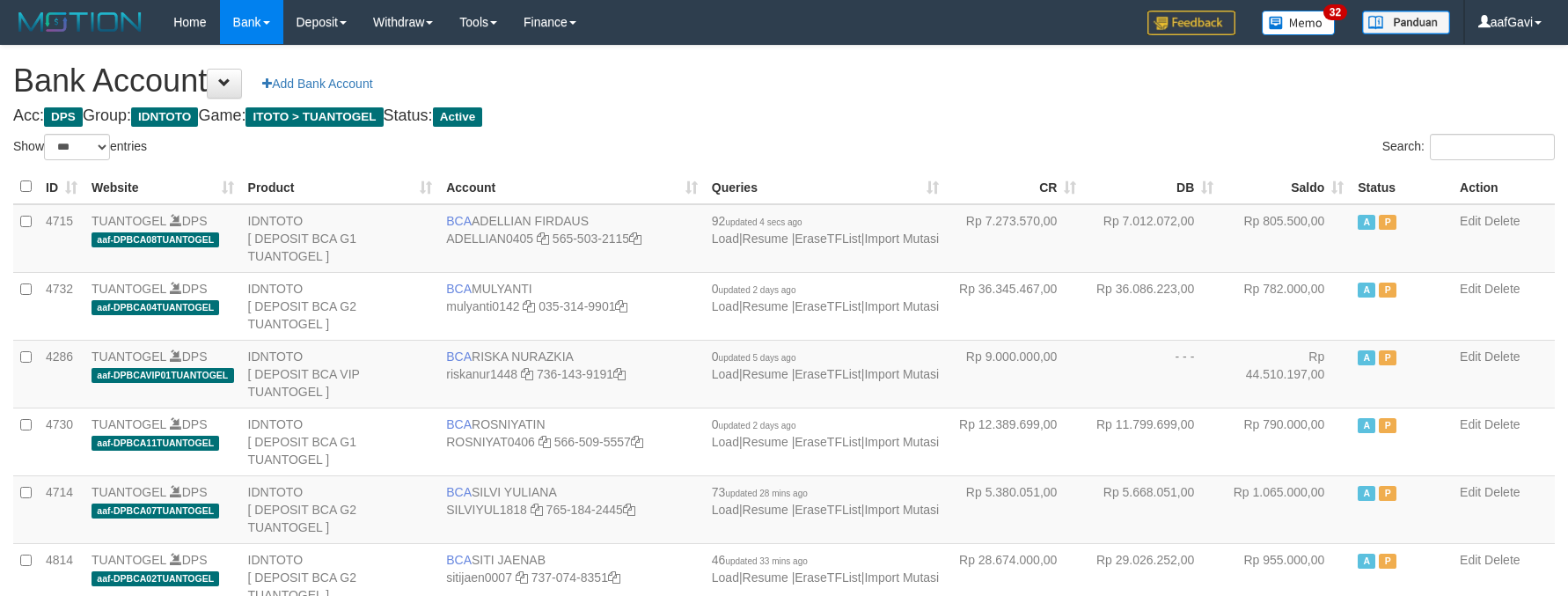 select on "***" 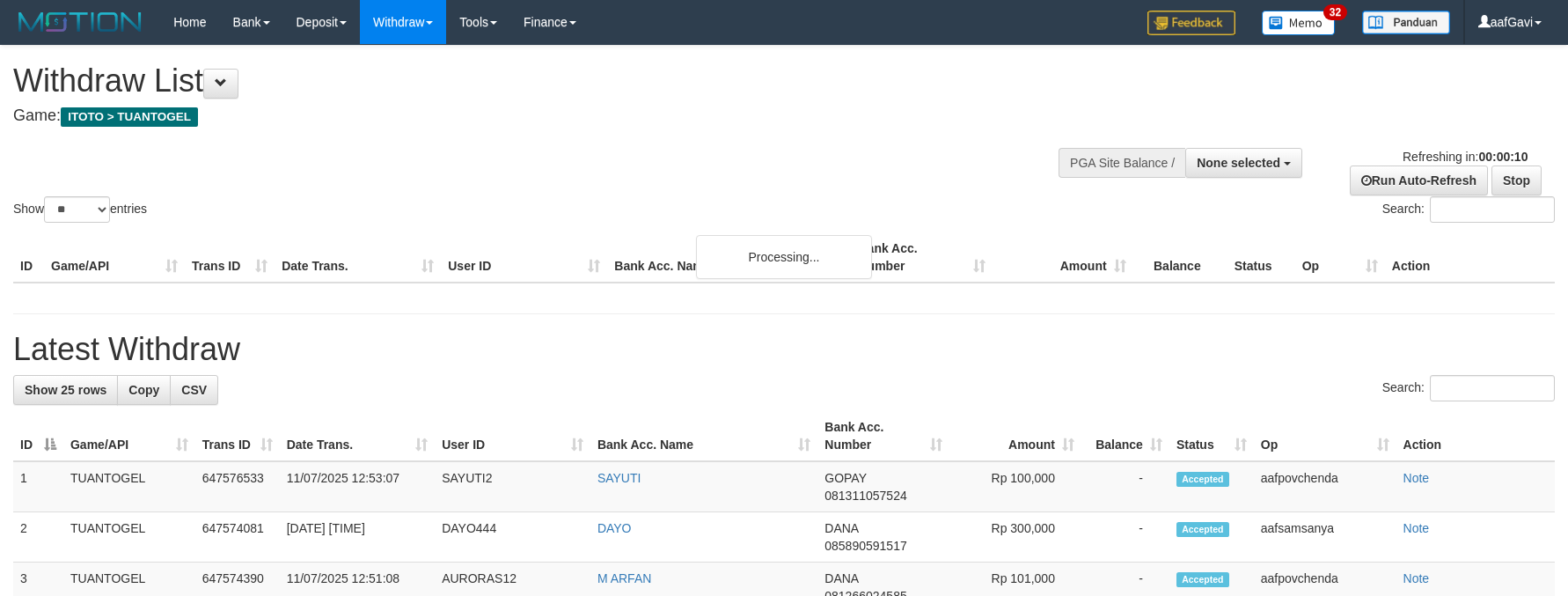 select 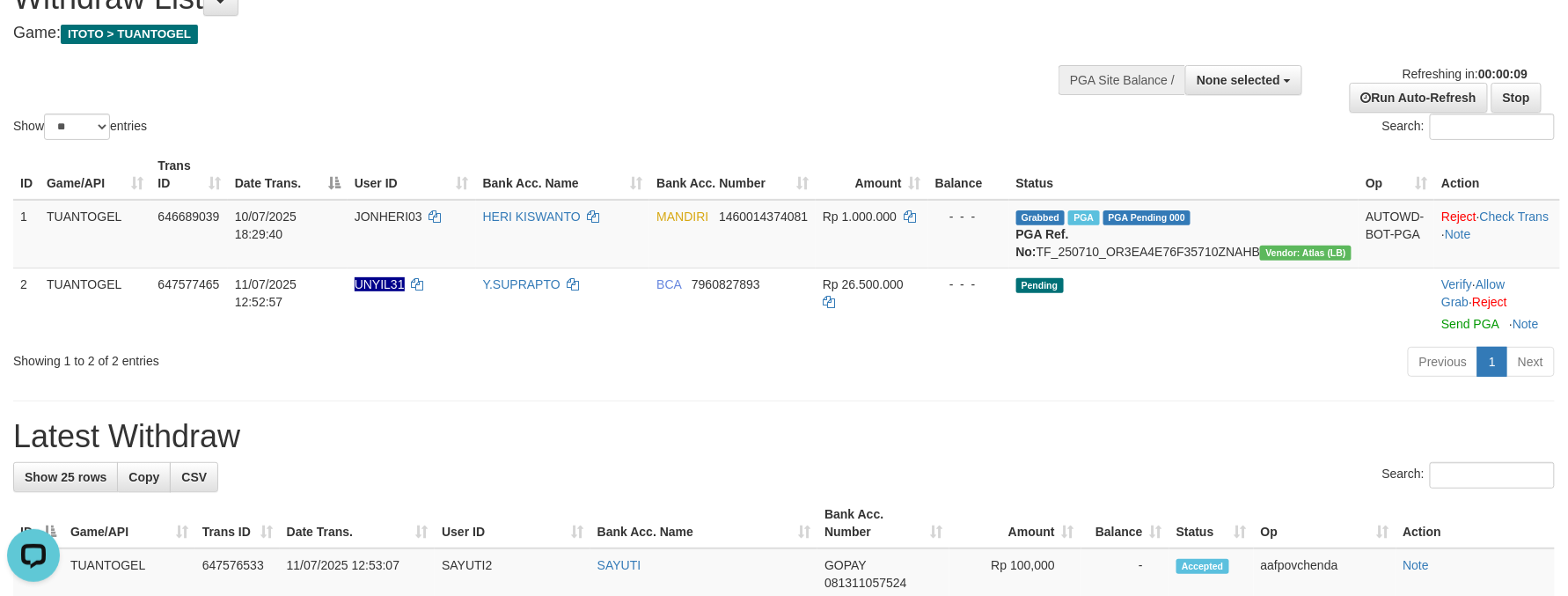 scroll, scrollTop: 0, scrollLeft: 0, axis: both 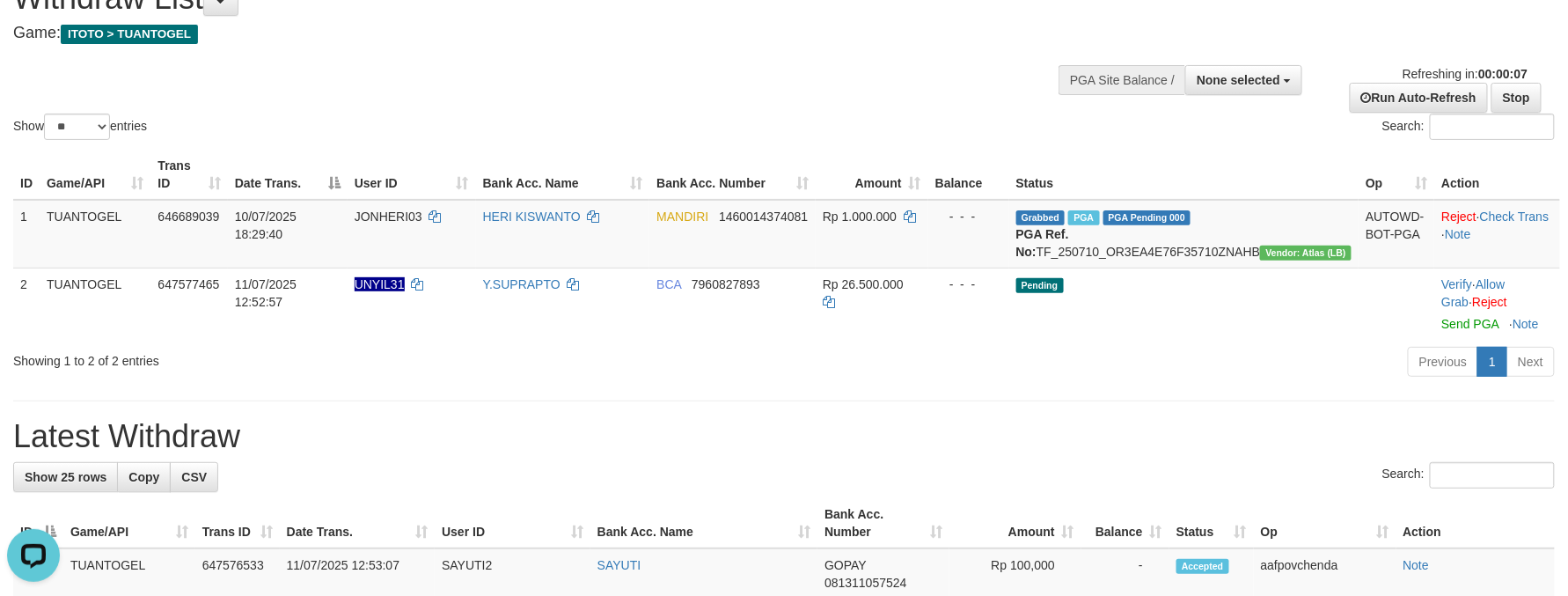 click on "Game:   ITOTO > TUANTOGEL" at bounding box center [520, 33] 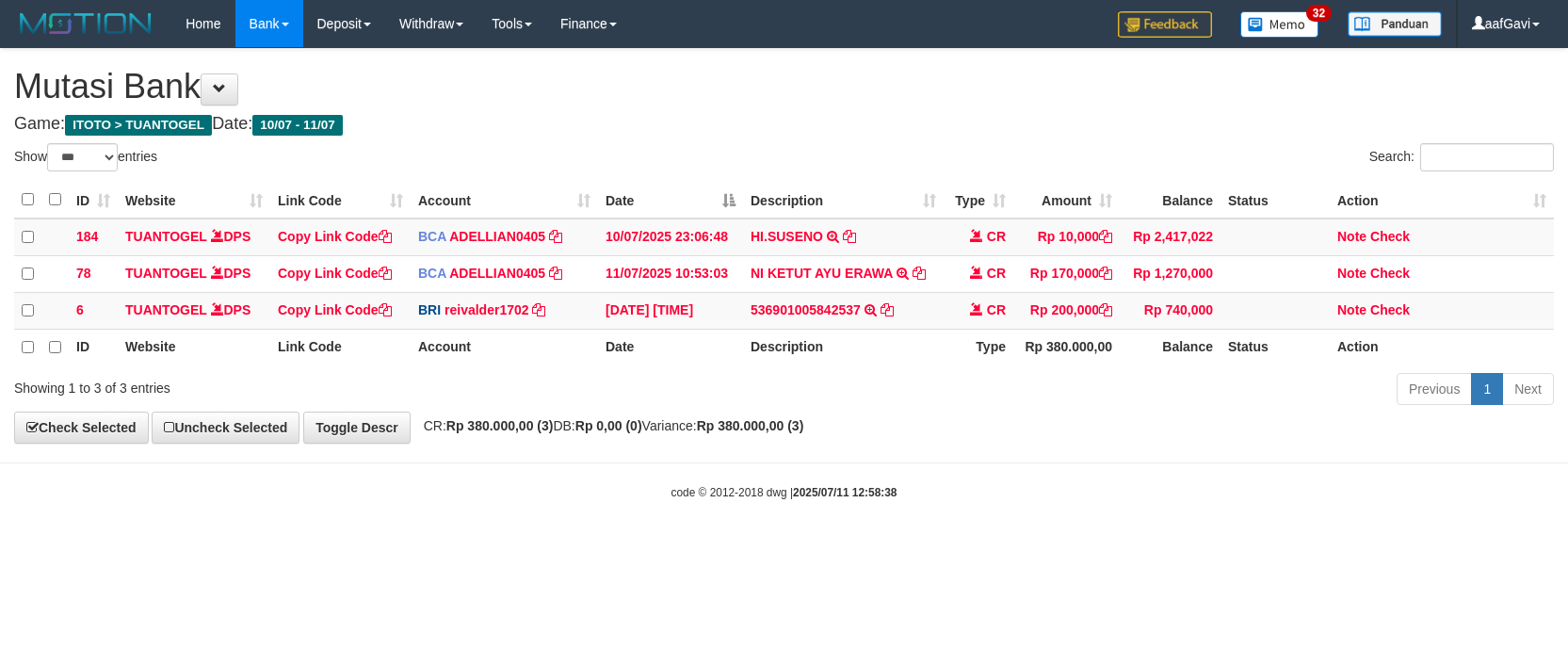 select on "***" 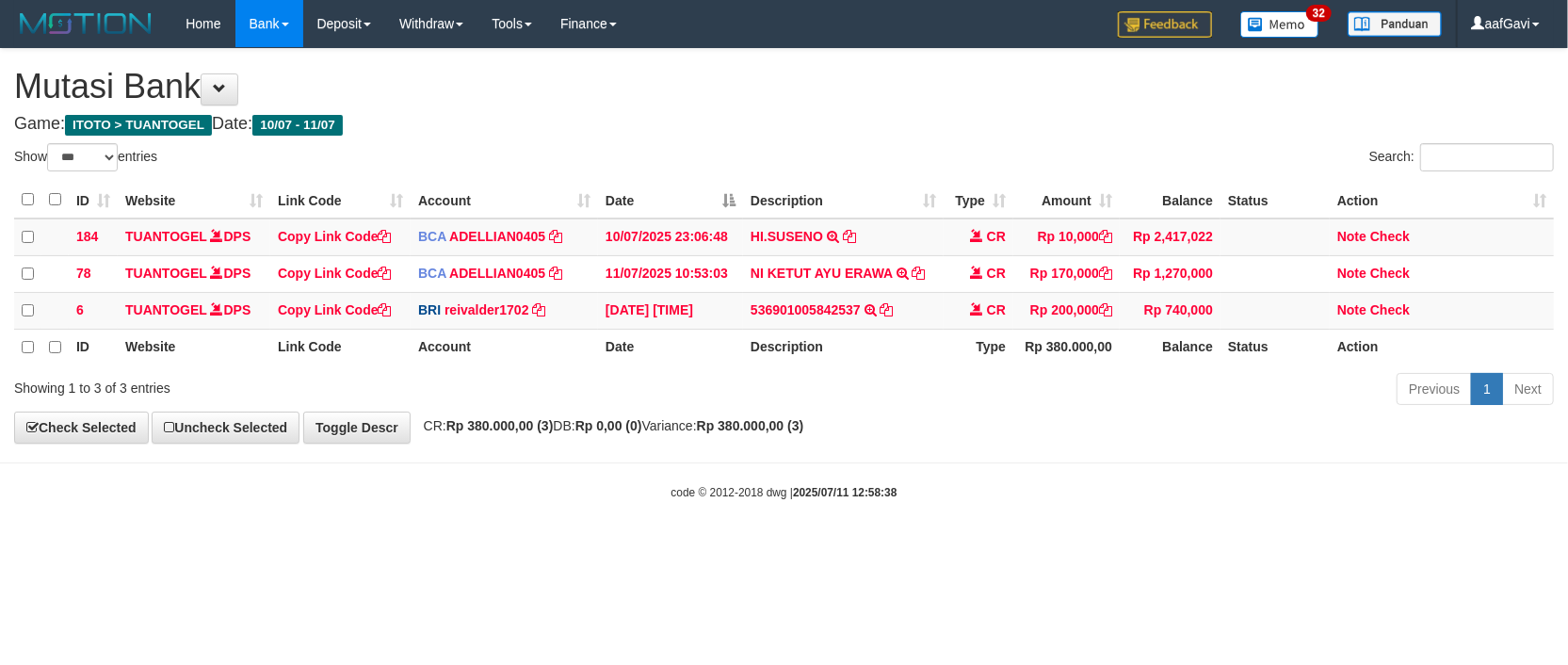 click on "**********" at bounding box center [784, 246] 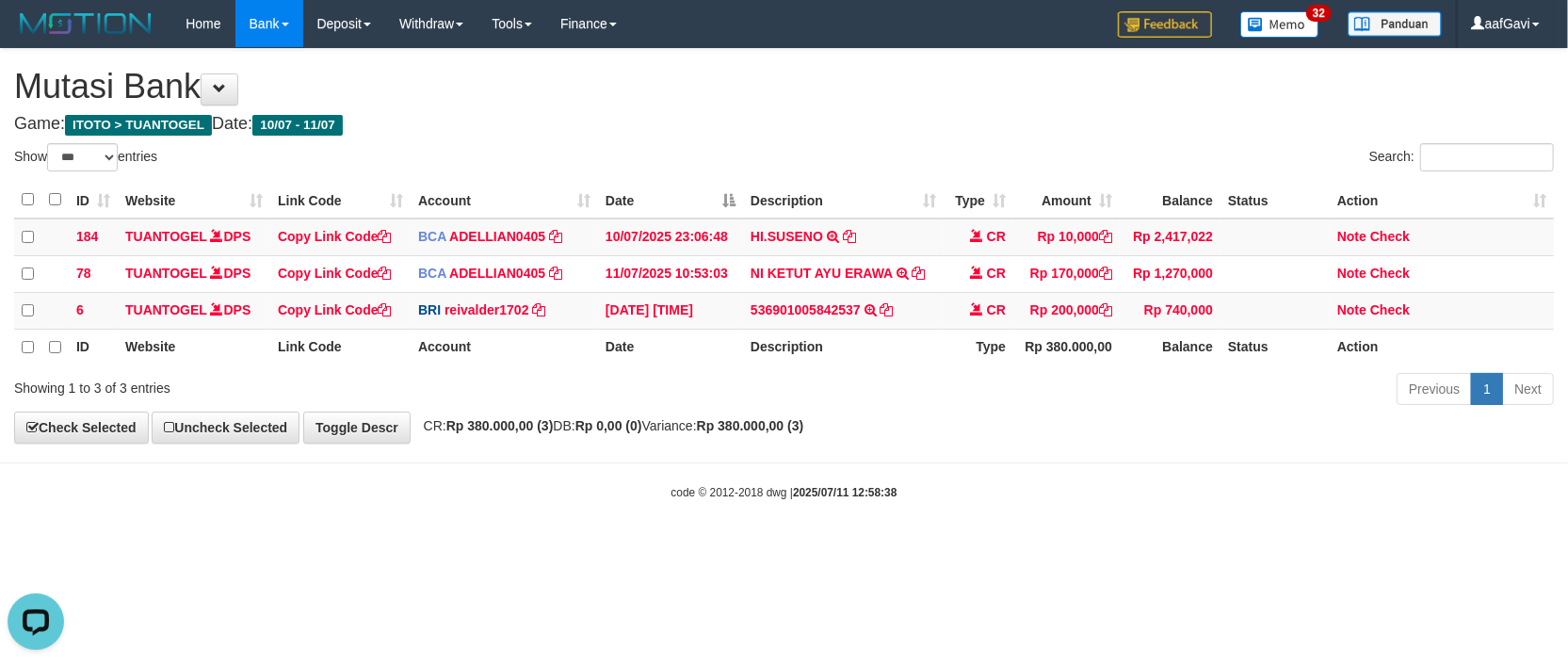 scroll, scrollTop: 0, scrollLeft: 0, axis: both 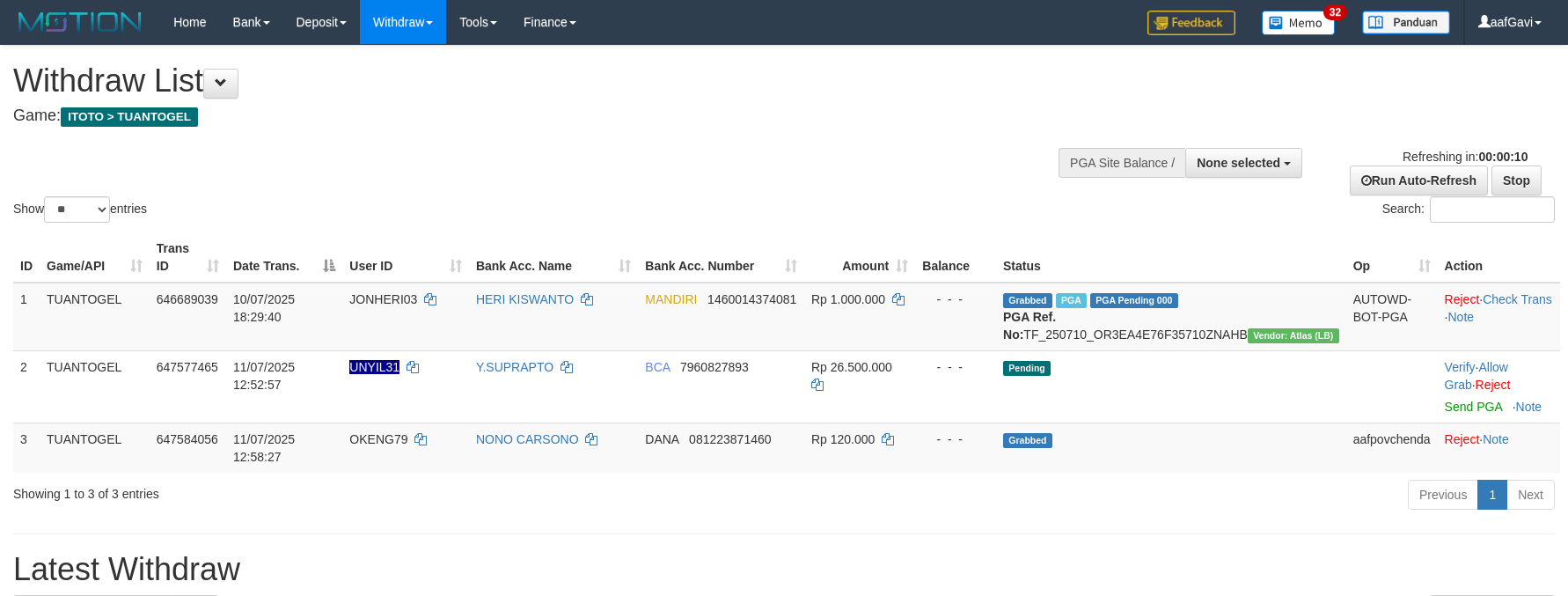select 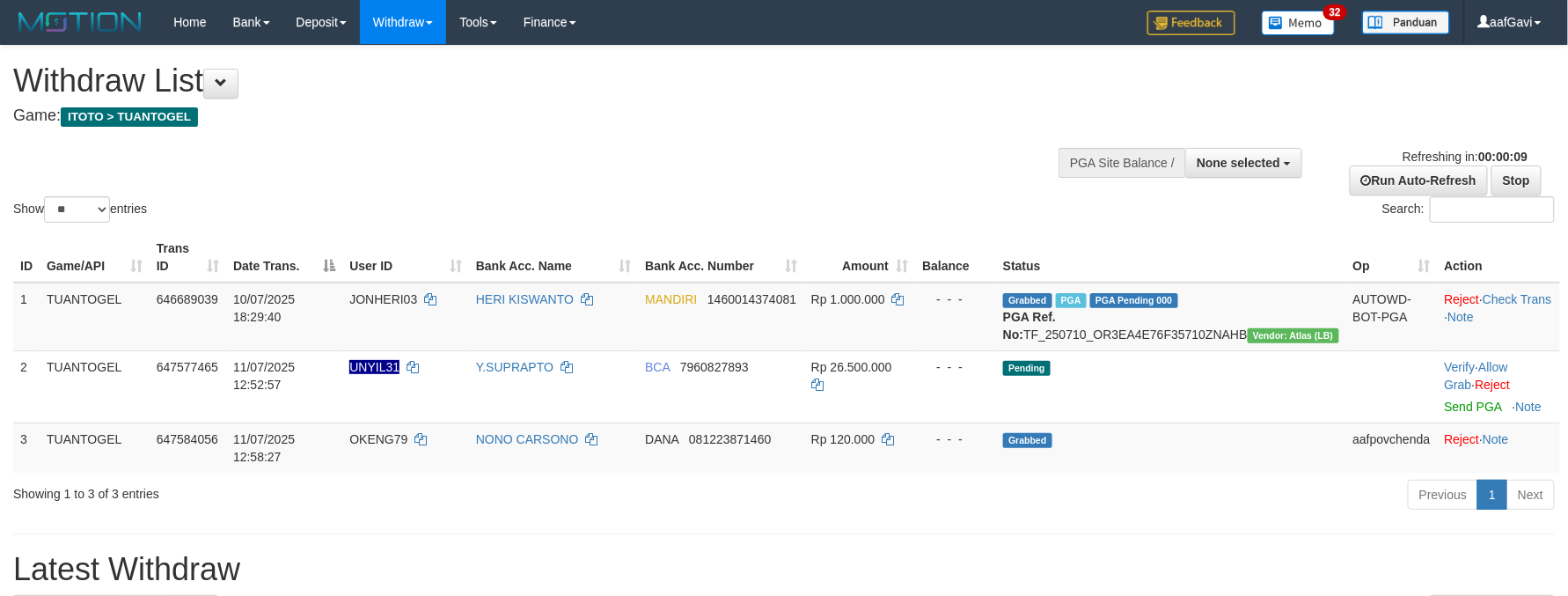 drag, startPoint x: 530, startPoint y: 148, endPoint x: 537, endPoint y: 139, distance: 11.401754 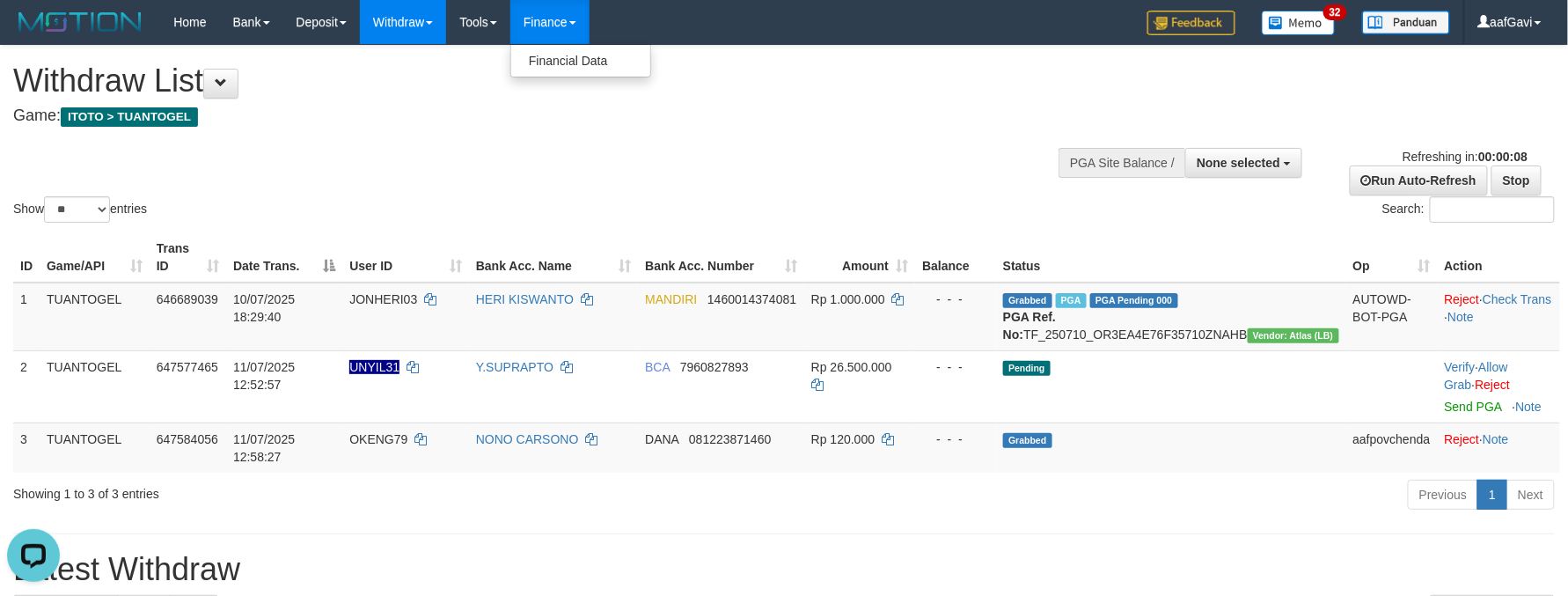 scroll, scrollTop: 0, scrollLeft: 0, axis: both 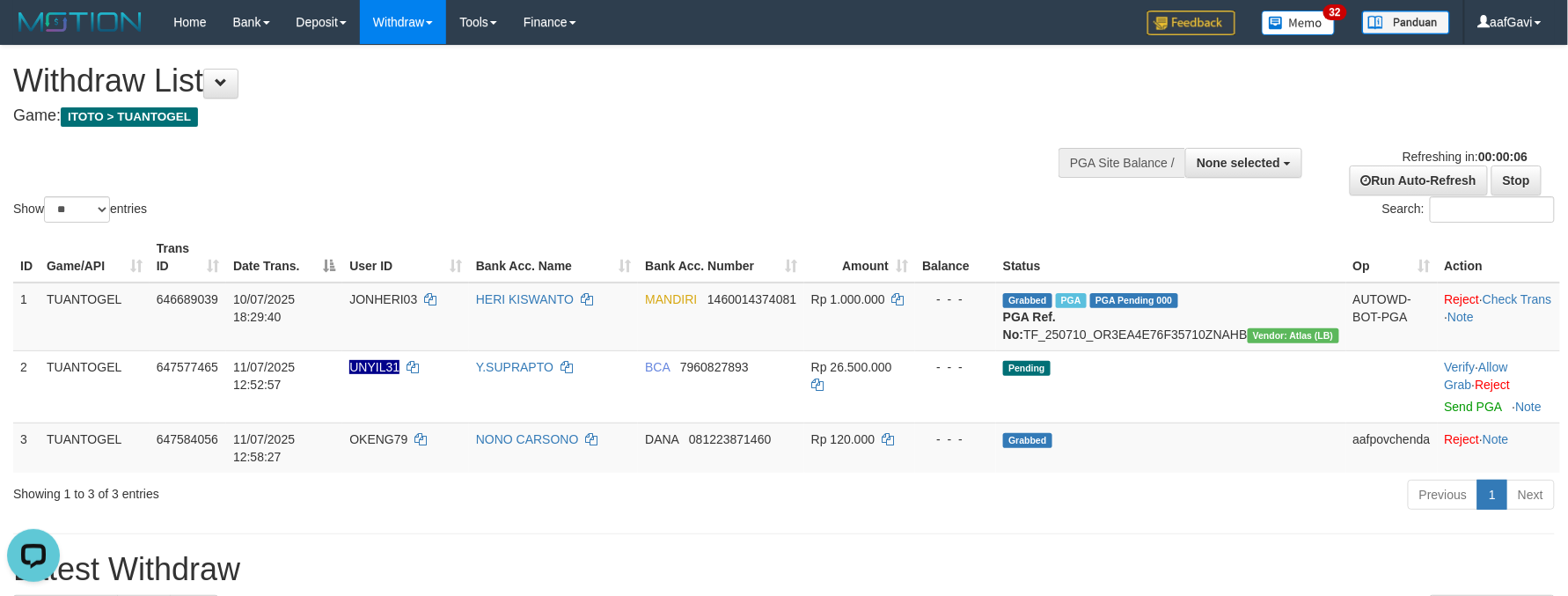 click on "Show  ** ** ** ***  entries Search:" at bounding box center (784, 136) 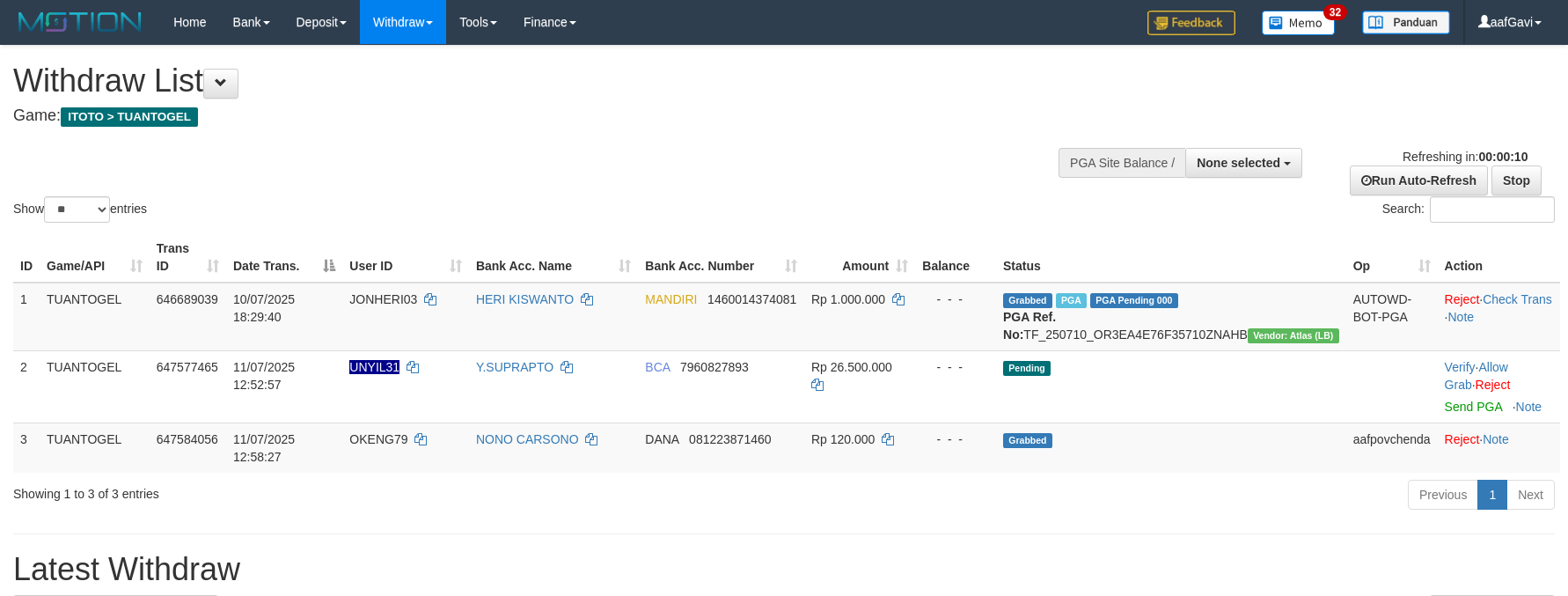select 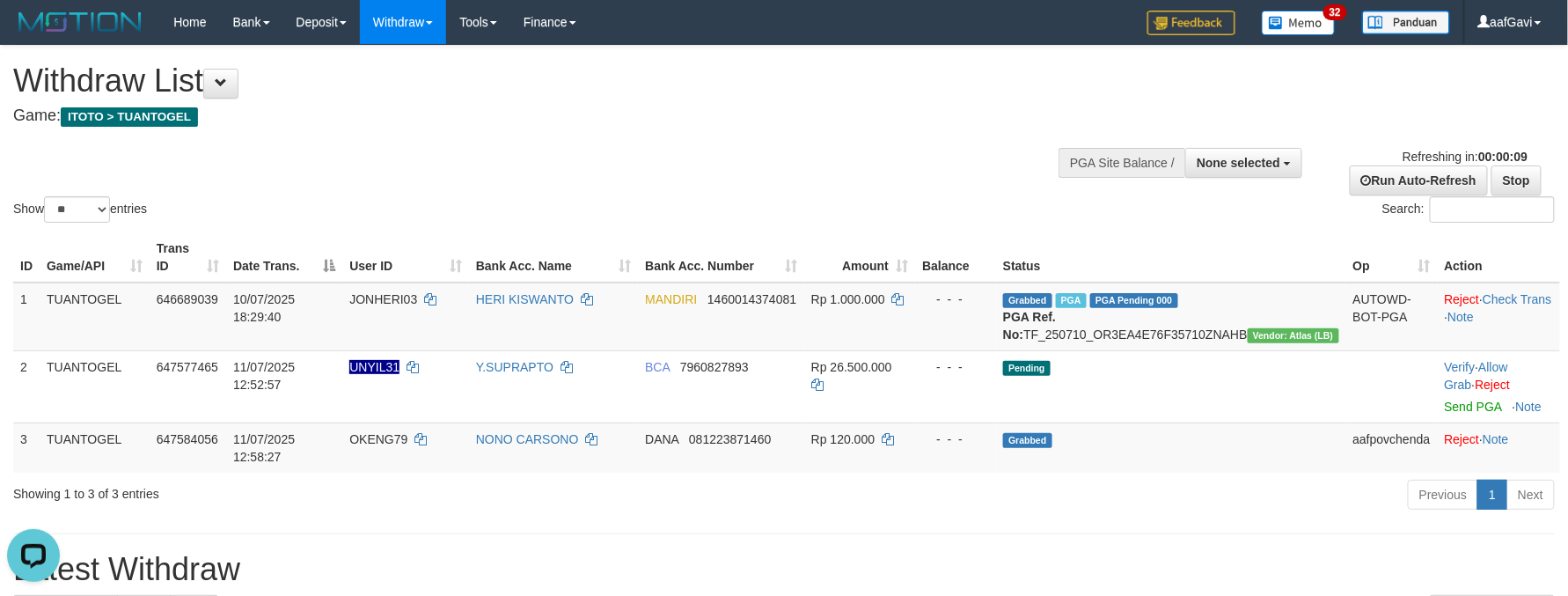 scroll, scrollTop: 0, scrollLeft: 0, axis: both 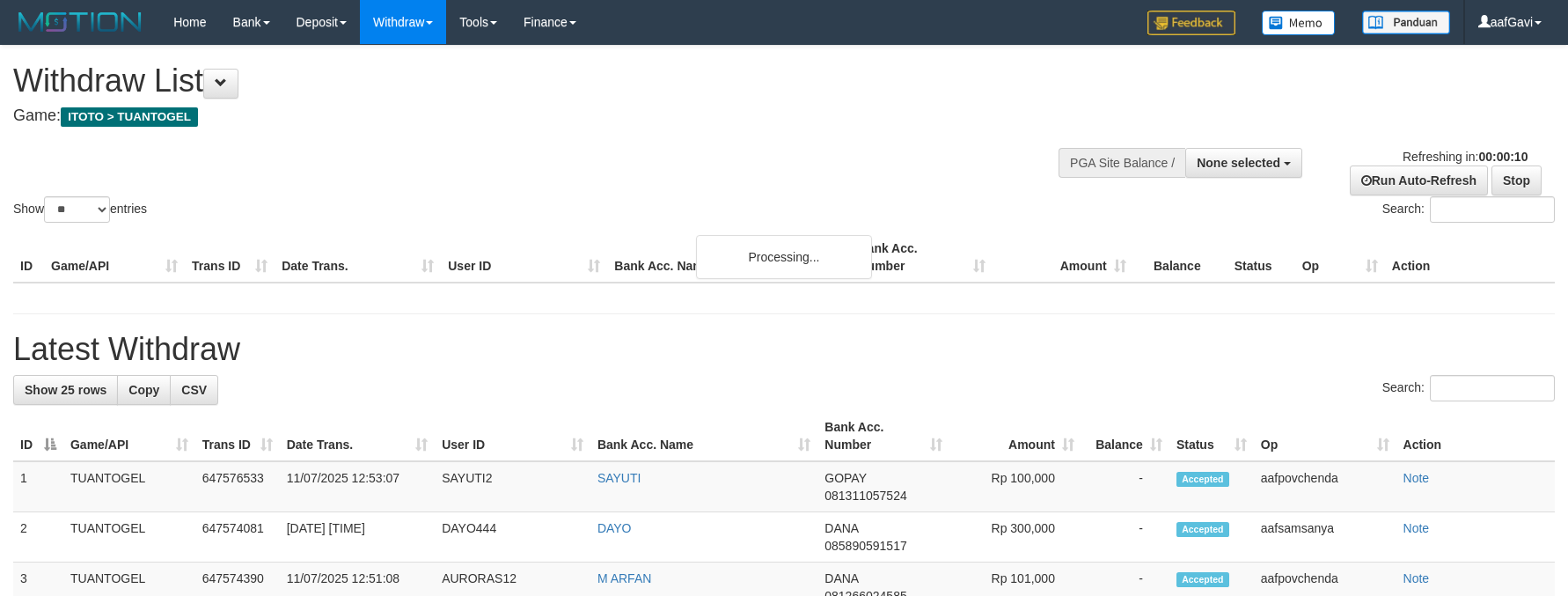 select 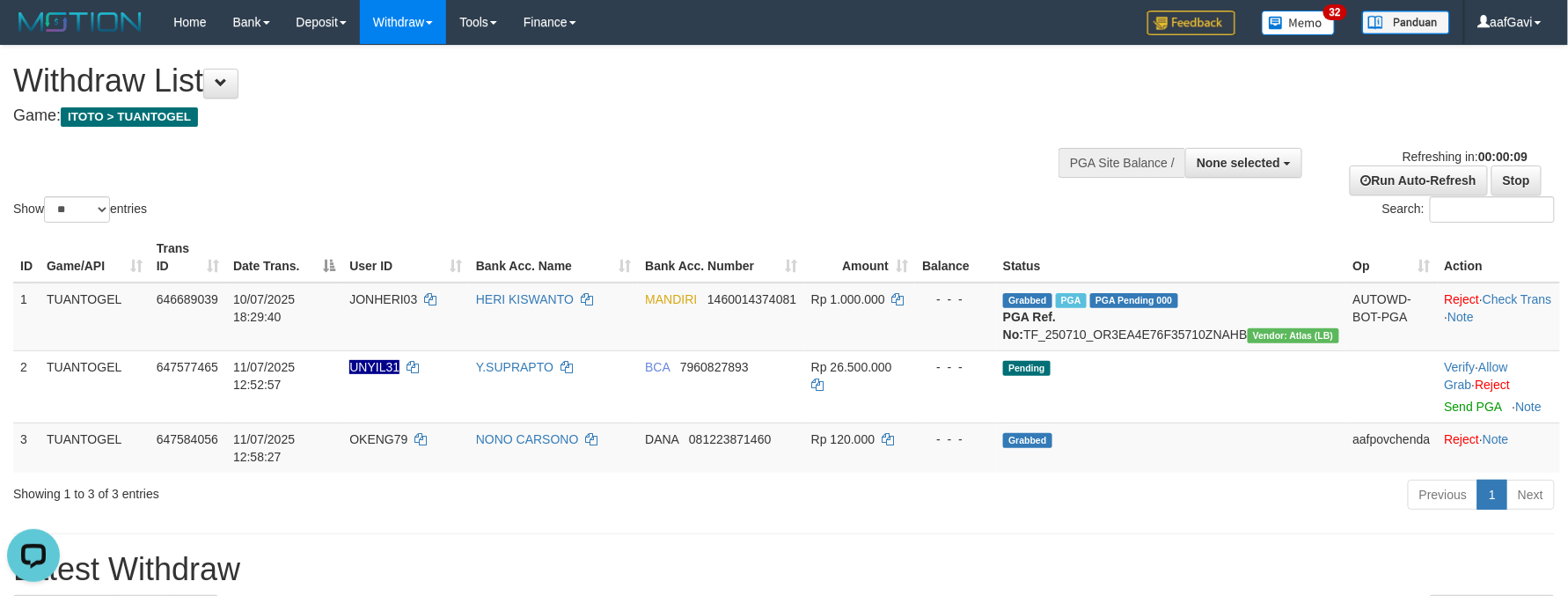 scroll, scrollTop: 0, scrollLeft: 0, axis: both 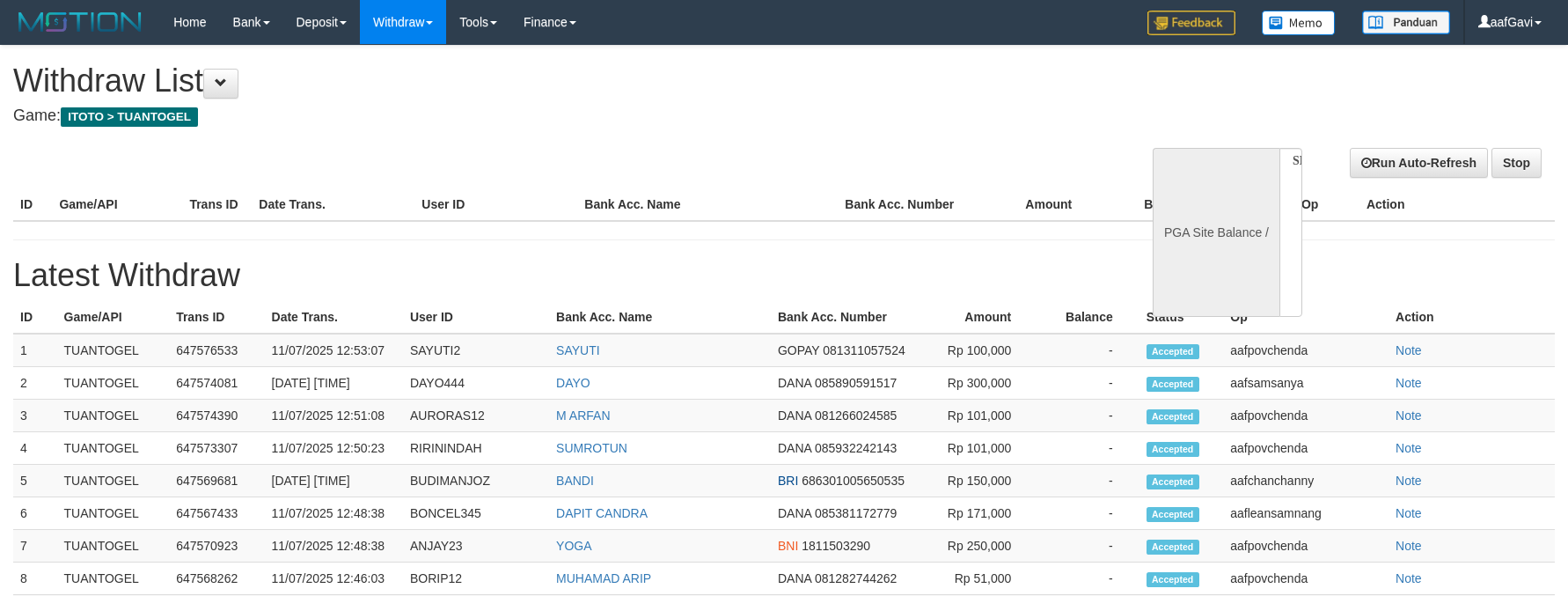 select 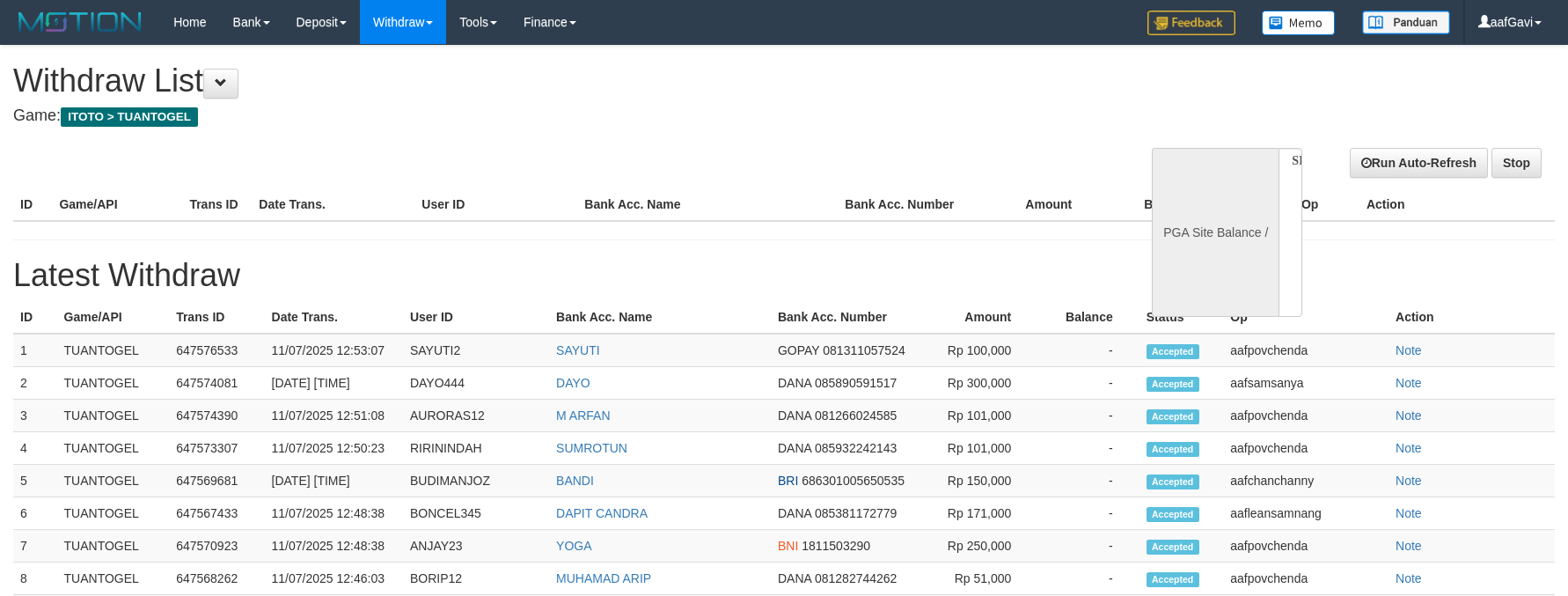 scroll, scrollTop: 0, scrollLeft: 0, axis: both 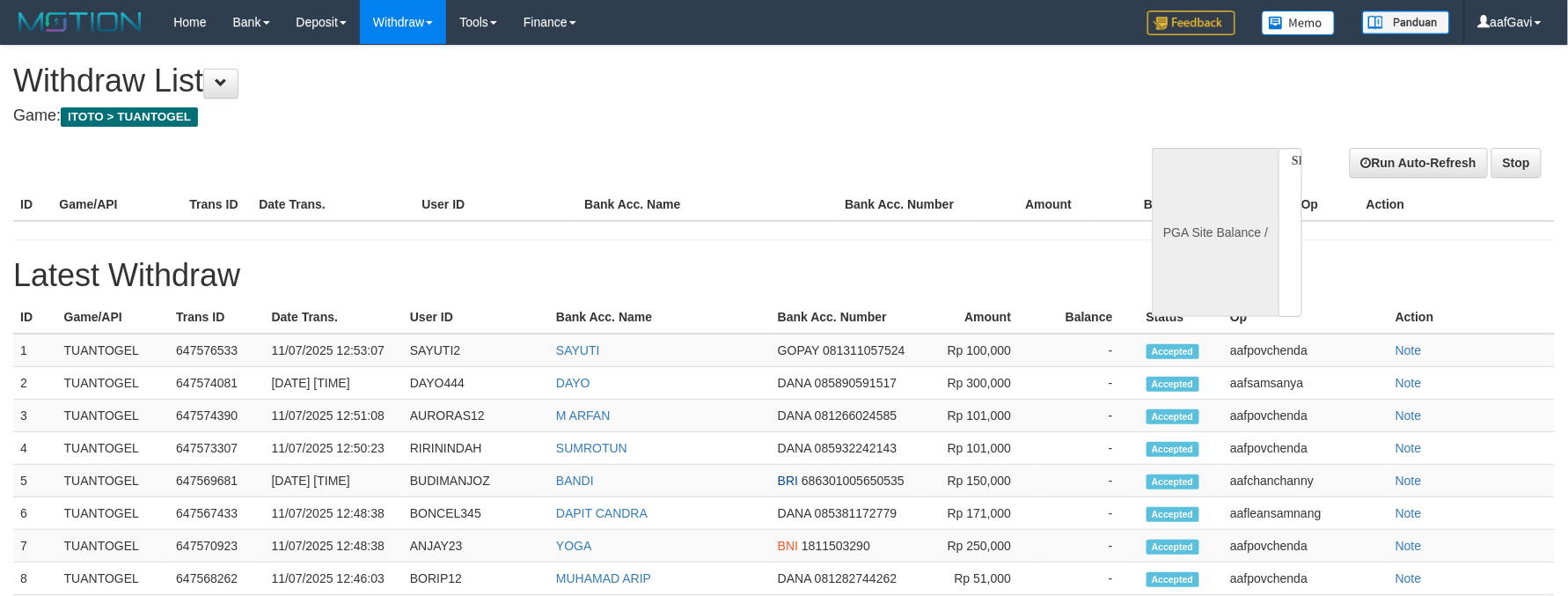 select on "**" 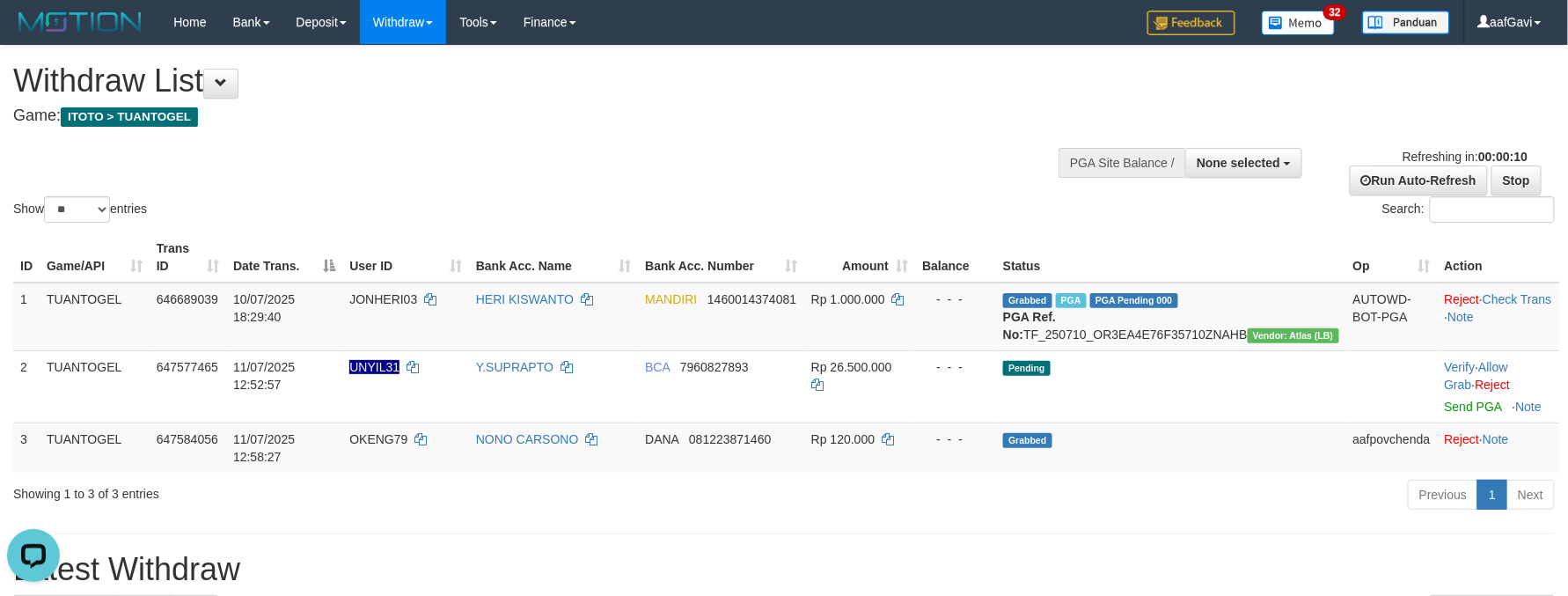 scroll, scrollTop: 0, scrollLeft: 0, axis: both 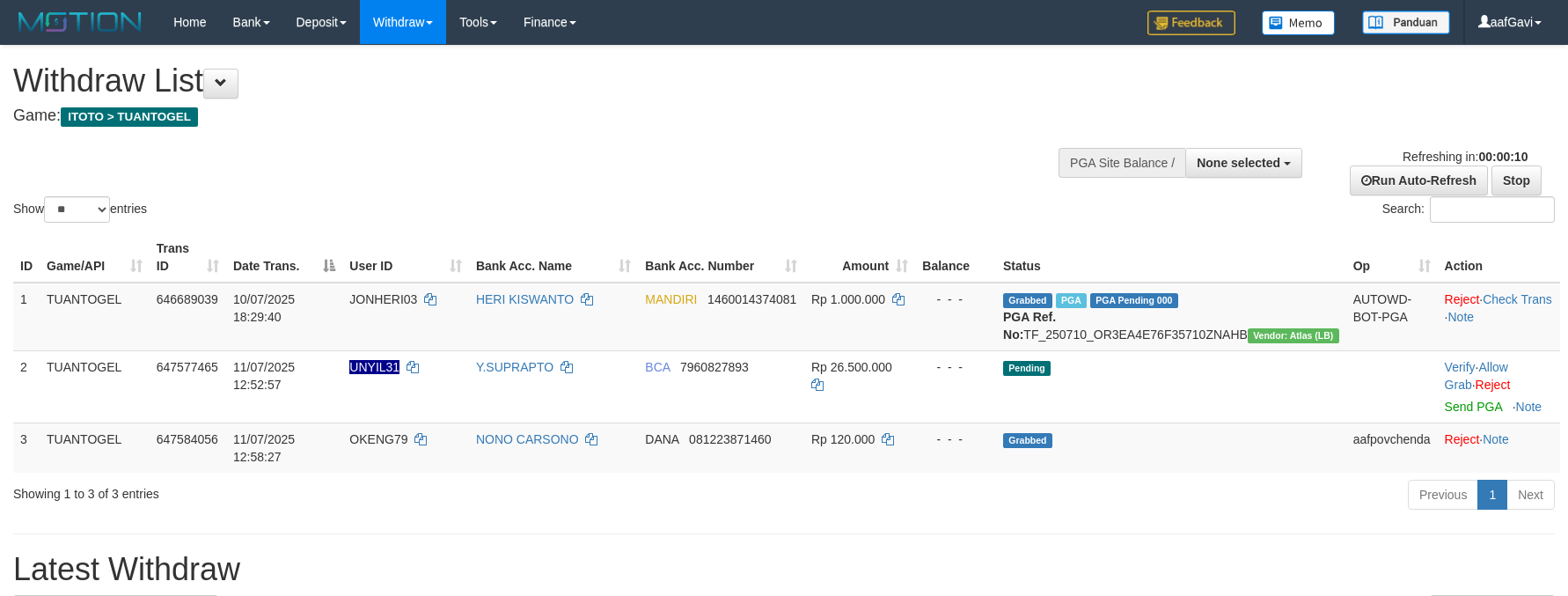 select 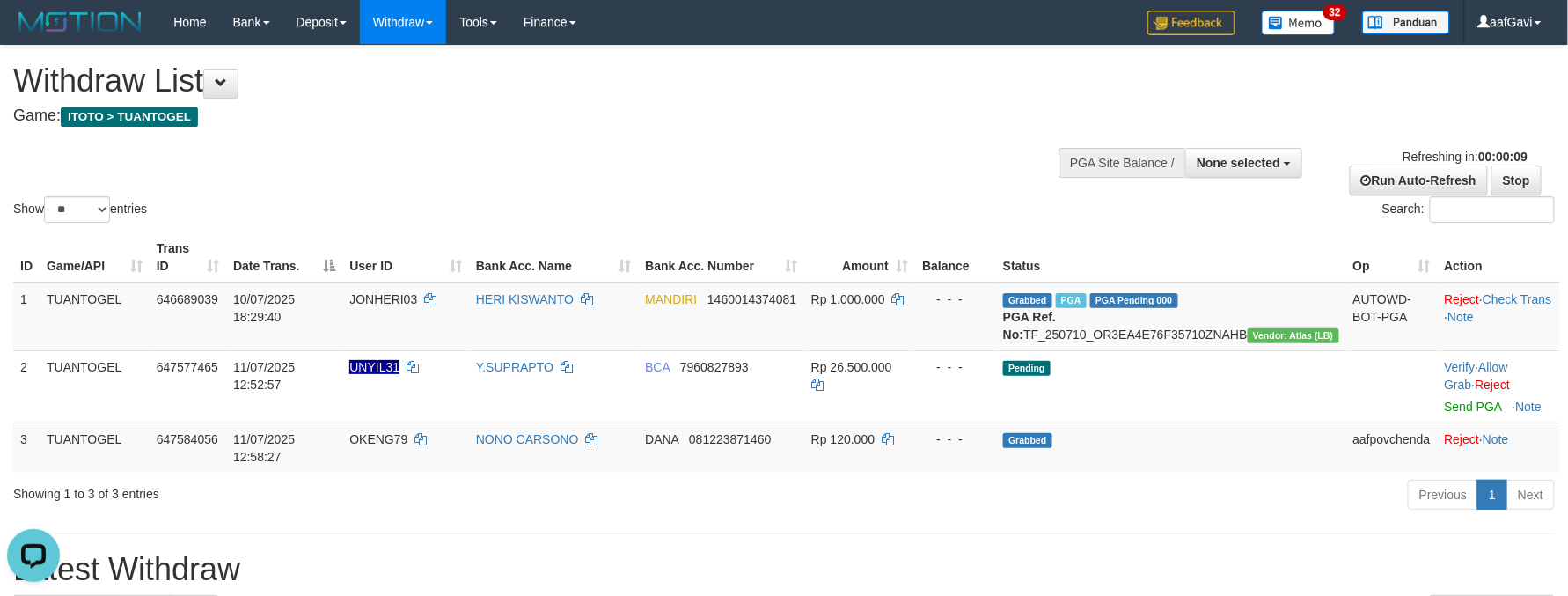 scroll, scrollTop: 0, scrollLeft: 0, axis: both 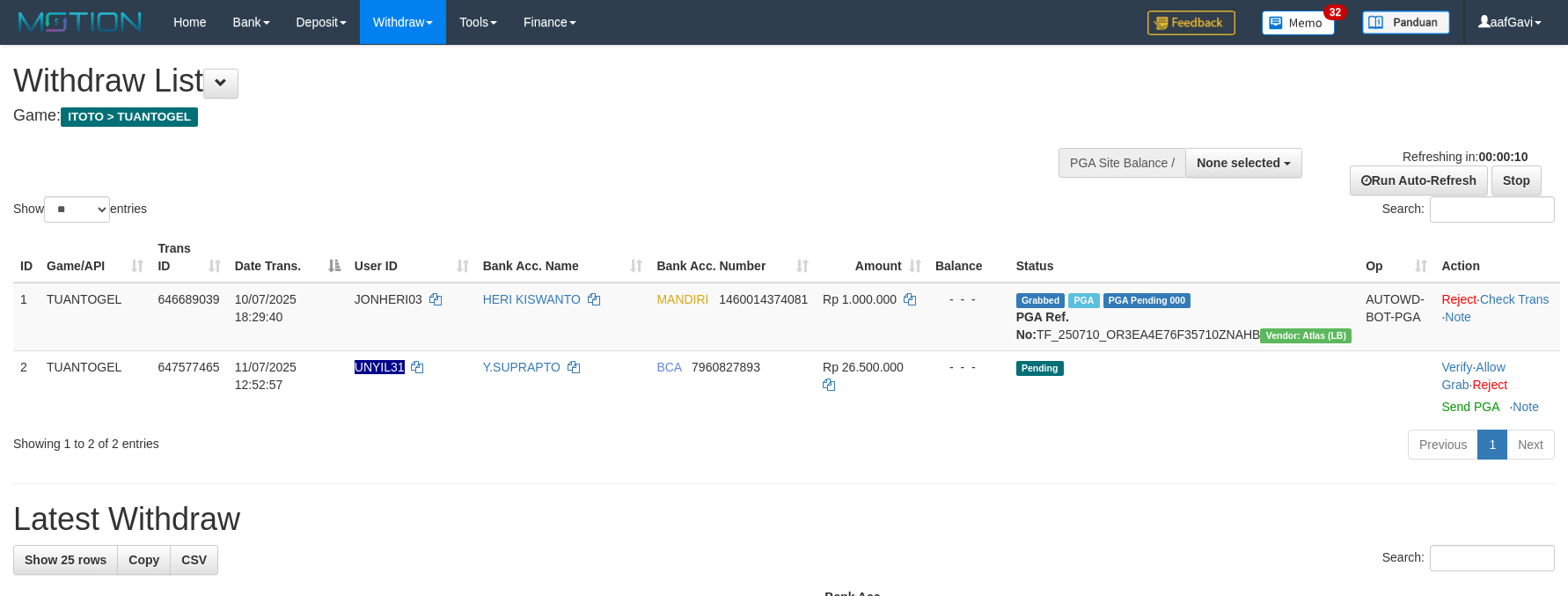 select 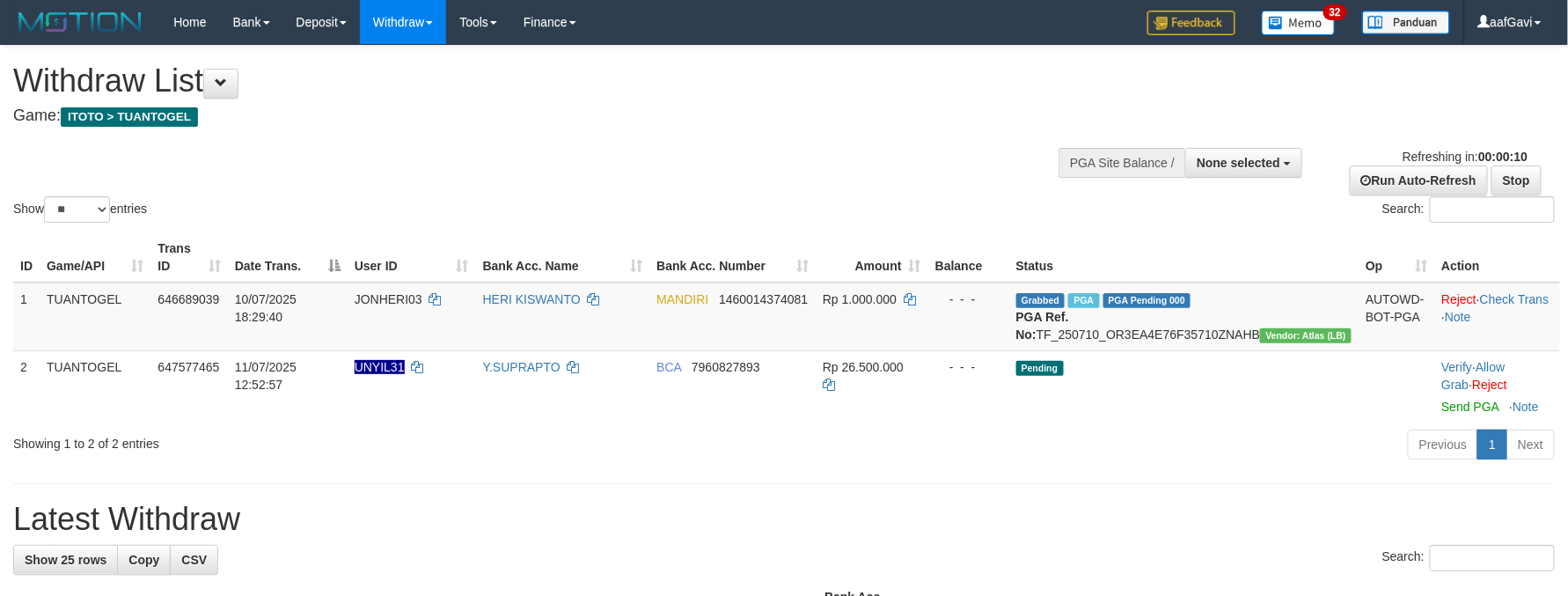 click on "Withdraw List" at bounding box center (520, 81) 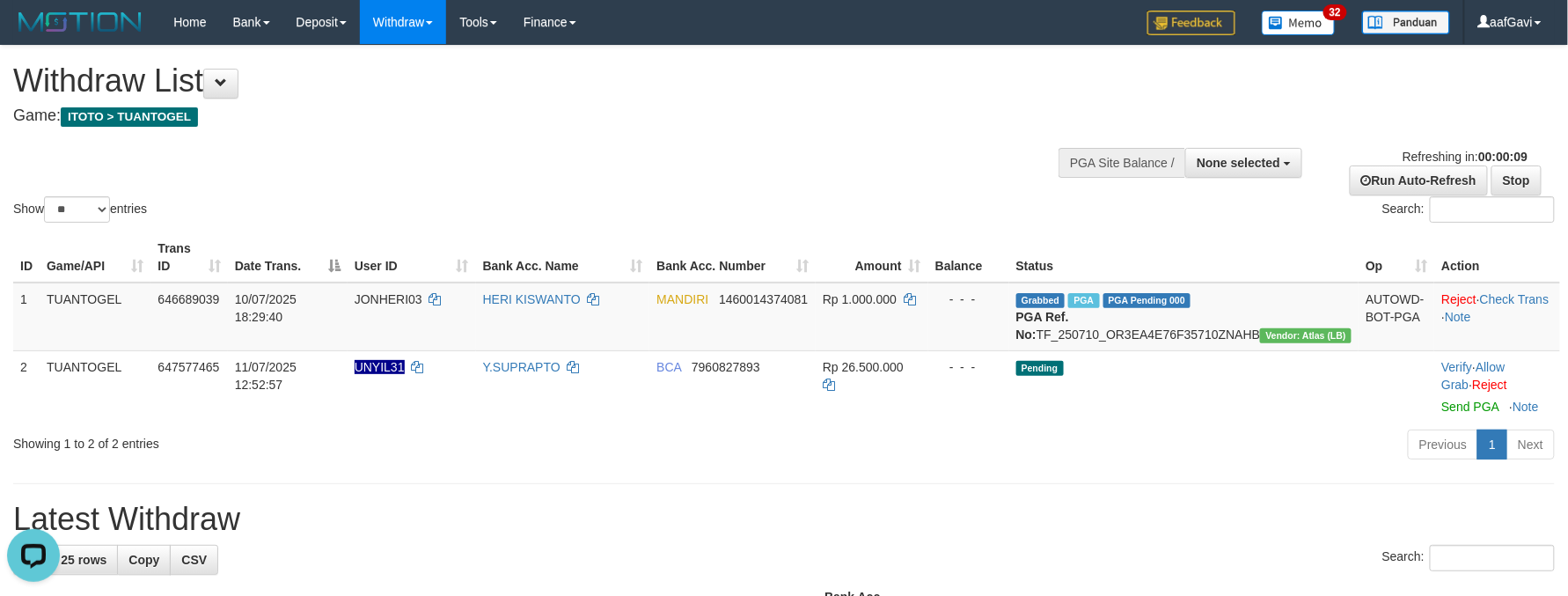 scroll, scrollTop: 0, scrollLeft: 0, axis: both 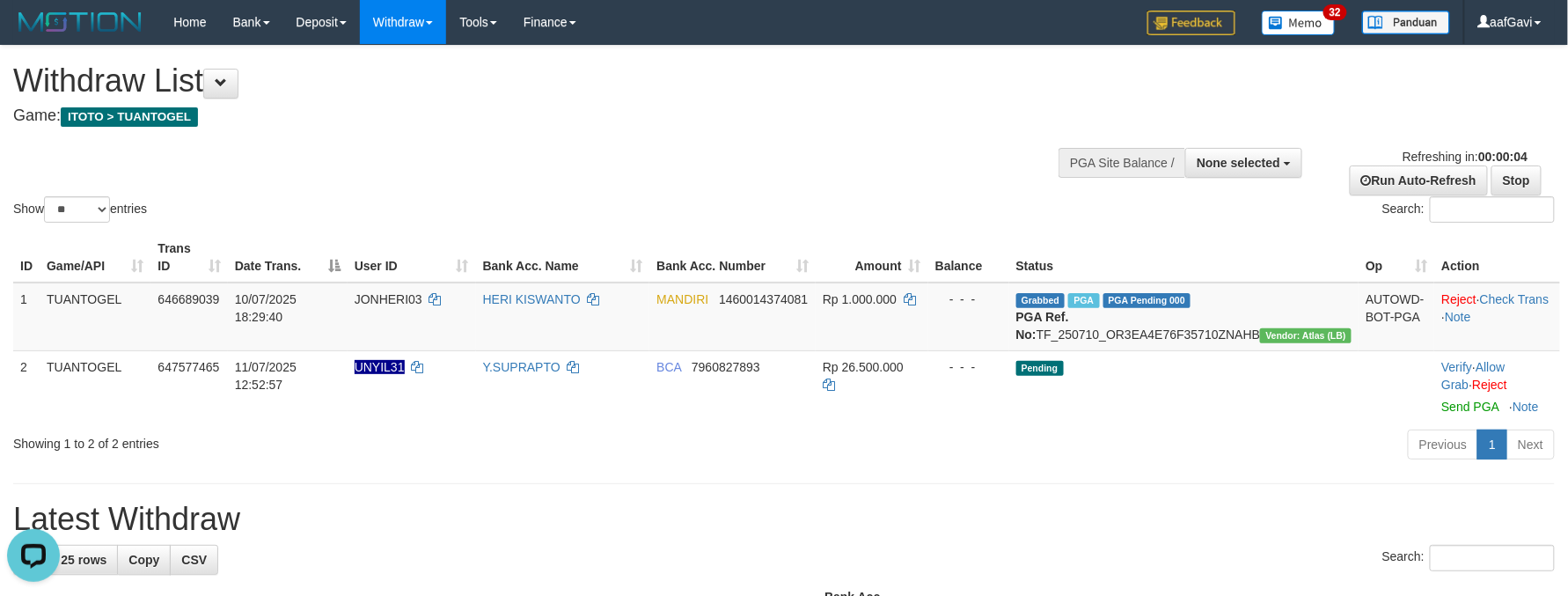 click on "Show  ** ** ** ***  entries Search:" at bounding box center [784, 136] 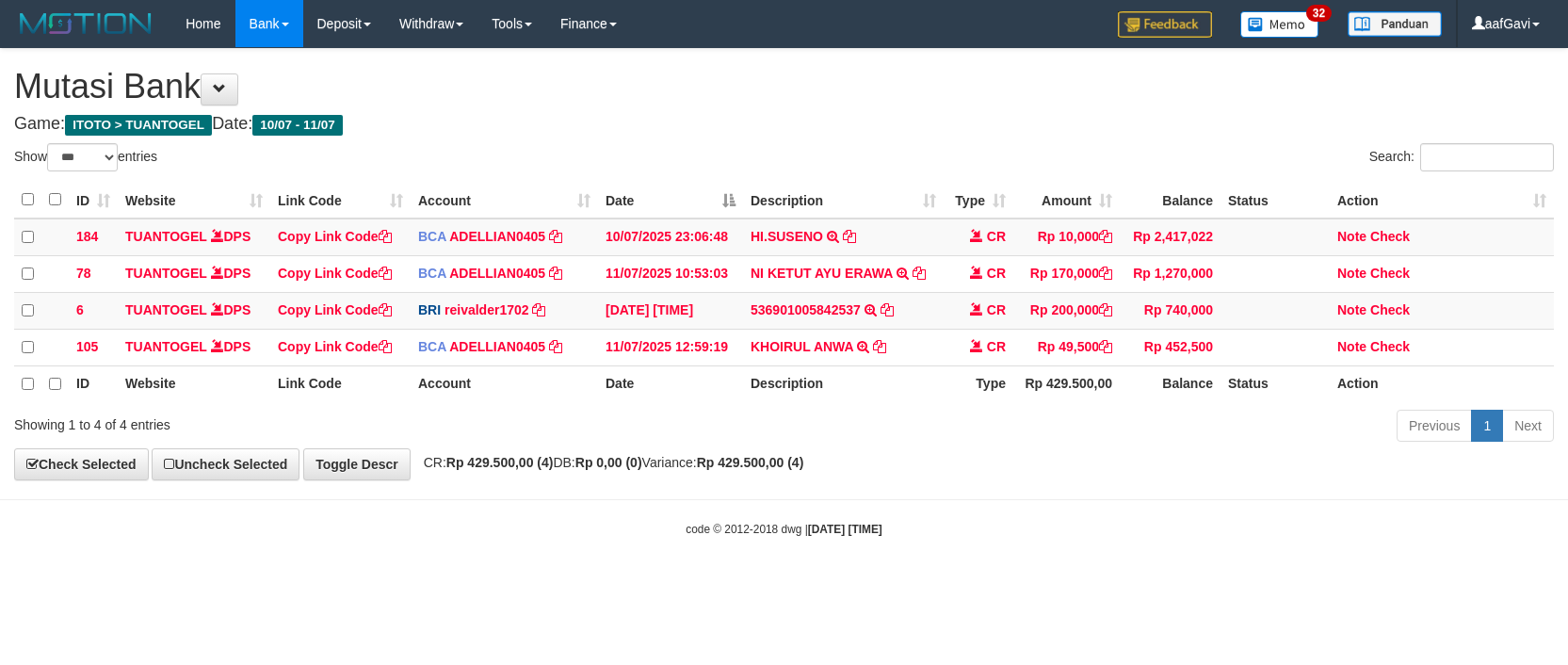 select on "***" 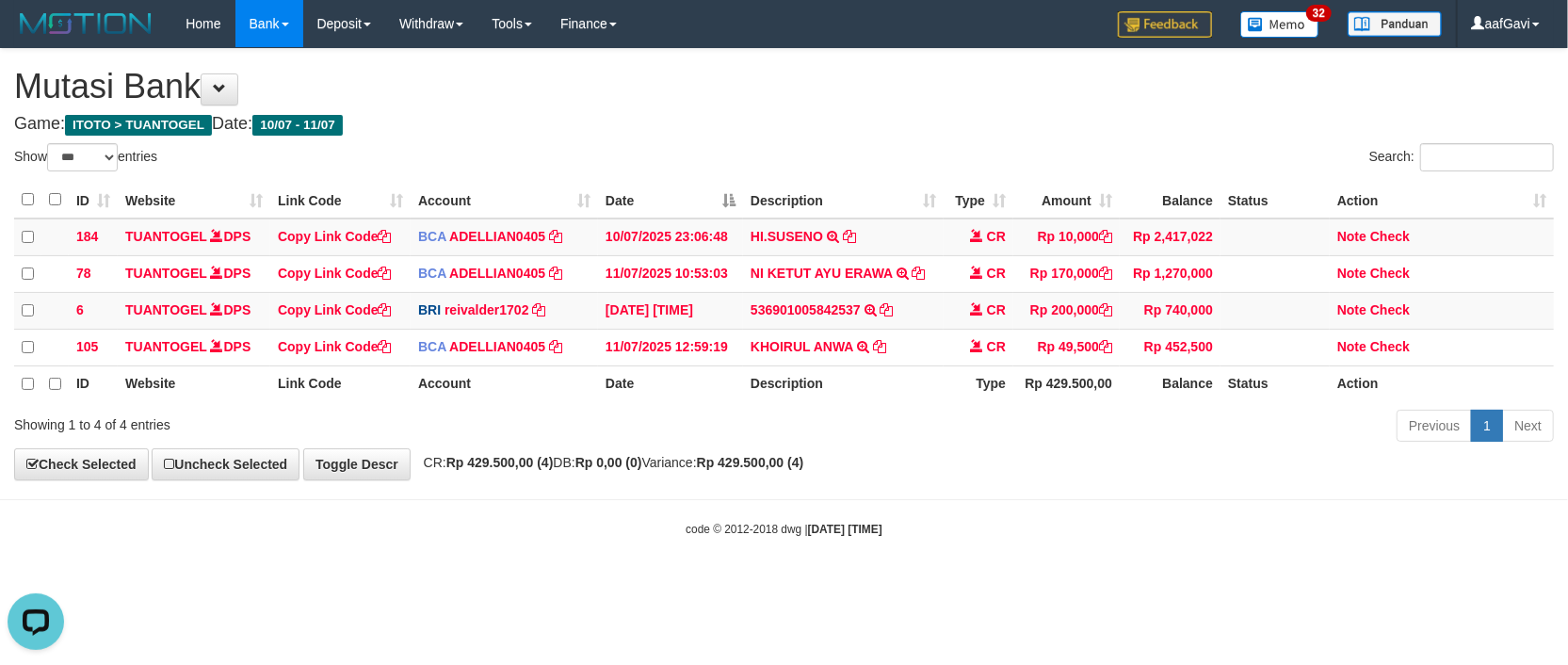 scroll, scrollTop: 0, scrollLeft: 0, axis: both 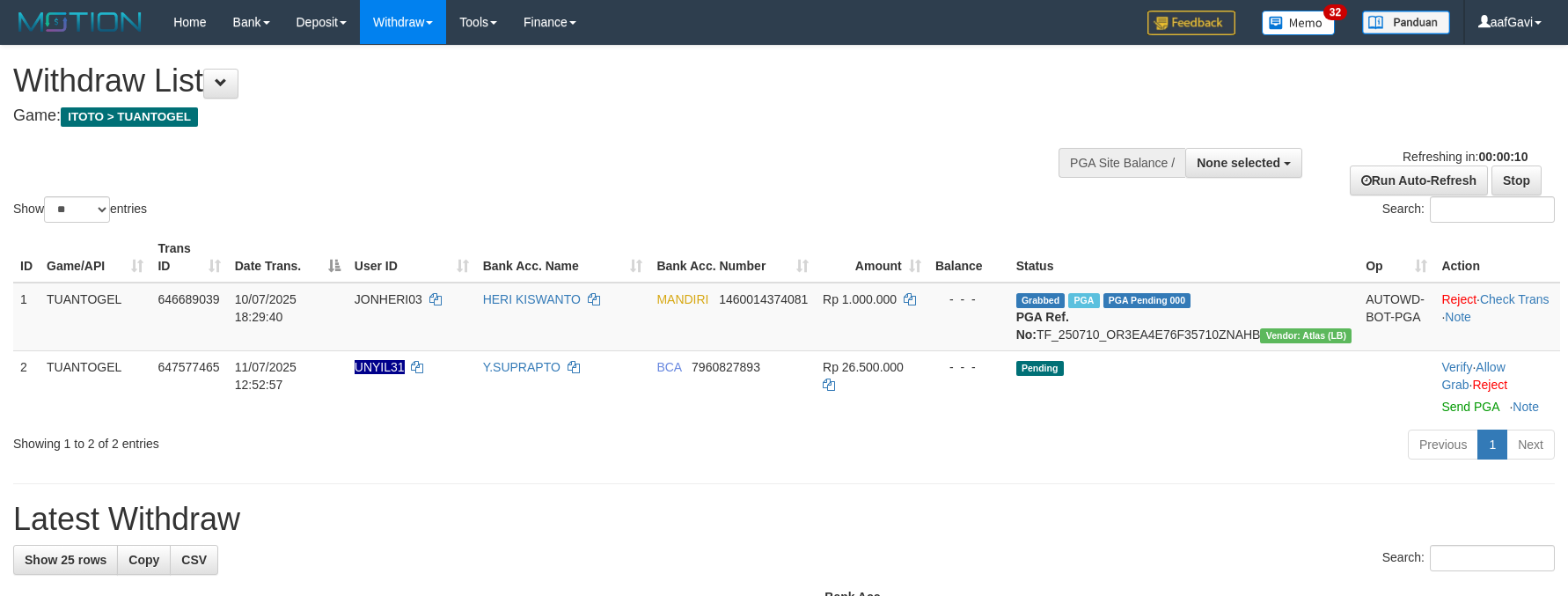 select 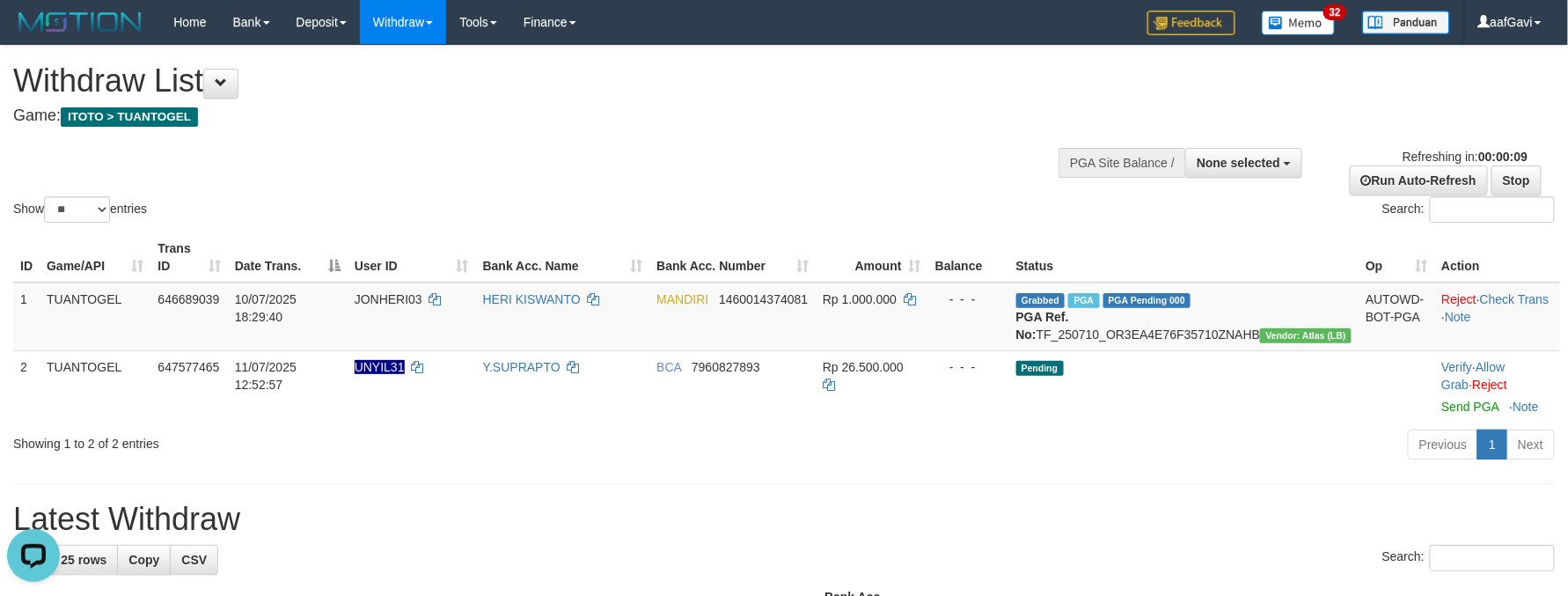 scroll, scrollTop: 0, scrollLeft: 0, axis: both 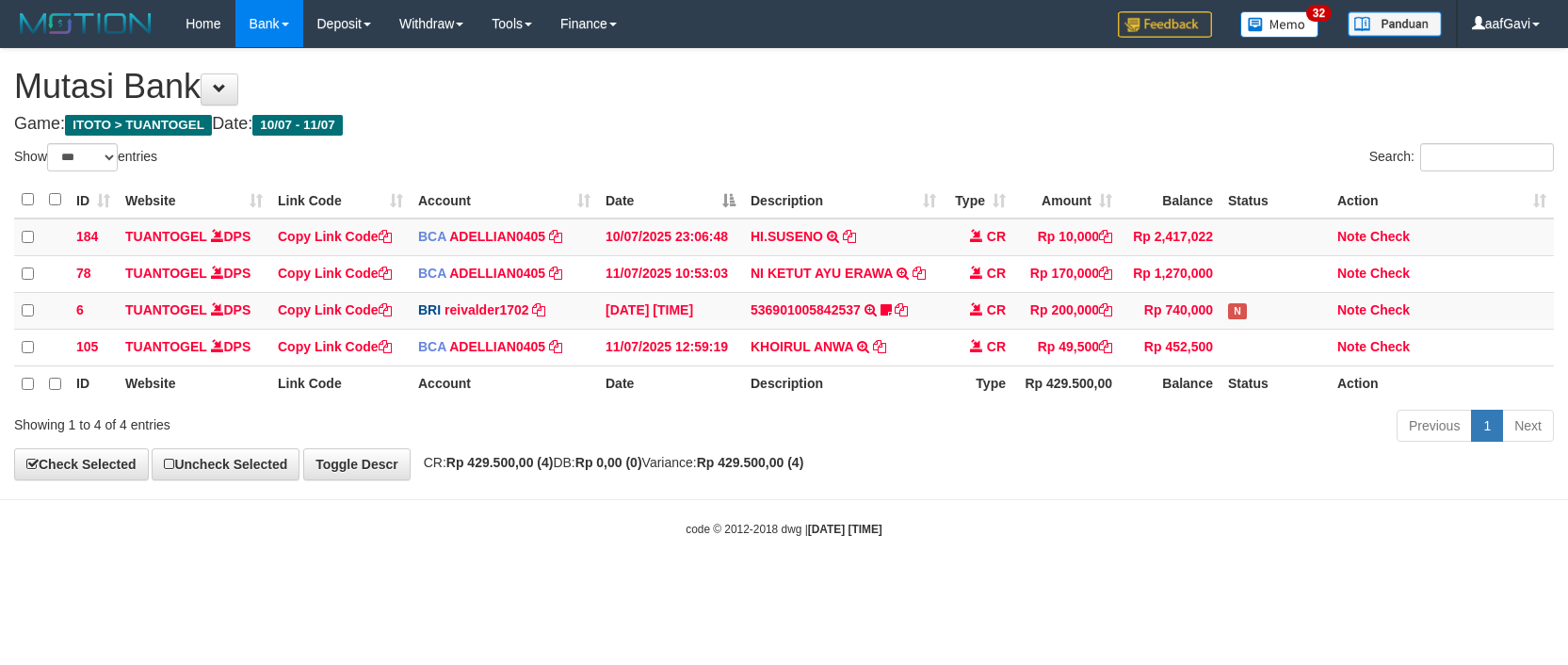 select on "***" 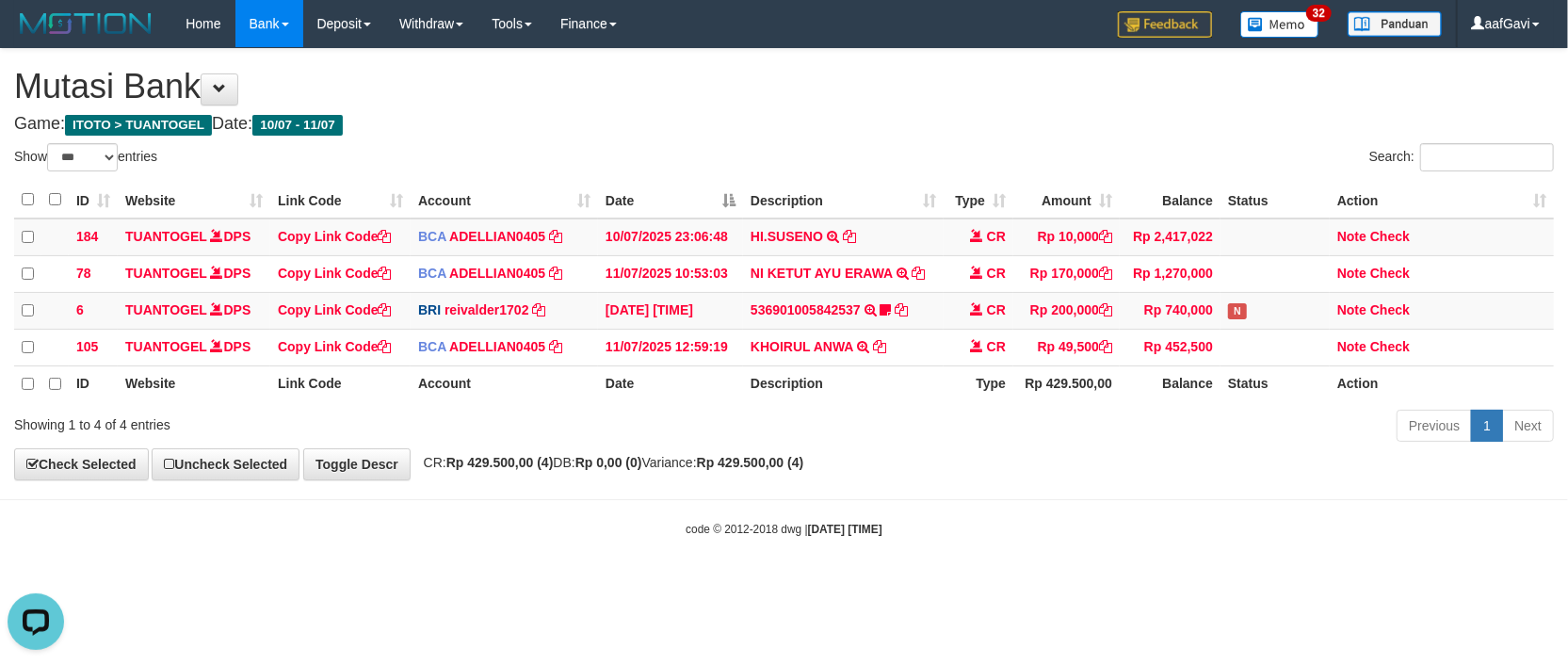 scroll, scrollTop: 0, scrollLeft: 0, axis: both 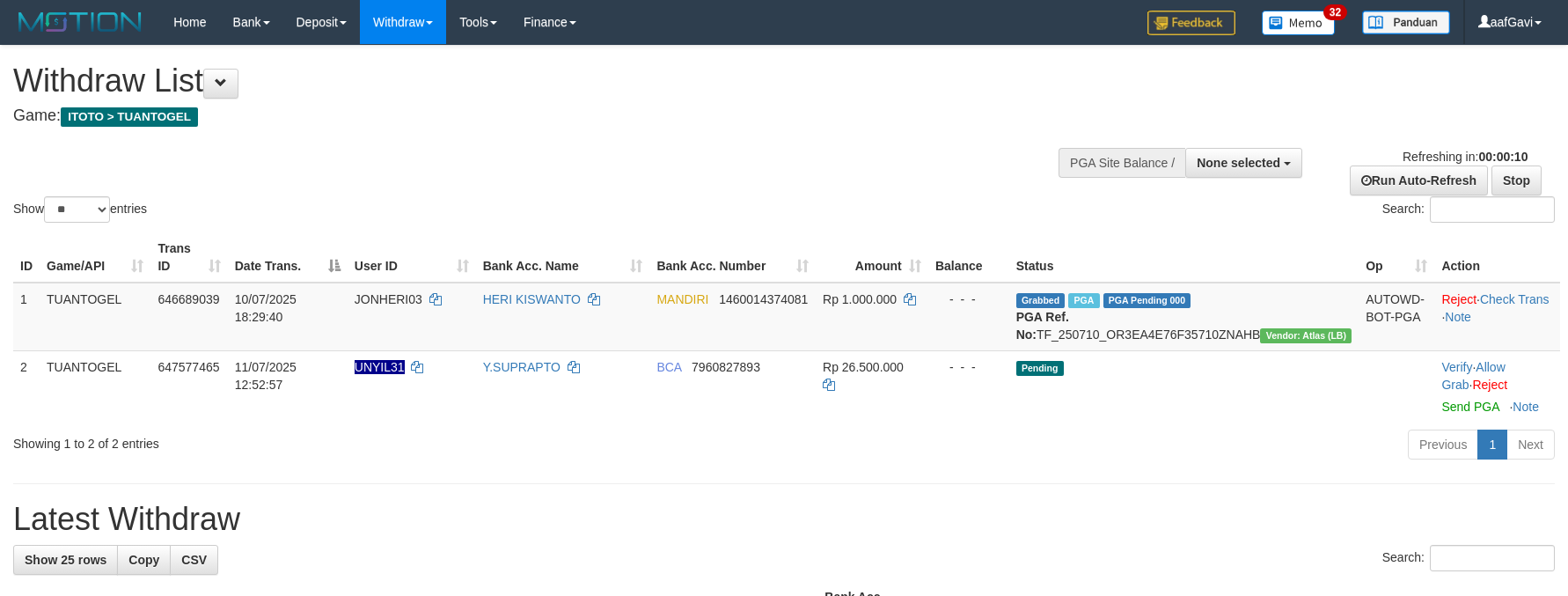 select 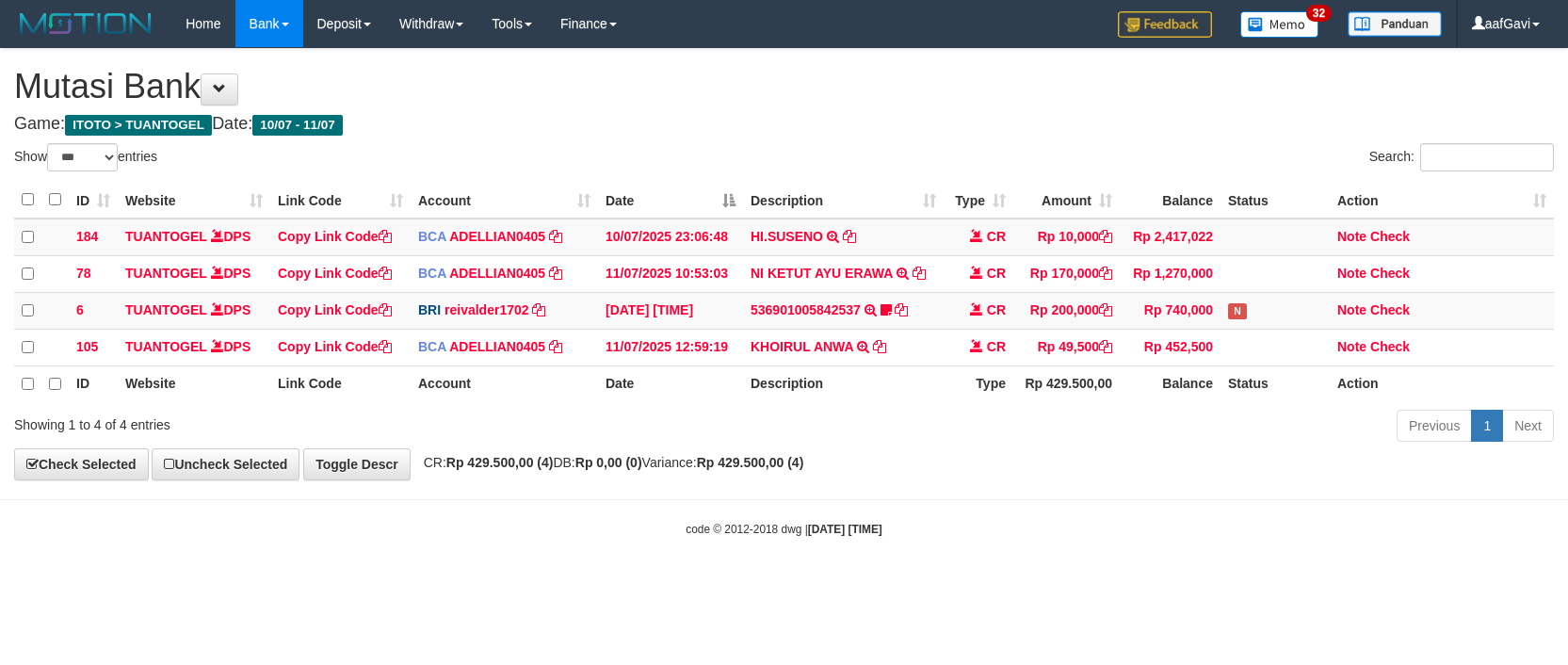 select on "***" 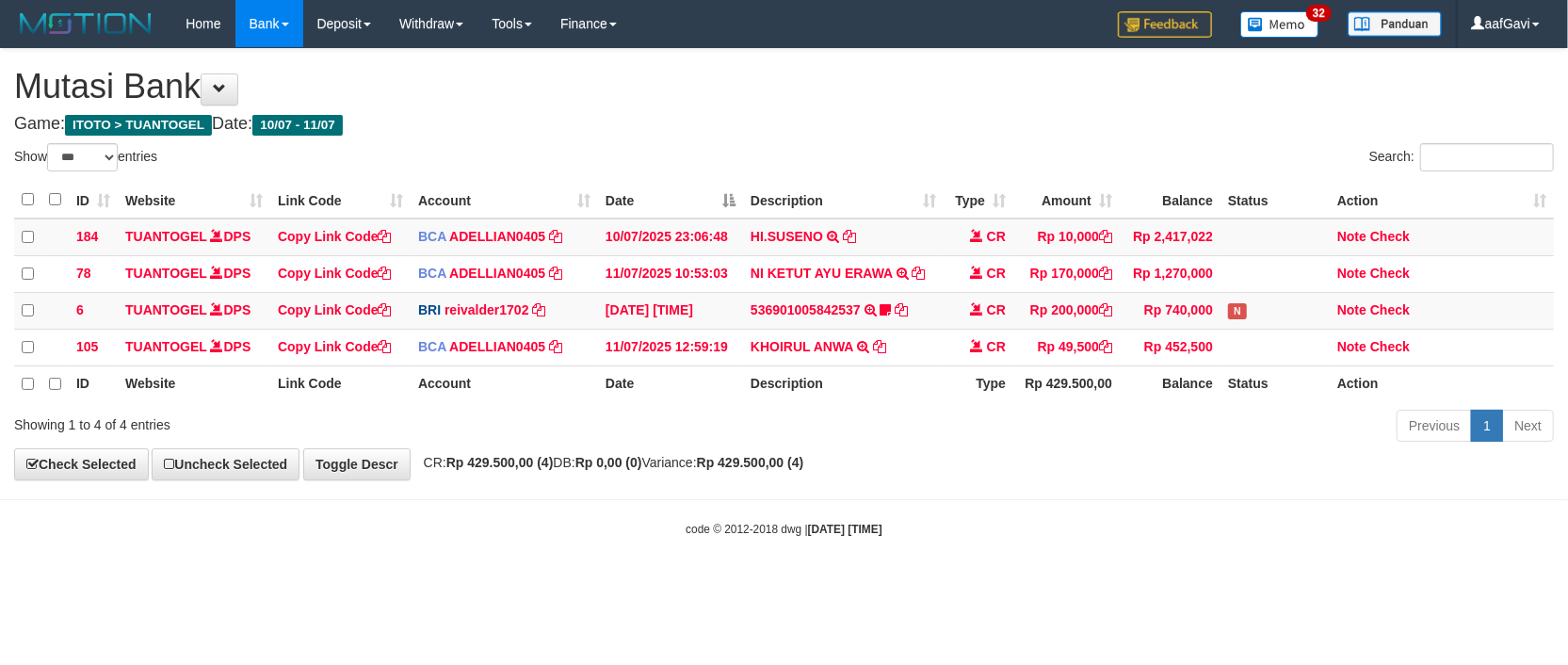 click on "Mutasi Bank" at bounding box center [784, 87] 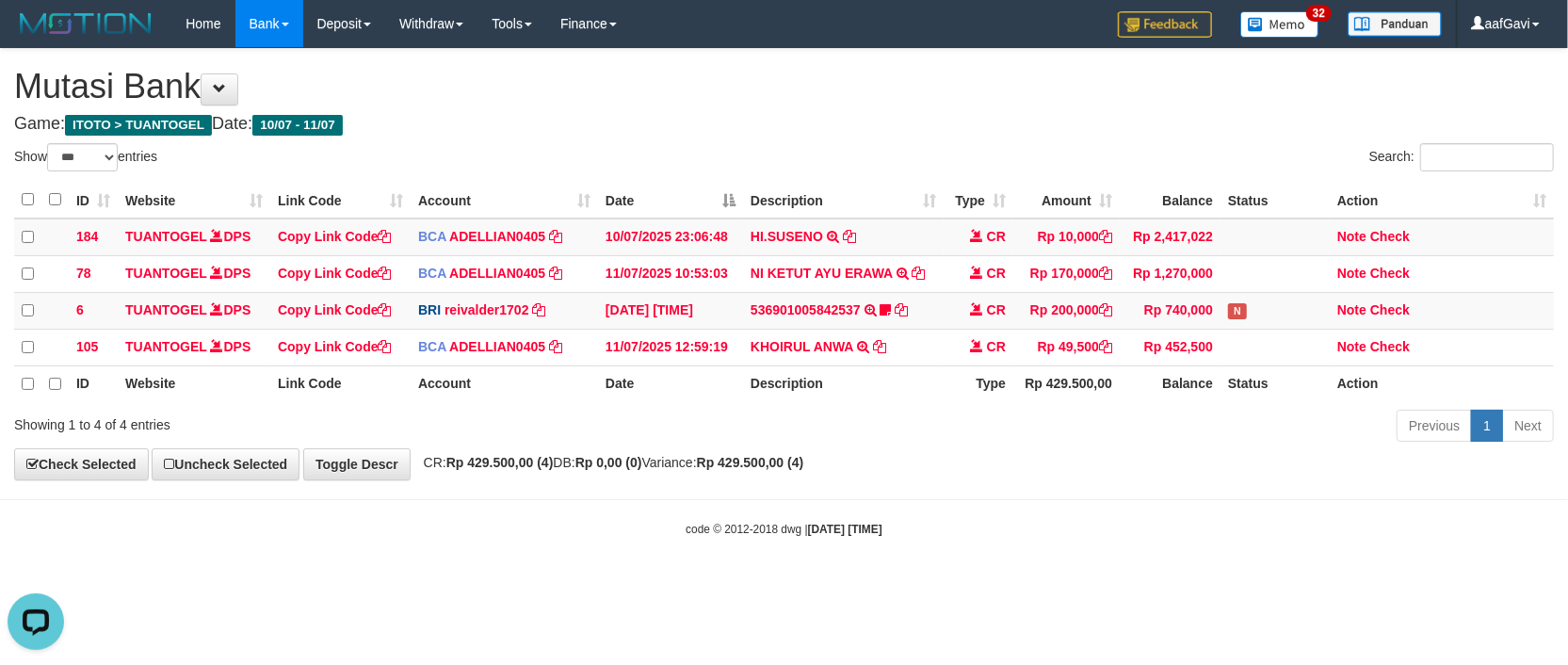 scroll, scrollTop: 0, scrollLeft: 0, axis: both 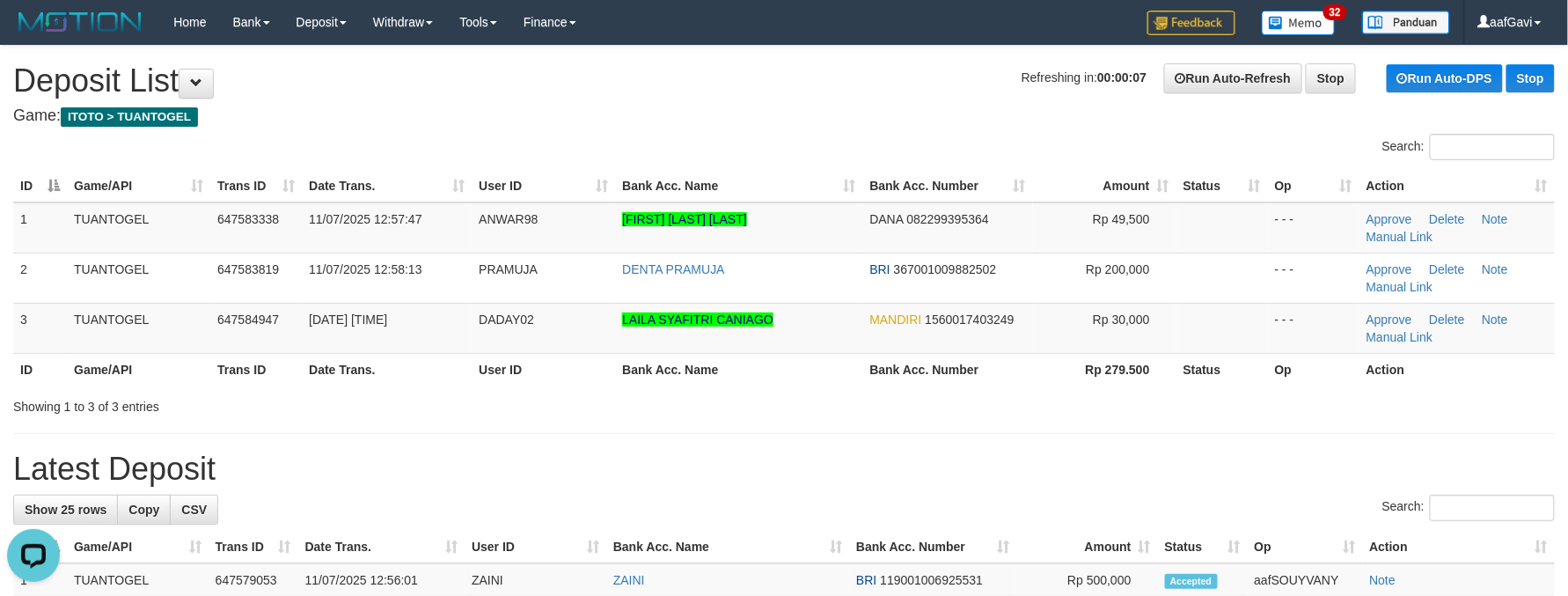 click on "Refreshing in:  00:00:07
Run Auto-Refresh
Stop
Run Auto-DPS
Stop
Deposit List" at bounding box center [784, 81] 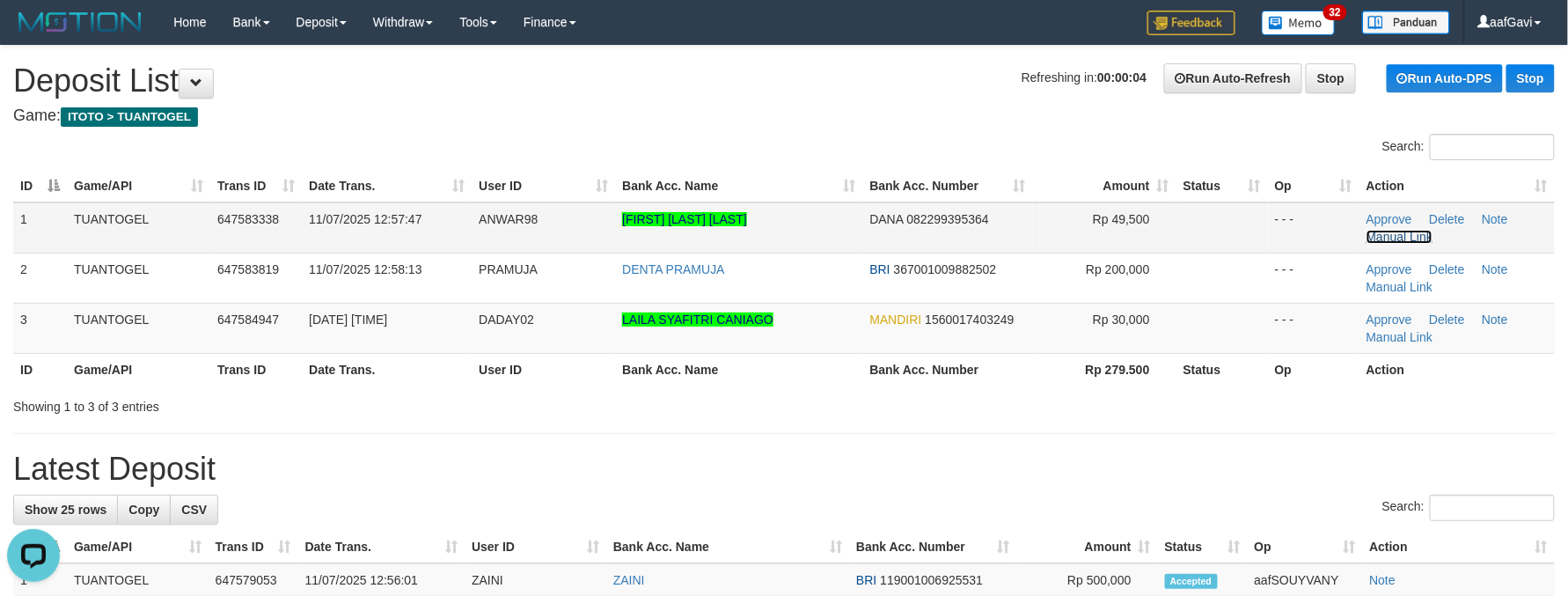 click on "Manual Link" at bounding box center (1400, 237) 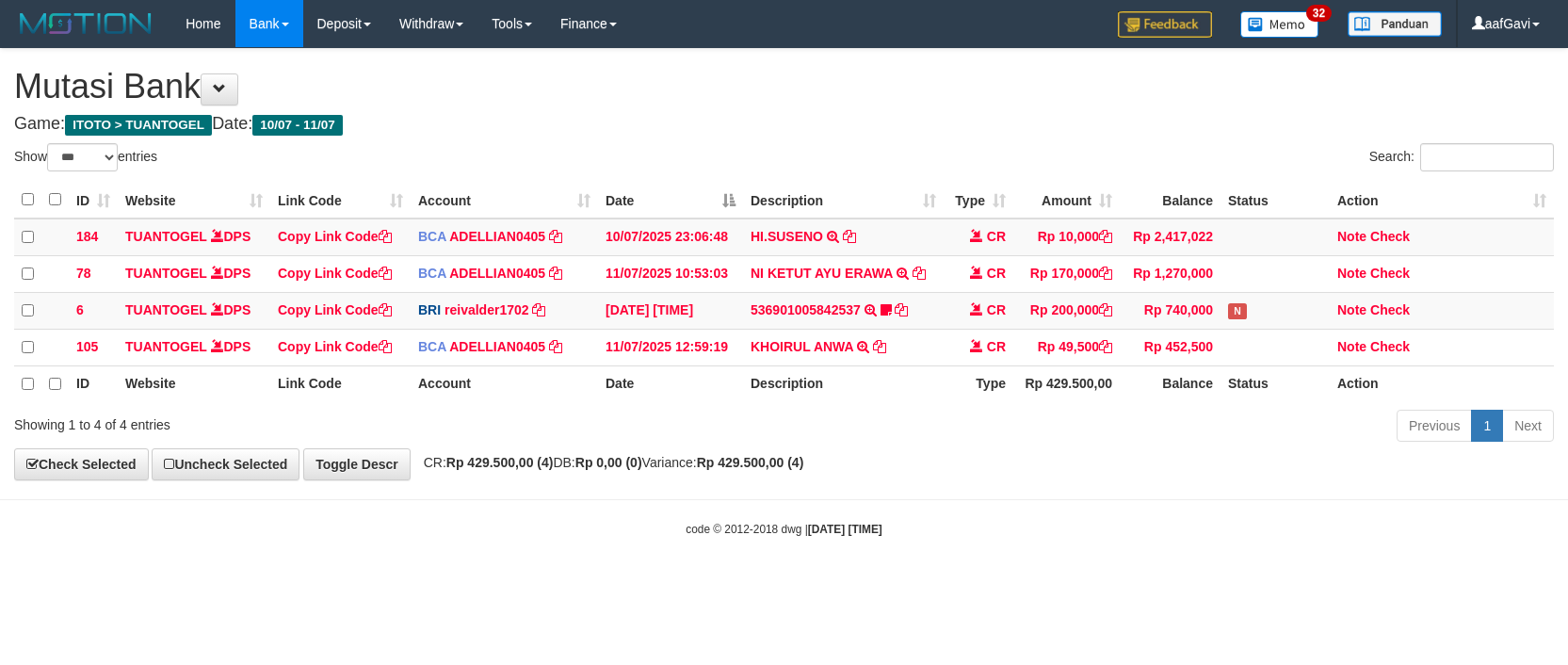 select on "***" 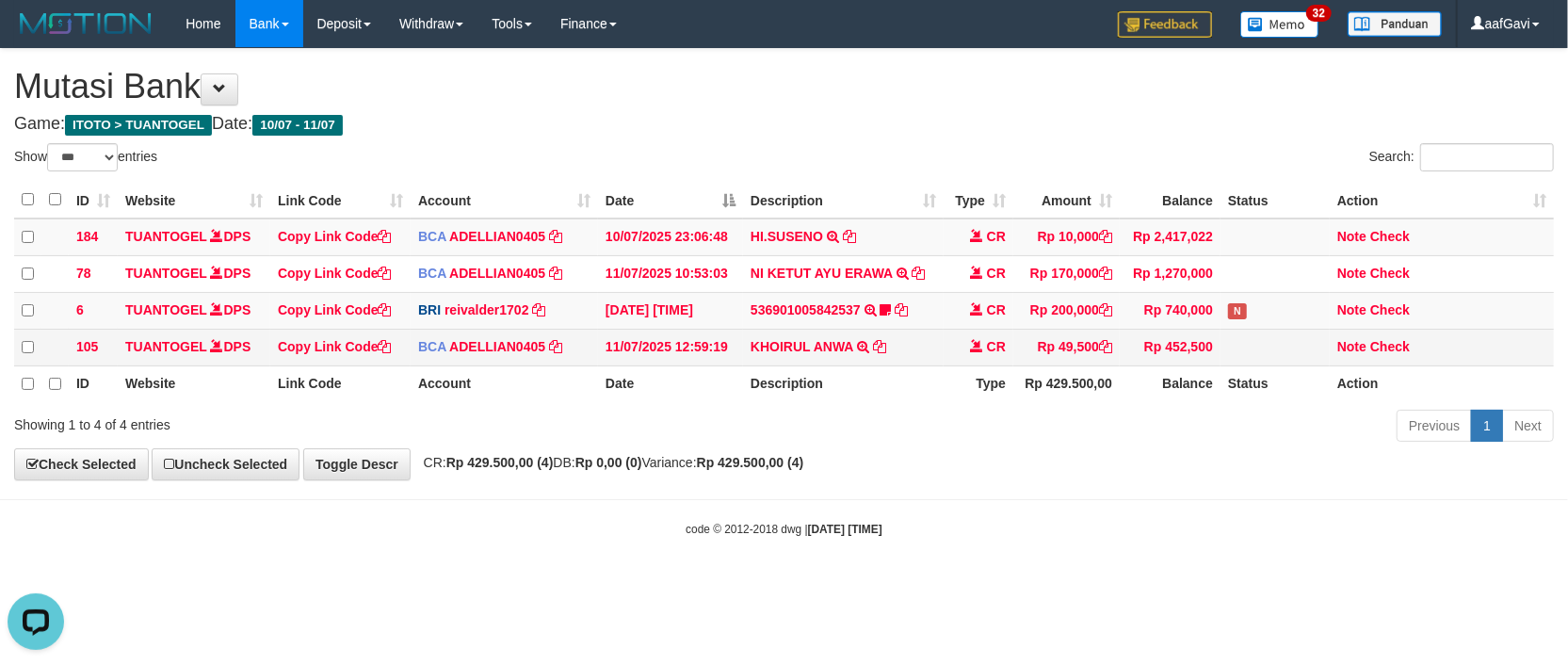 scroll, scrollTop: 0, scrollLeft: 0, axis: both 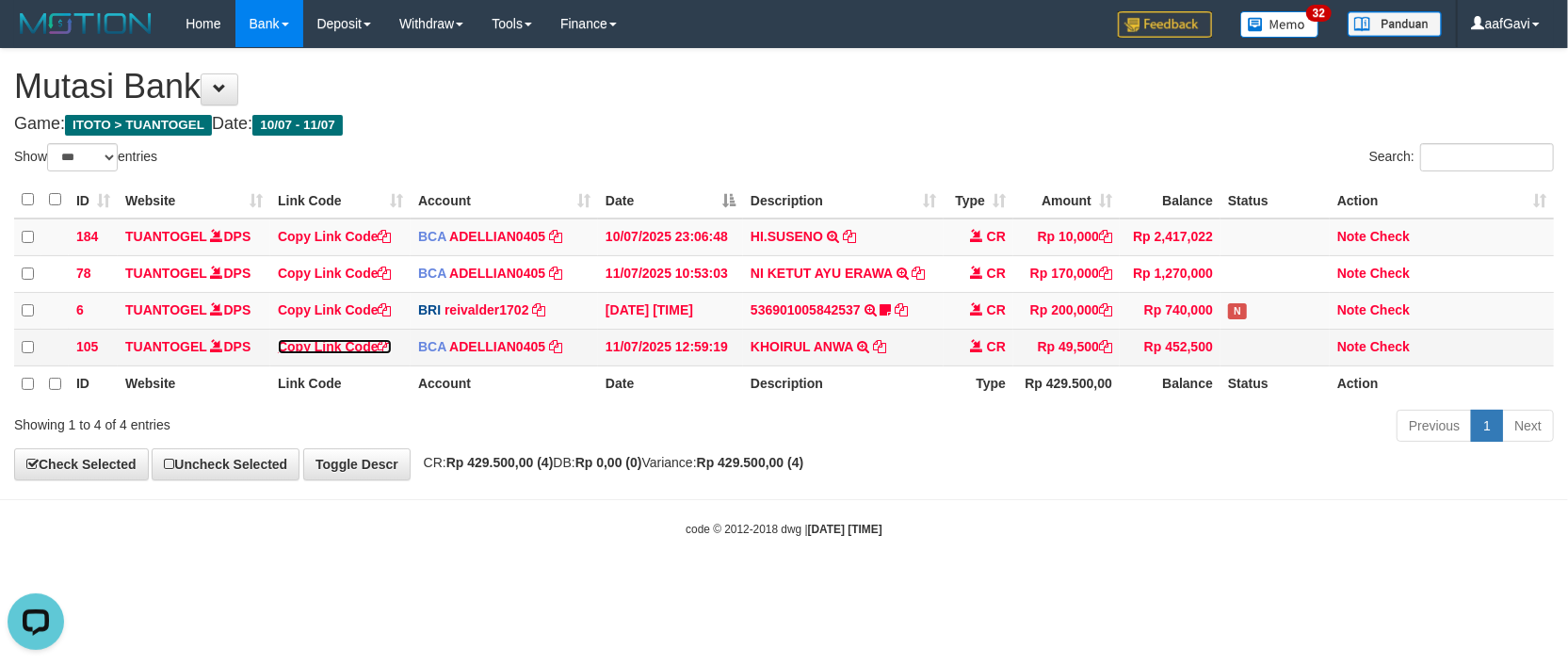 click on "Copy Link Code" at bounding box center (334, 347) 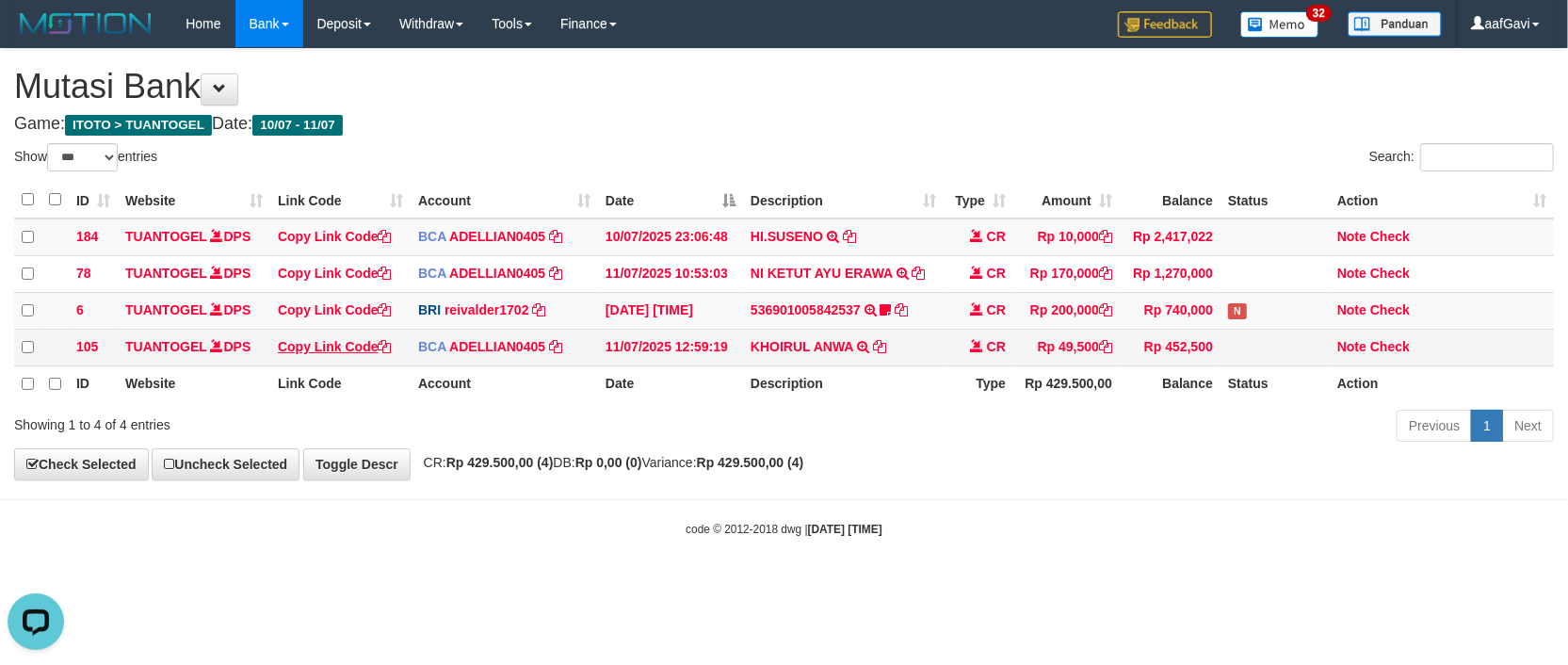 scroll, scrollTop: 0, scrollLeft: 0, axis: both 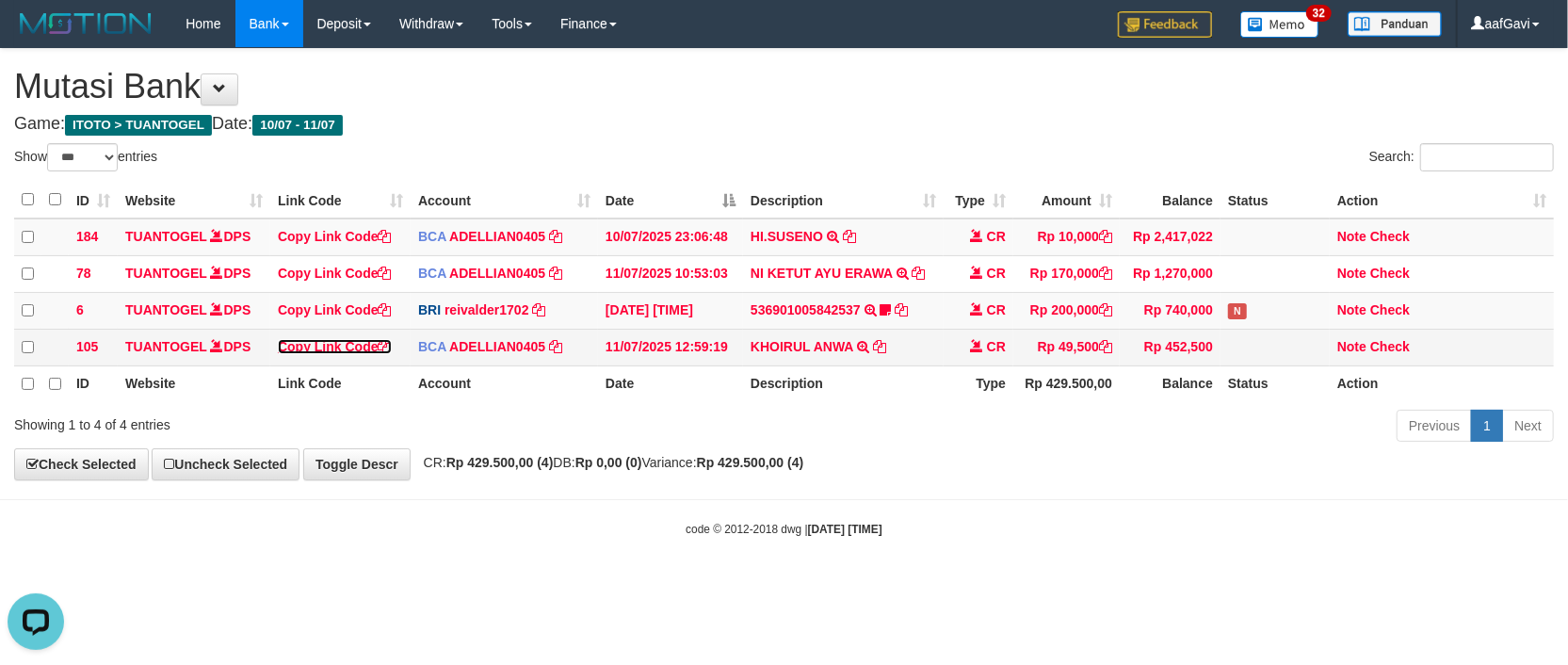 click on "Copy Link Code" at bounding box center (334, 347) 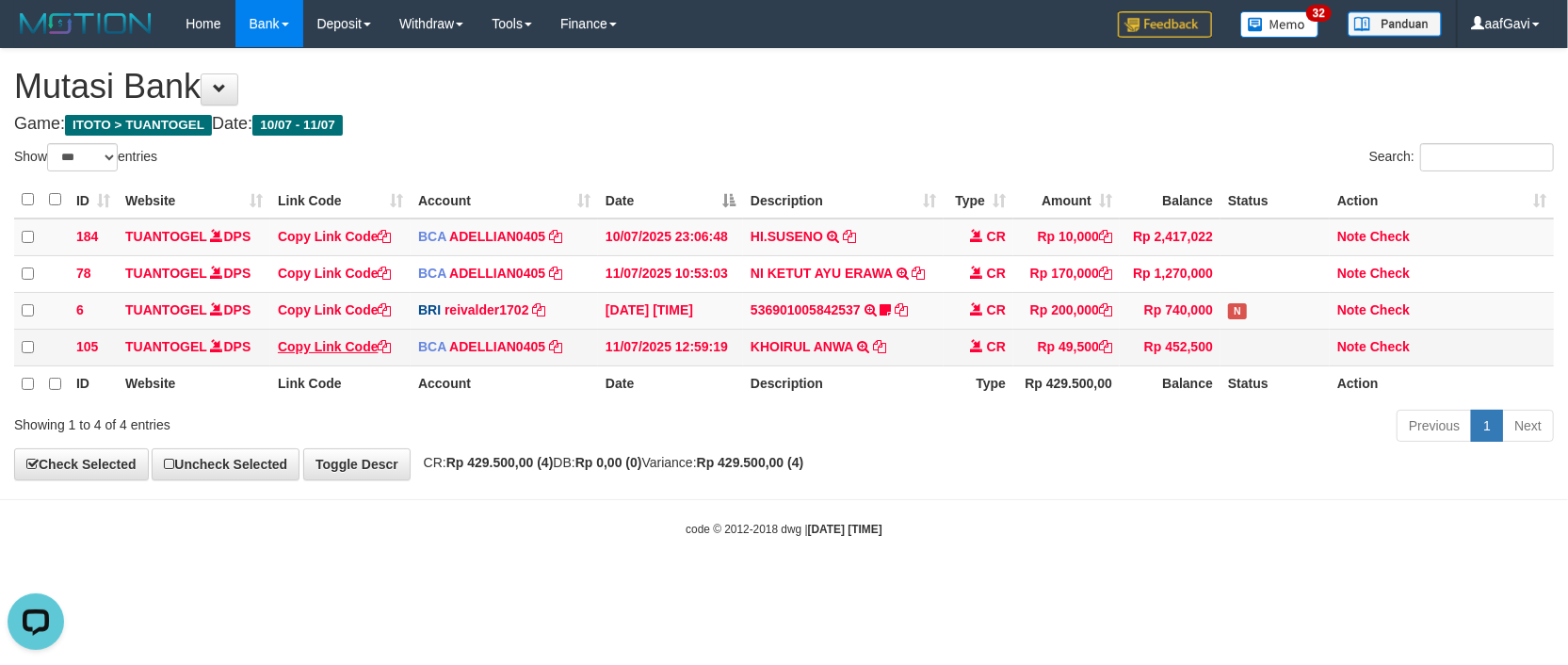 scroll, scrollTop: 0, scrollLeft: 0, axis: both 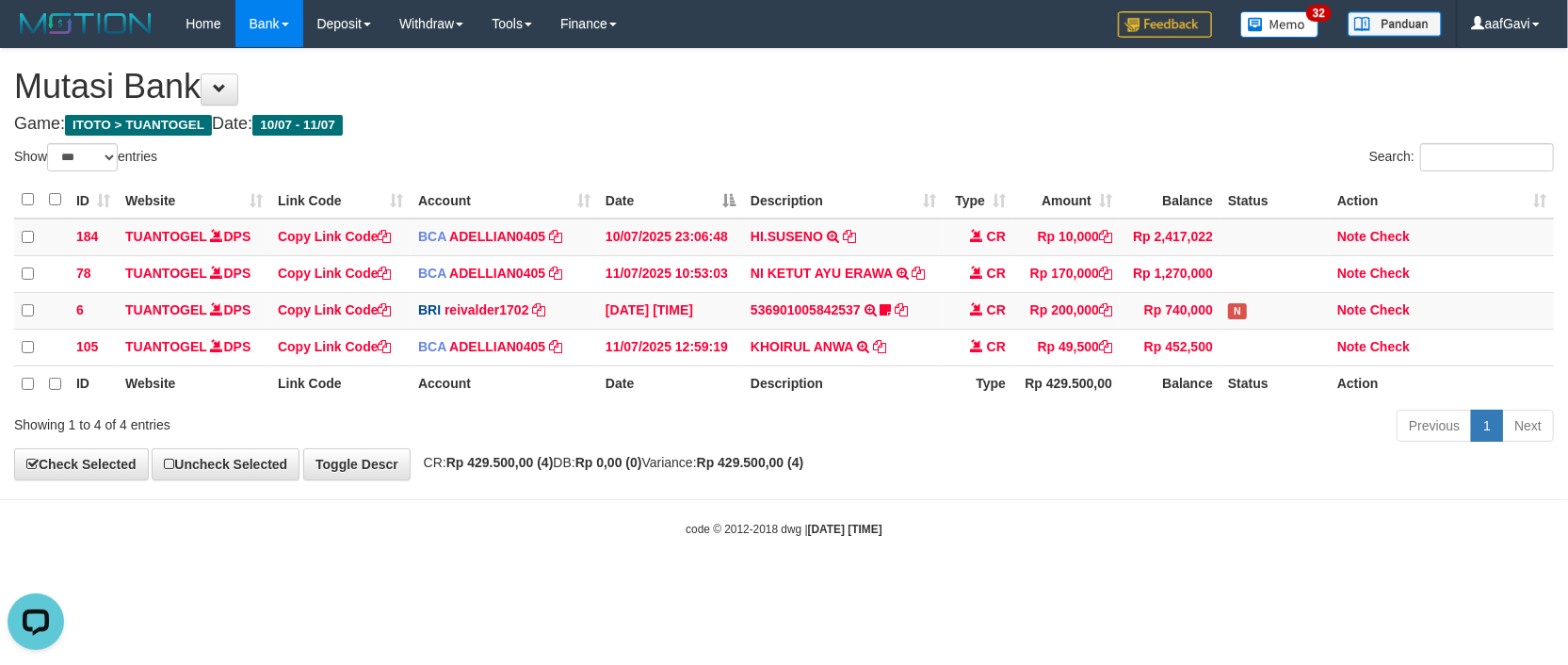 drag, startPoint x: 946, startPoint y: 465, endPoint x: 868, endPoint y: 442, distance: 81.320354 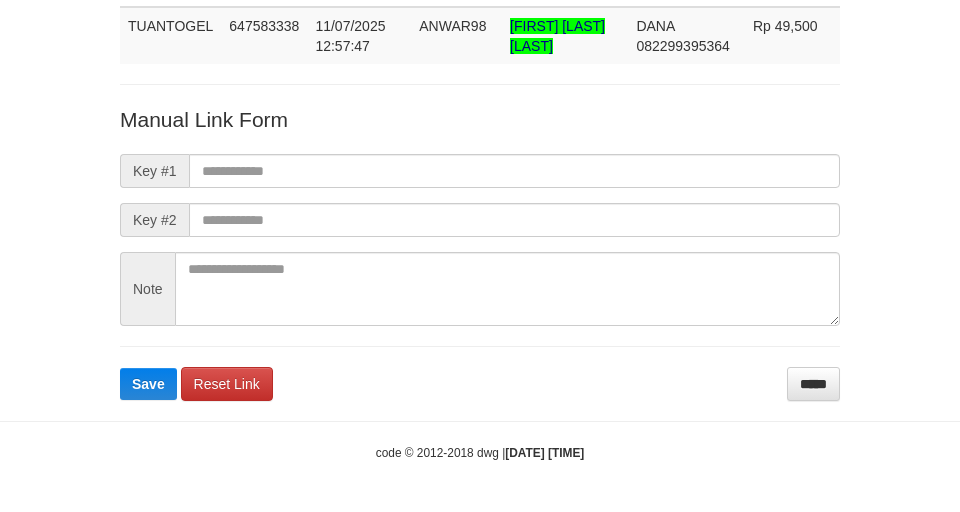 scroll, scrollTop: 166, scrollLeft: 0, axis: vertical 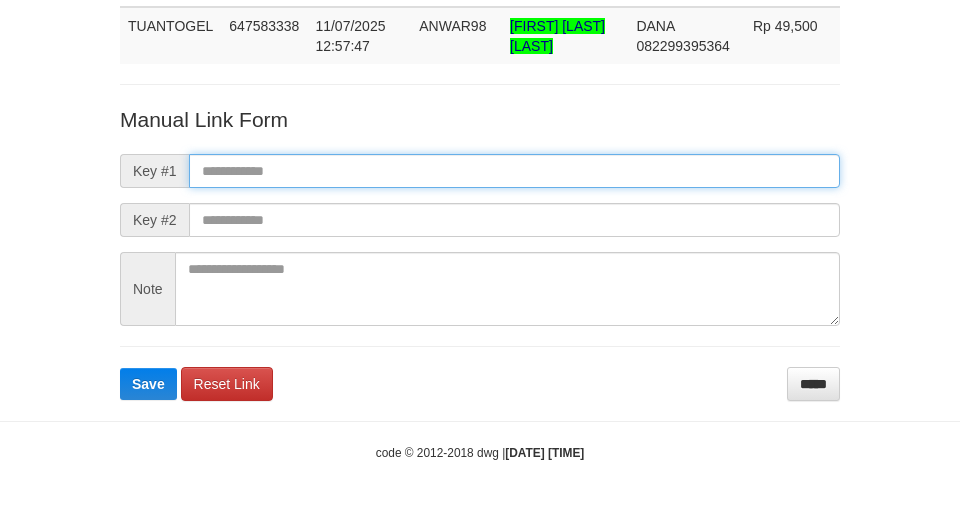 click at bounding box center [514, 171] 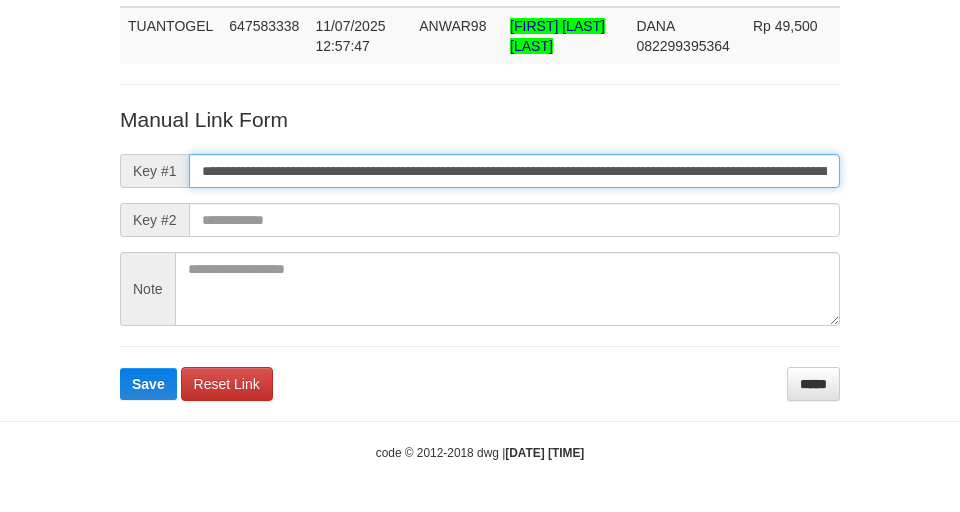 scroll, scrollTop: 0, scrollLeft: 1430, axis: horizontal 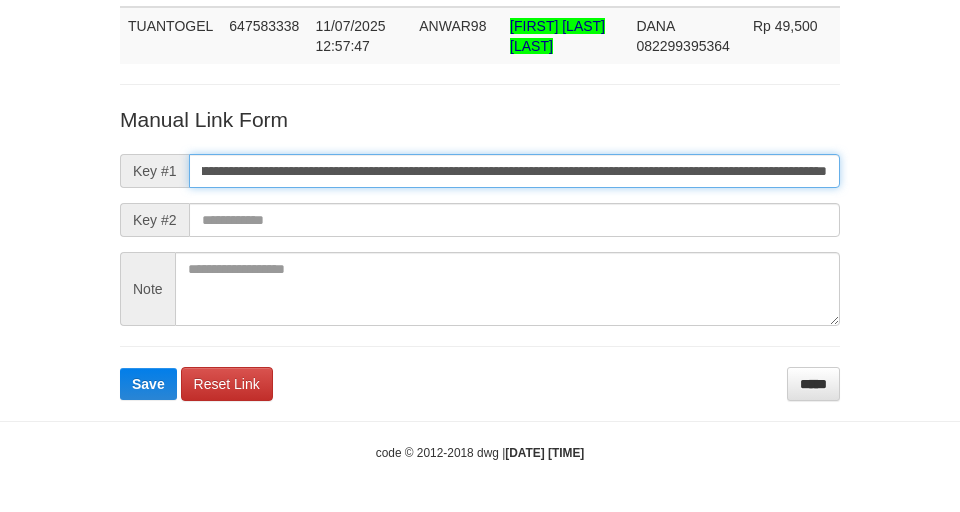 type on "**********" 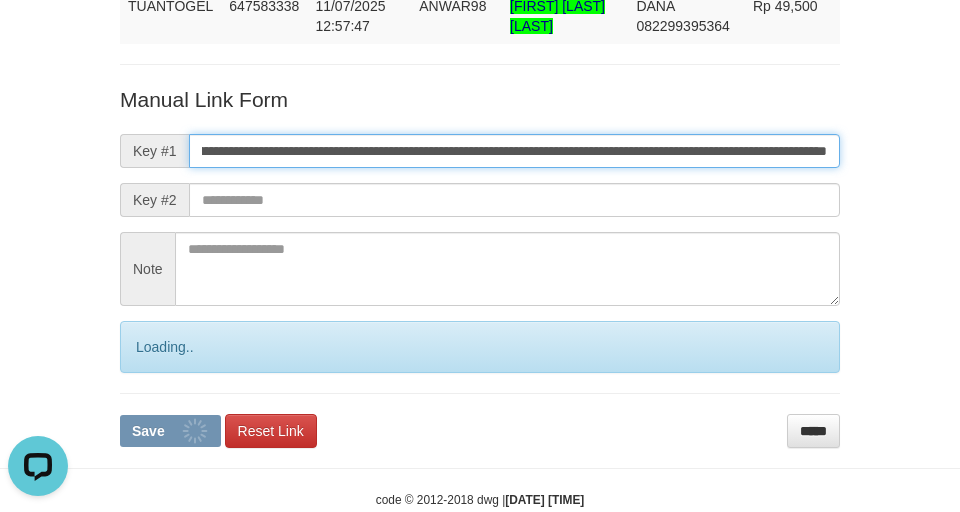 scroll, scrollTop: 0, scrollLeft: 0, axis: both 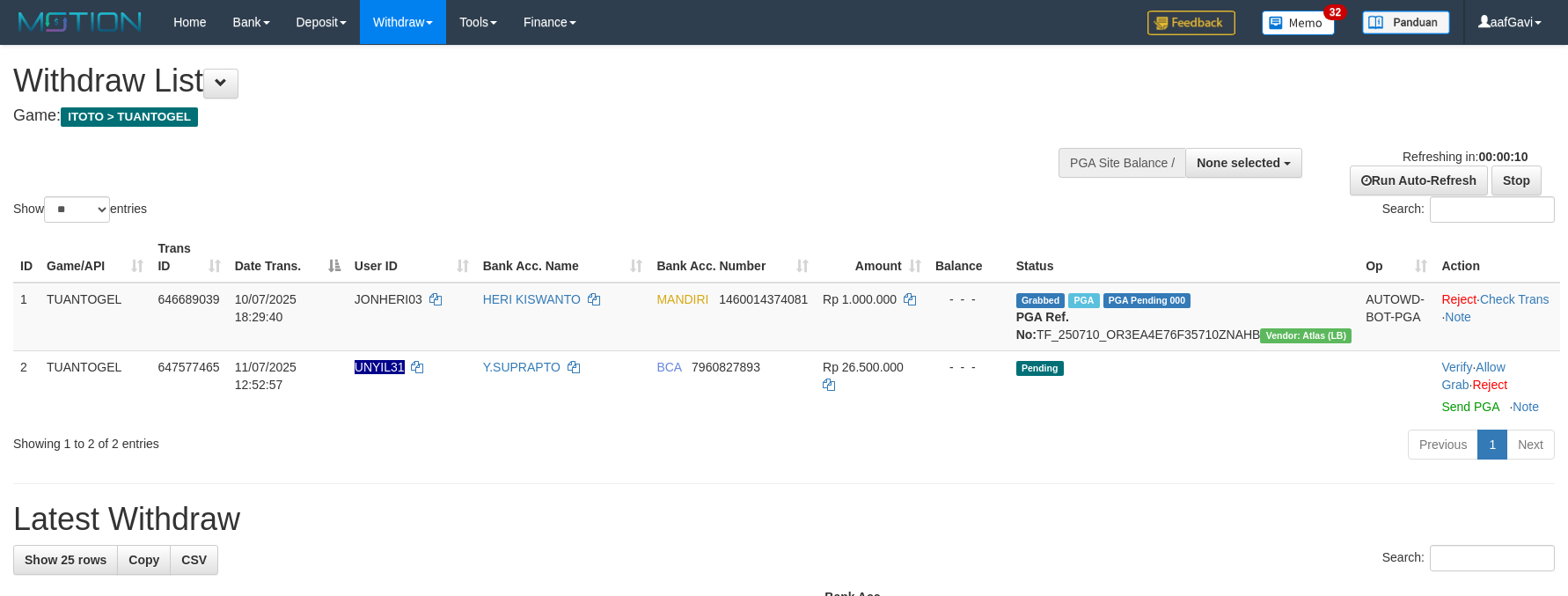 select 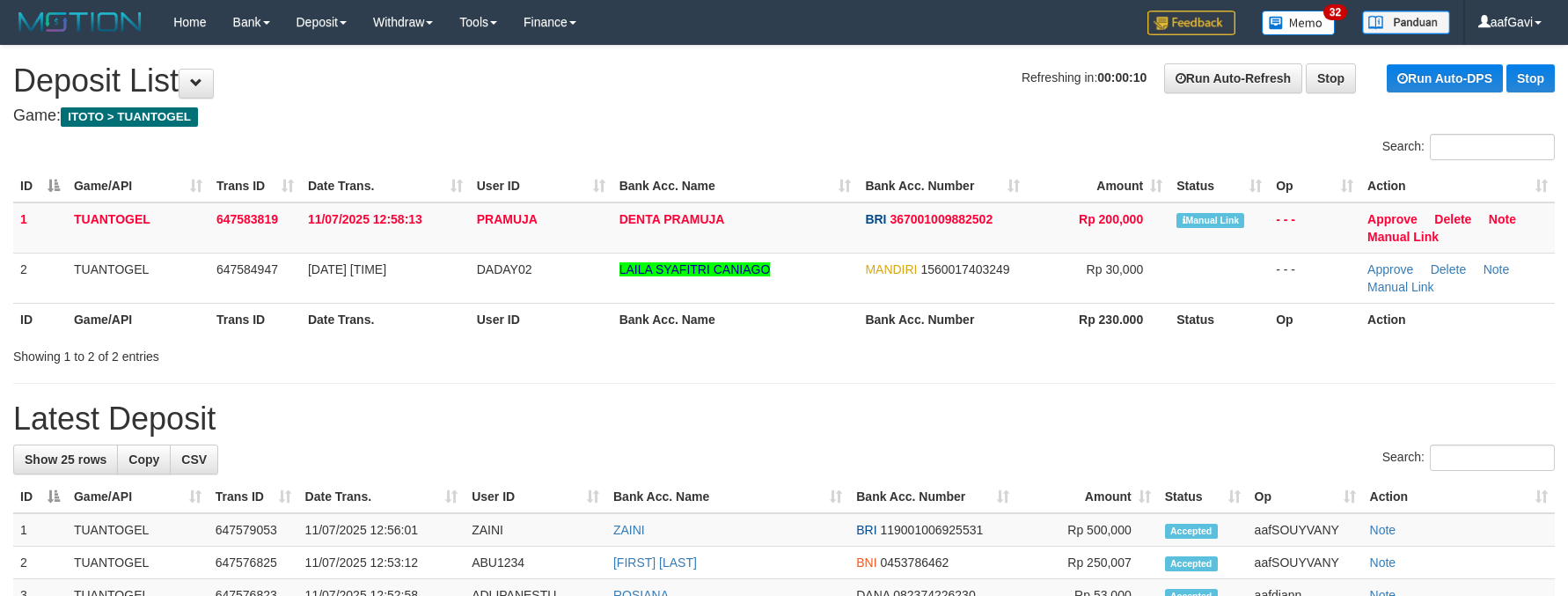 scroll, scrollTop: 0, scrollLeft: 0, axis: both 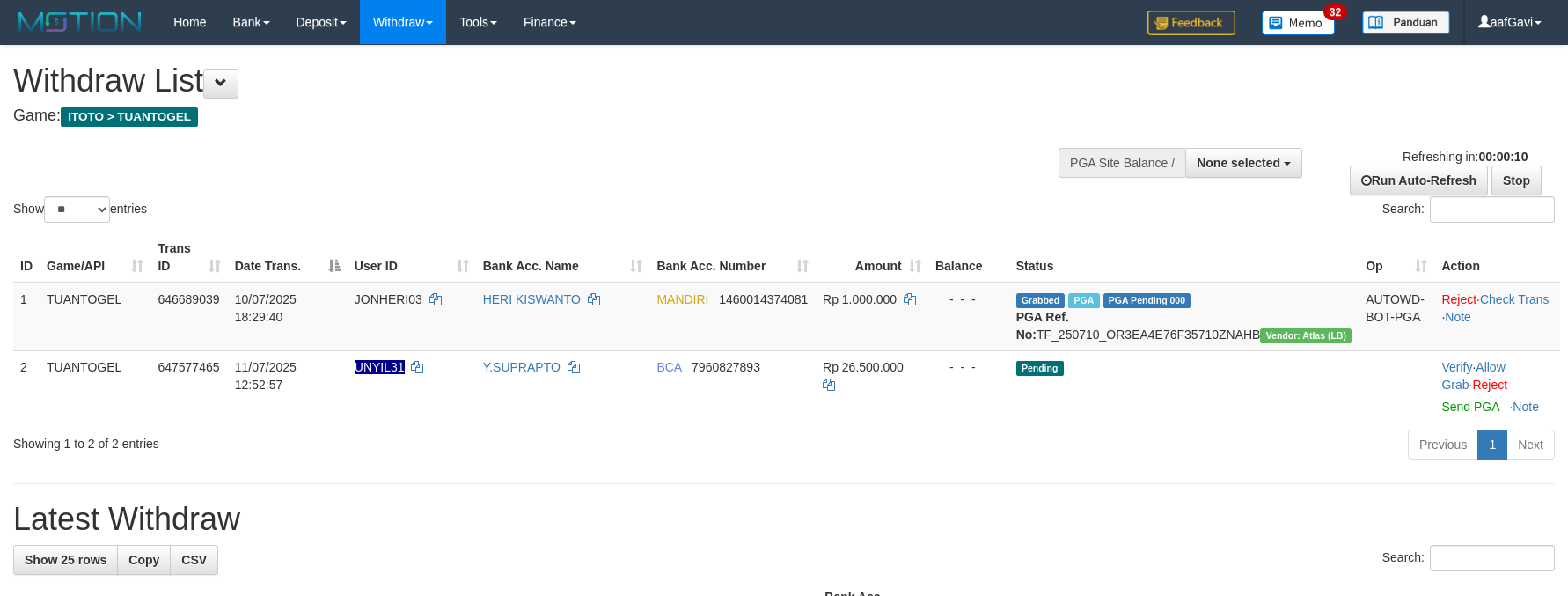 select 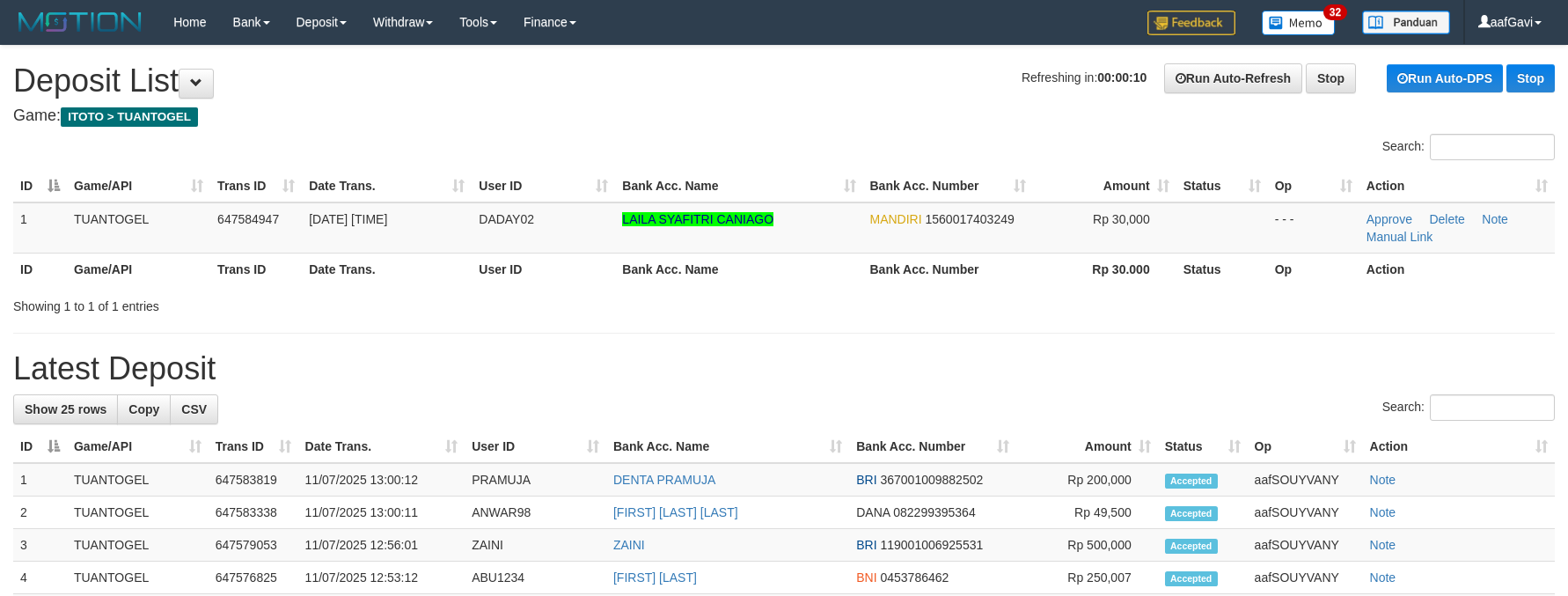 scroll, scrollTop: 0, scrollLeft: 0, axis: both 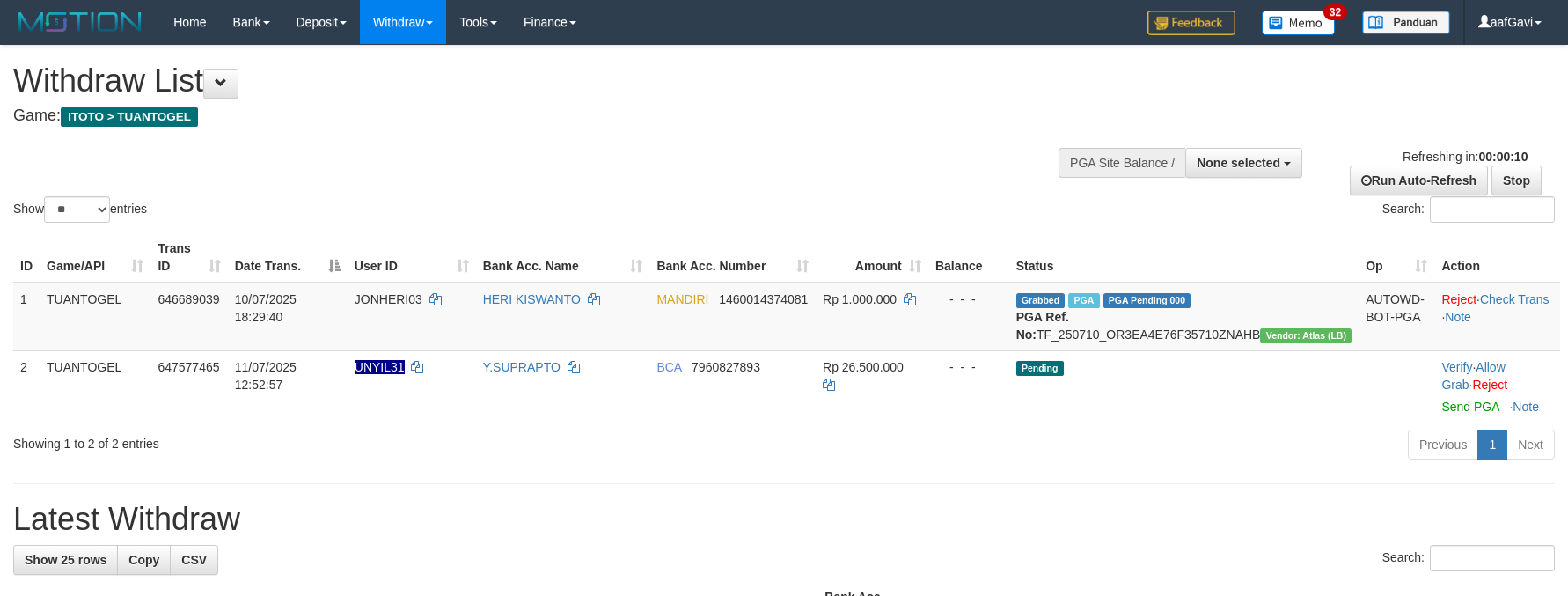 select 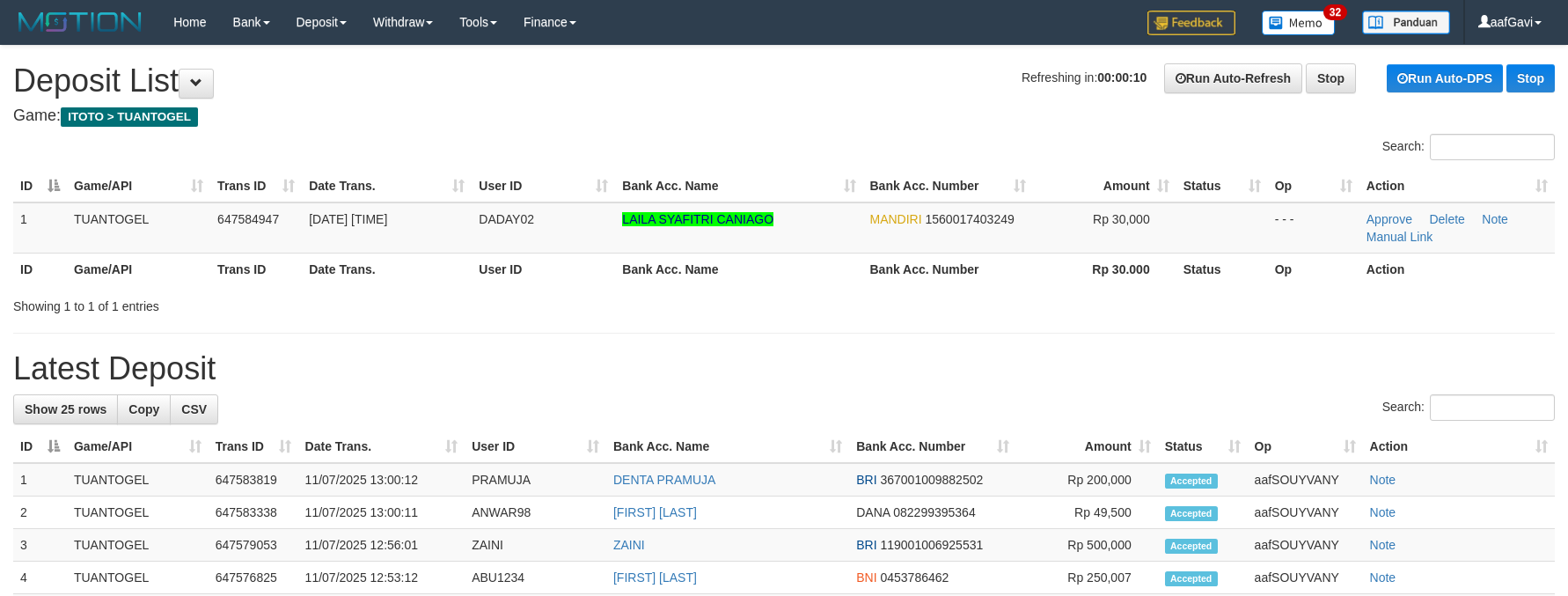 scroll, scrollTop: 0, scrollLeft: 0, axis: both 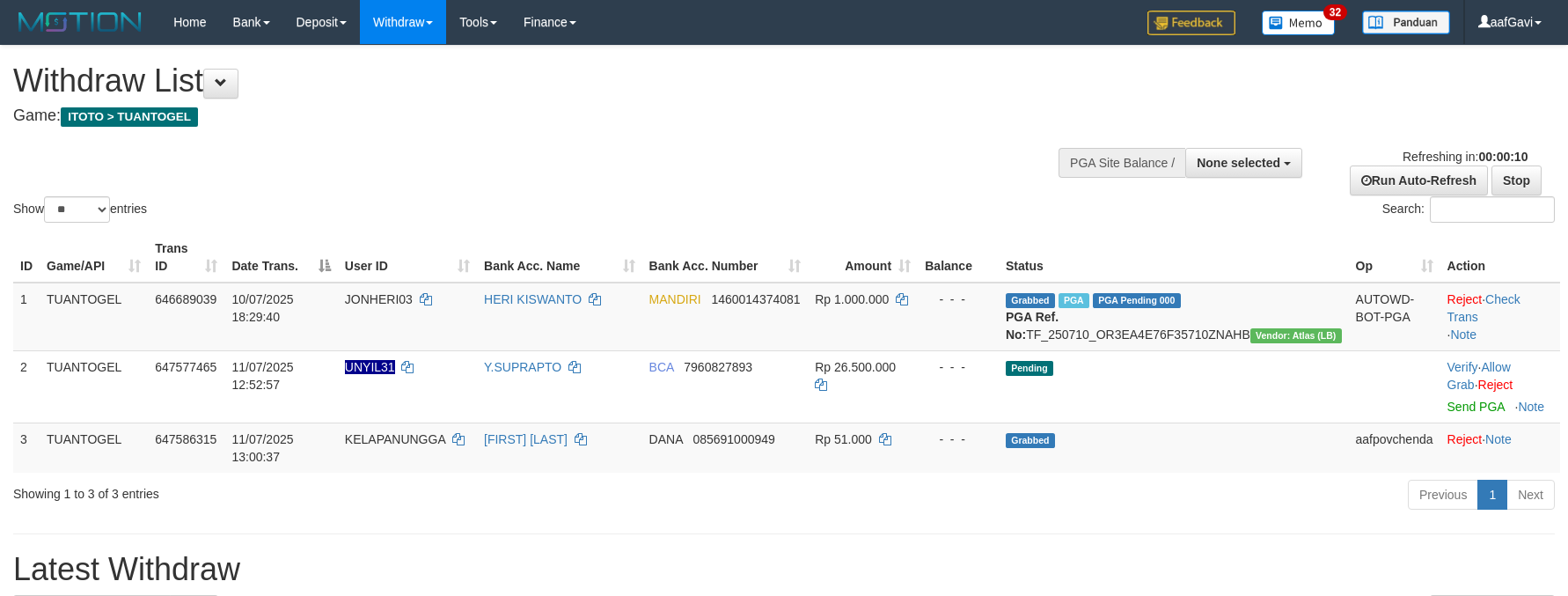 select 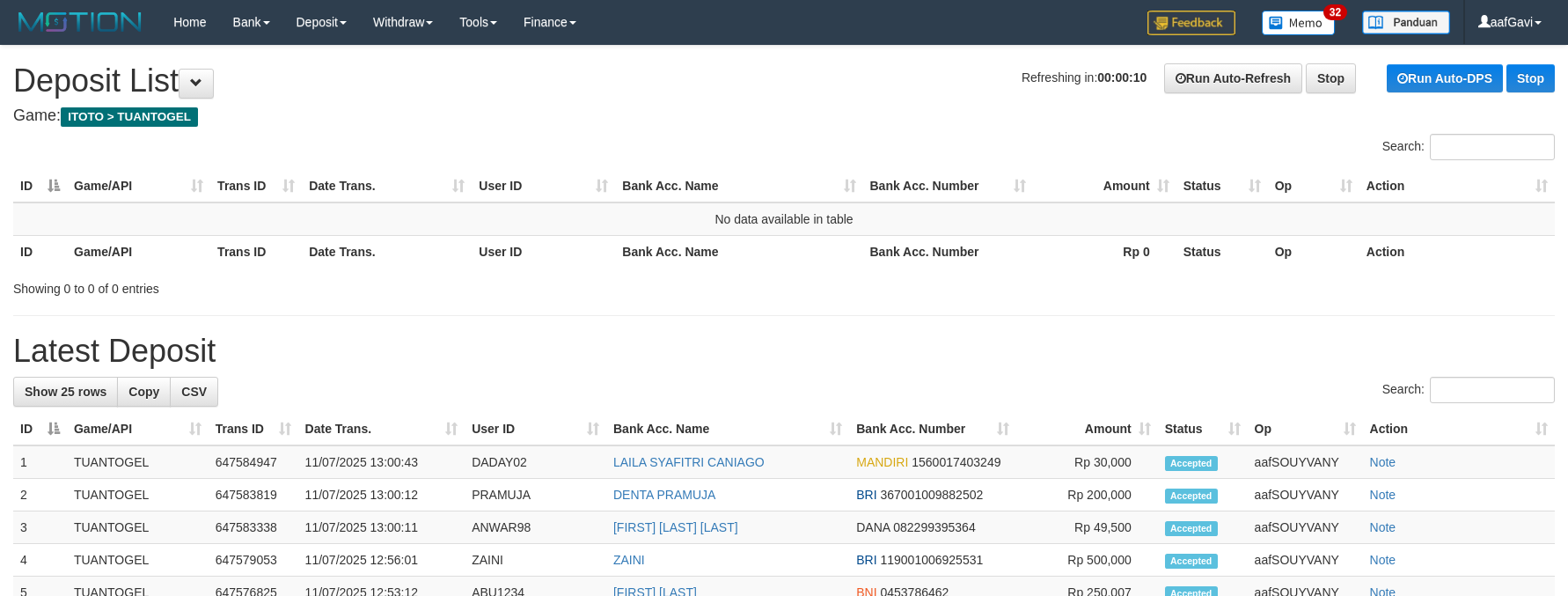 scroll, scrollTop: 0, scrollLeft: 0, axis: both 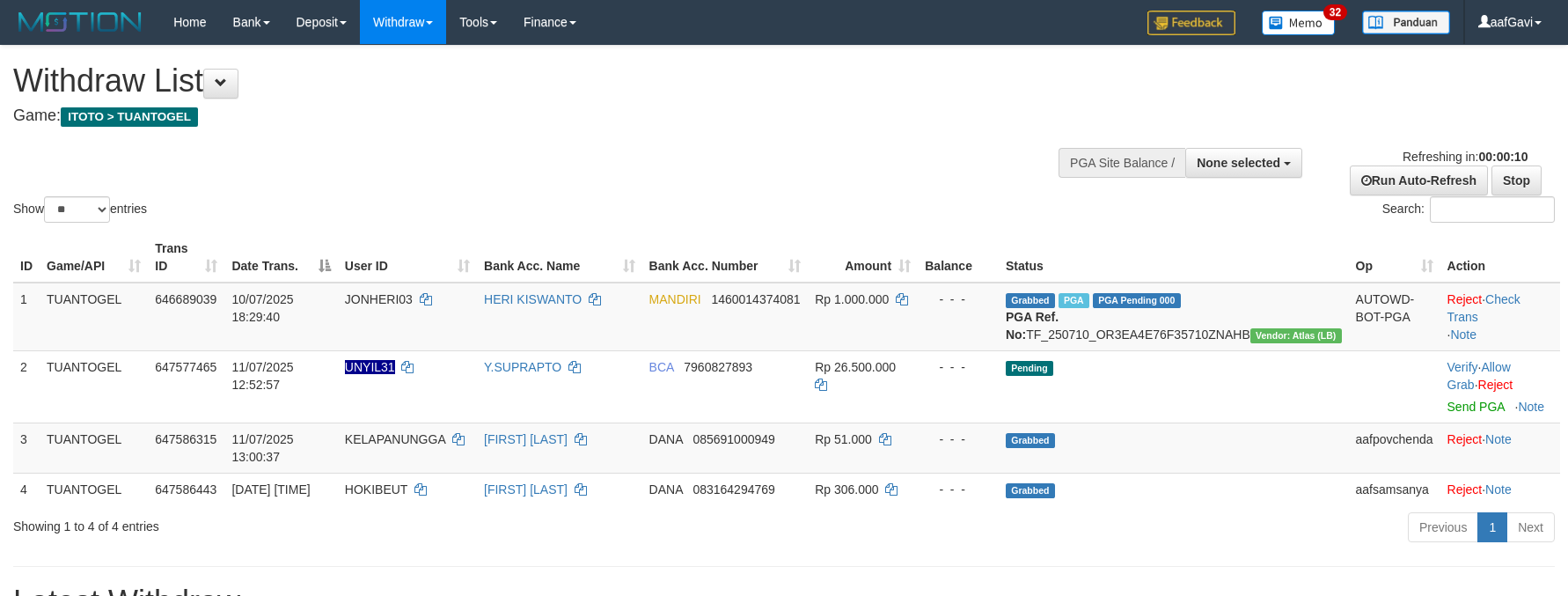 select 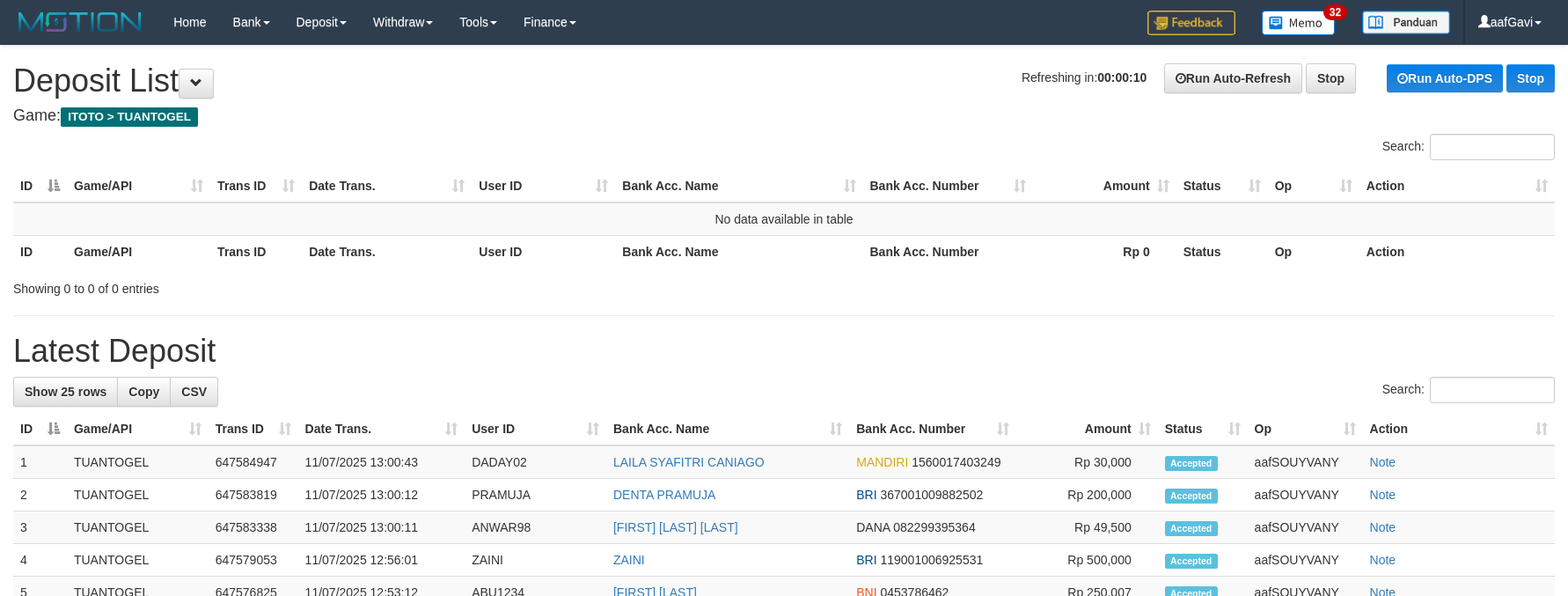 scroll, scrollTop: 0, scrollLeft: 0, axis: both 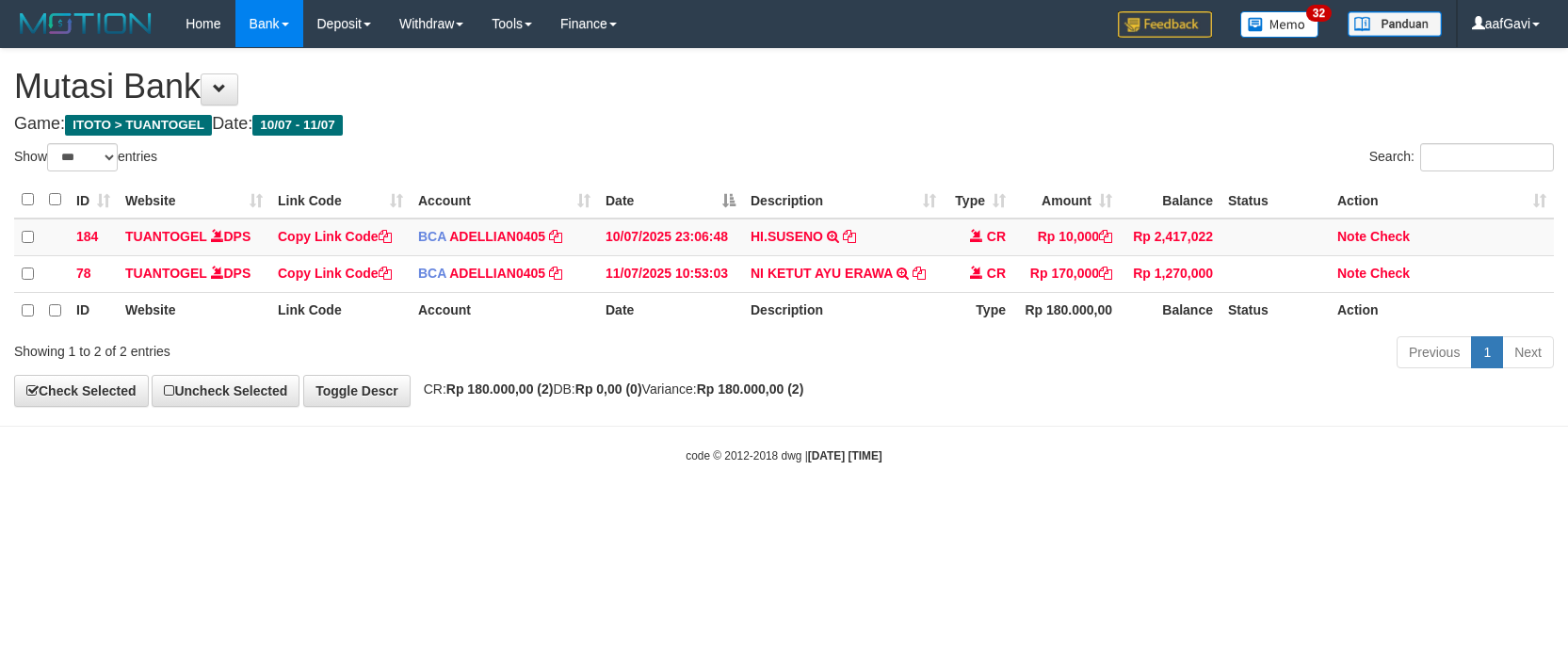 select on "***" 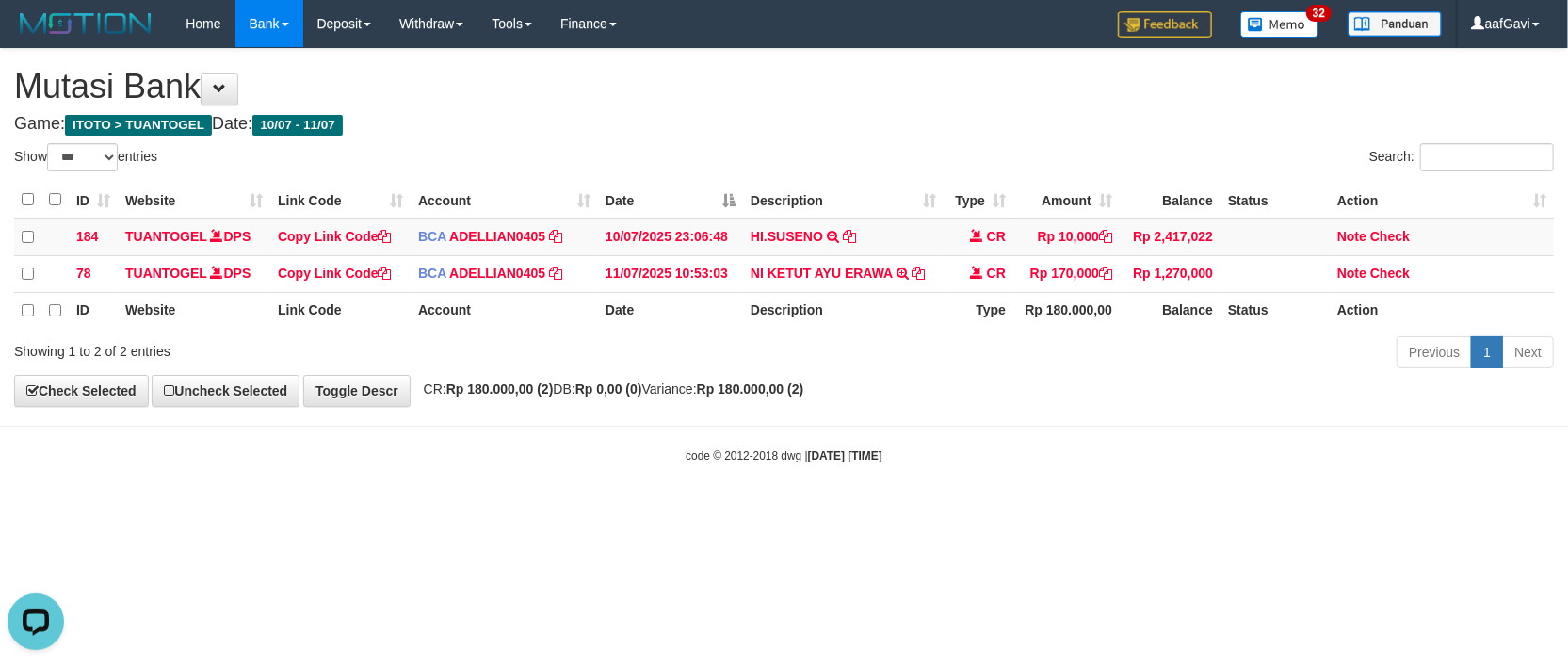 scroll, scrollTop: 0, scrollLeft: 0, axis: both 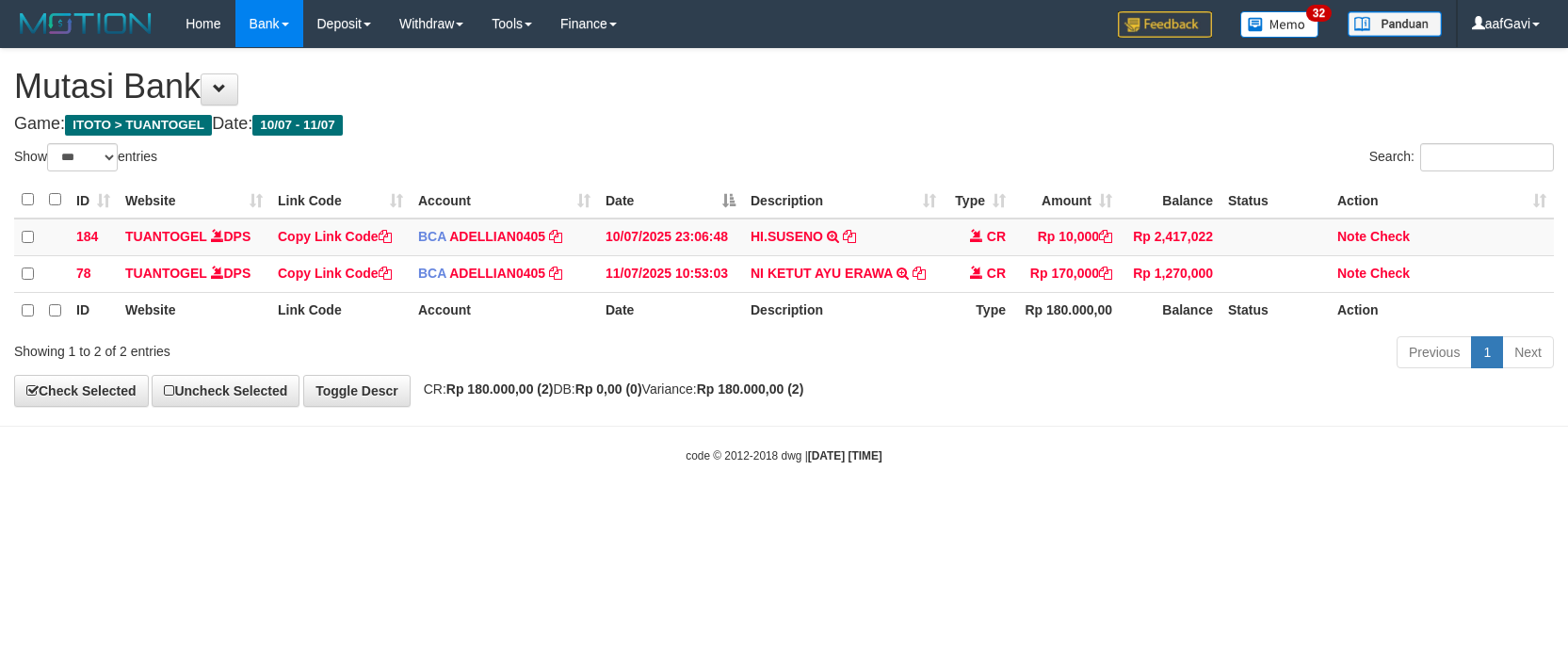 select on "***" 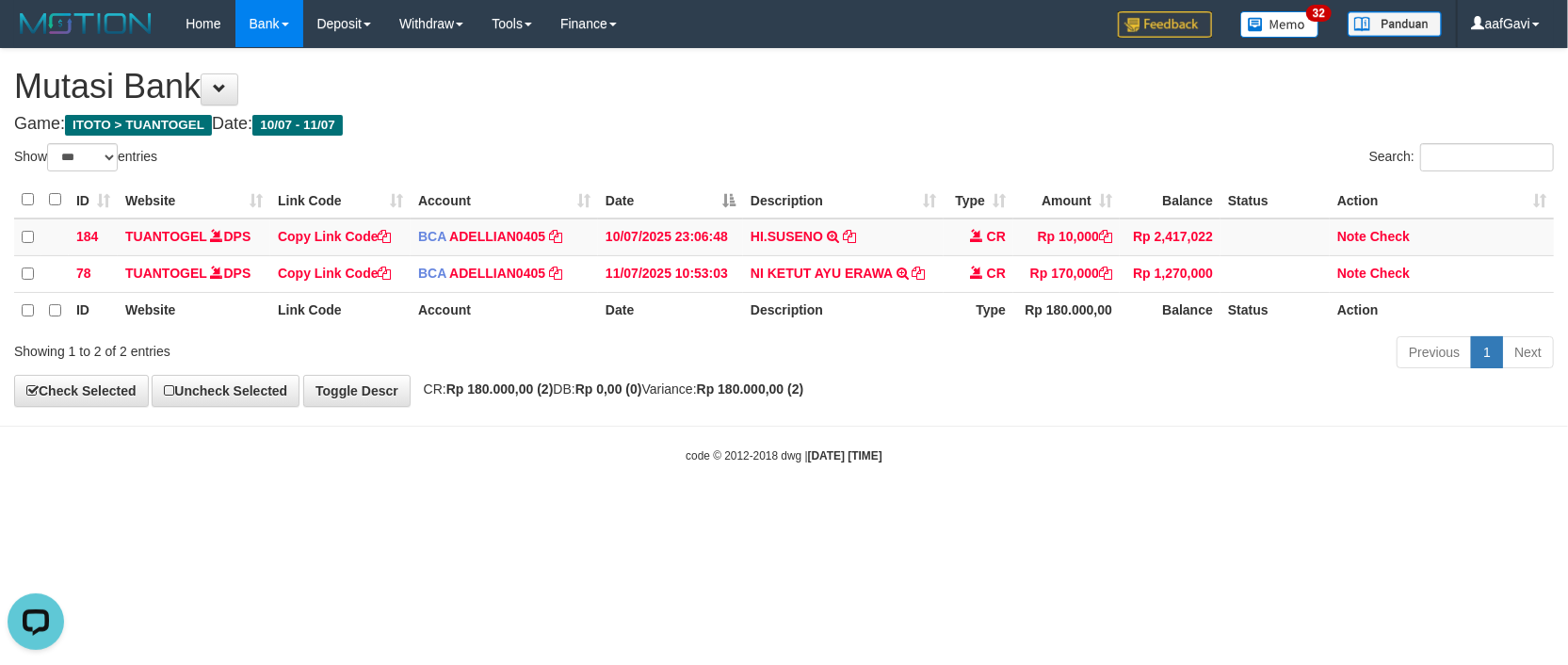 scroll, scrollTop: 0, scrollLeft: 0, axis: both 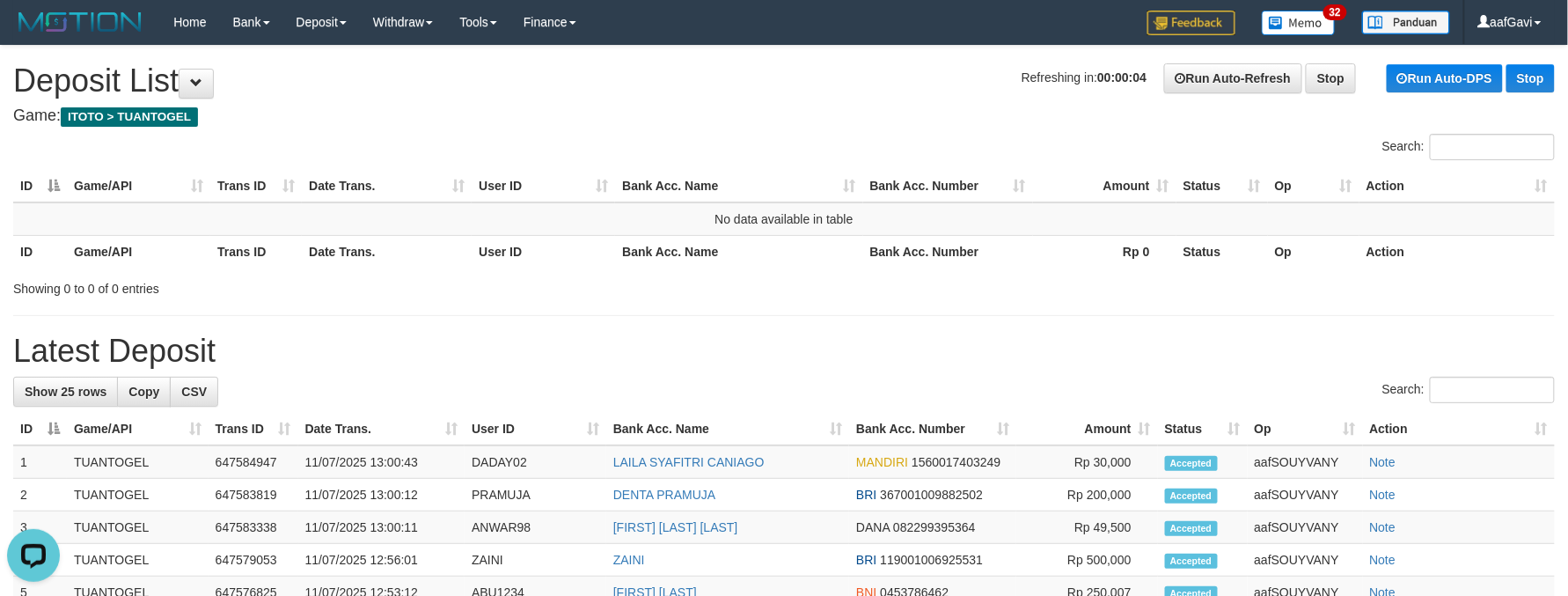click on "Refreshing in:  00:00:04
Run Auto-Refresh
Stop
Run Auto-DPS
Stop
Deposit List" at bounding box center (784, 81) 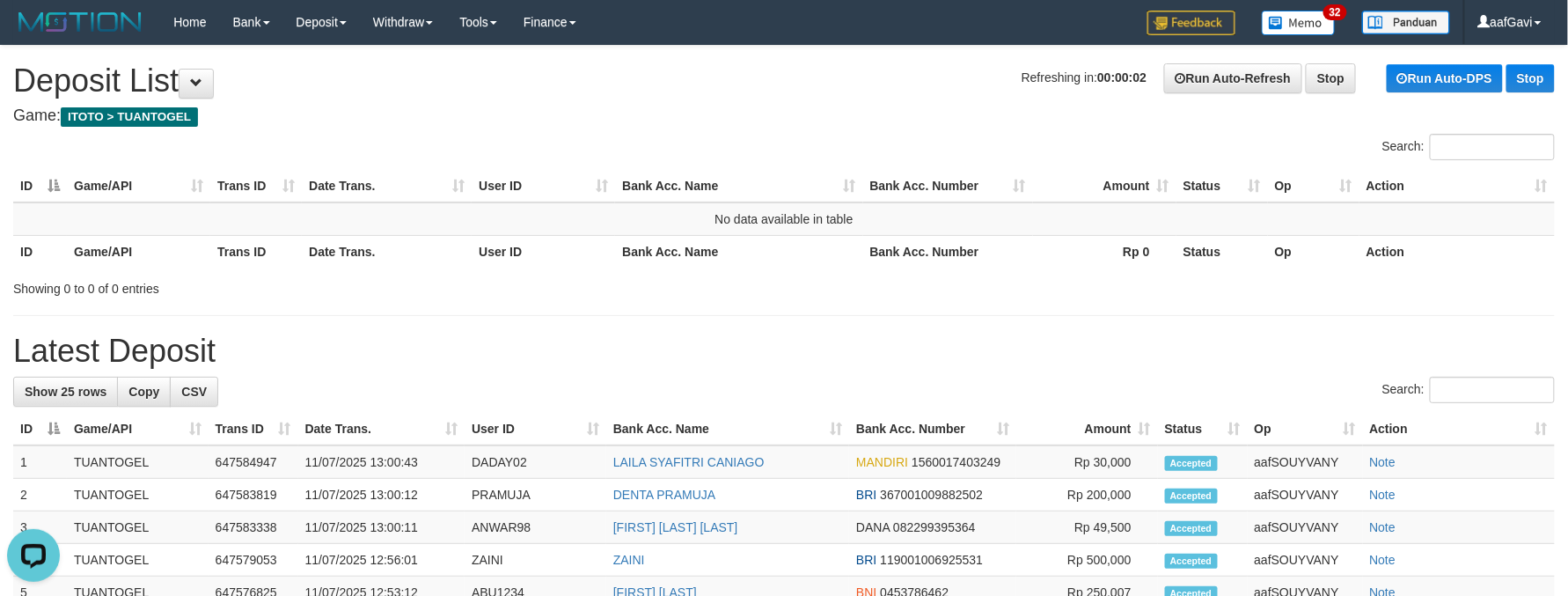 click on "Search:" at bounding box center (784, 149) 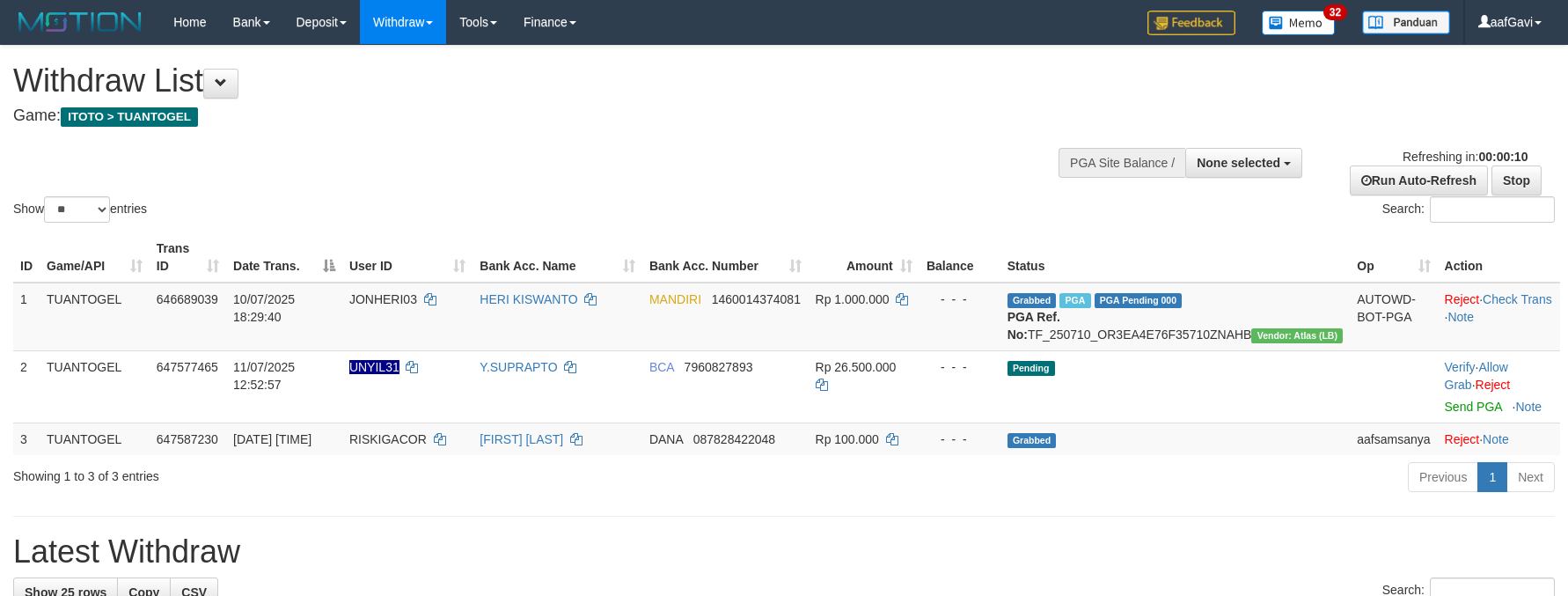 select 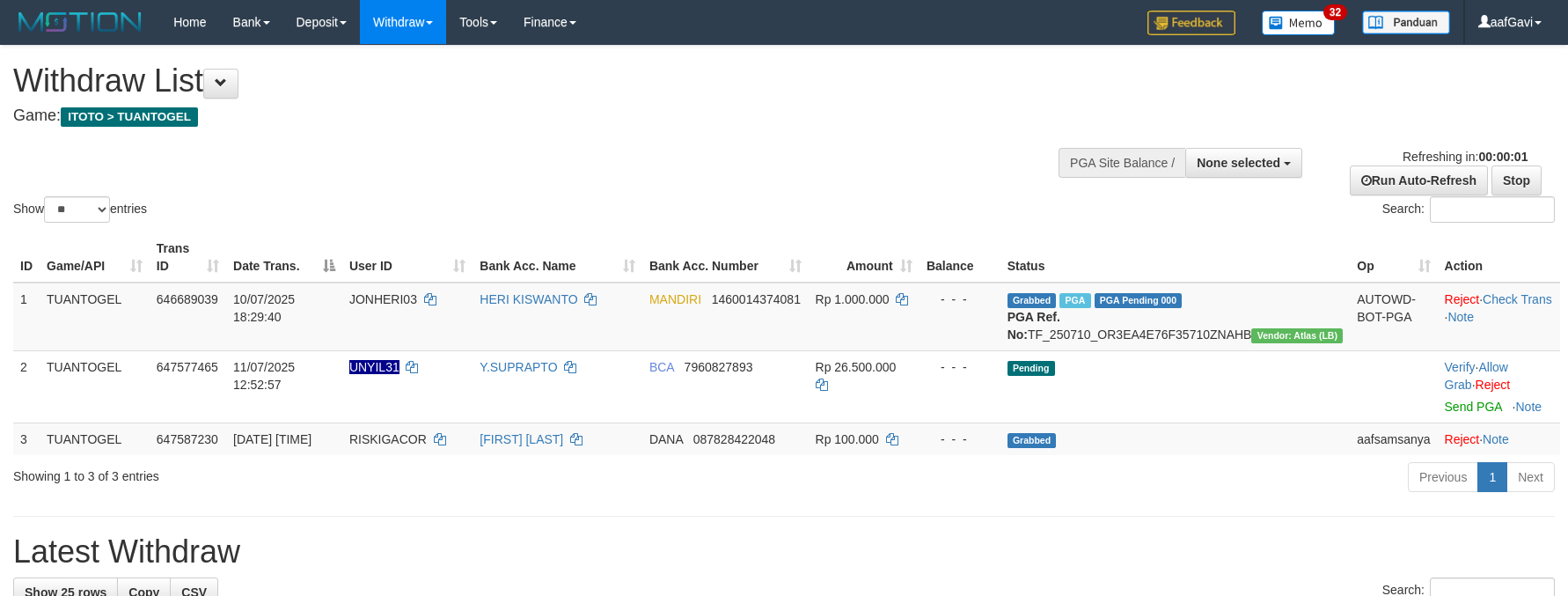 scroll, scrollTop: 0, scrollLeft: 0, axis: both 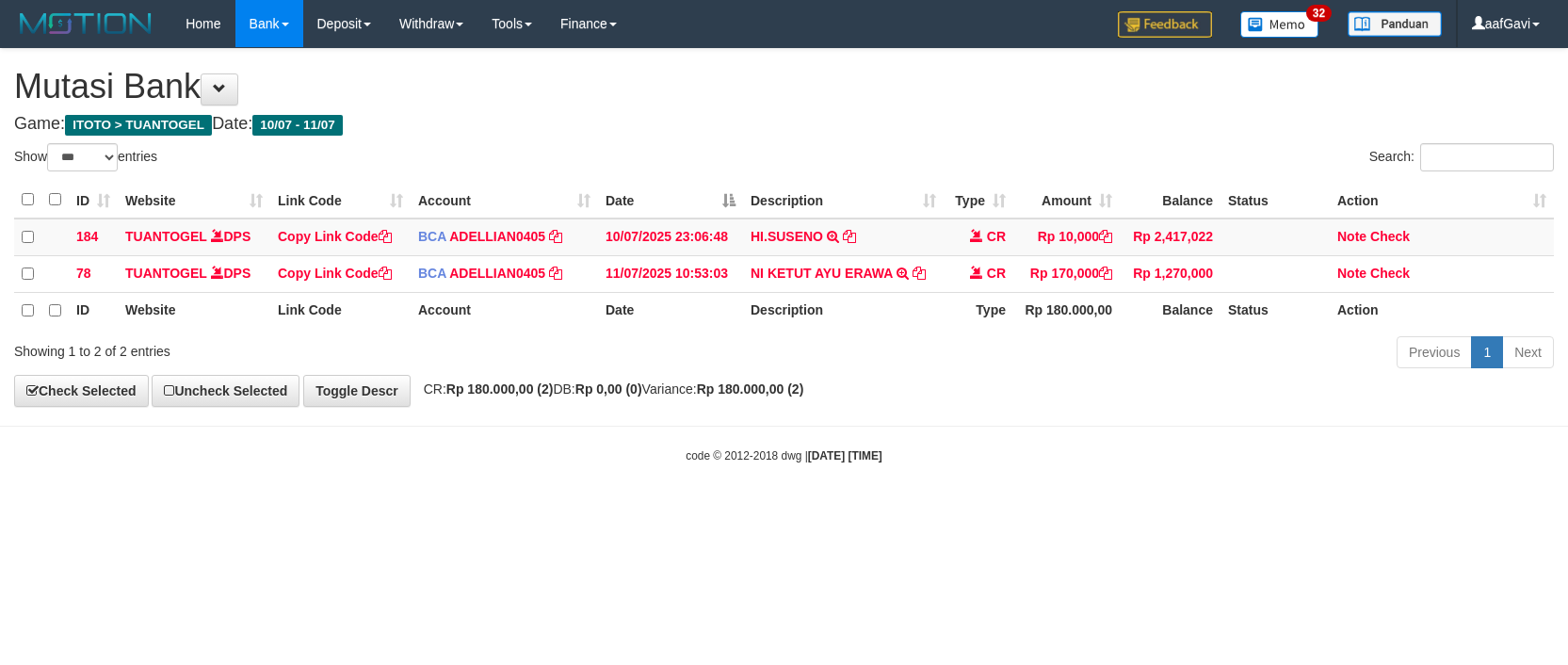 select on "***" 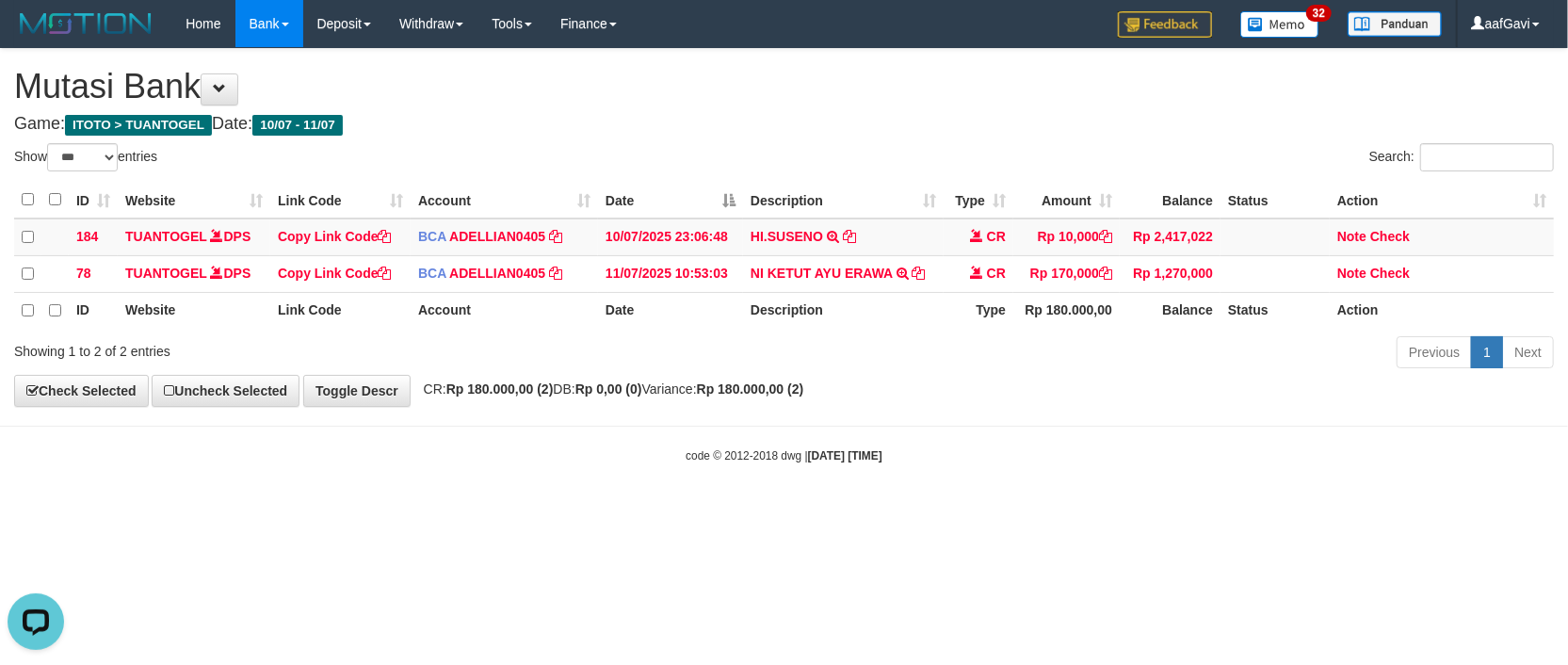 scroll, scrollTop: 0, scrollLeft: 0, axis: both 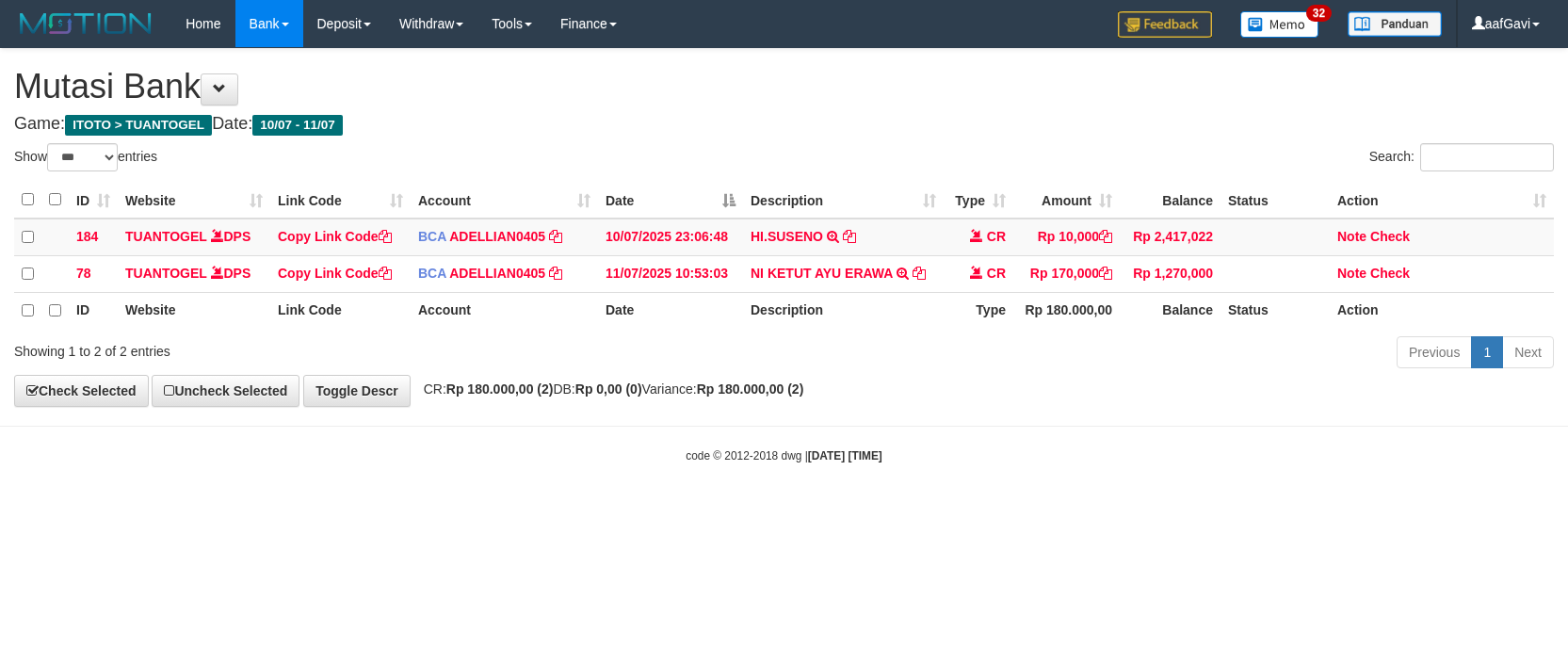 select on "***" 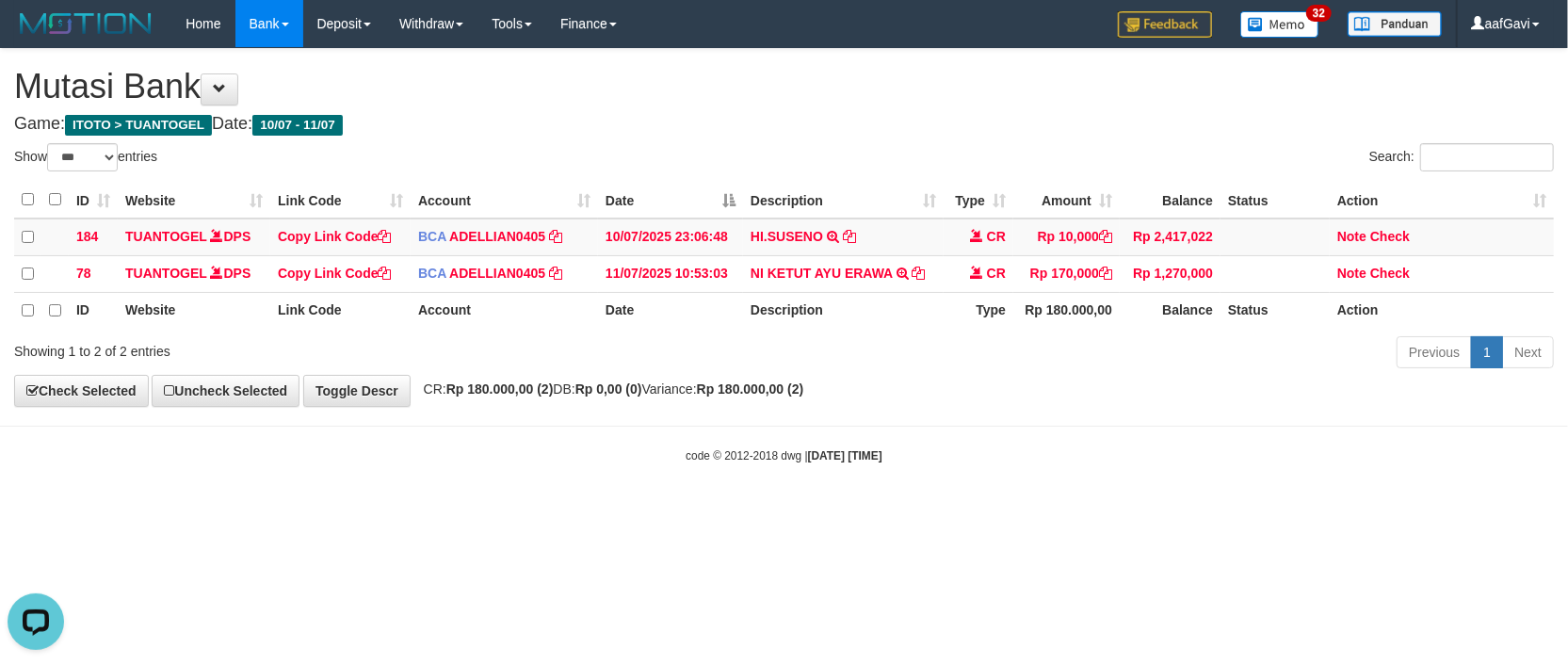 scroll, scrollTop: 0, scrollLeft: 0, axis: both 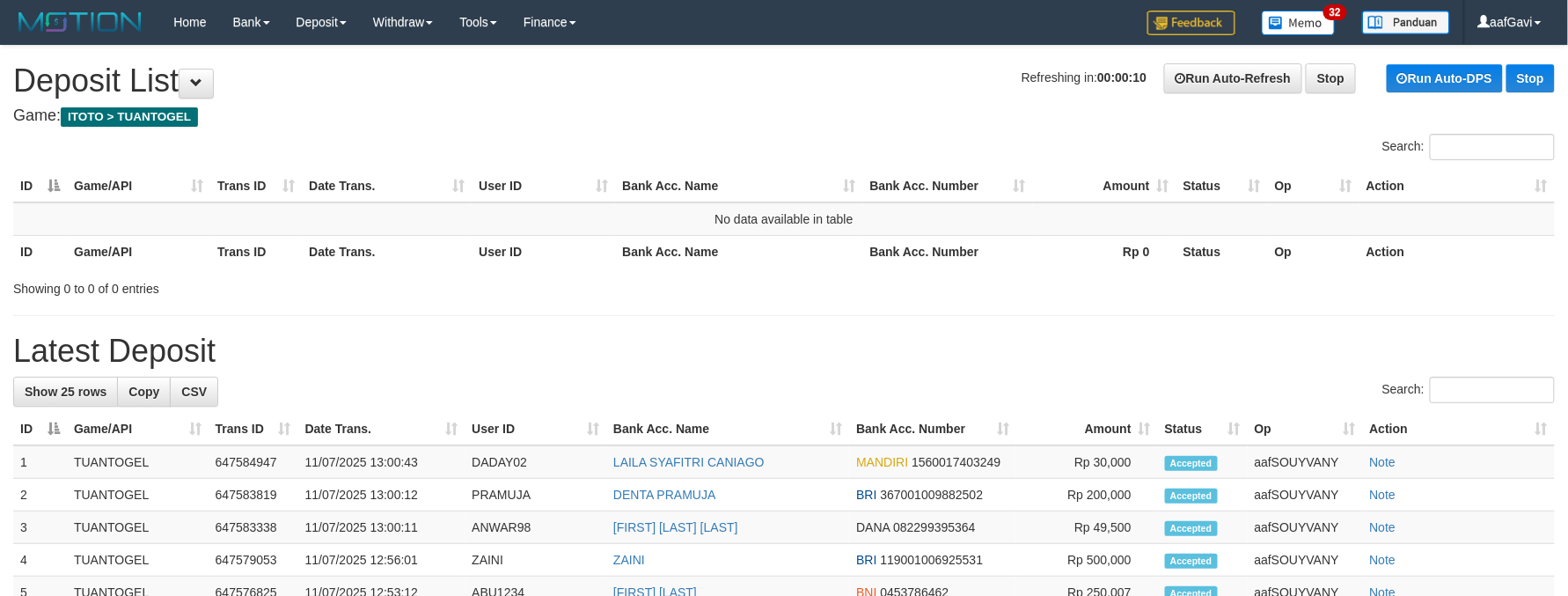 click on "**********" at bounding box center (784, 747) 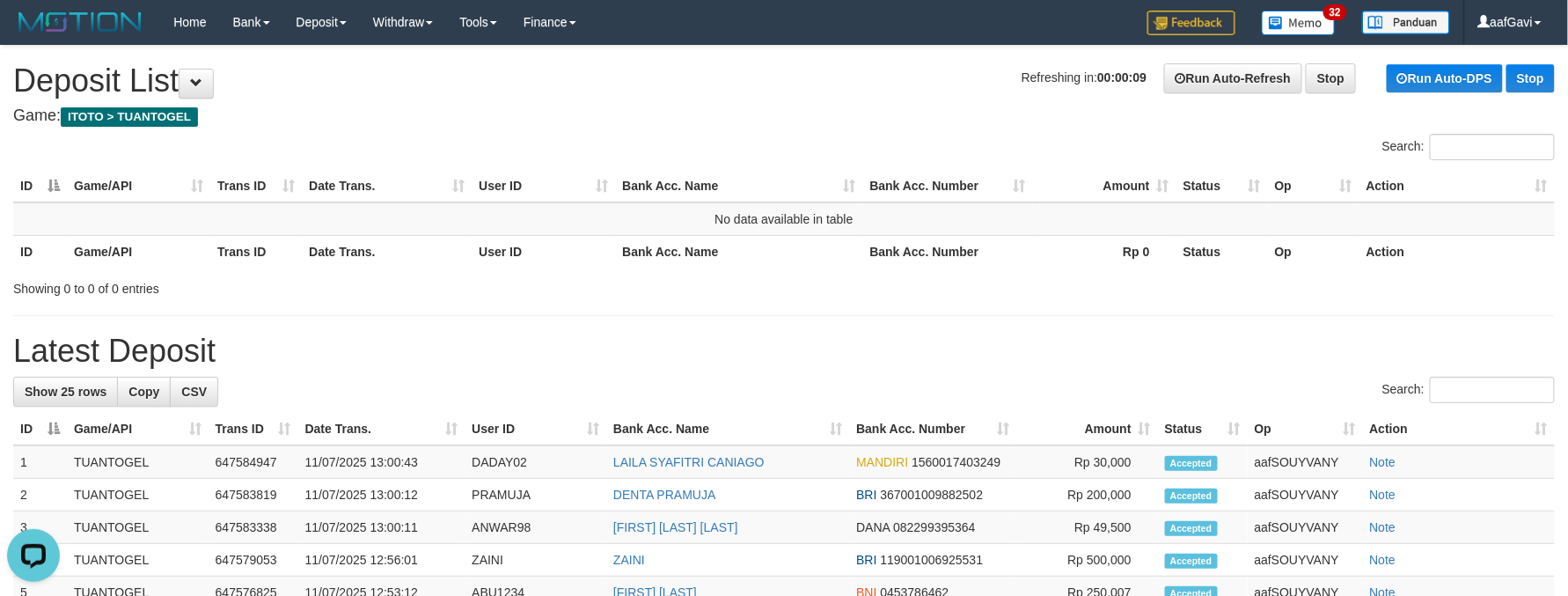 scroll, scrollTop: 0, scrollLeft: 0, axis: both 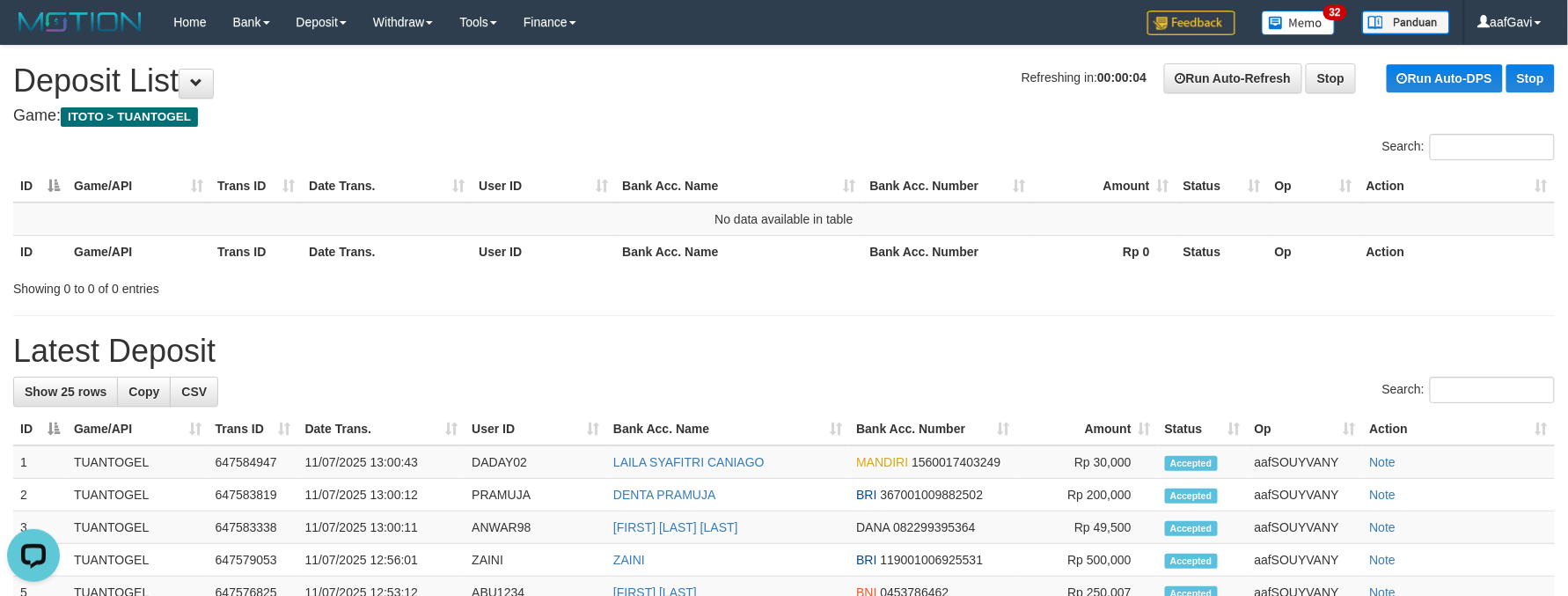 click on "Refreshing in:  00:00:04
Run Auto-Refresh
Stop
Run Auto-DPS
Stop
Deposit List" at bounding box center (784, 81) 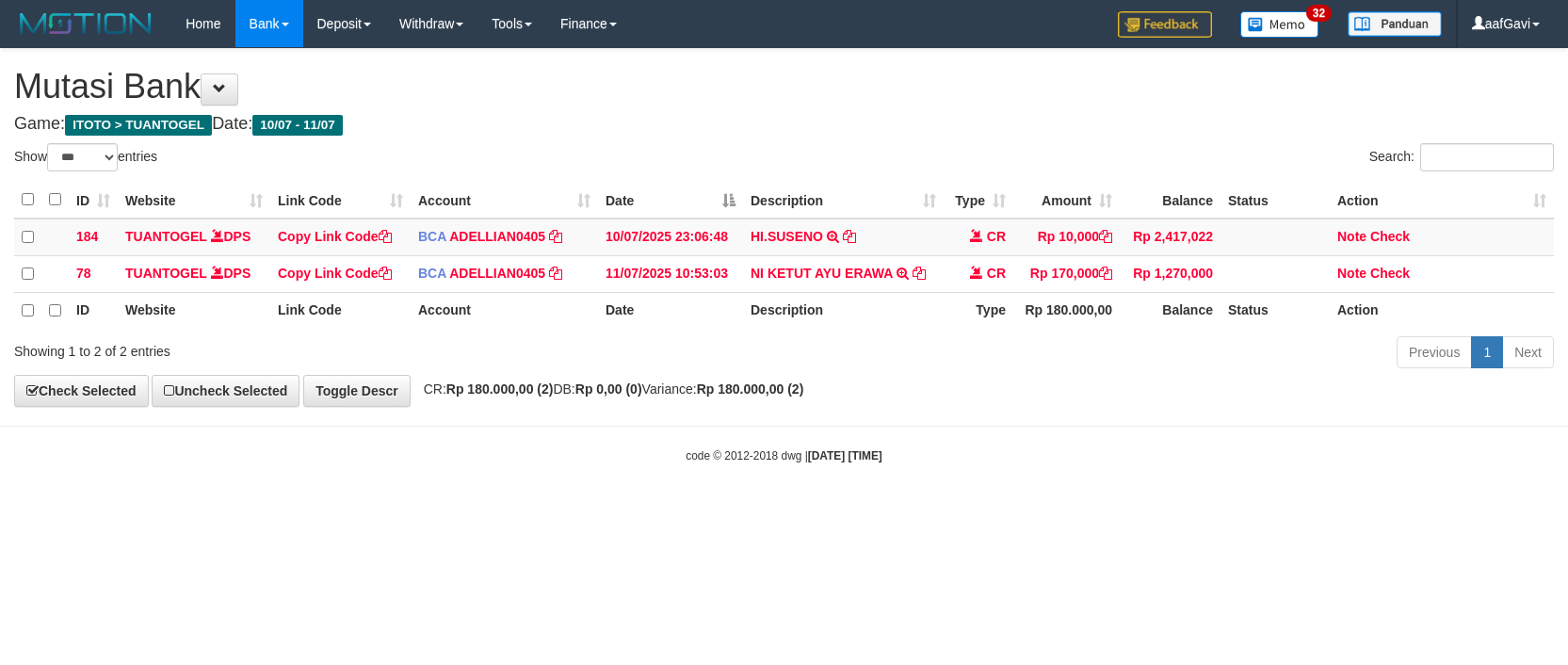 select on "***" 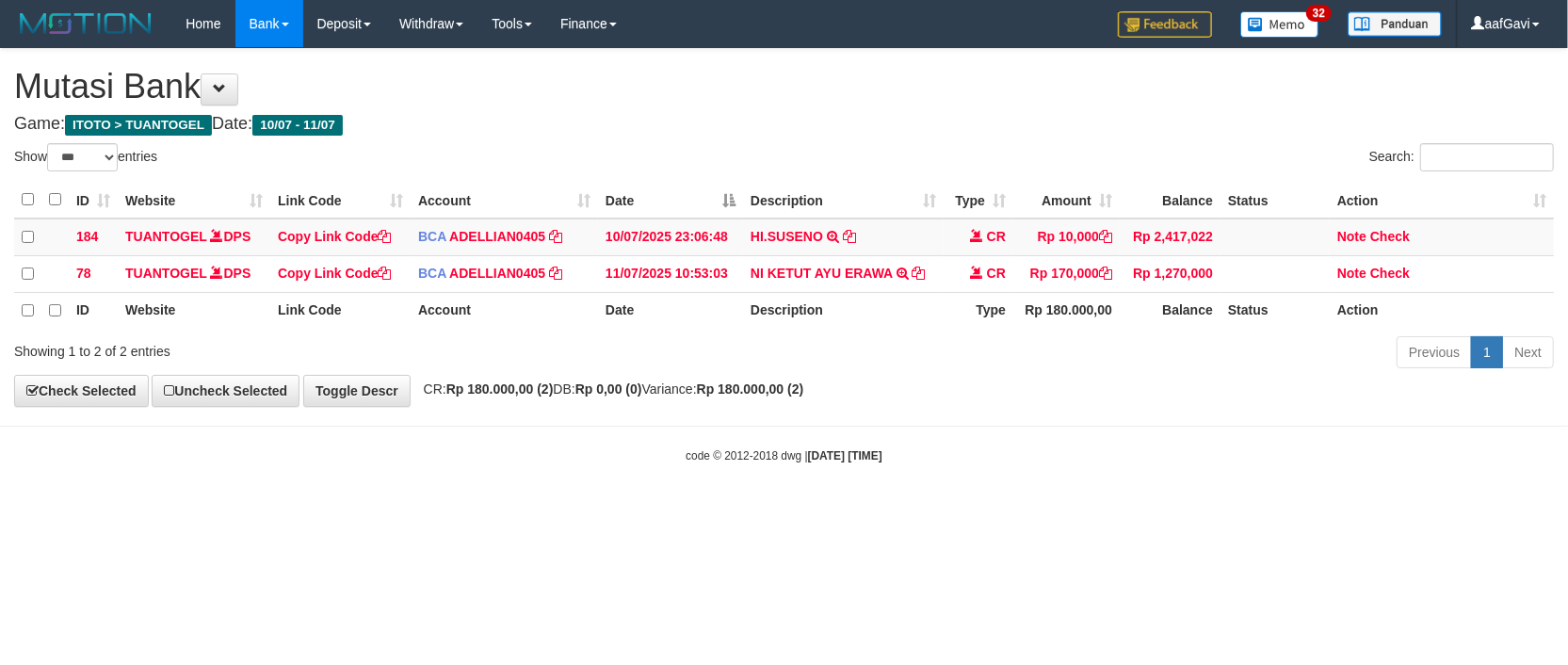 click on "Game:   ITOTO > TUANTOGEL    				Date:  10/07 - 11/07" at bounding box center [784, 124] 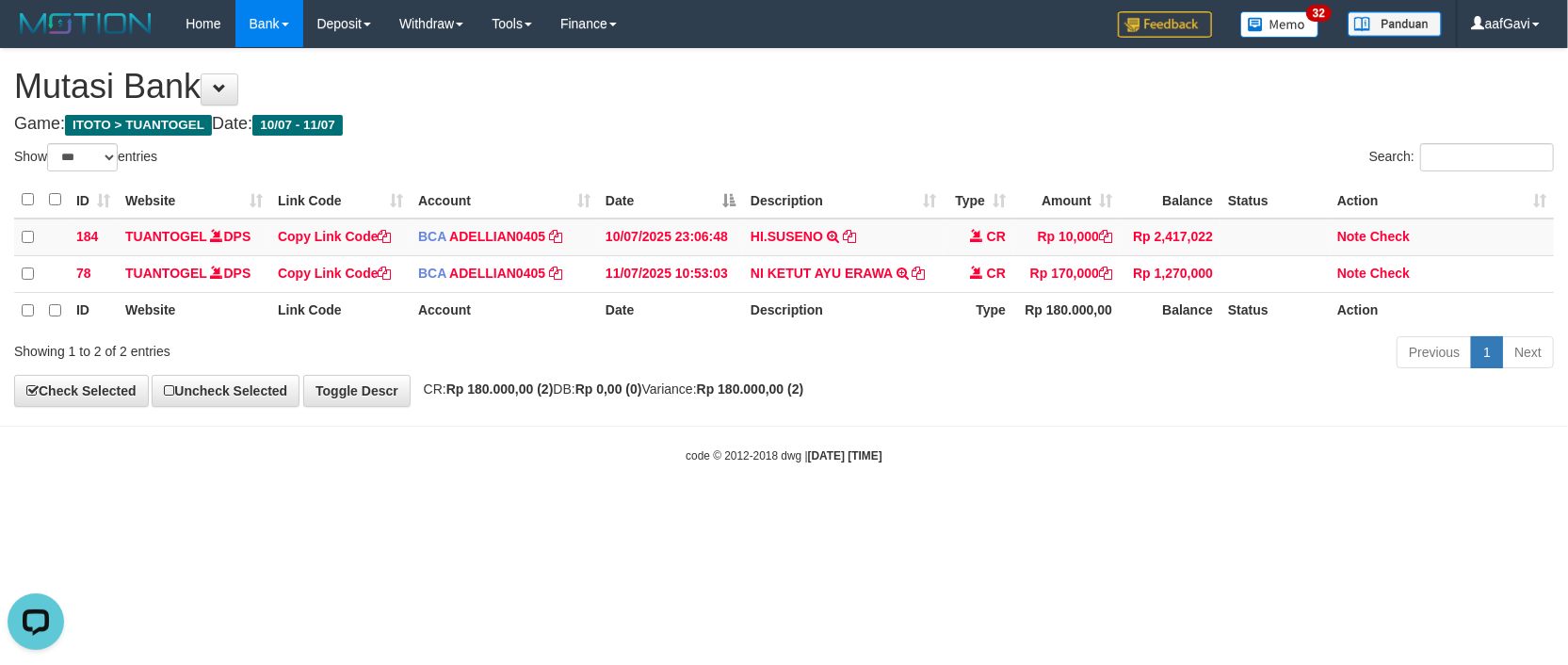 scroll, scrollTop: 0, scrollLeft: 0, axis: both 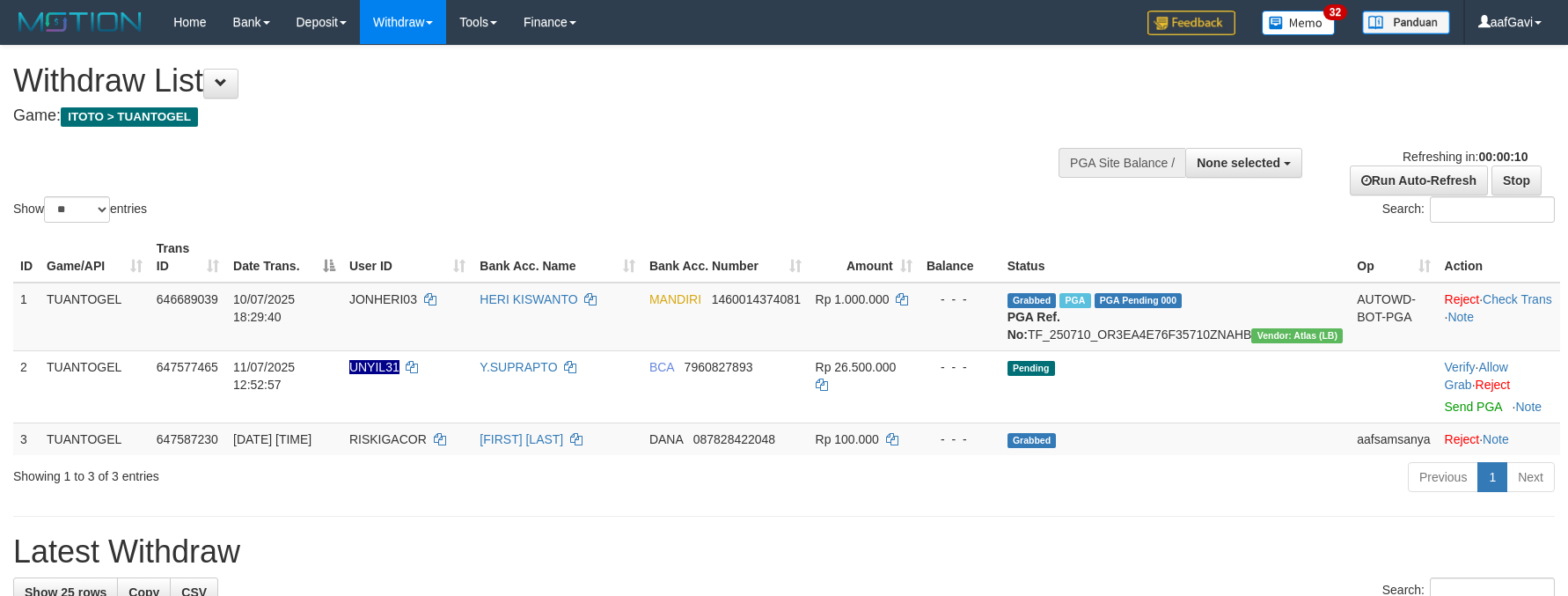select 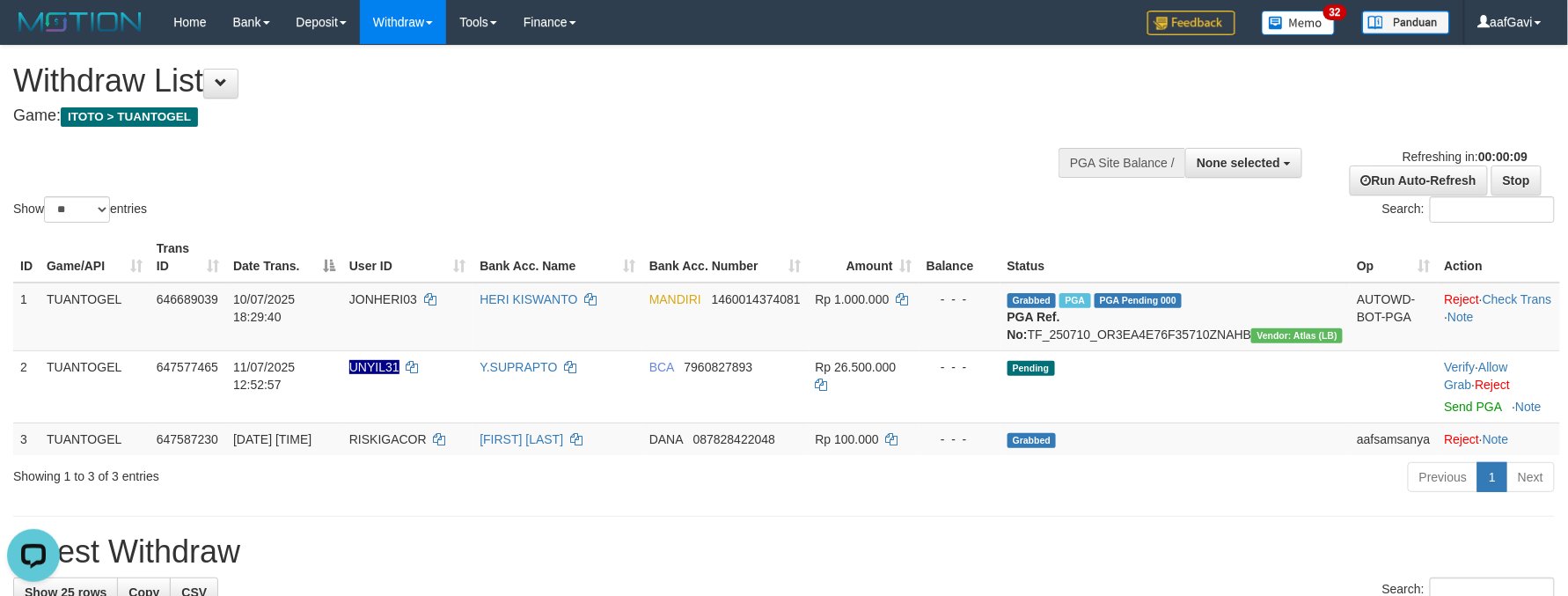 scroll, scrollTop: 0, scrollLeft: 0, axis: both 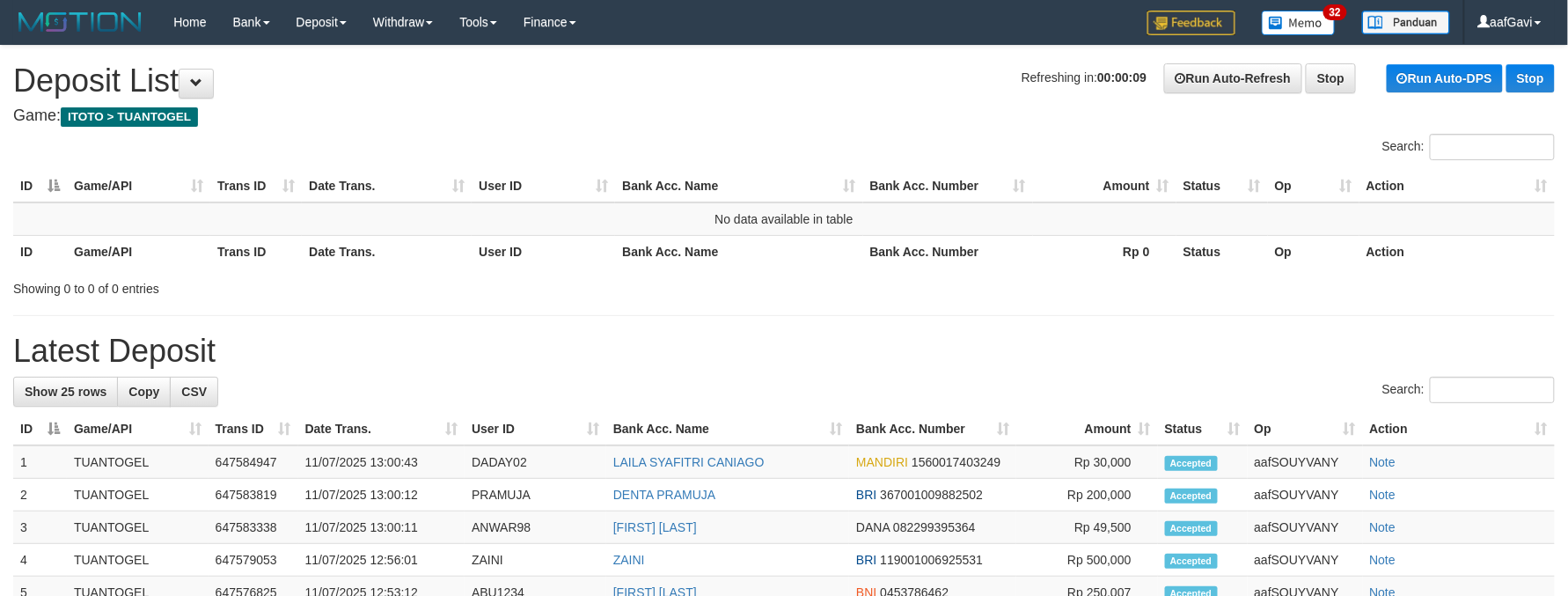 drag, startPoint x: 605, startPoint y: 116, endPoint x: 500, endPoint y: 128, distance: 105.68349 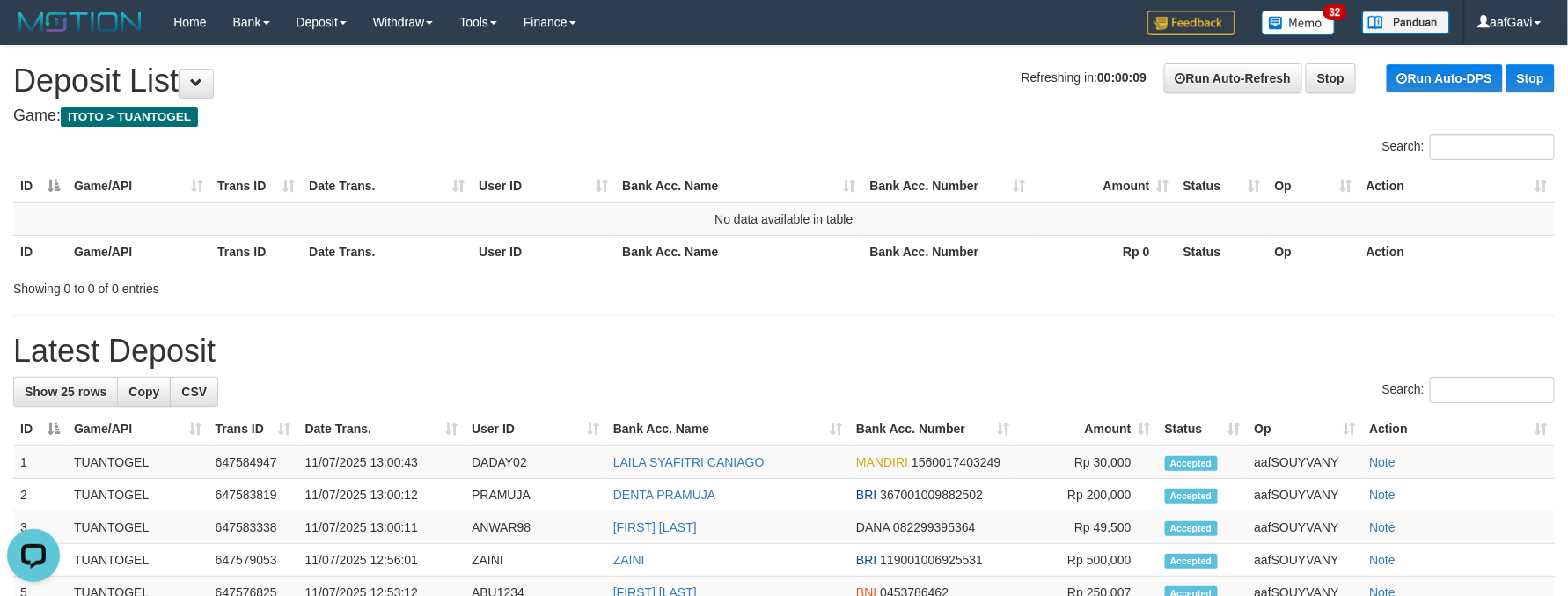 scroll, scrollTop: 0, scrollLeft: 0, axis: both 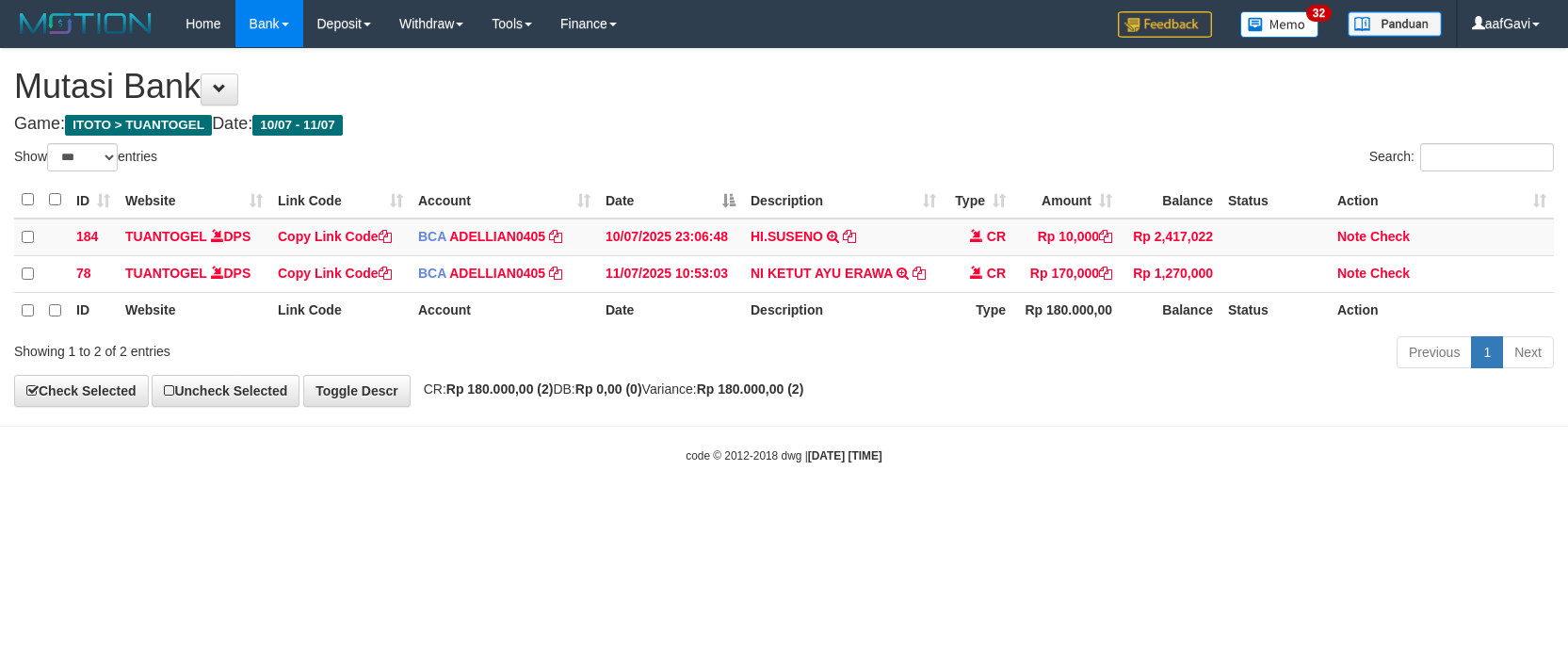 select on "***" 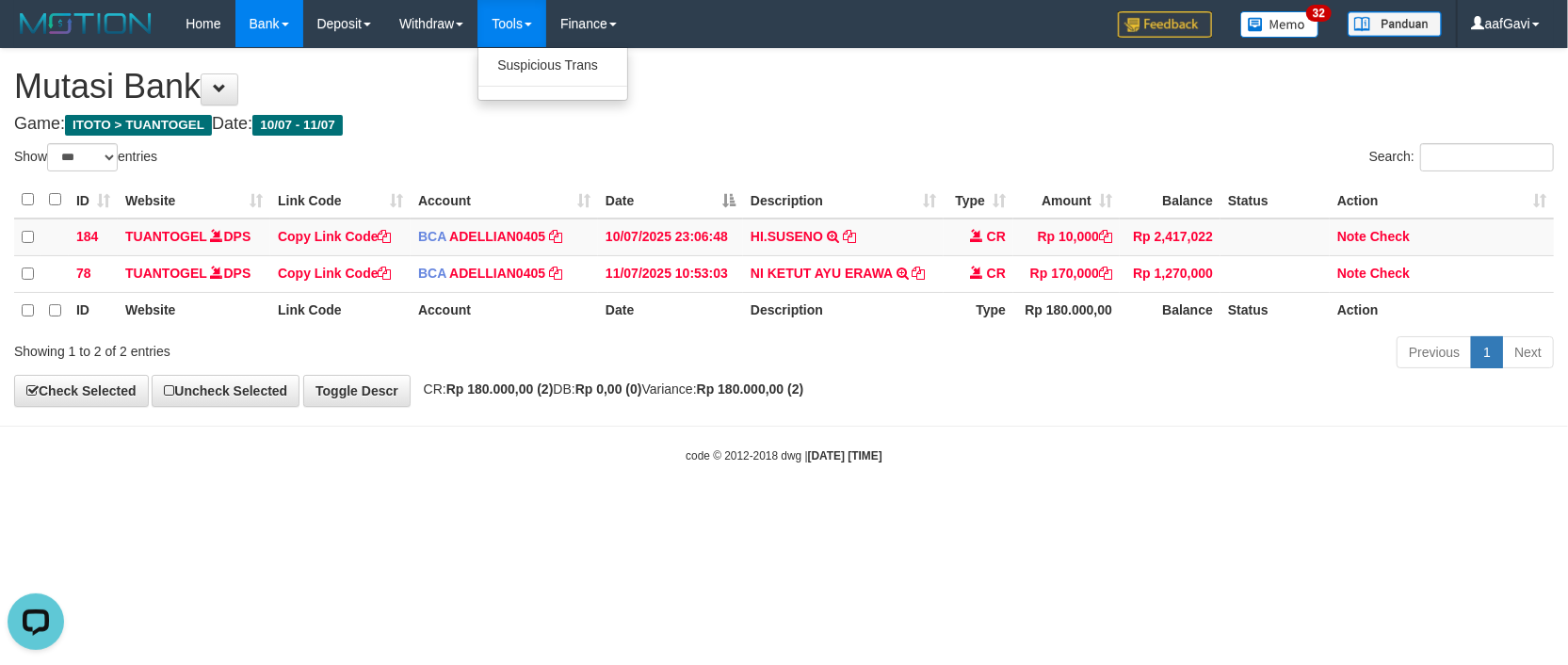 scroll, scrollTop: 0, scrollLeft: 0, axis: both 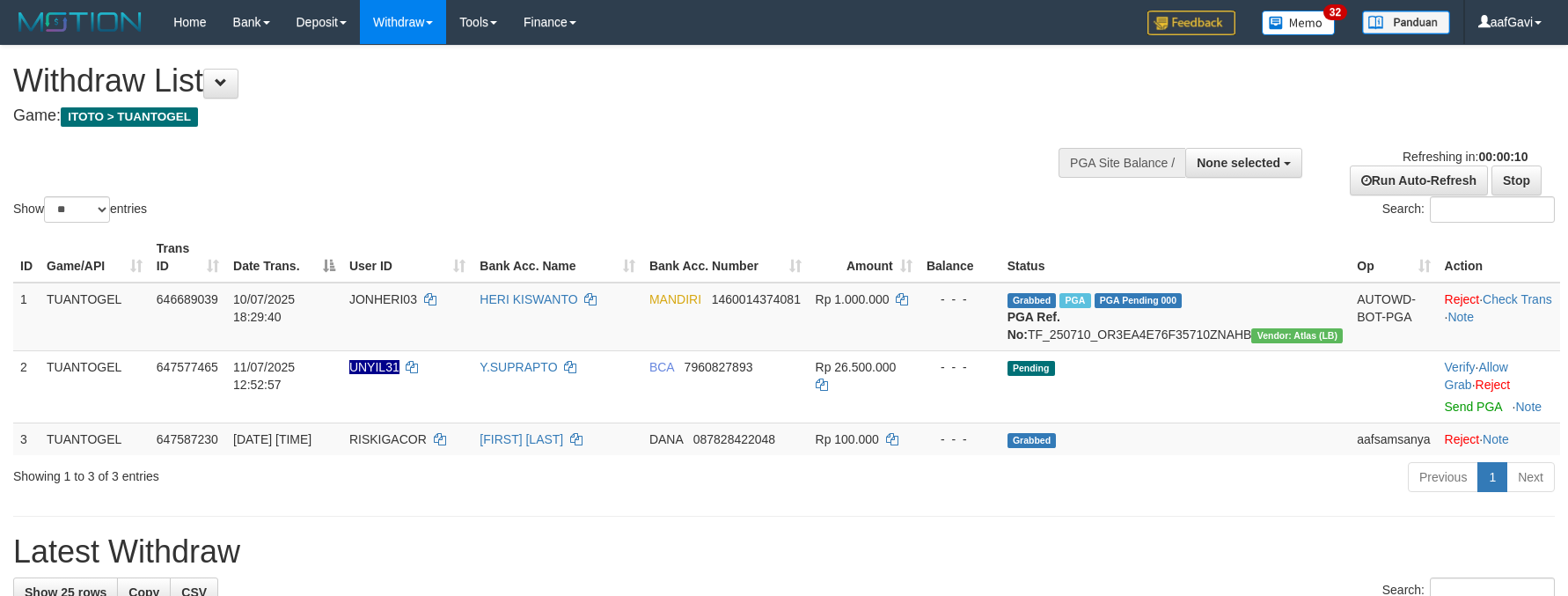 select 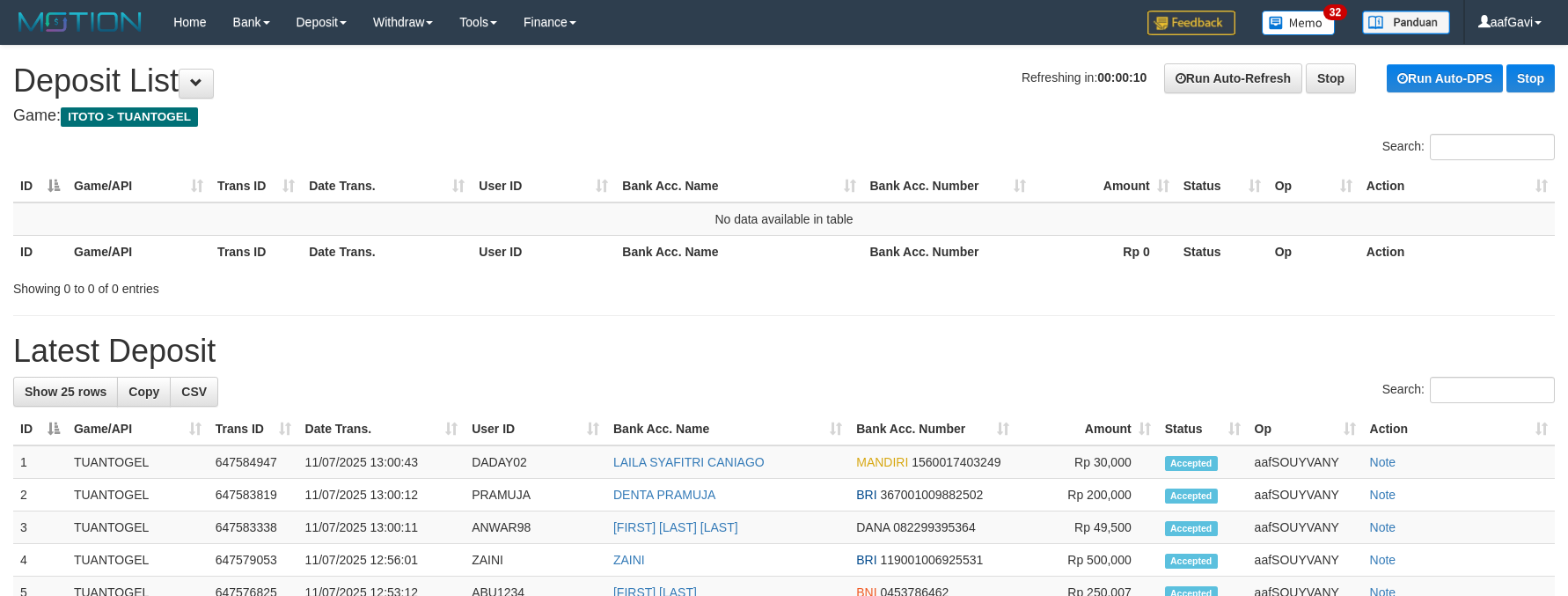 scroll, scrollTop: 0, scrollLeft: 0, axis: both 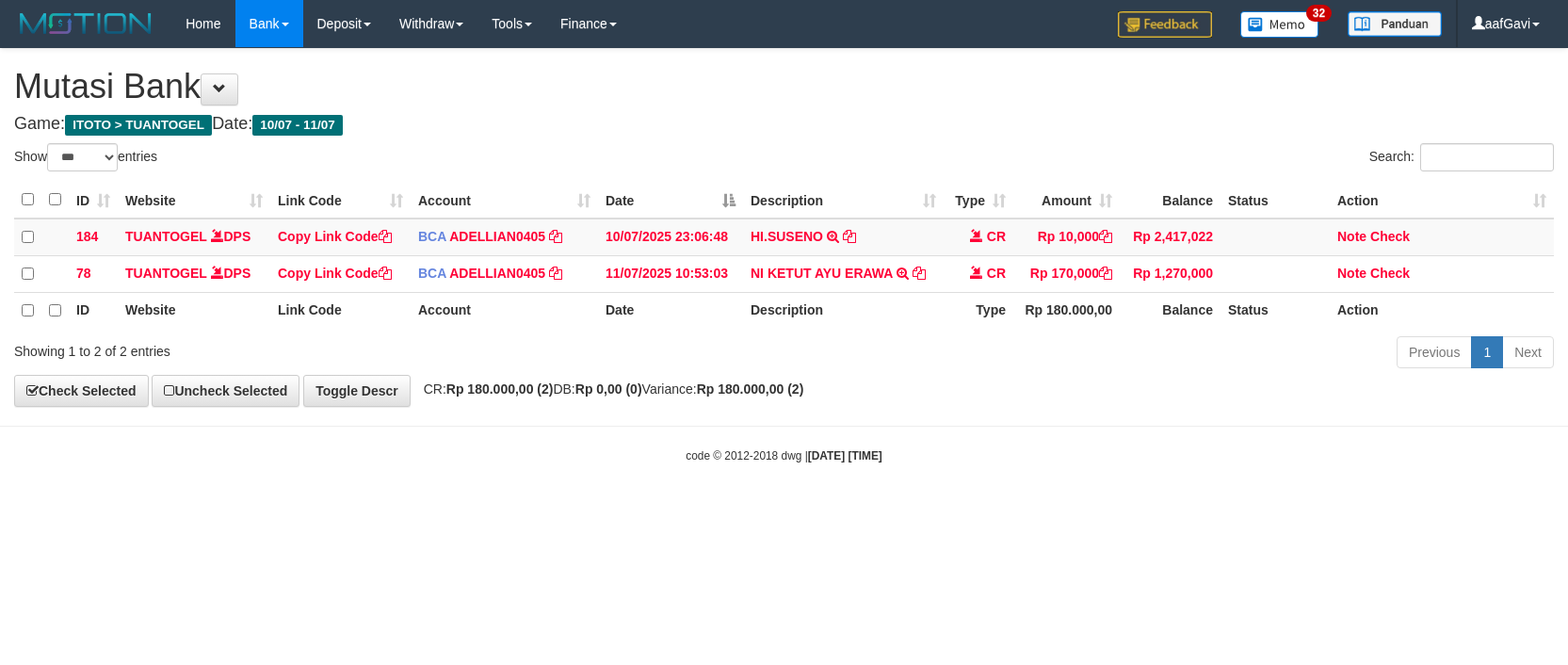 select on "***" 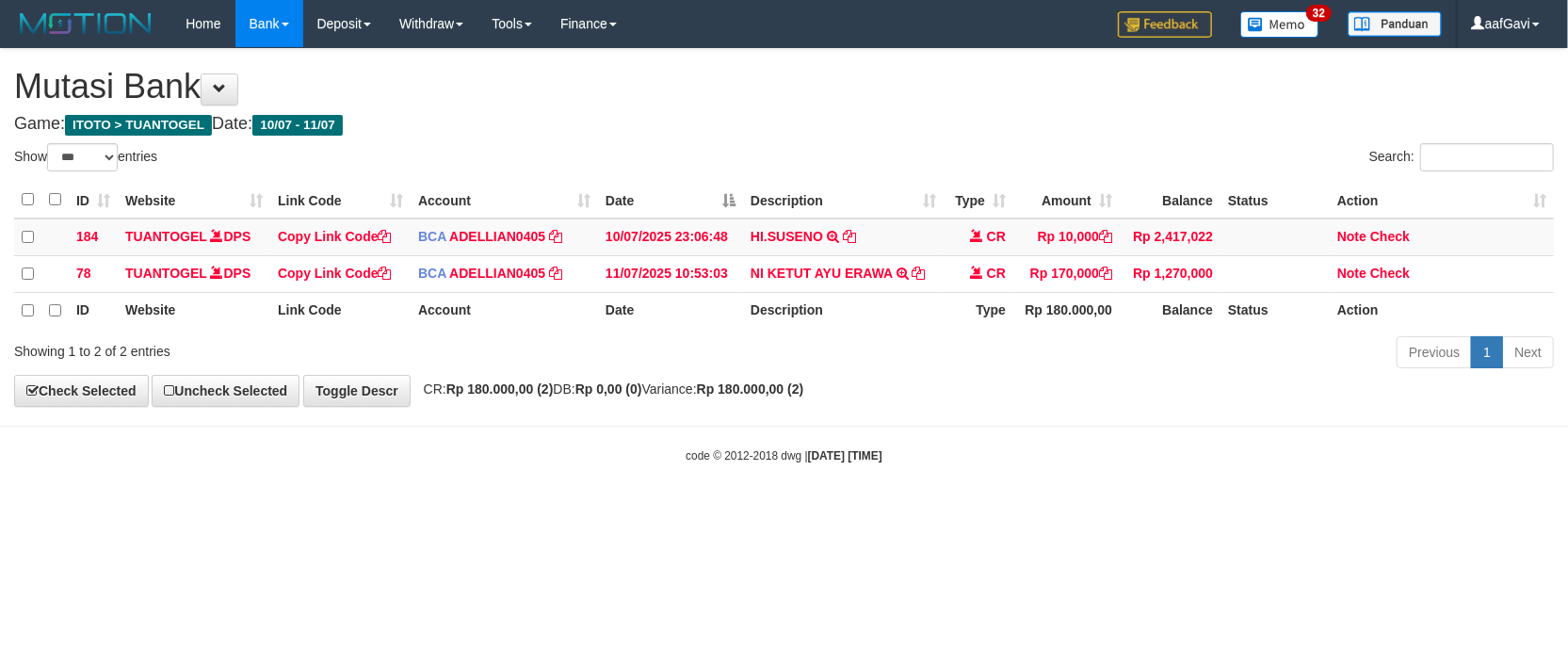 click on "**********" at bounding box center [784, 227] 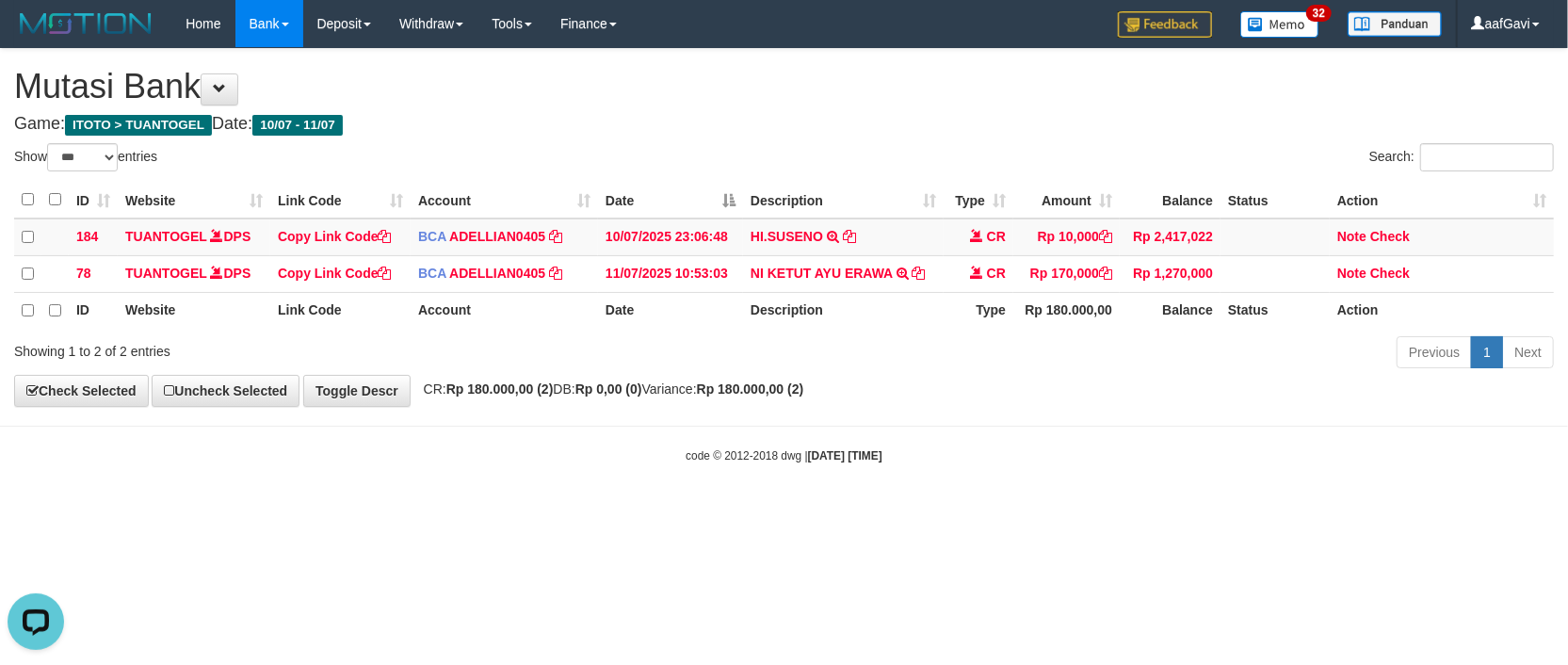 scroll, scrollTop: 0, scrollLeft: 0, axis: both 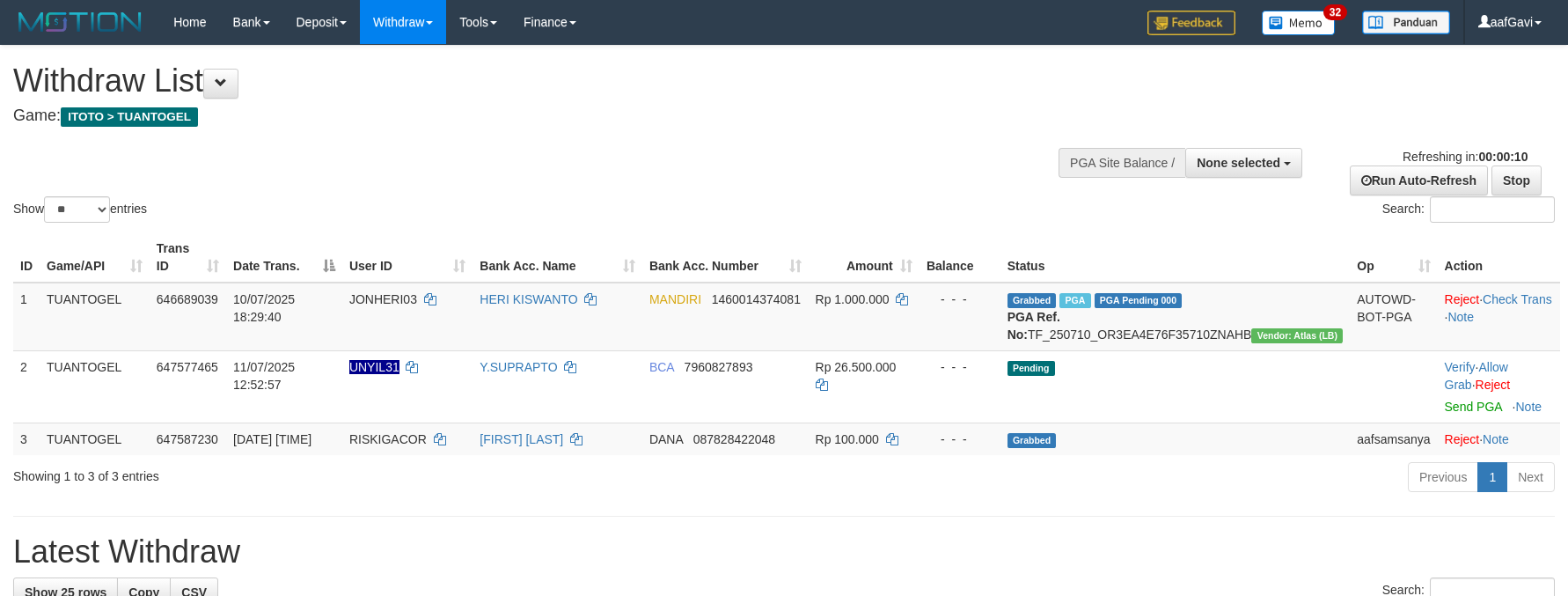 select 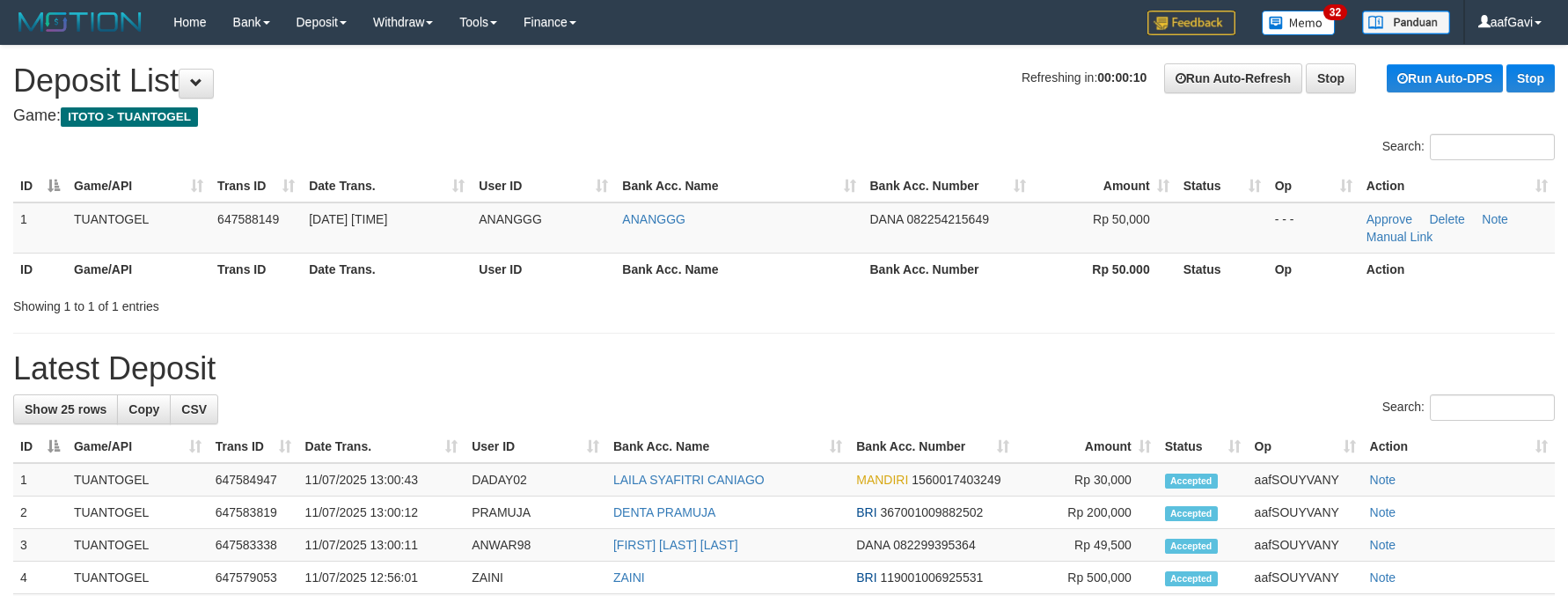 scroll, scrollTop: 0, scrollLeft: 0, axis: both 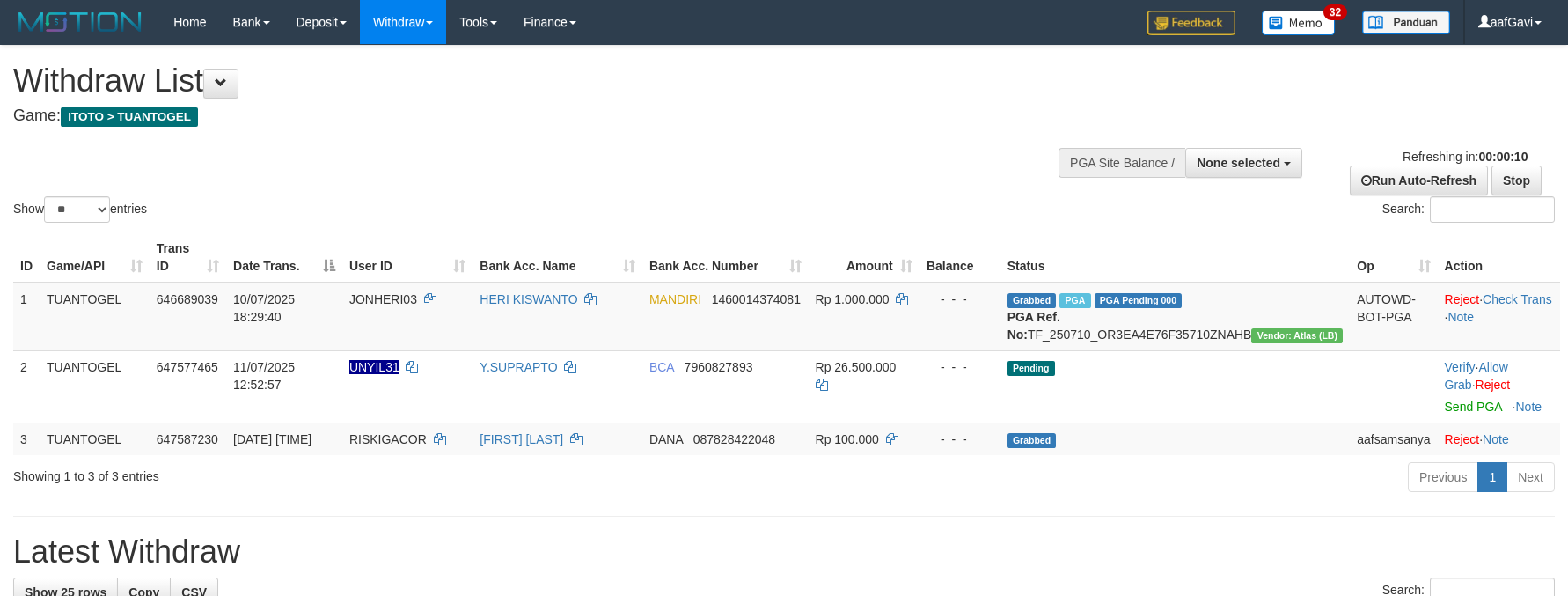 select 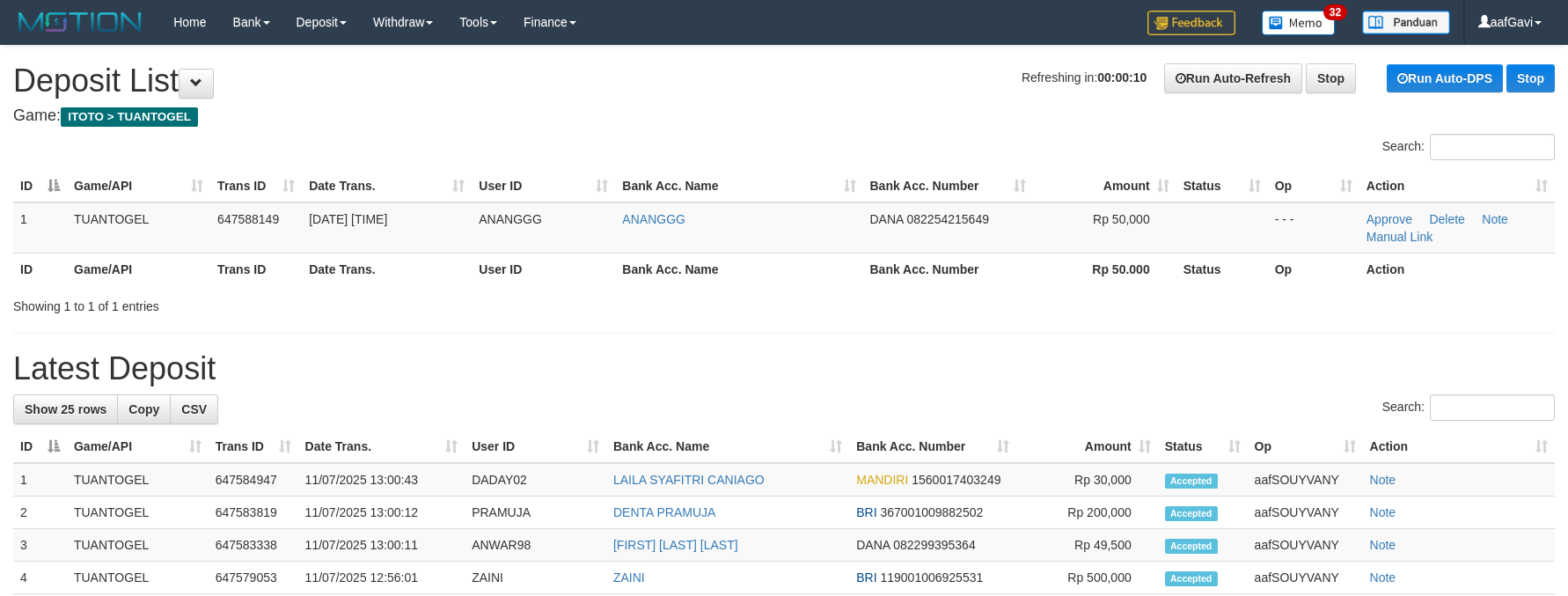 scroll, scrollTop: 0, scrollLeft: 0, axis: both 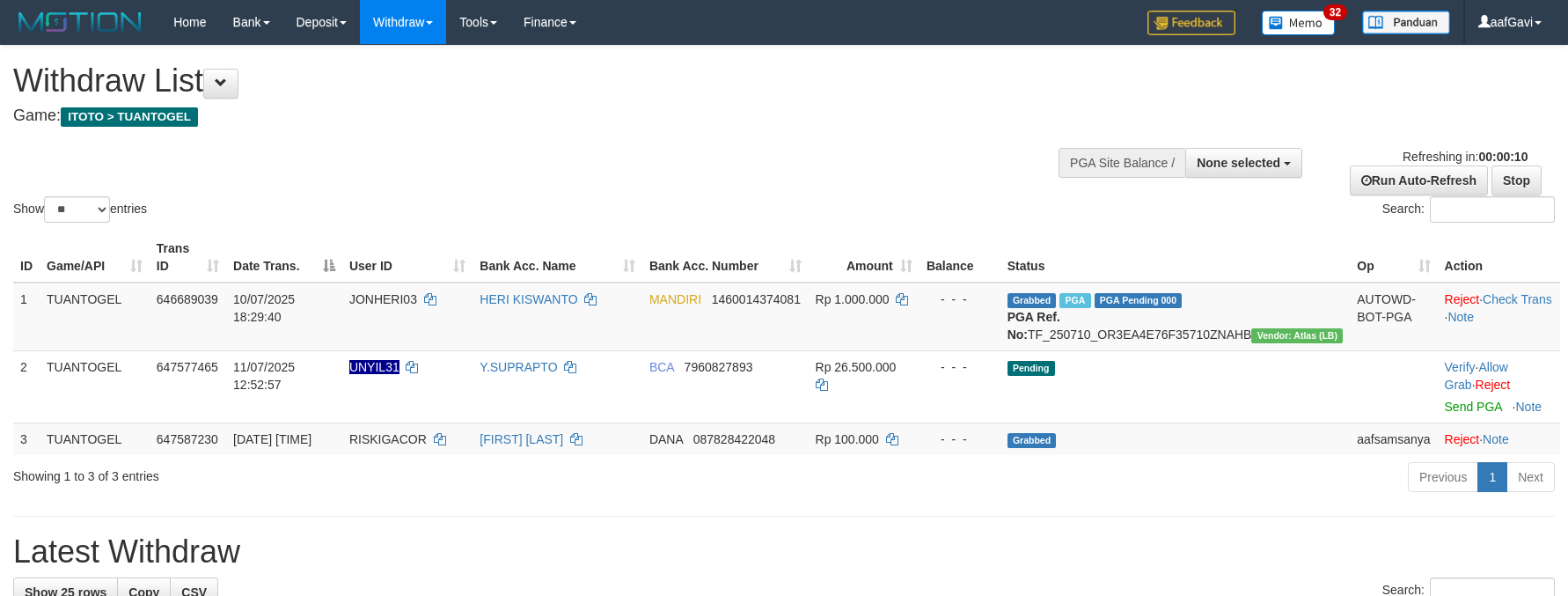 select 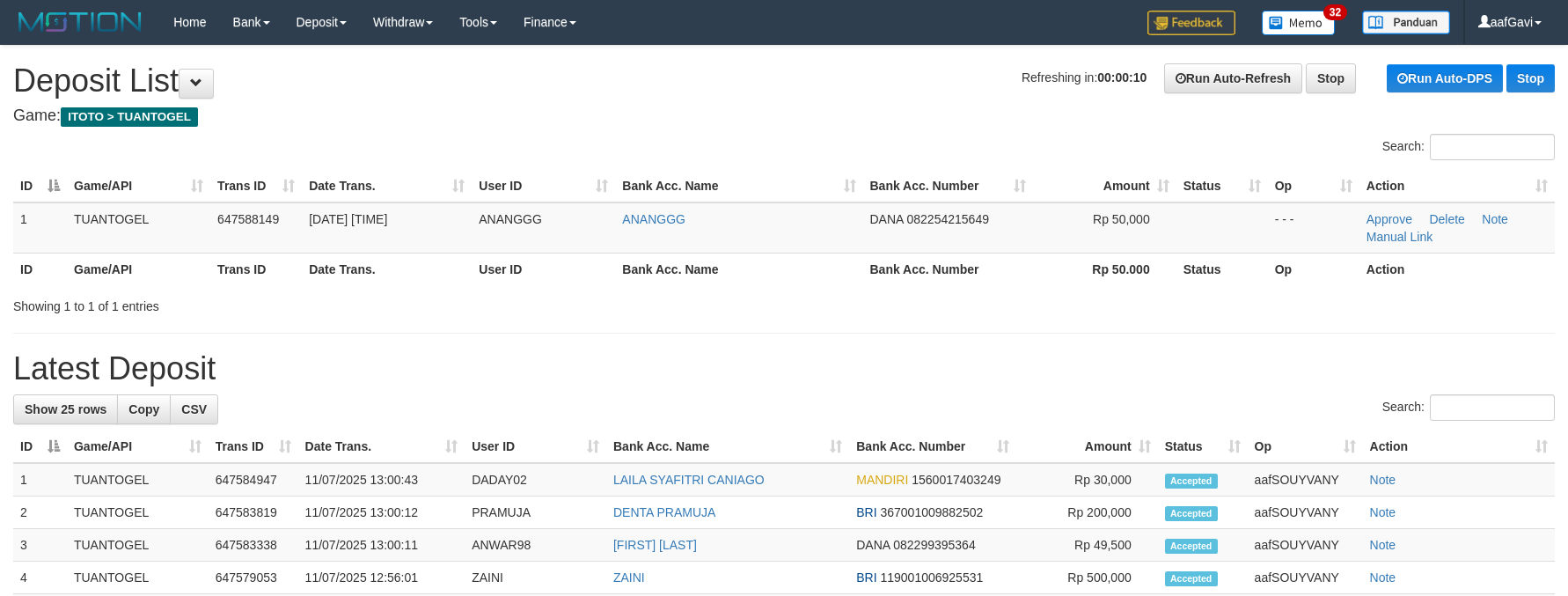 scroll, scrollTop: 0, scrollLeft: 0, axis: both 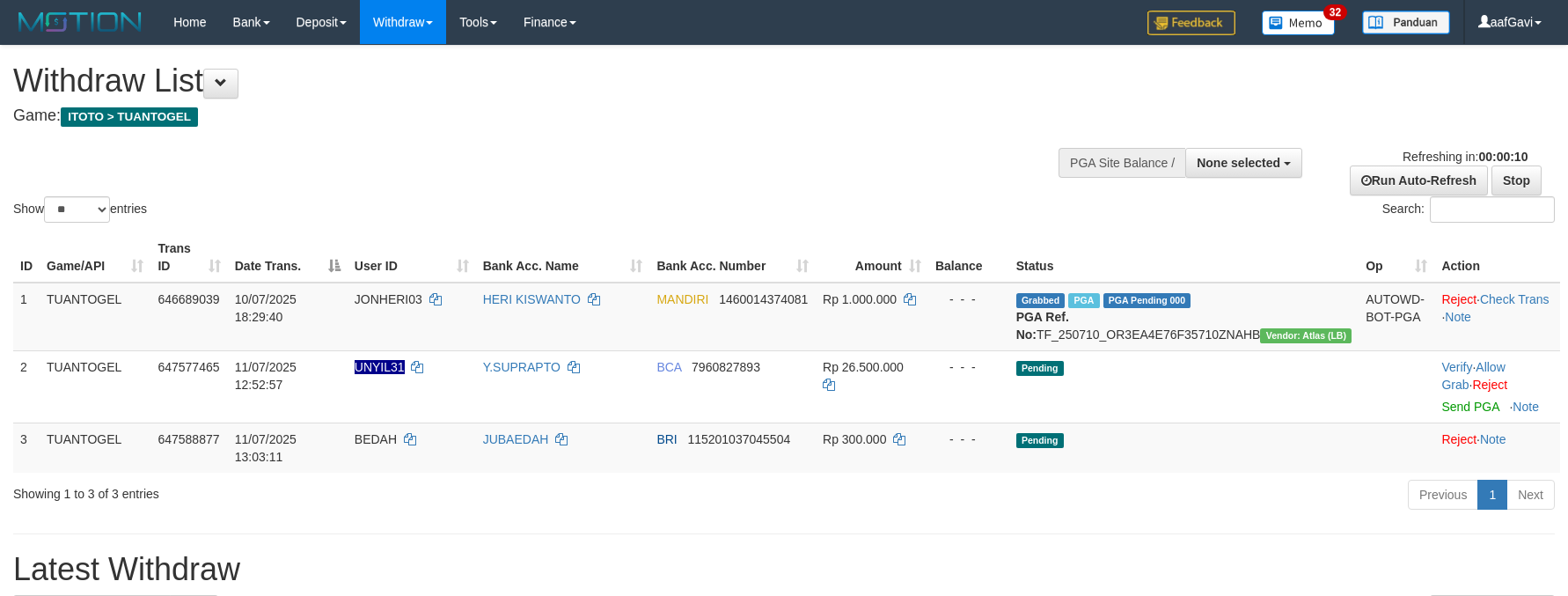 select 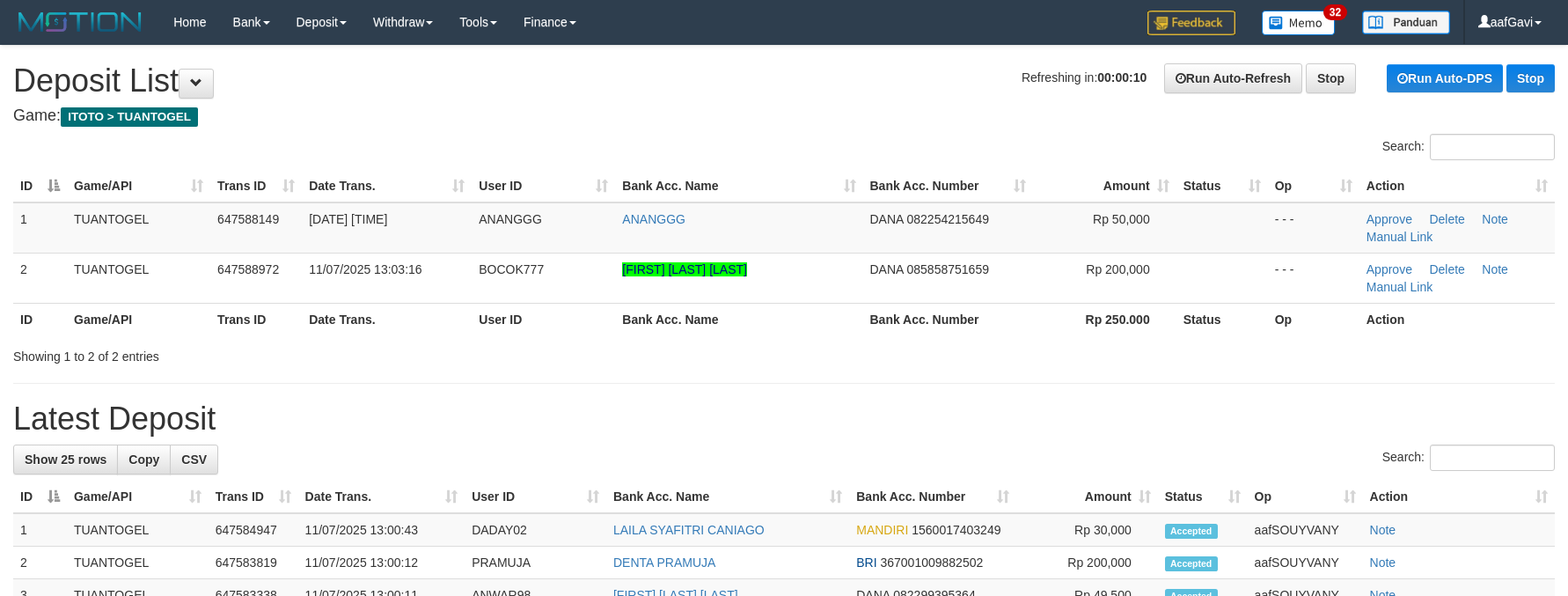 scroll, scrollTop: 0, scrollLeft: 0, axis: both 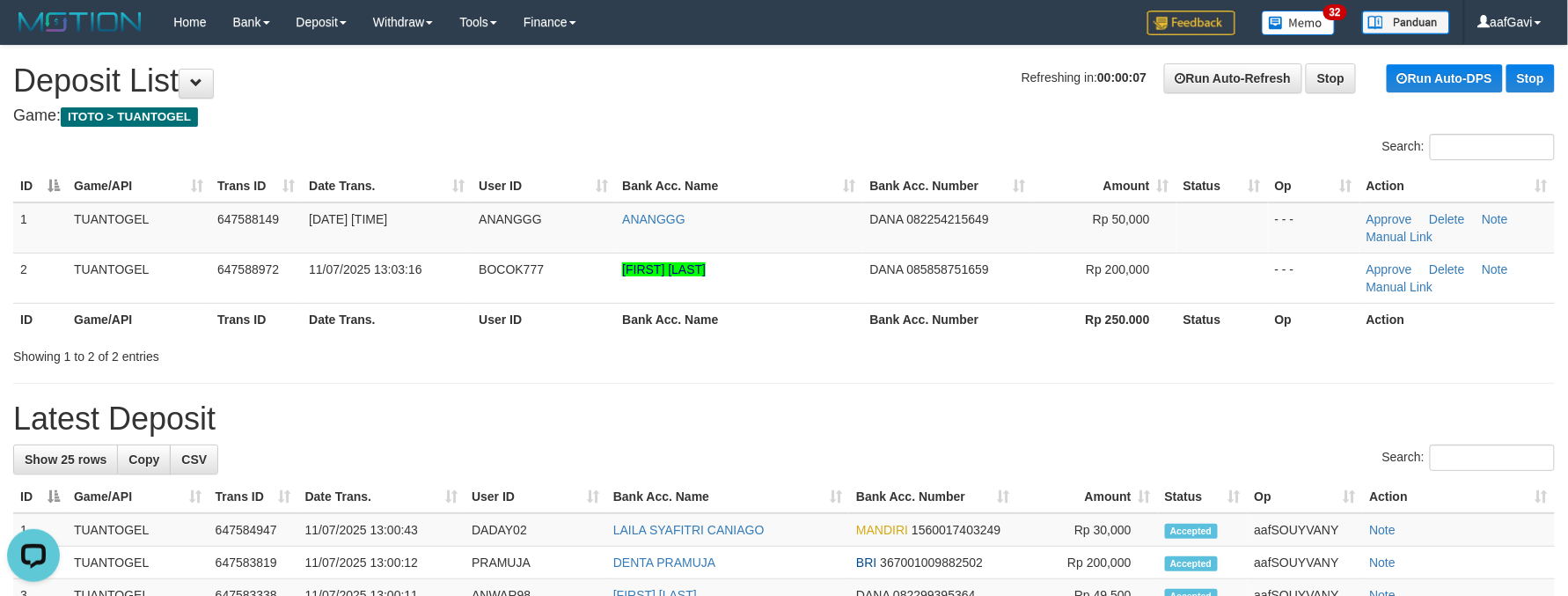 click on "**********" at bounding box center (784, 737) 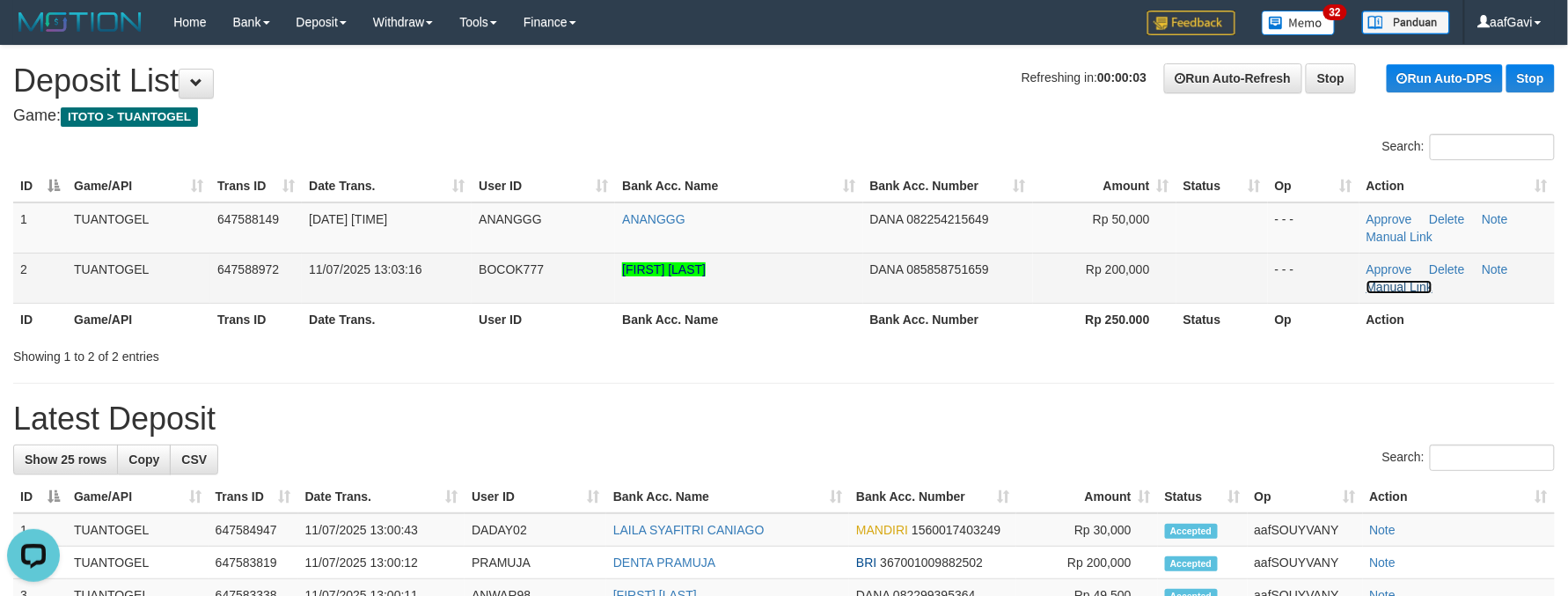 click on "Manual Link" at bounding box center (1400, 287) 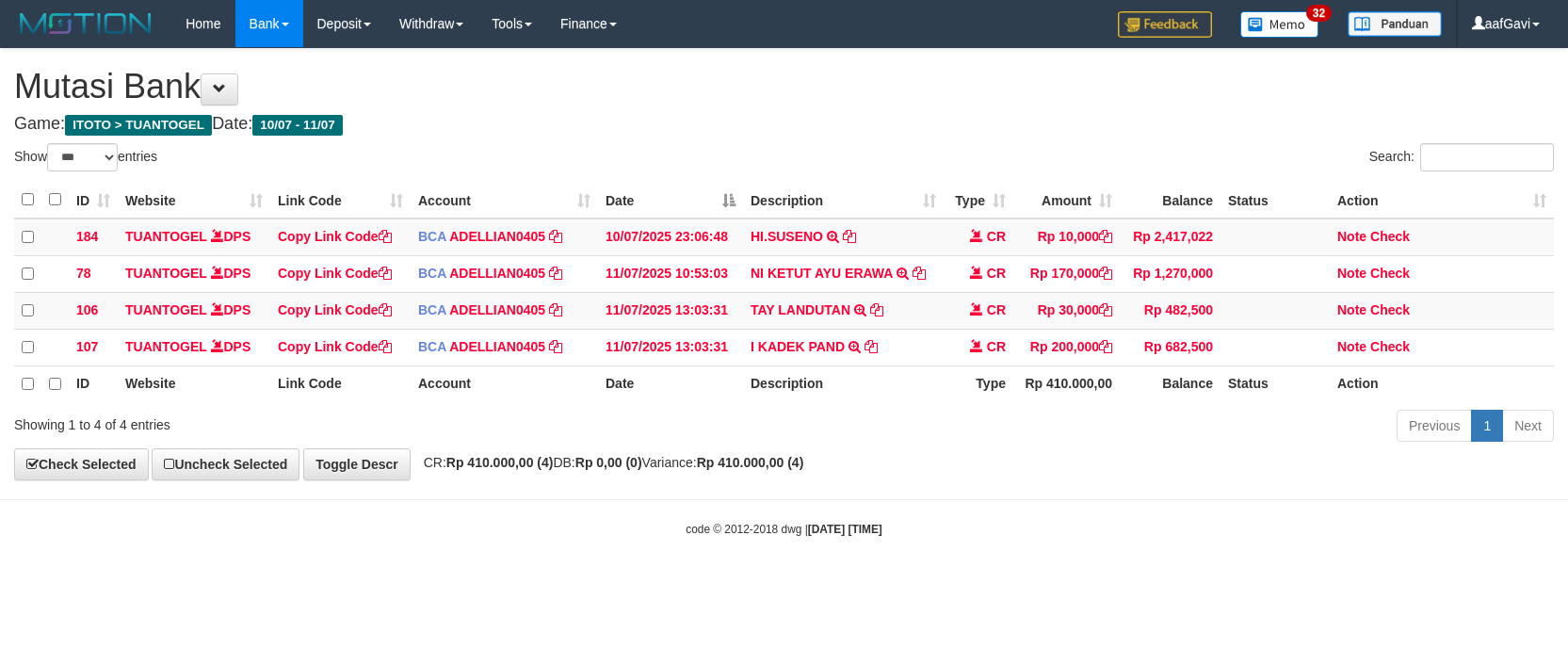 select on "***" 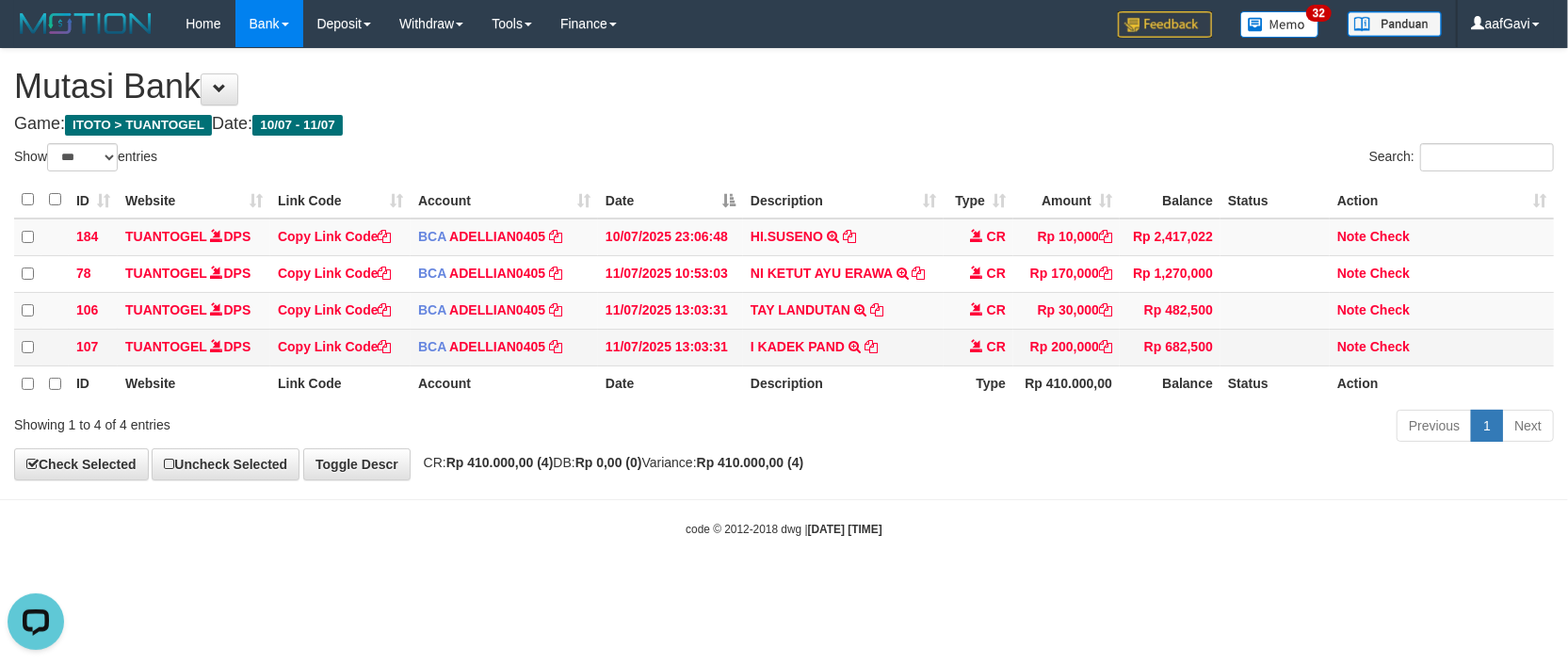 scroll, scrollTop: 0, scrollLeft: 0, axis: both 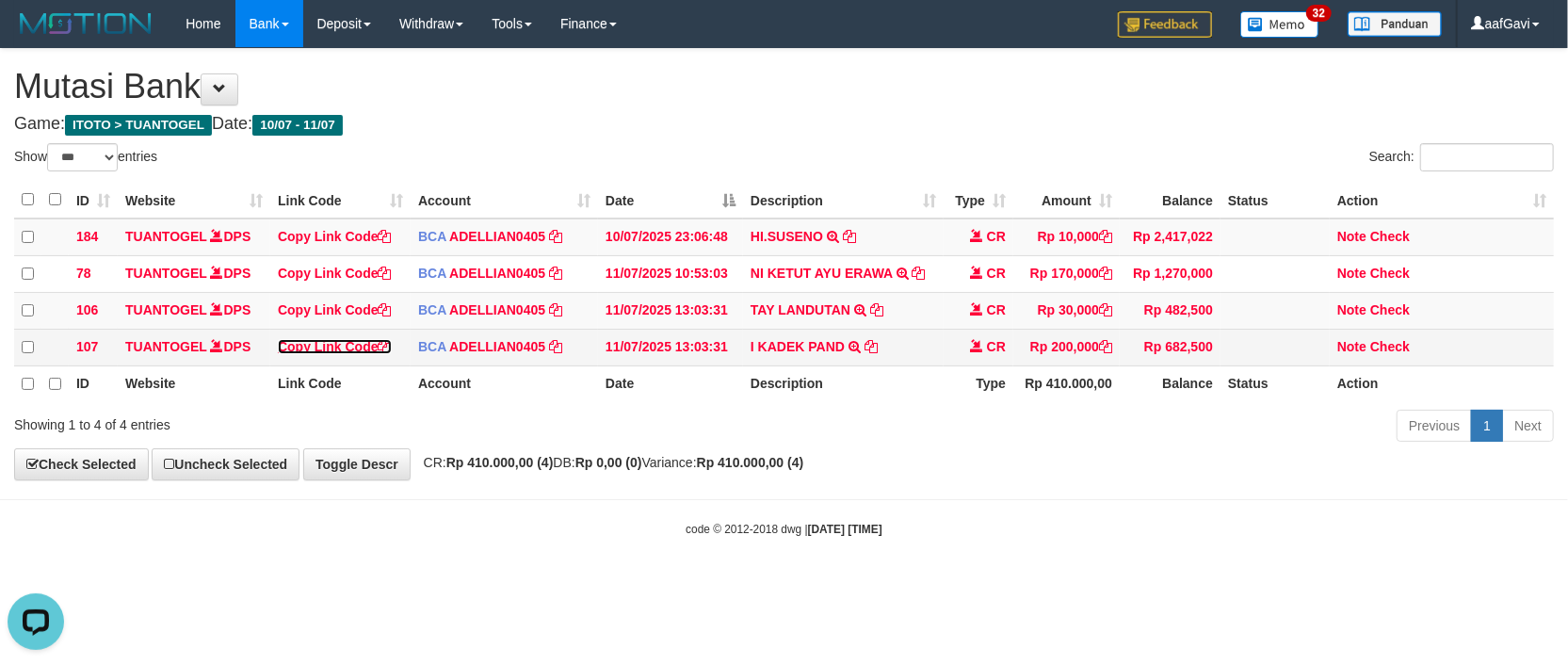 click on "Copy Link Code" at bounding box center (334, 347) 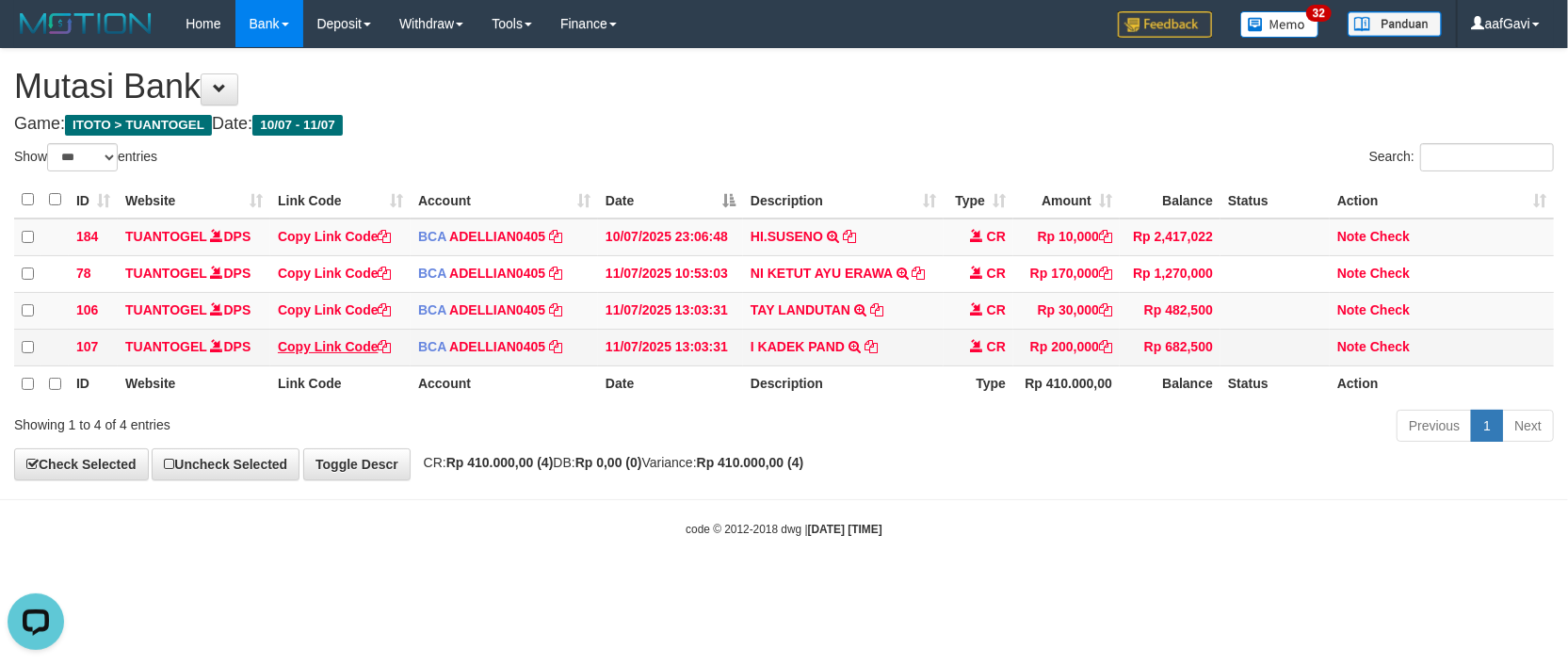 scroll, scrollTop: 0, scrollLeft: 0, axis: both 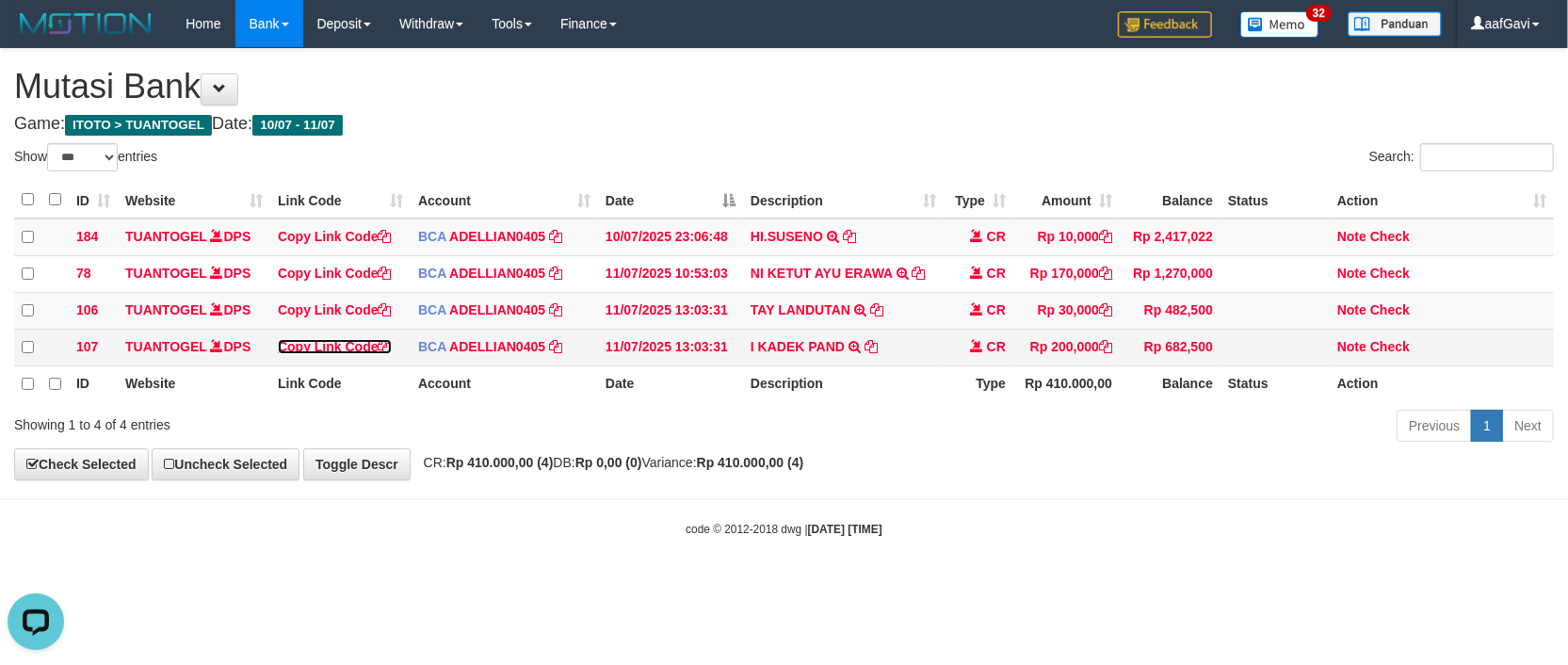 click on "Copy Link Code" at bounding box center (334, 347) 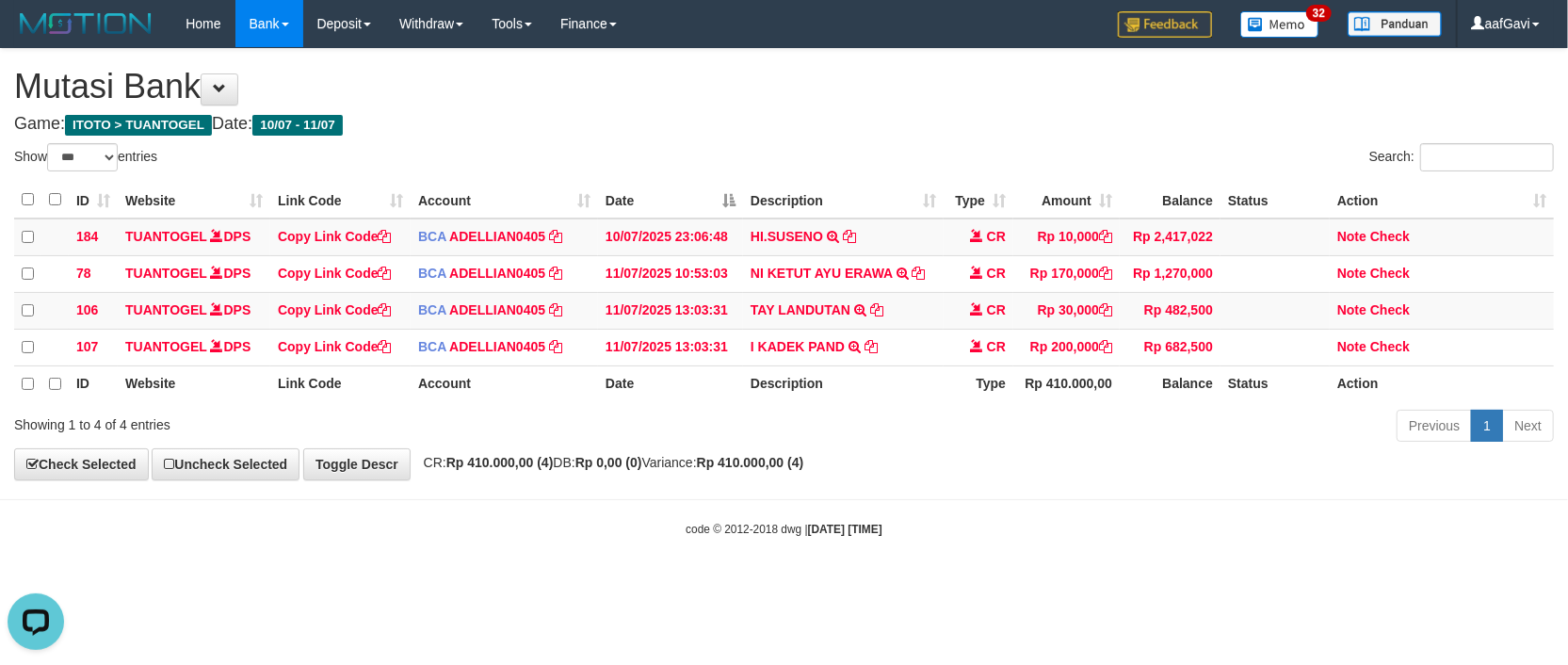 scroll, scrollTop: 280, scrollLeft: 0, axis: vertical 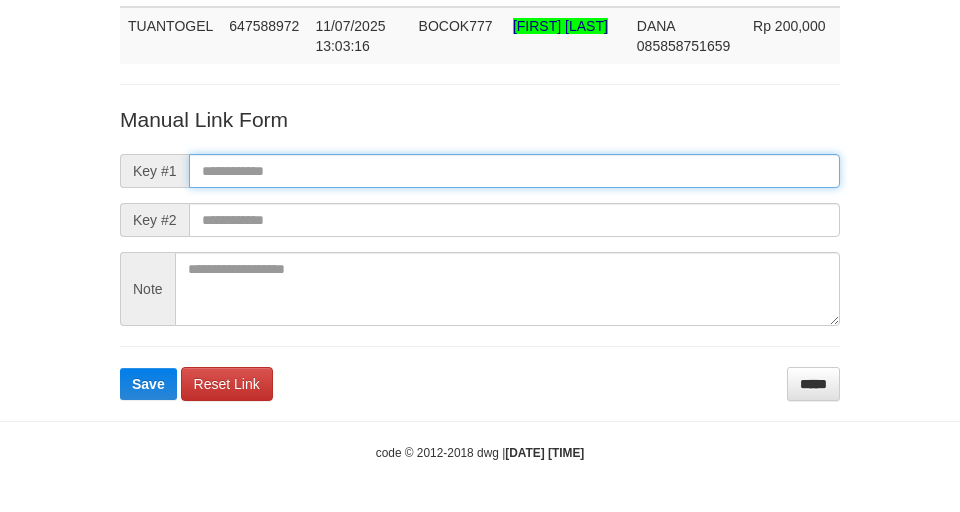 click at bounding box center (514, 171) 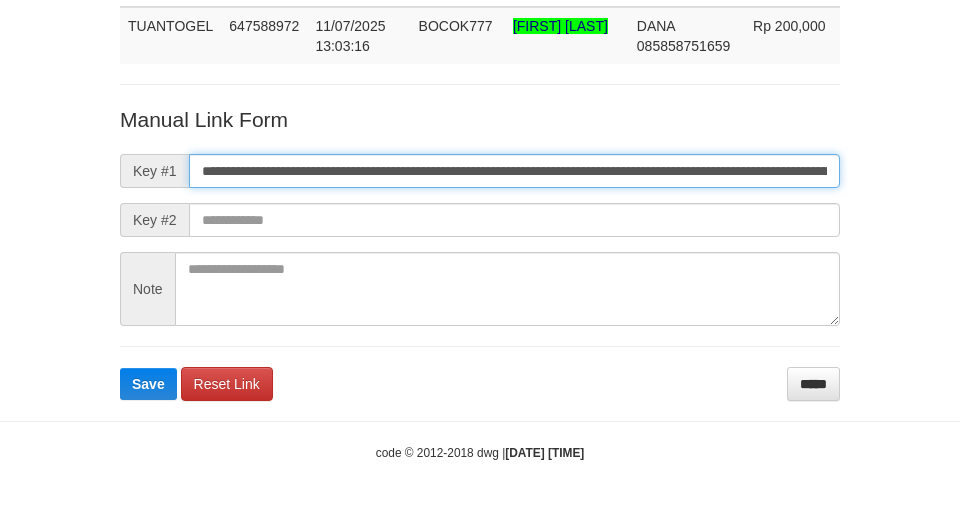 scroll, scrollTop: 0, scrollLeft: 1334, axis: horizontal 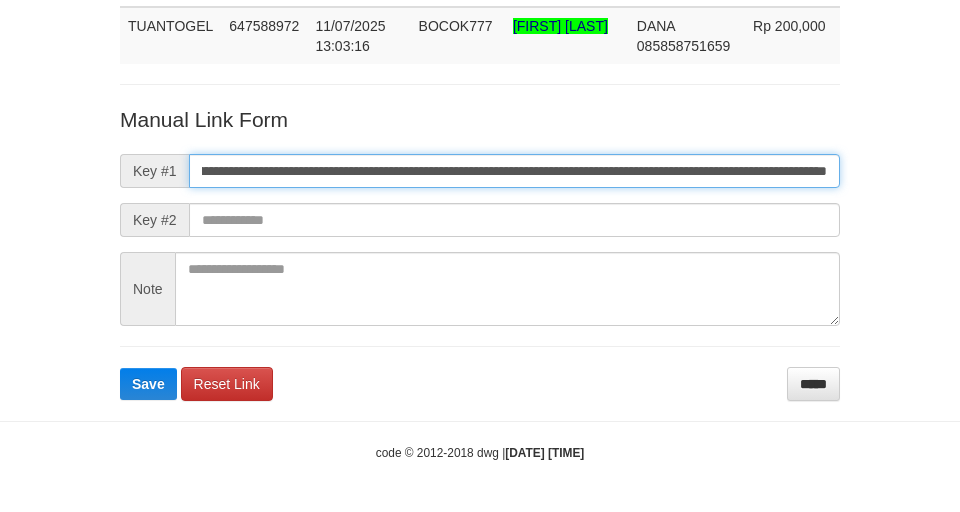 type on "**********" 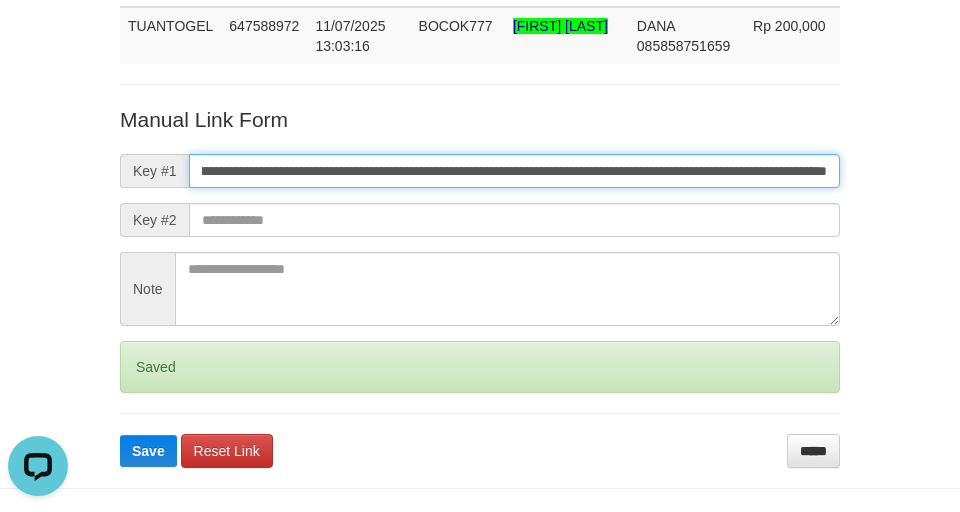 scroll, scrollTop: 0, scrollLeft: 0, axis: both 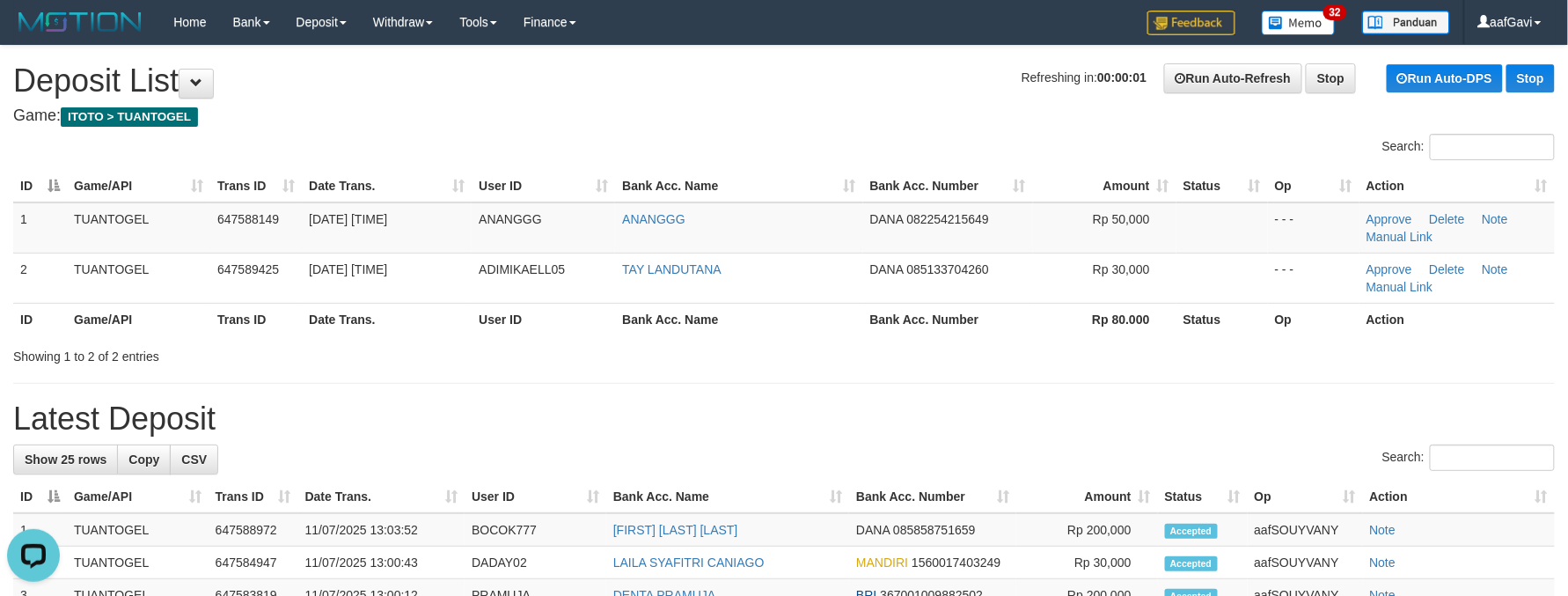 click on "Game:   ITOTO > TUANTOGEL" at bounding box center [784, 116] 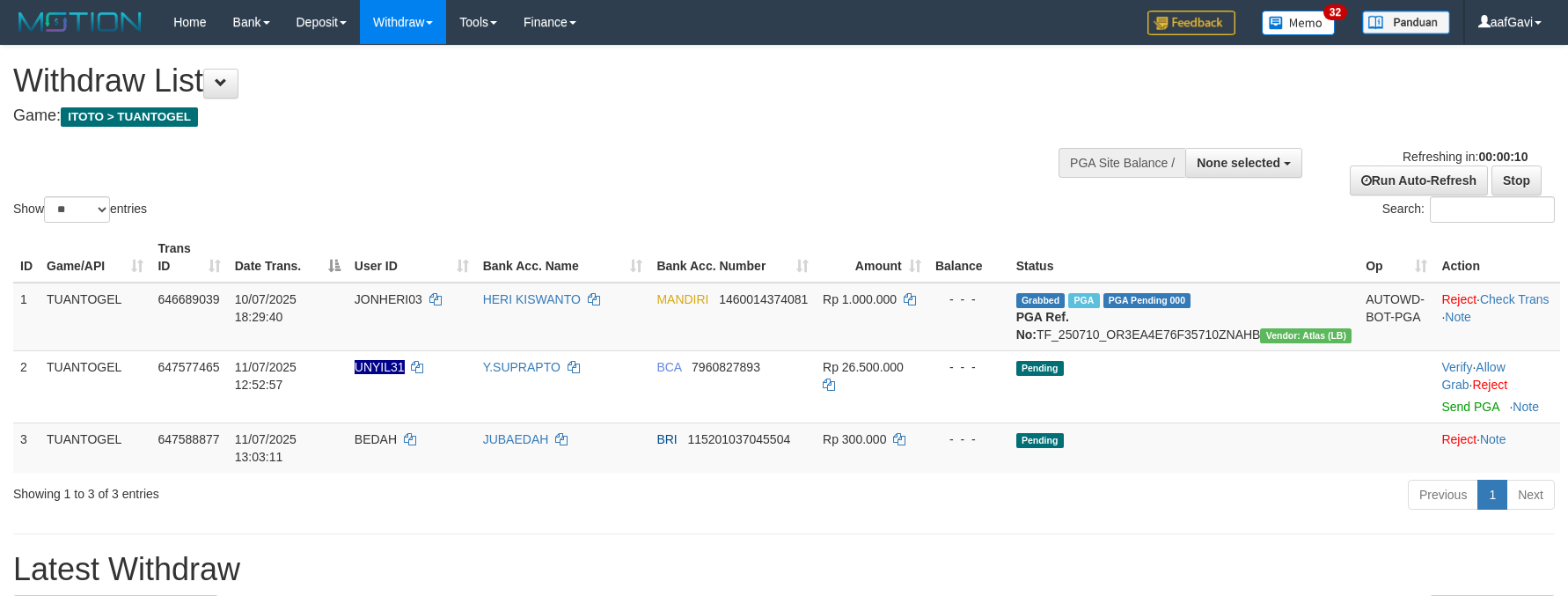 select 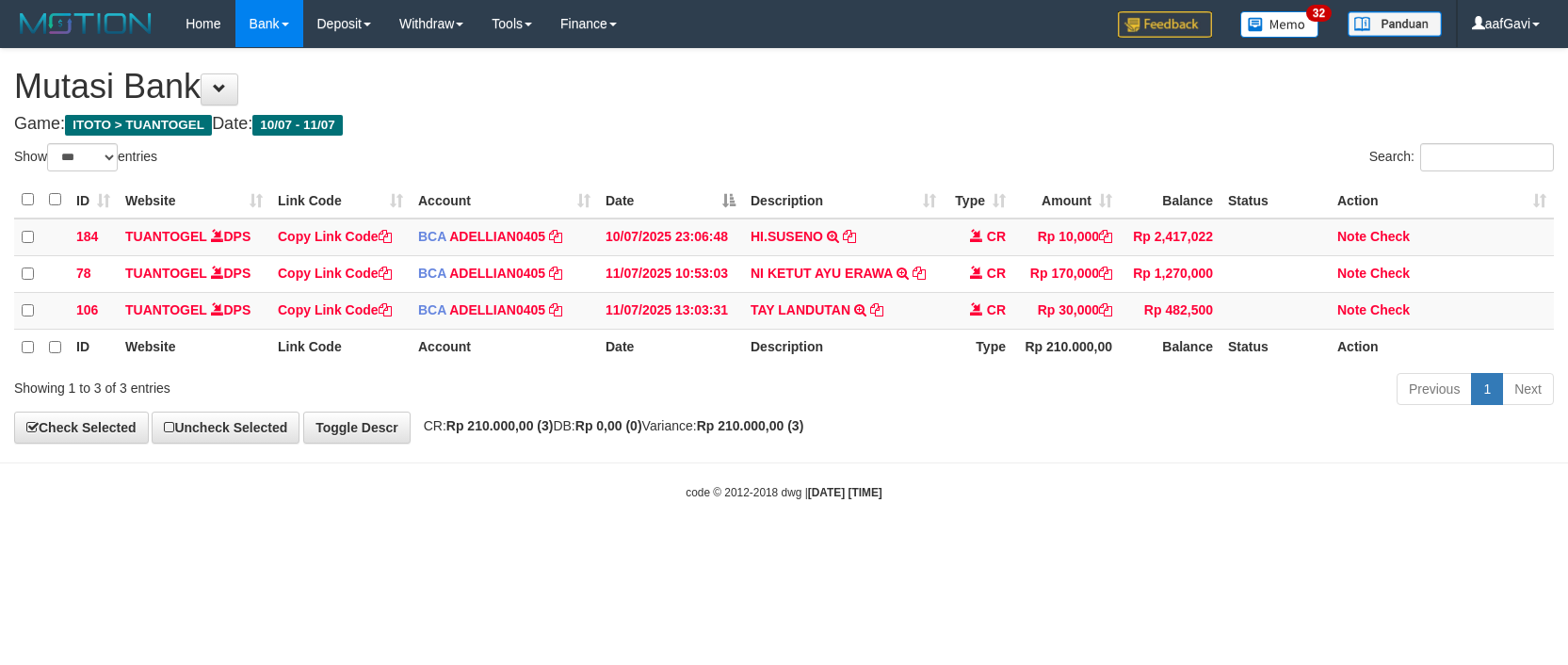select on "***" 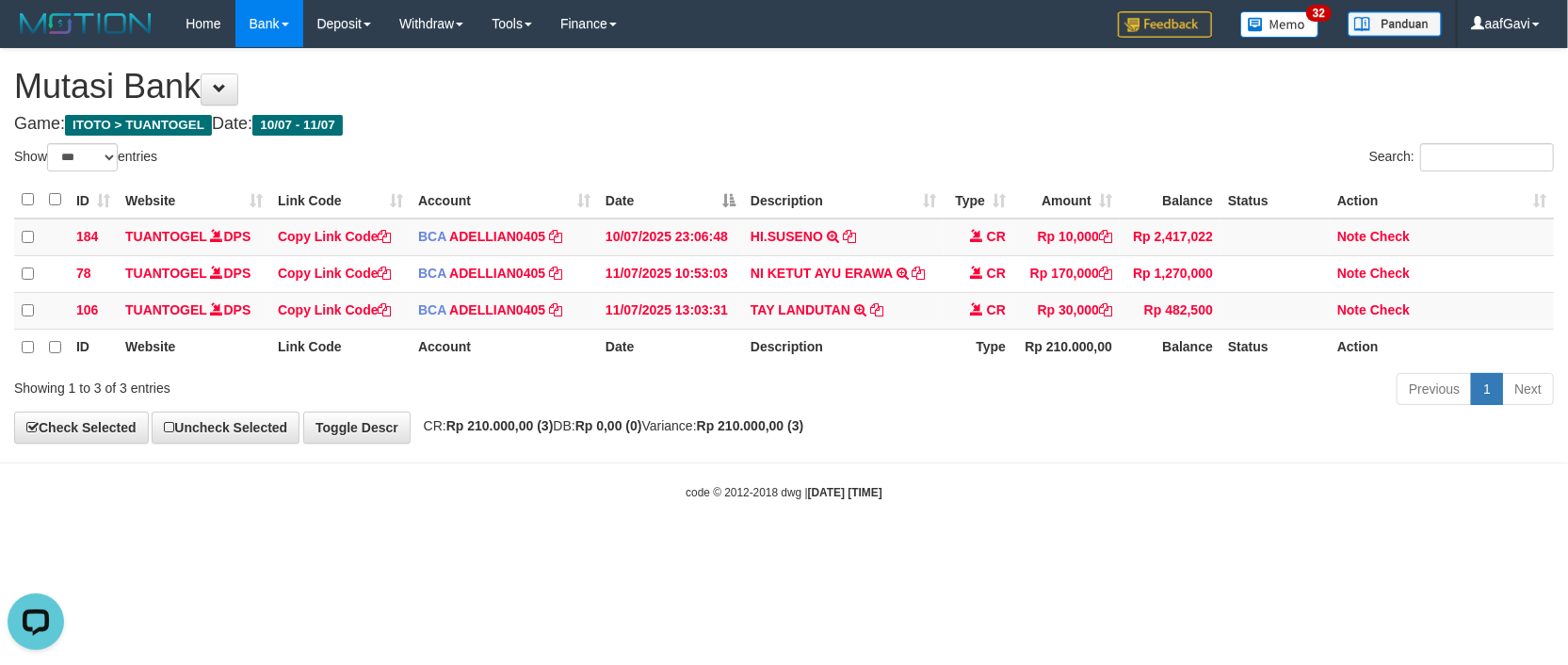 scroll, scrollTop: 0, scrollLeft: 0, axis: both 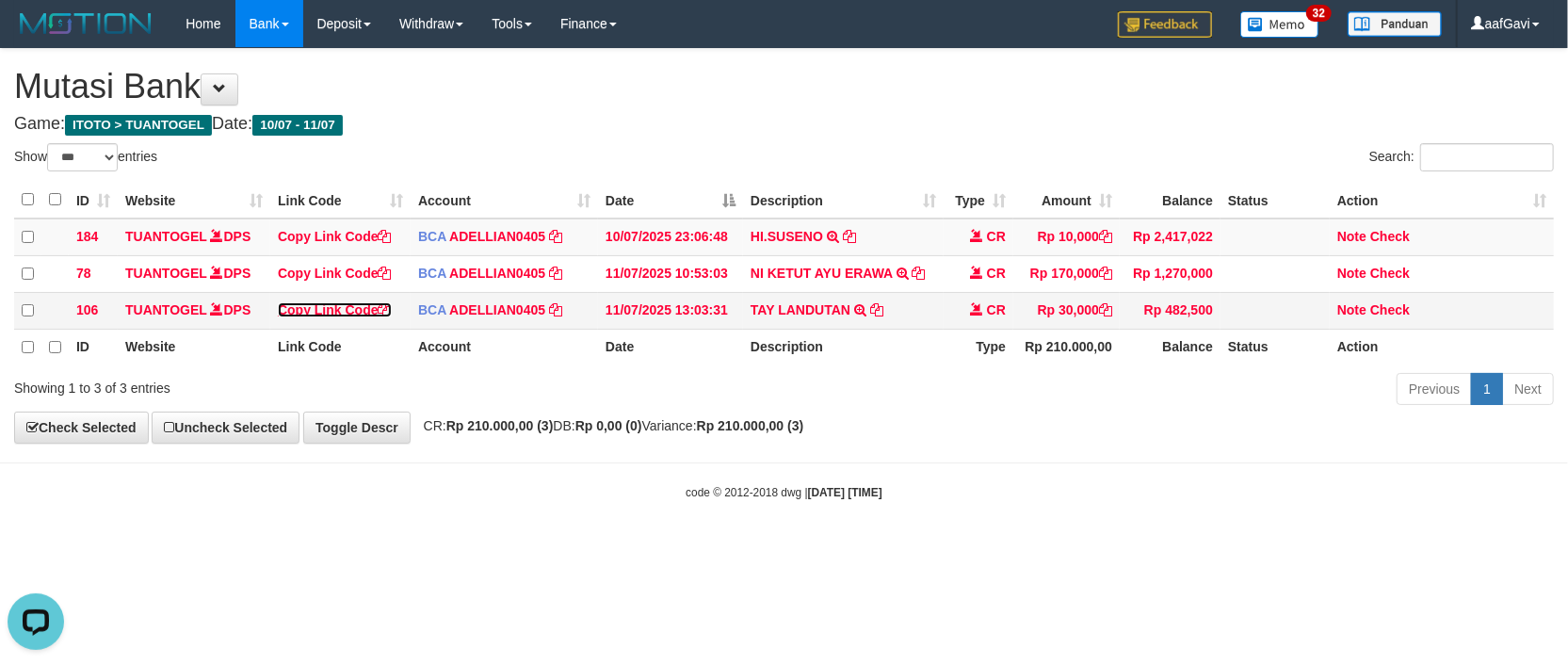 click on "Copy Link Code" at bounding box center (334, 310) 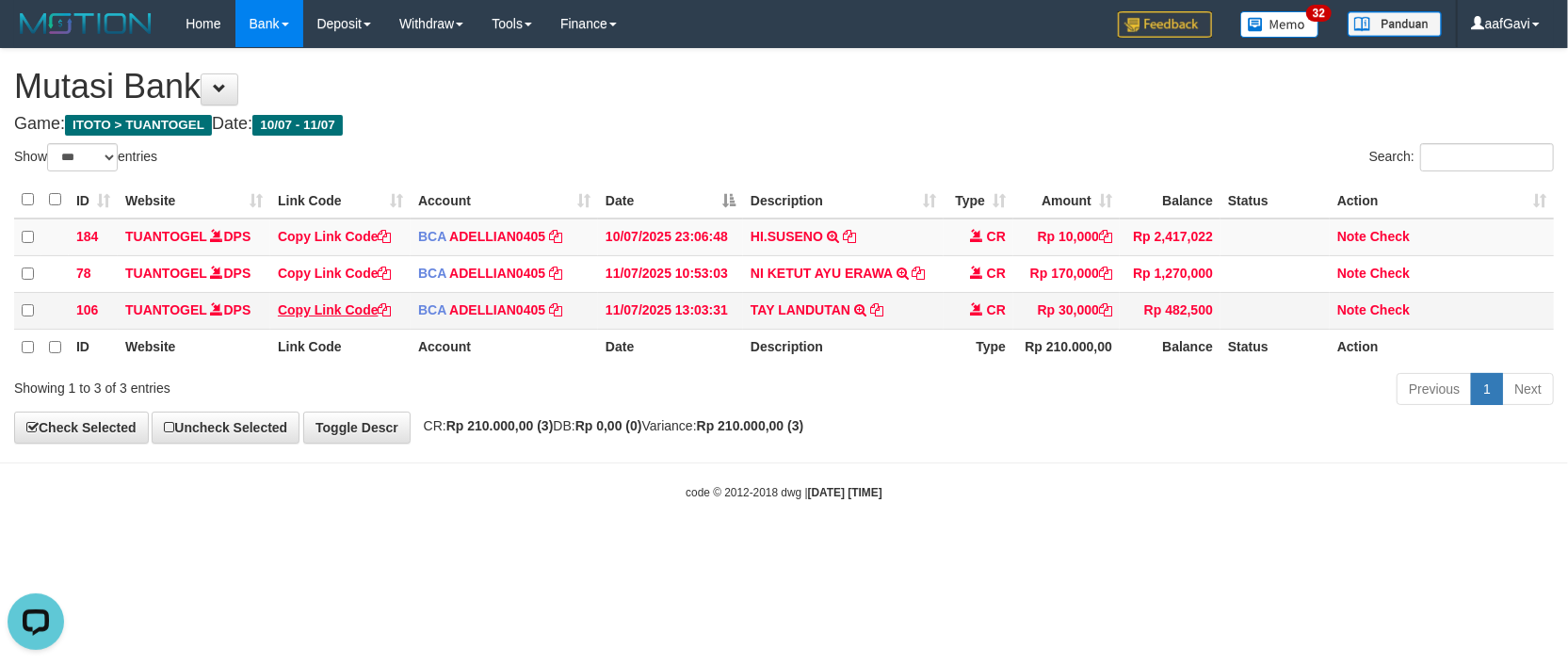 scroll, scrollTop: 0, scrollLeft: 0, axis: both 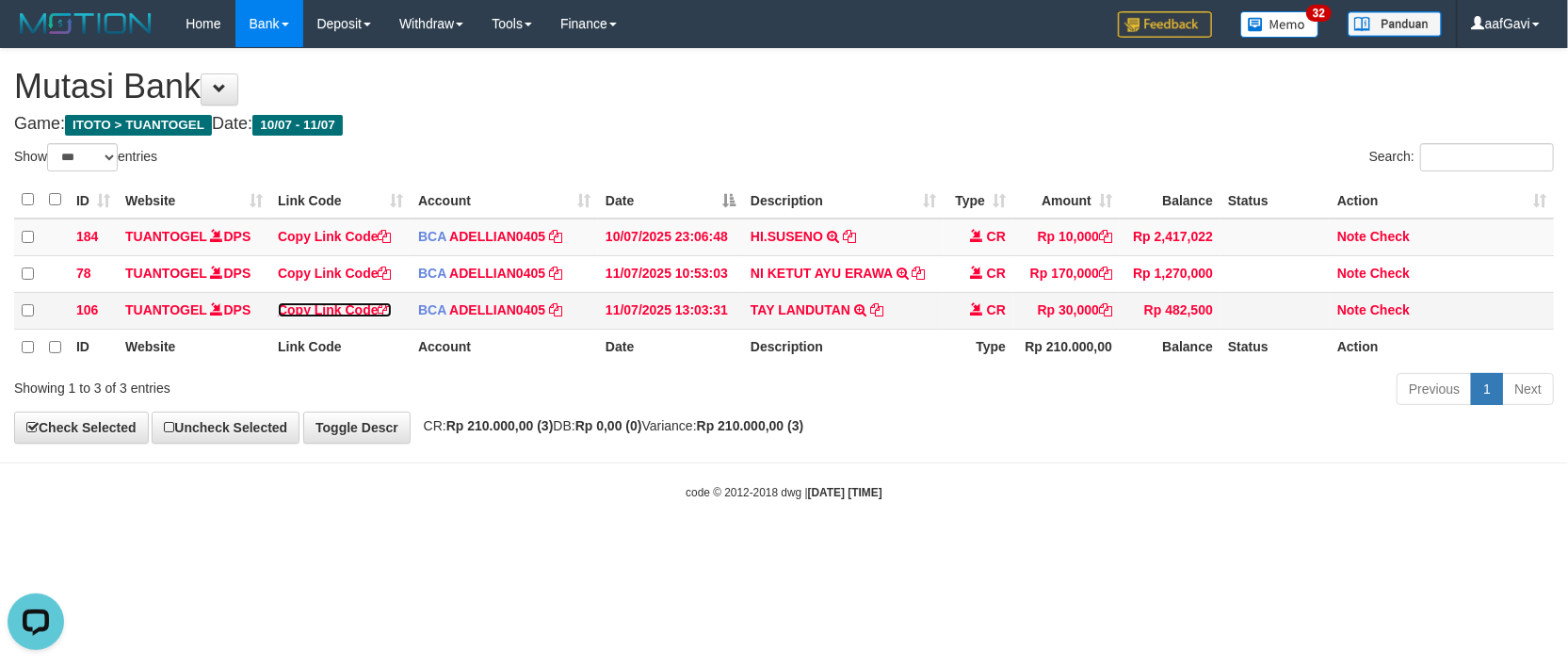 click on "Copy Link Code" at bounding box center (334, 310) 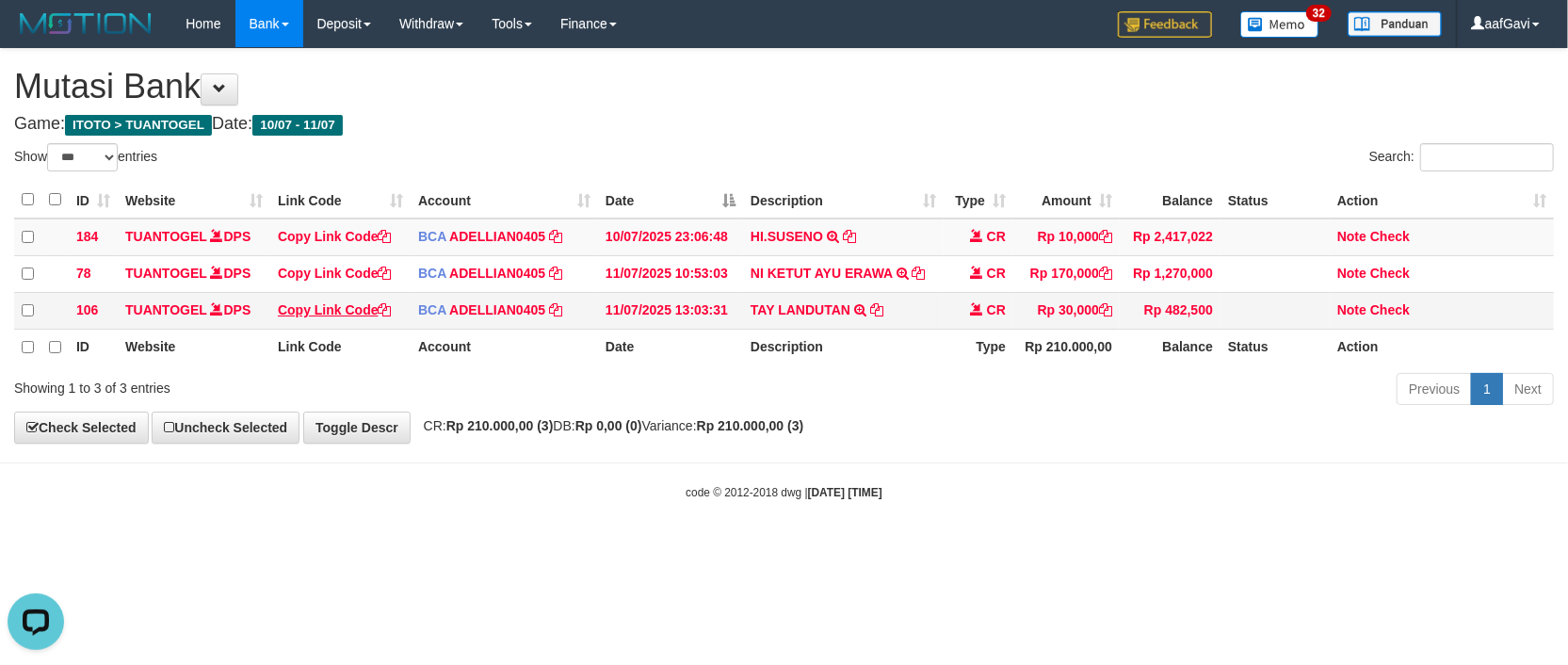 scroll, scrollTop: 0, scrollLeft: 0, axis: both 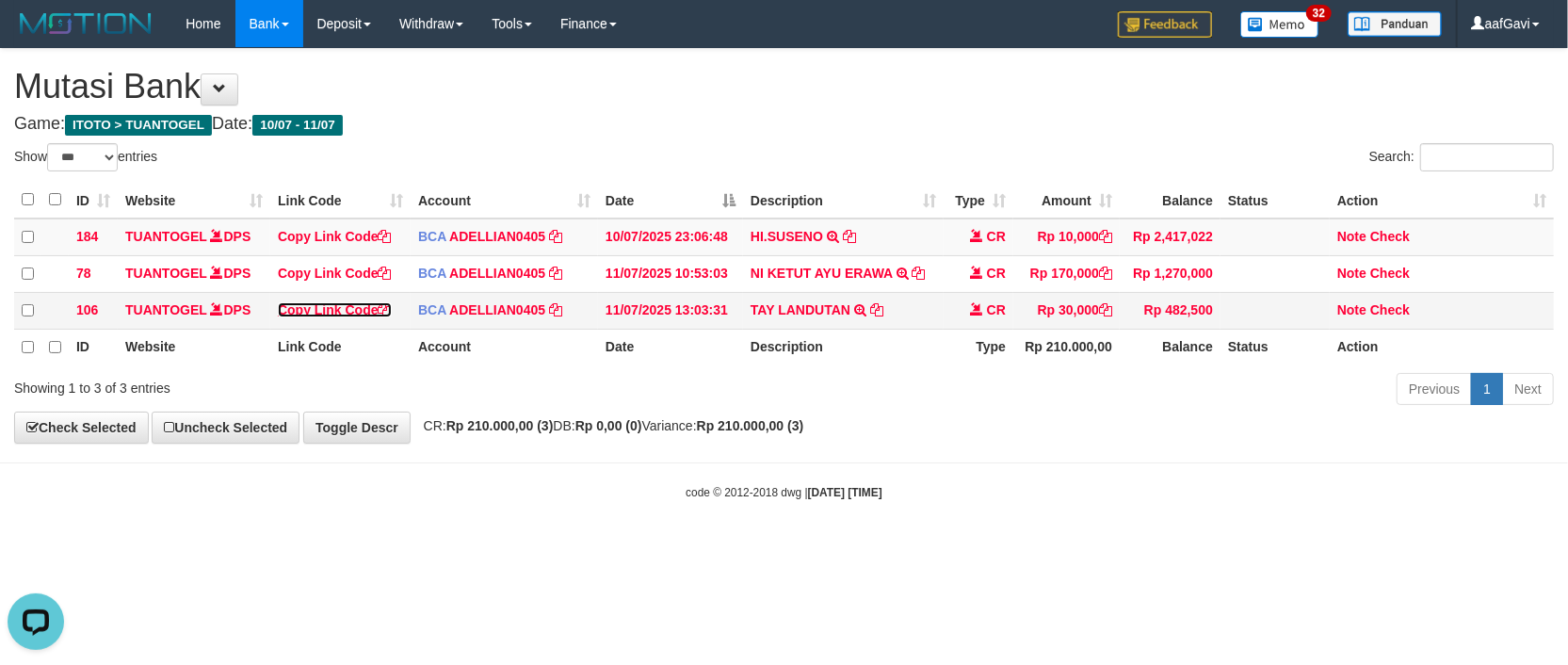 click on "Copy Link Code" at bounding box center (334, 310) 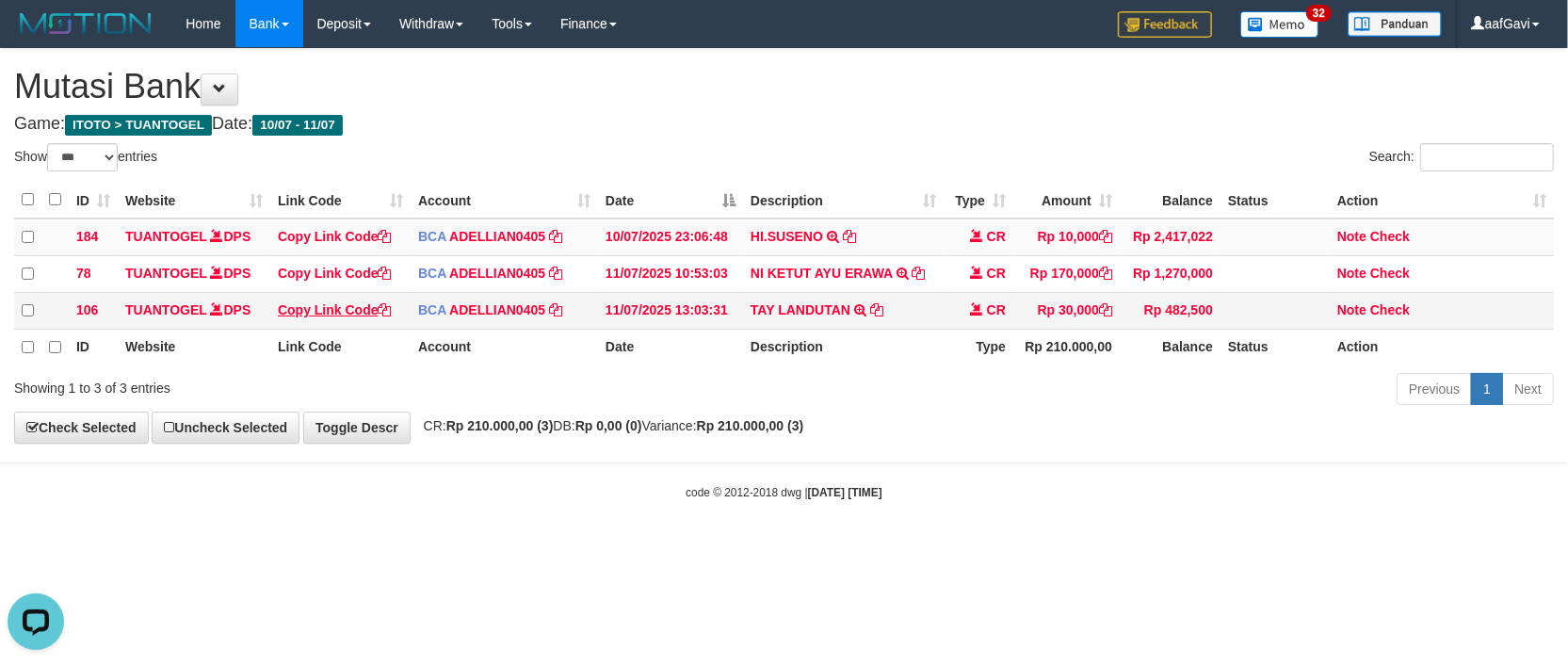 scroll, scrollTop: 0, scrollLeft: 0, axis: both 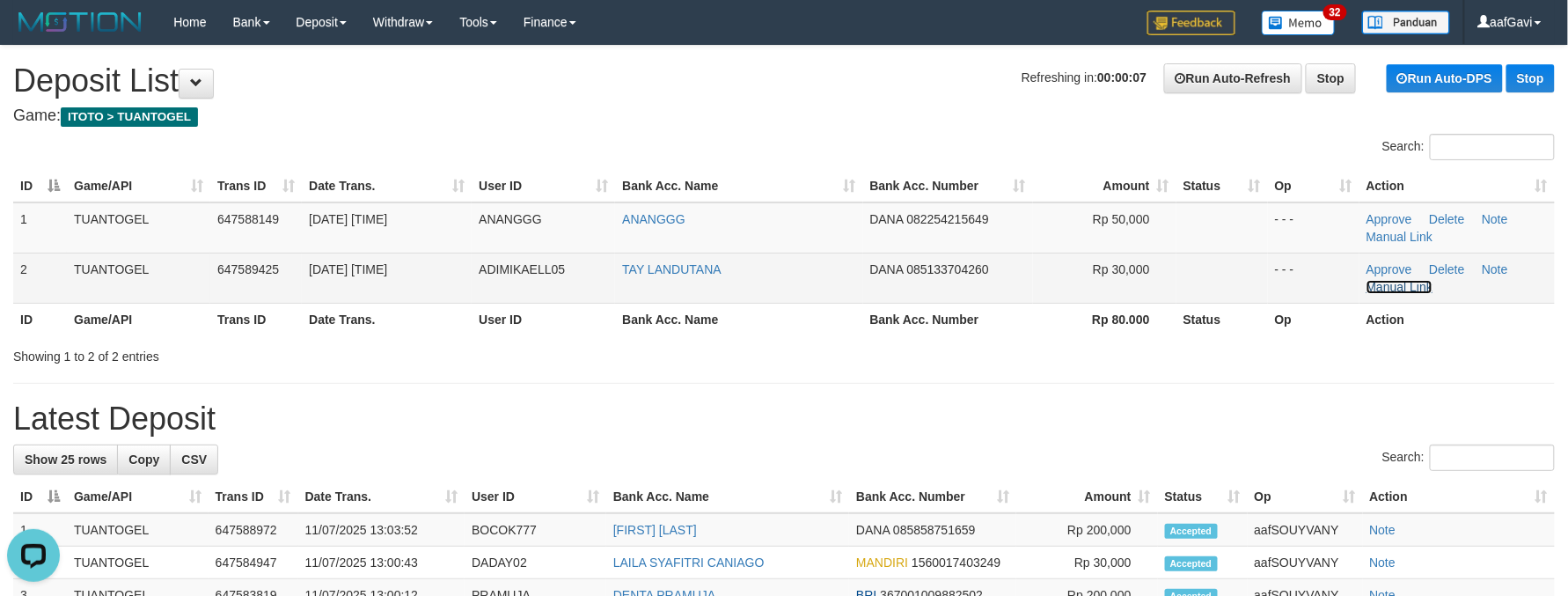 click on "Manual Link" at bounding box center (1400, 287) 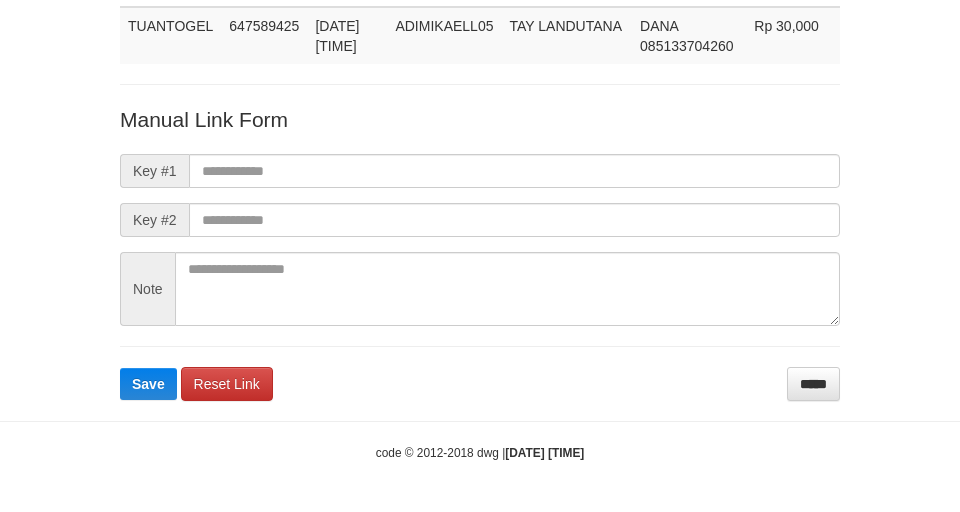 scroll, scrollTop: 146, scrollLeft: 0, axis: vertical 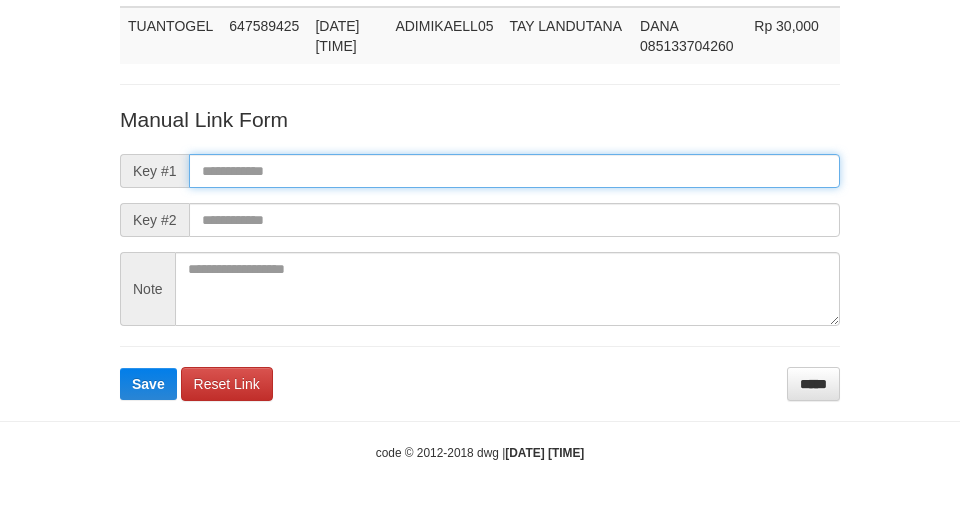 click at bounding box center (514, 171) 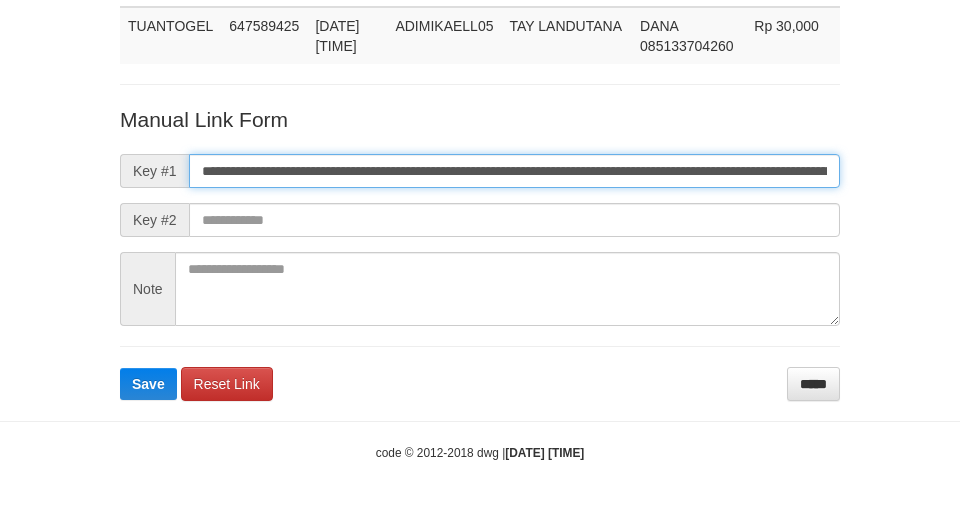 scroll, scrollTop: 0, scrollLeft: 1376, axis: horizontal 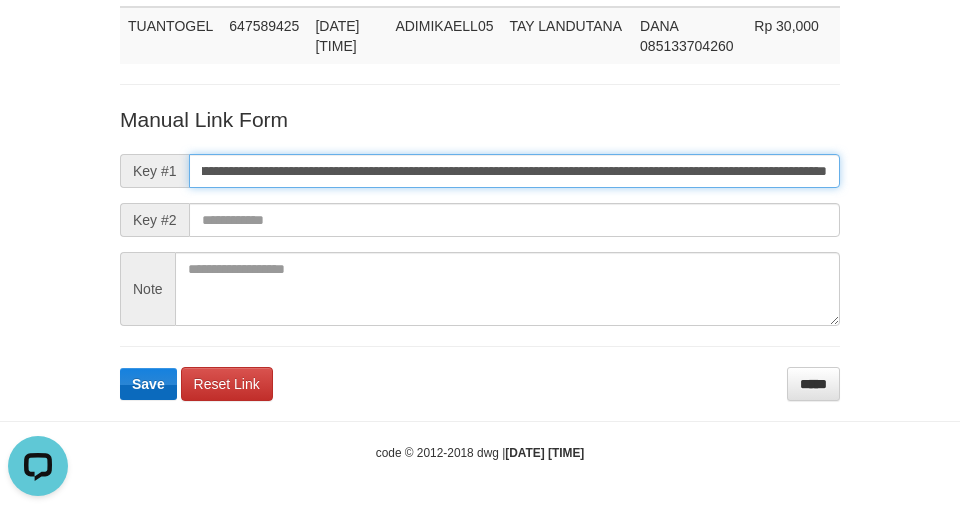 type on "**********" 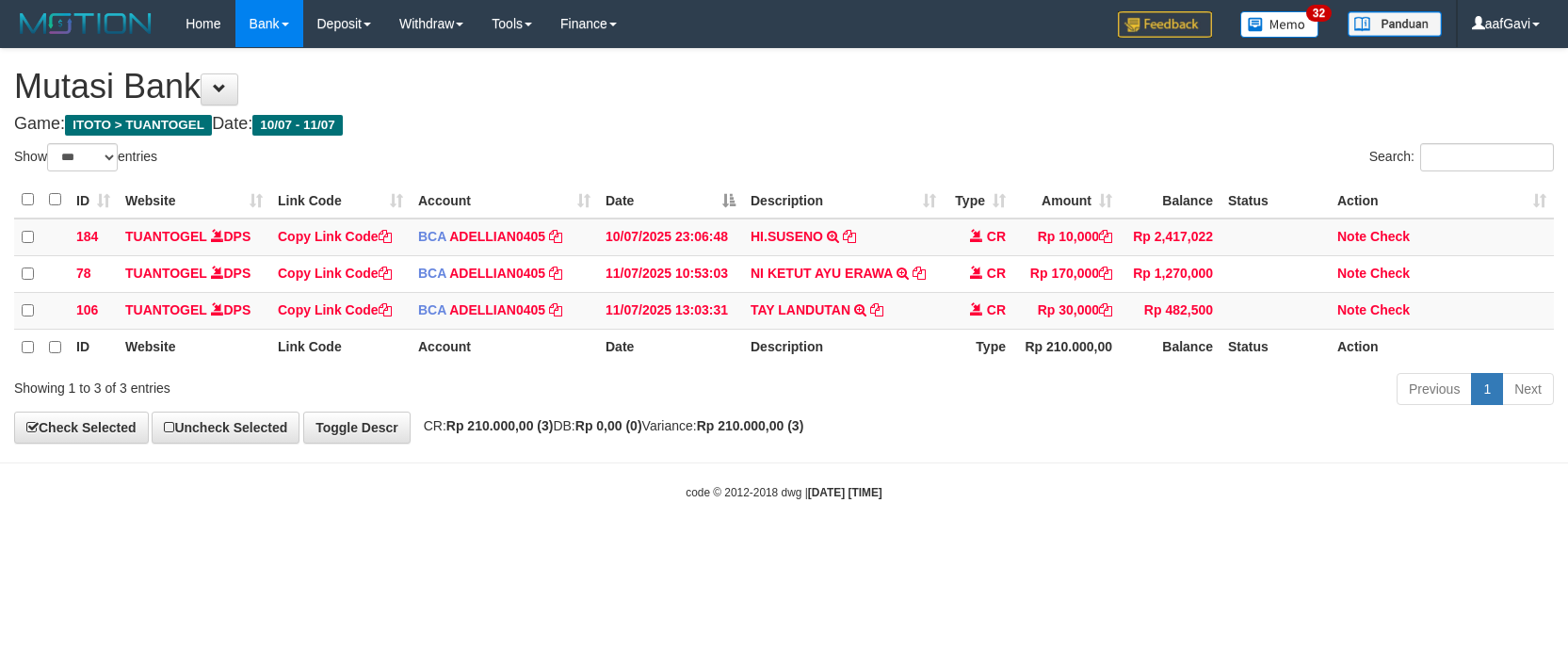 select on "***" 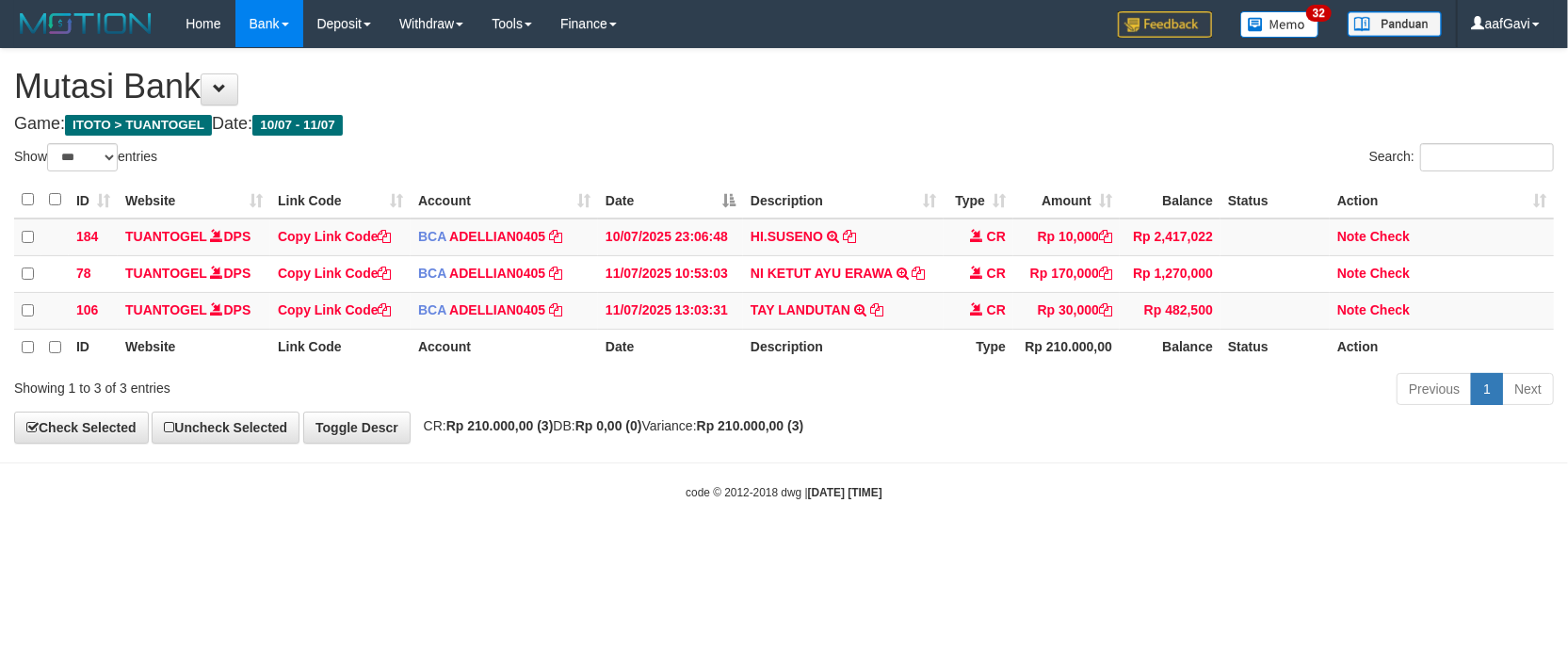 click on "Search:" at bounding box center (1176, 159) 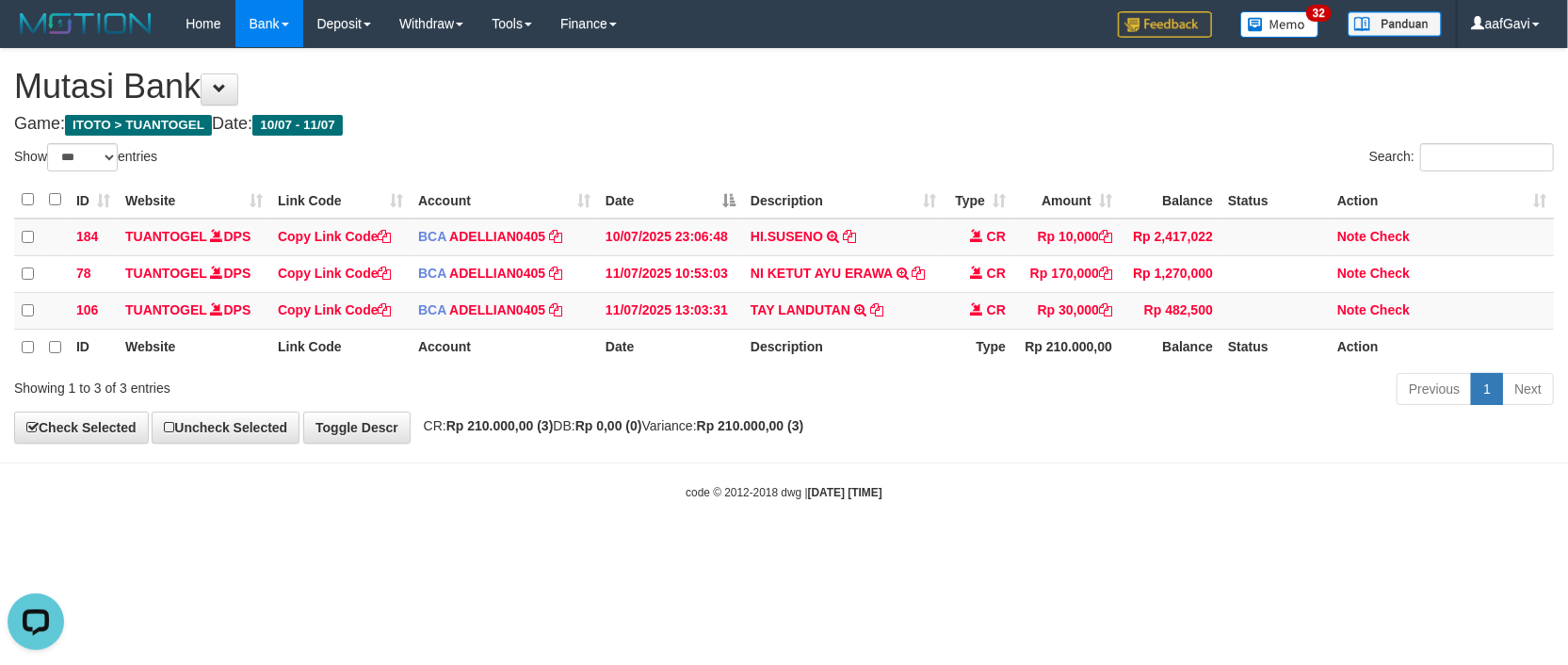 scroll, scrollTop: 0, scrollLeft: 0, axis: both 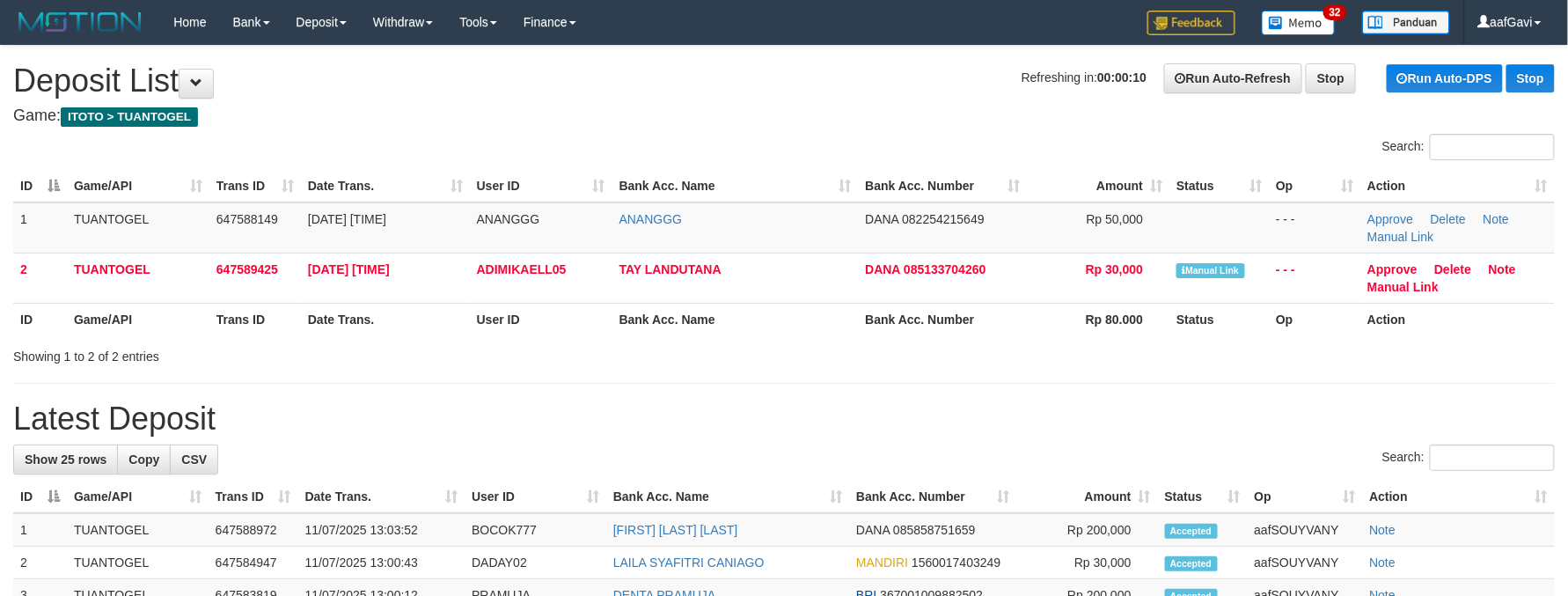 click on "Game:   ITOTO > TUANTOGEL" at bounding box center [784, 116] 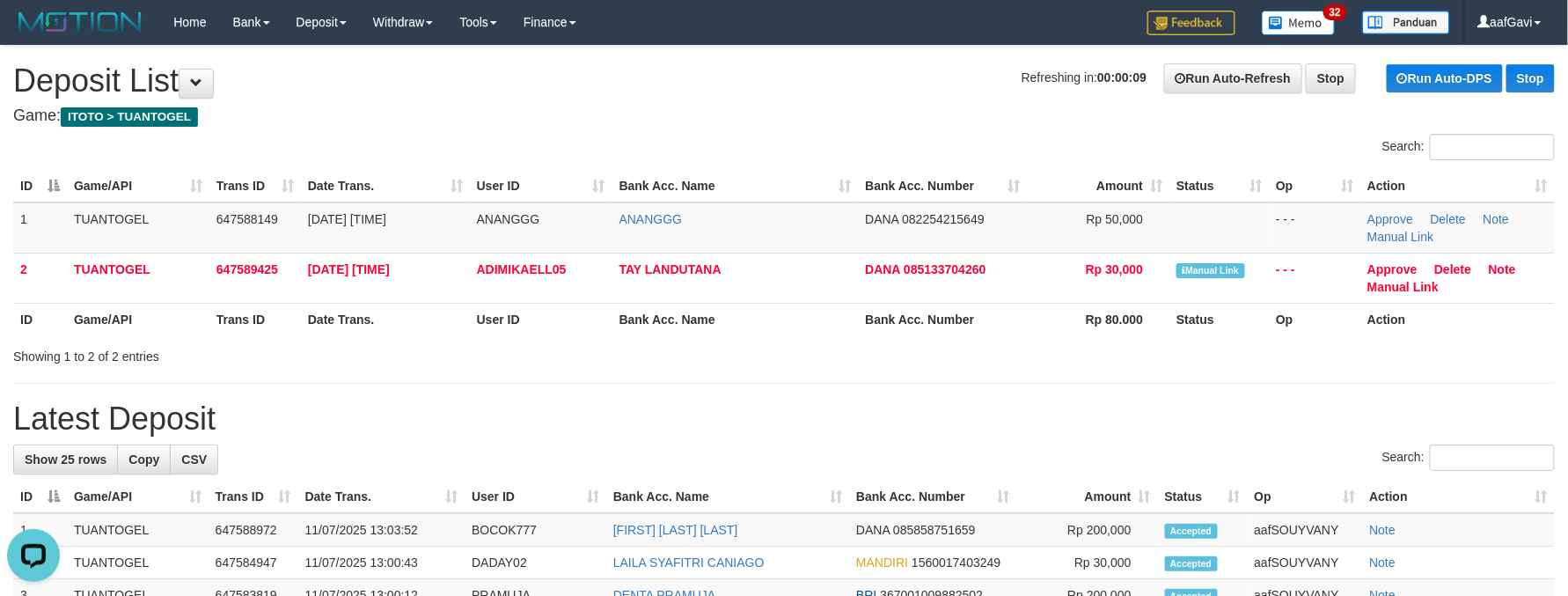 scroll, scrollTop: 0, scrollLeft: 0, axis: both 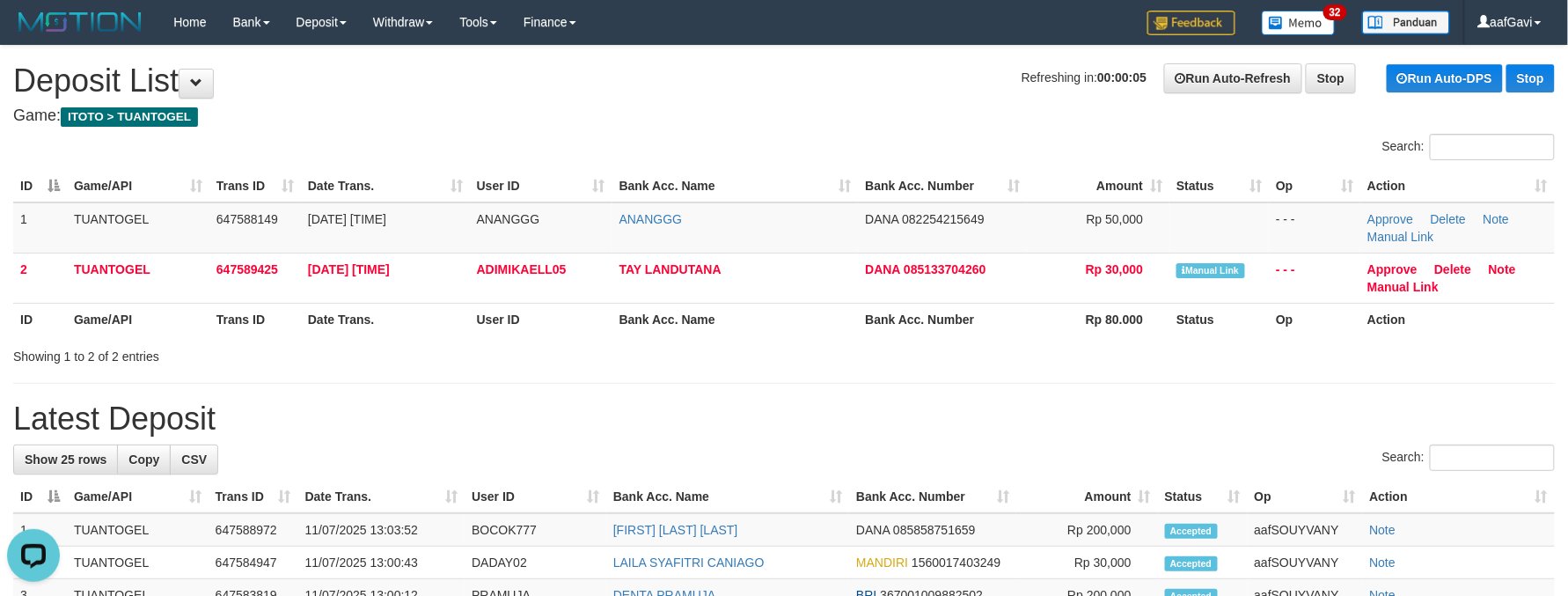 click on "Game:   ITOTO > TUANTOGEL" at bounding box center [784, 116] 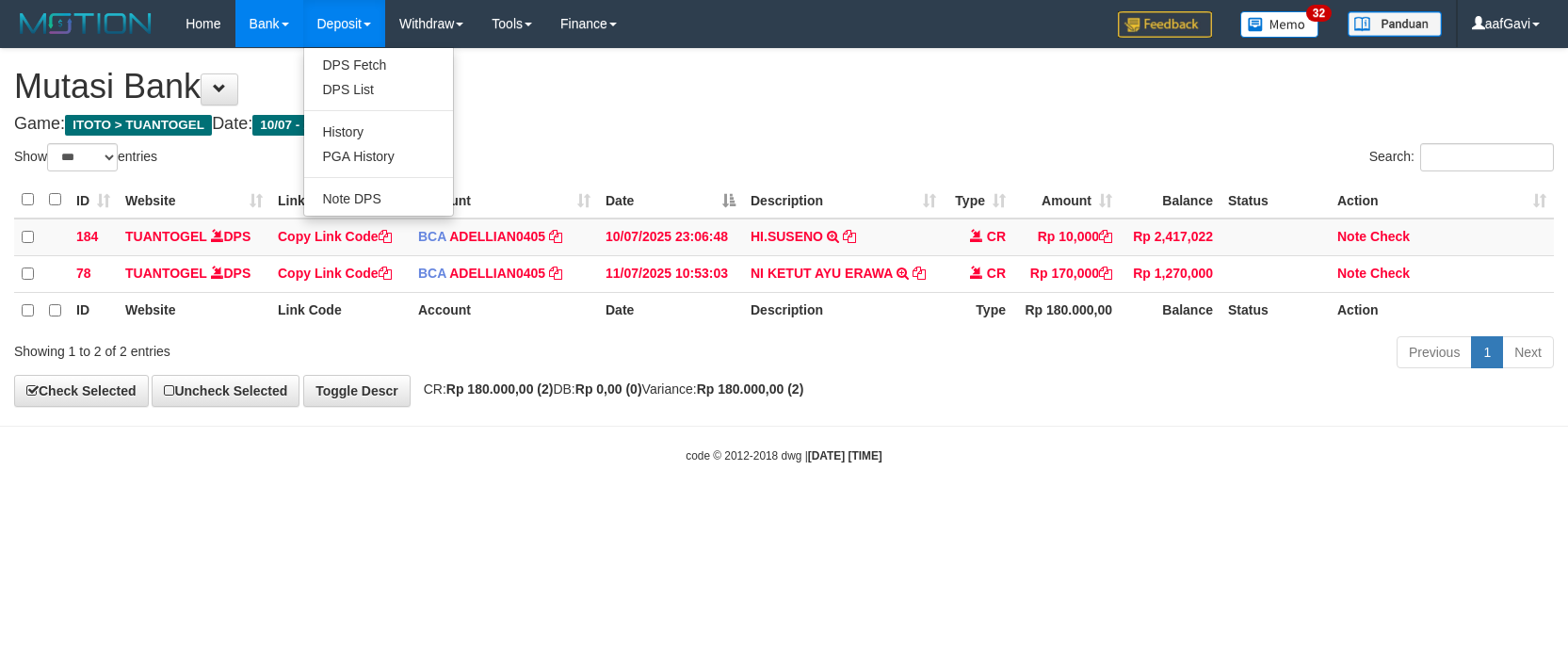 select on "***" 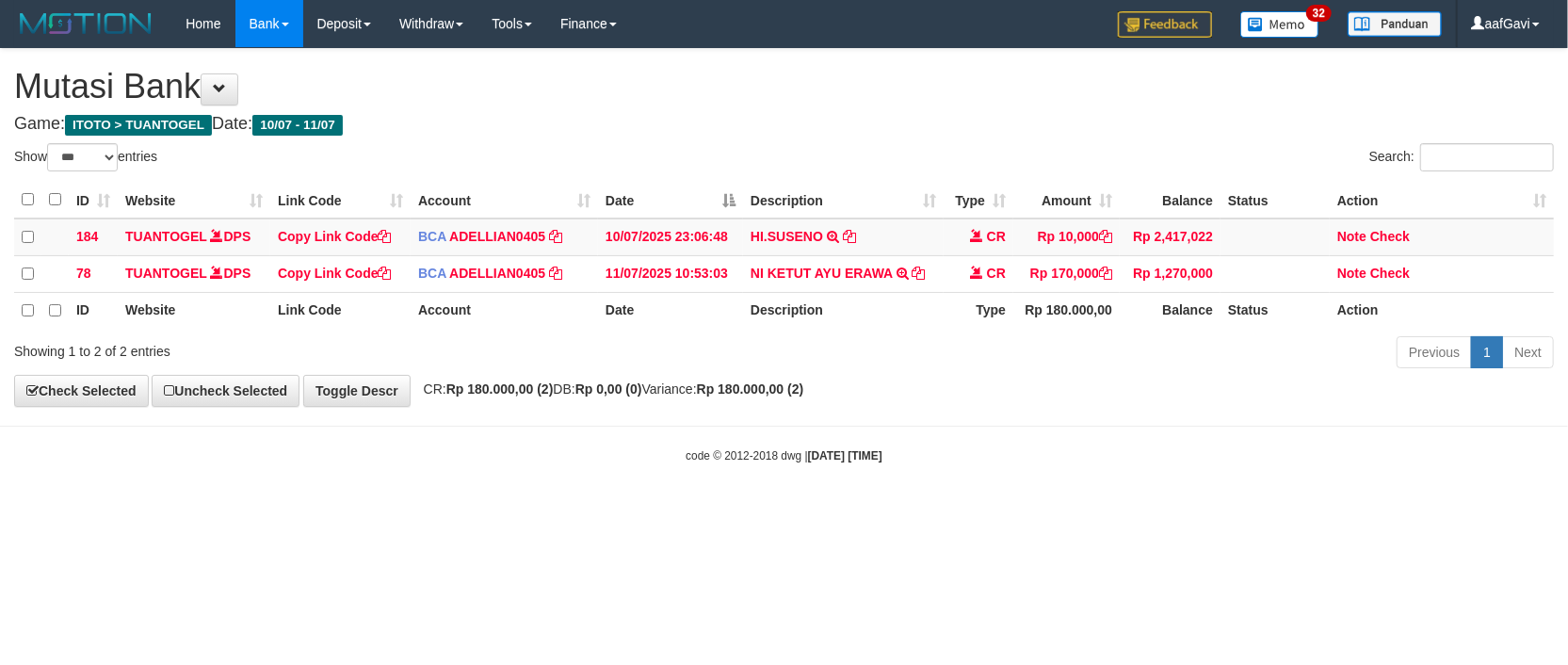 click on "Game:   ITOTO > TUANTOGEL    				Date:  10/07 - 11/07" at bounding box center (784, 124) 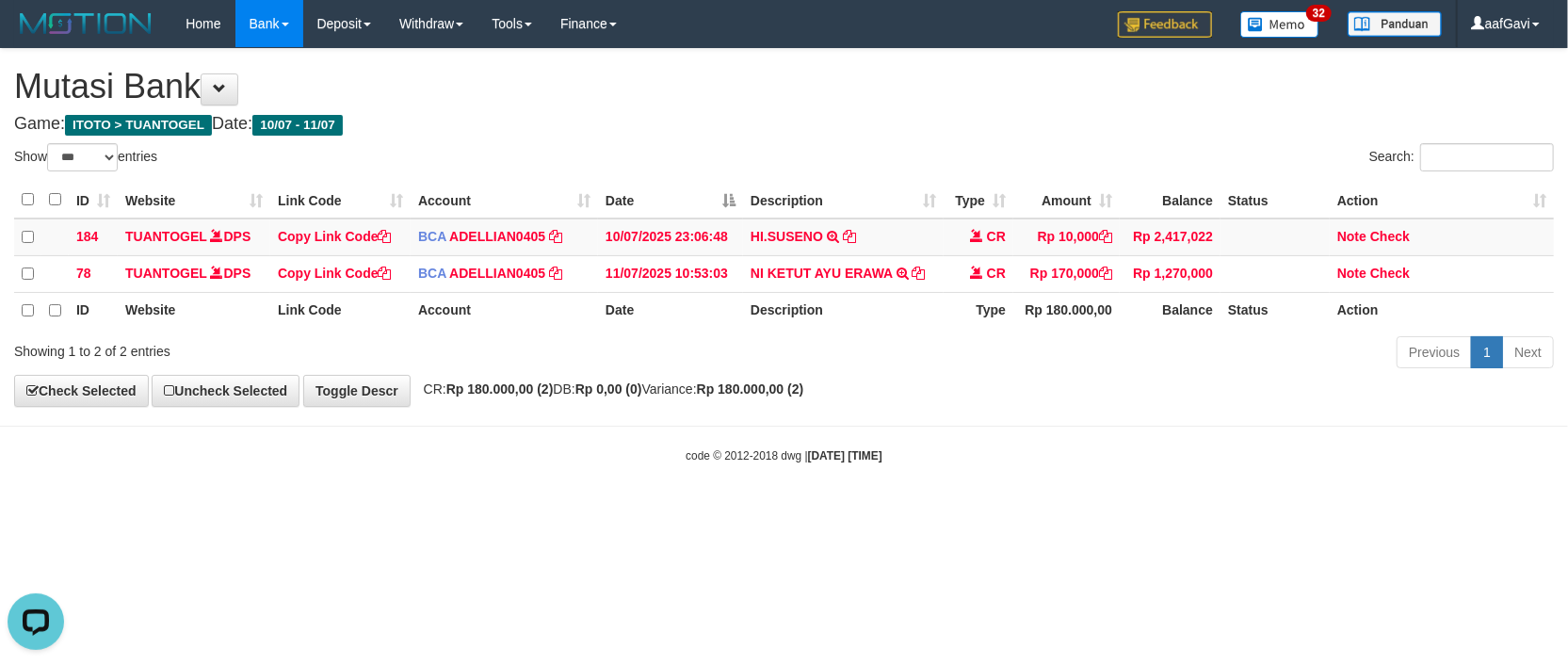 scroll, scrollTop: 0, scrollLeft: 0, axis: both 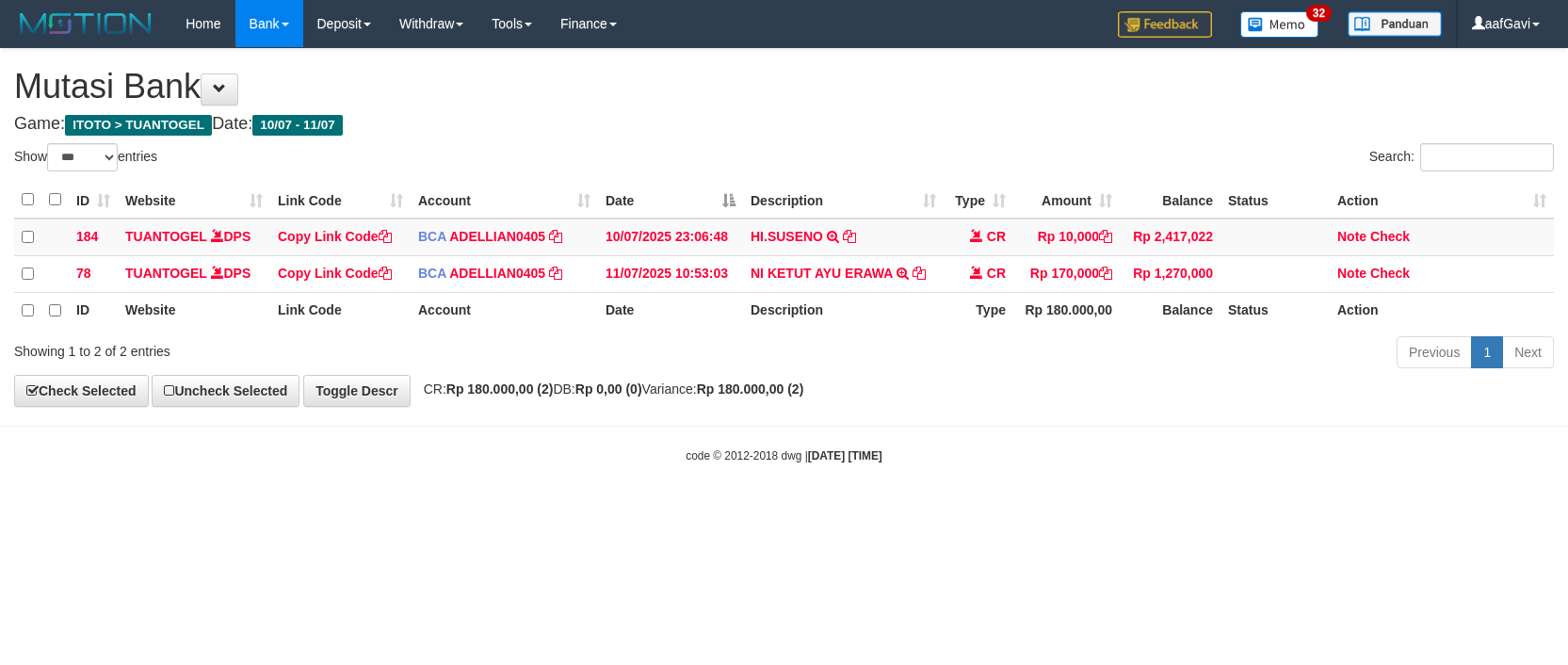 select on "***" 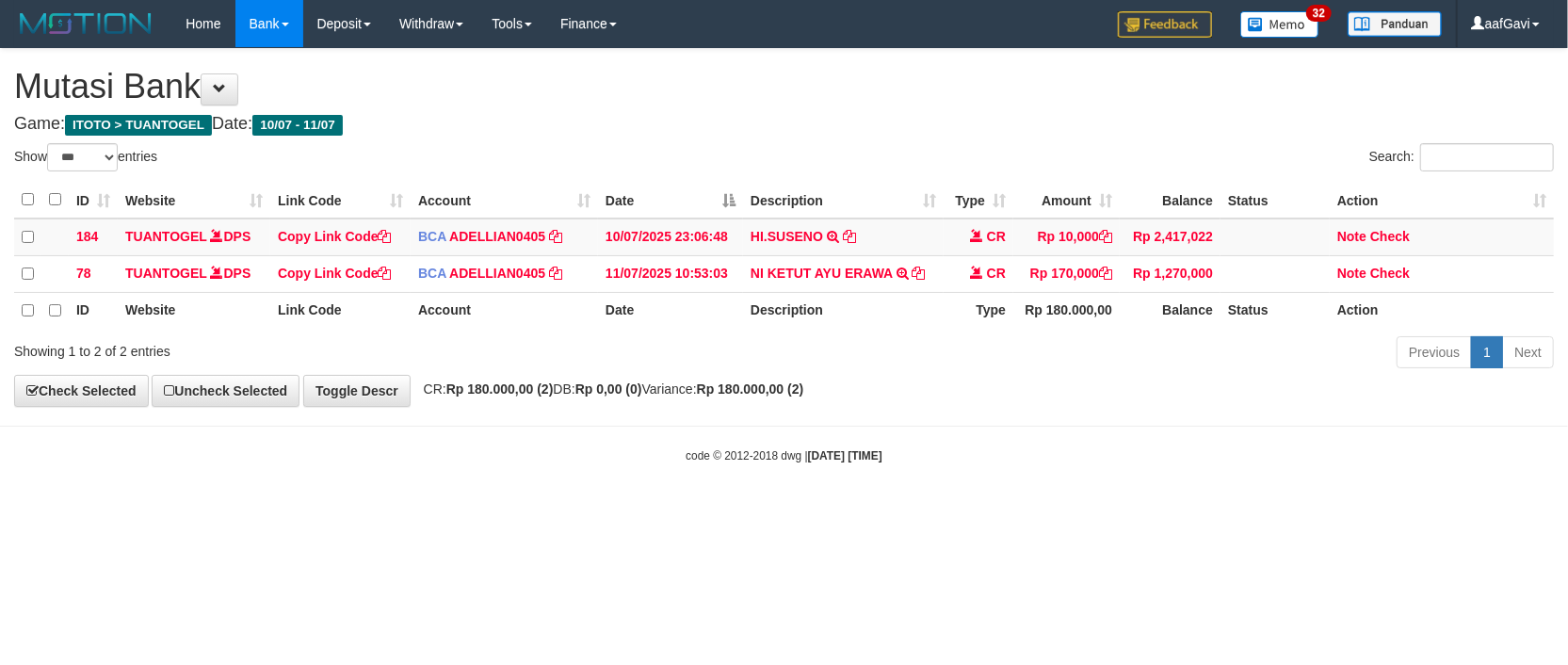 click on "**********" at bounding box center (784, 227) 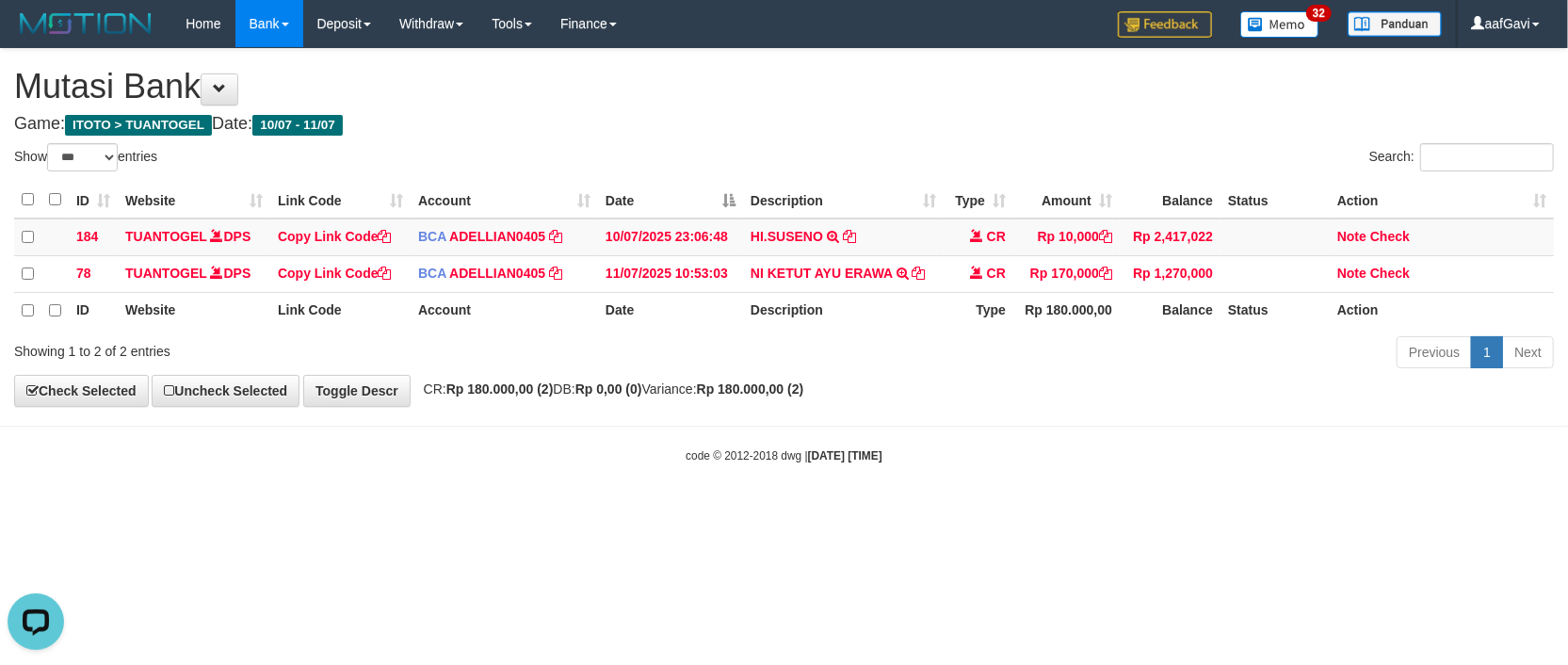 scroll, scrollTop: 0, scrollLeft: 0, axis: both 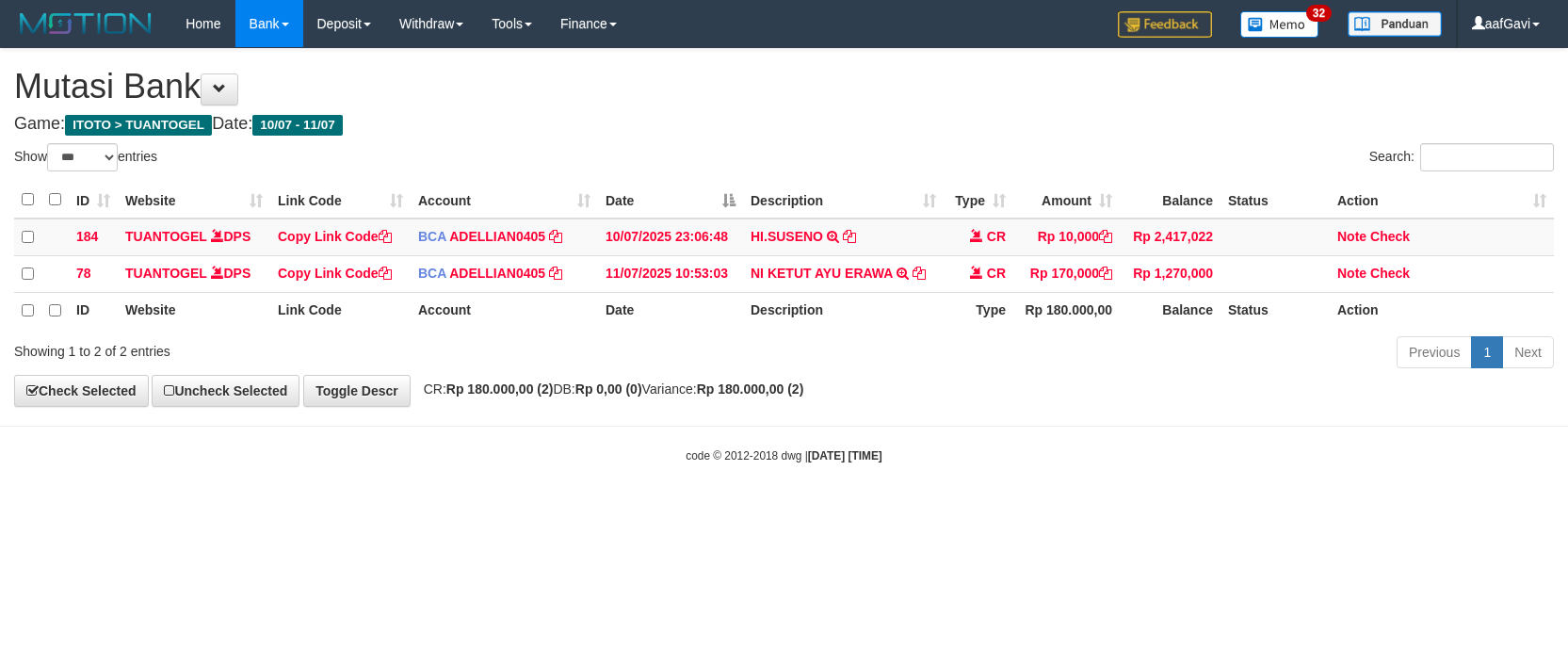 select on "***" 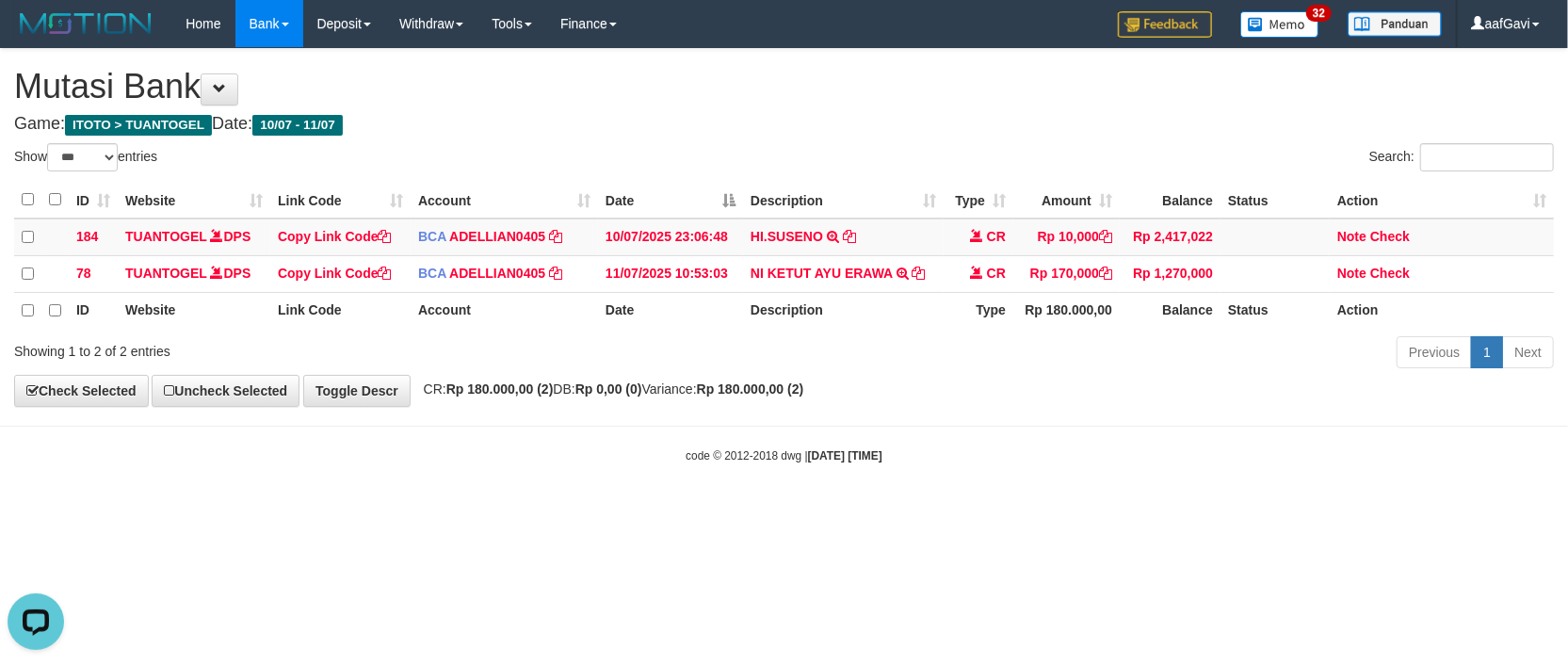 scroll, scrollTop: 0, scrollLeft: 0, axis: both 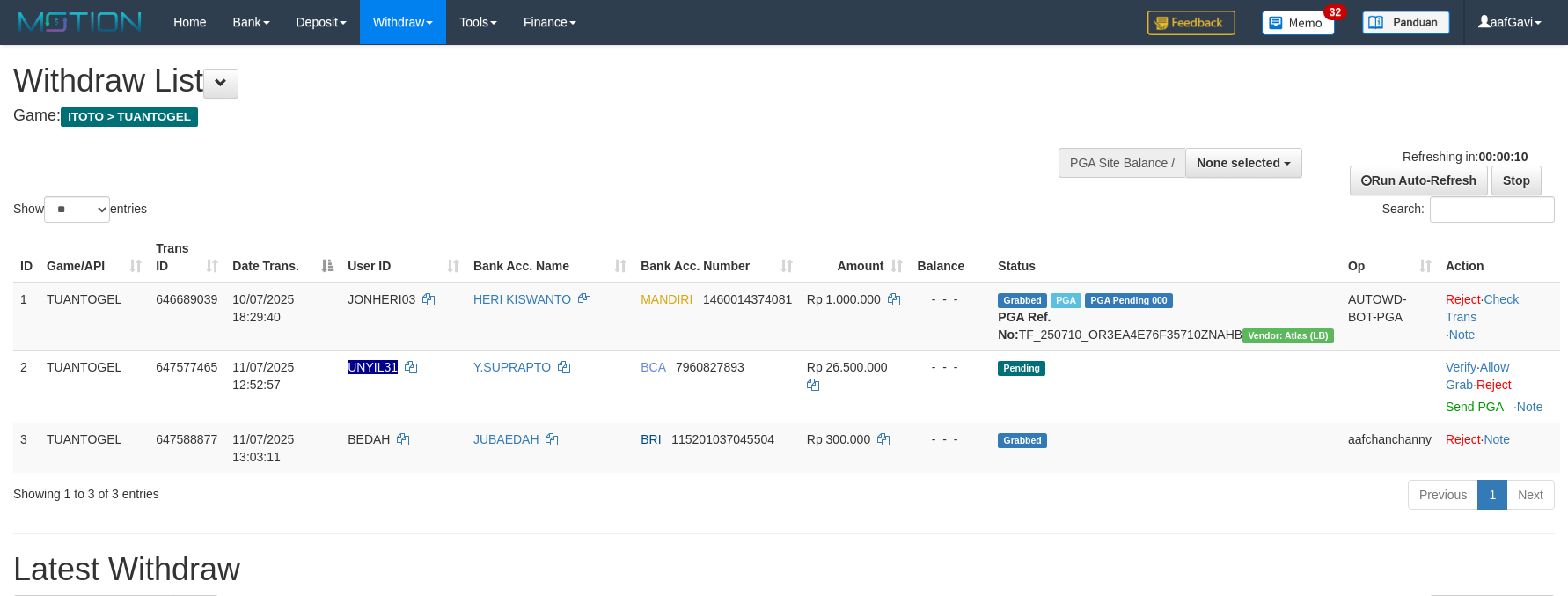 select 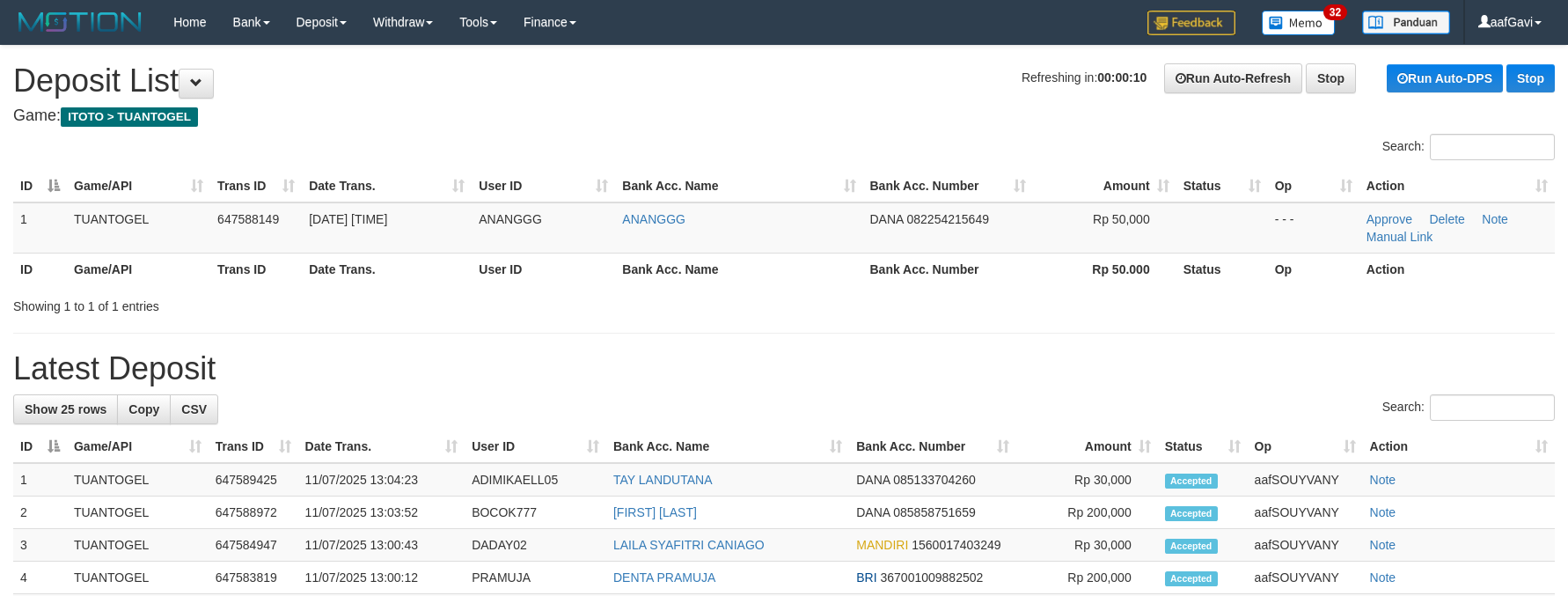 scroll, scrollTop: 0, scrollLeft: 0, axis: both 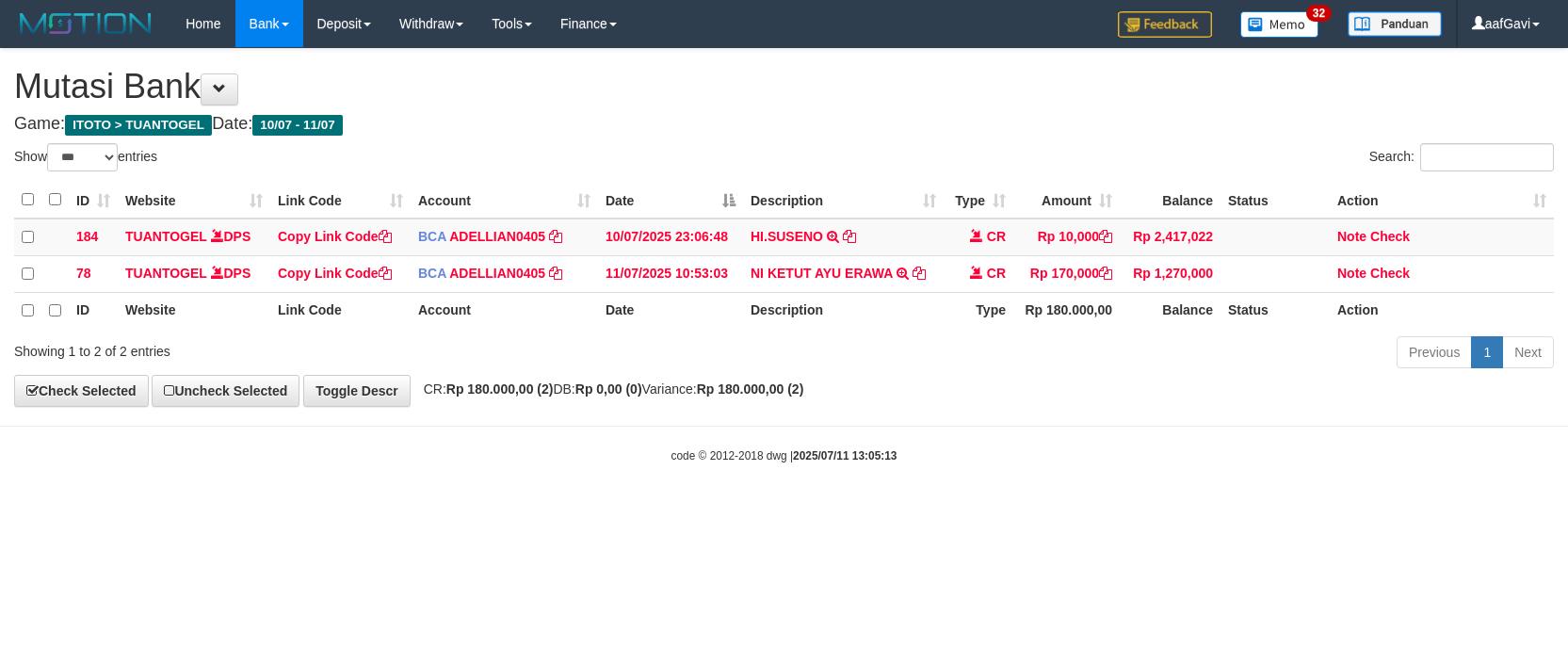 select on "***" 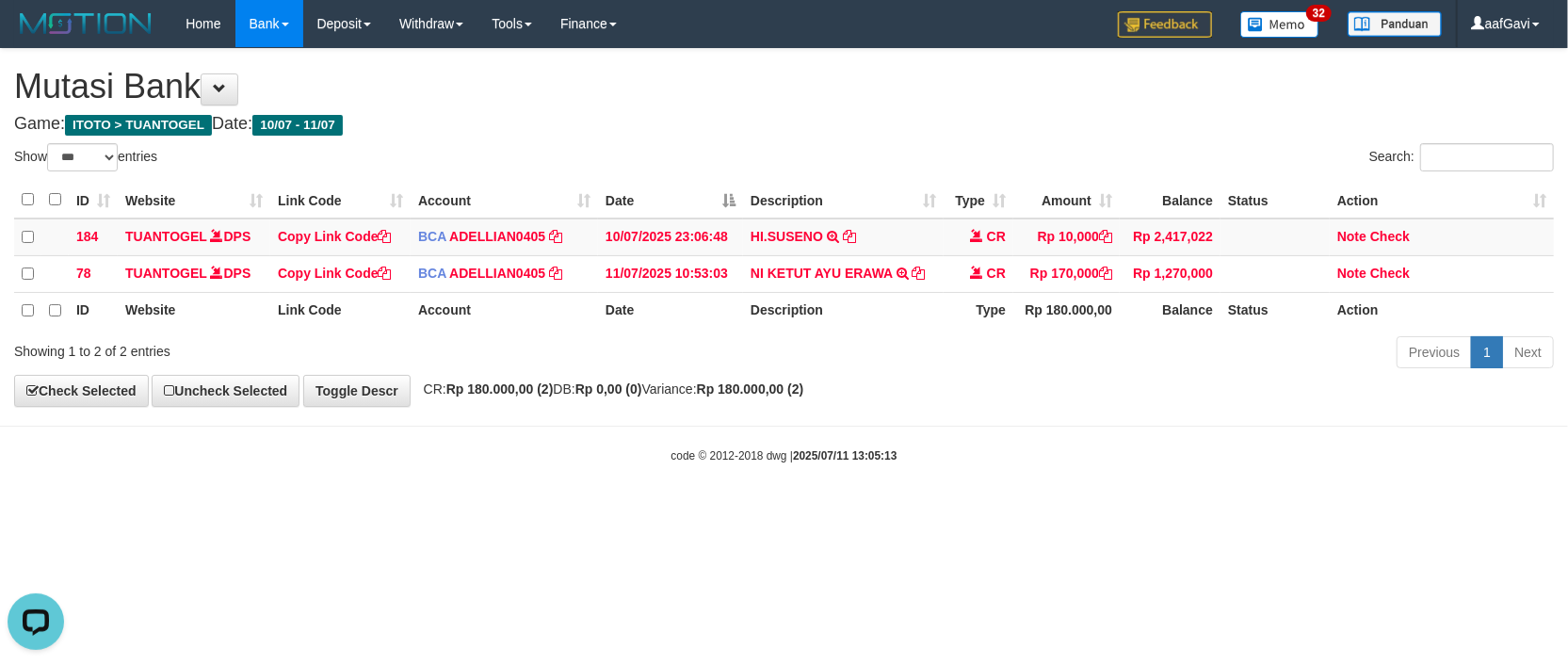 scroll, scrollTop: 0, scrollLeft: 0, axis: both 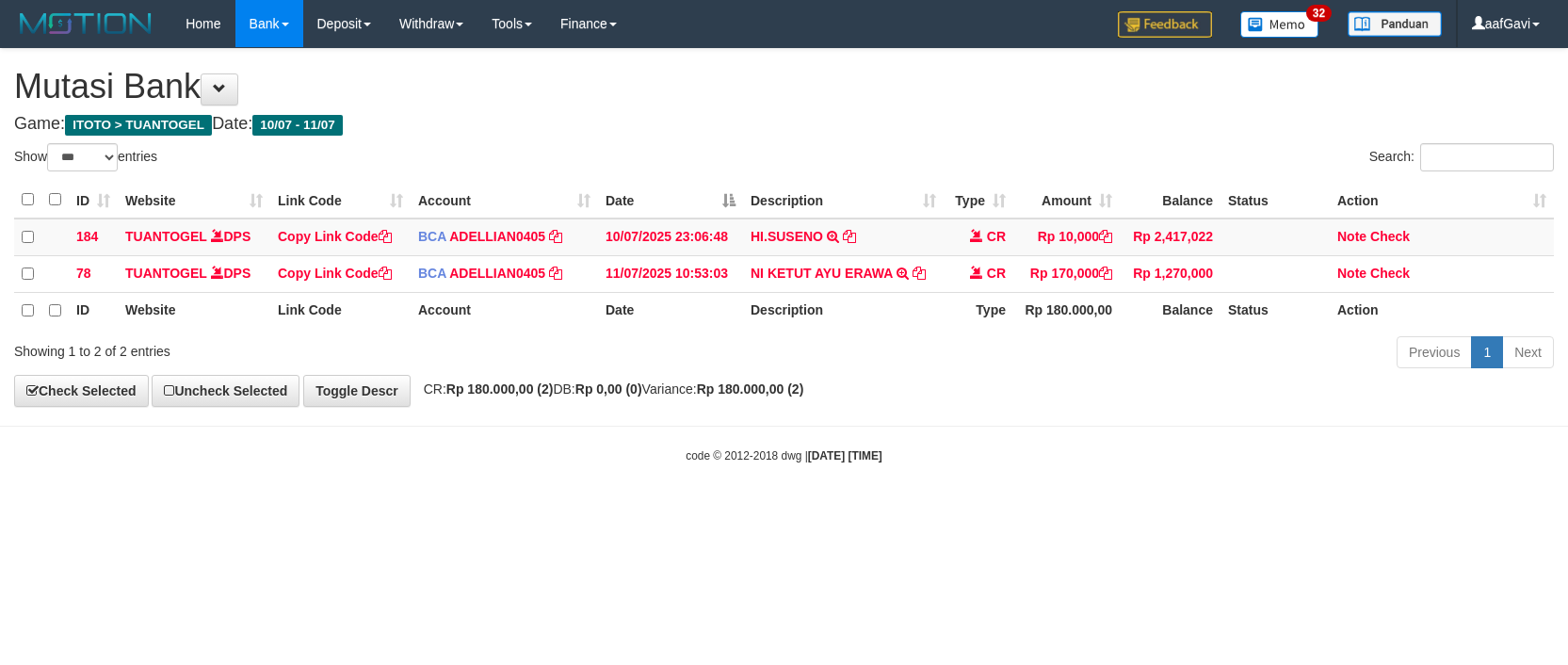 select on "***" 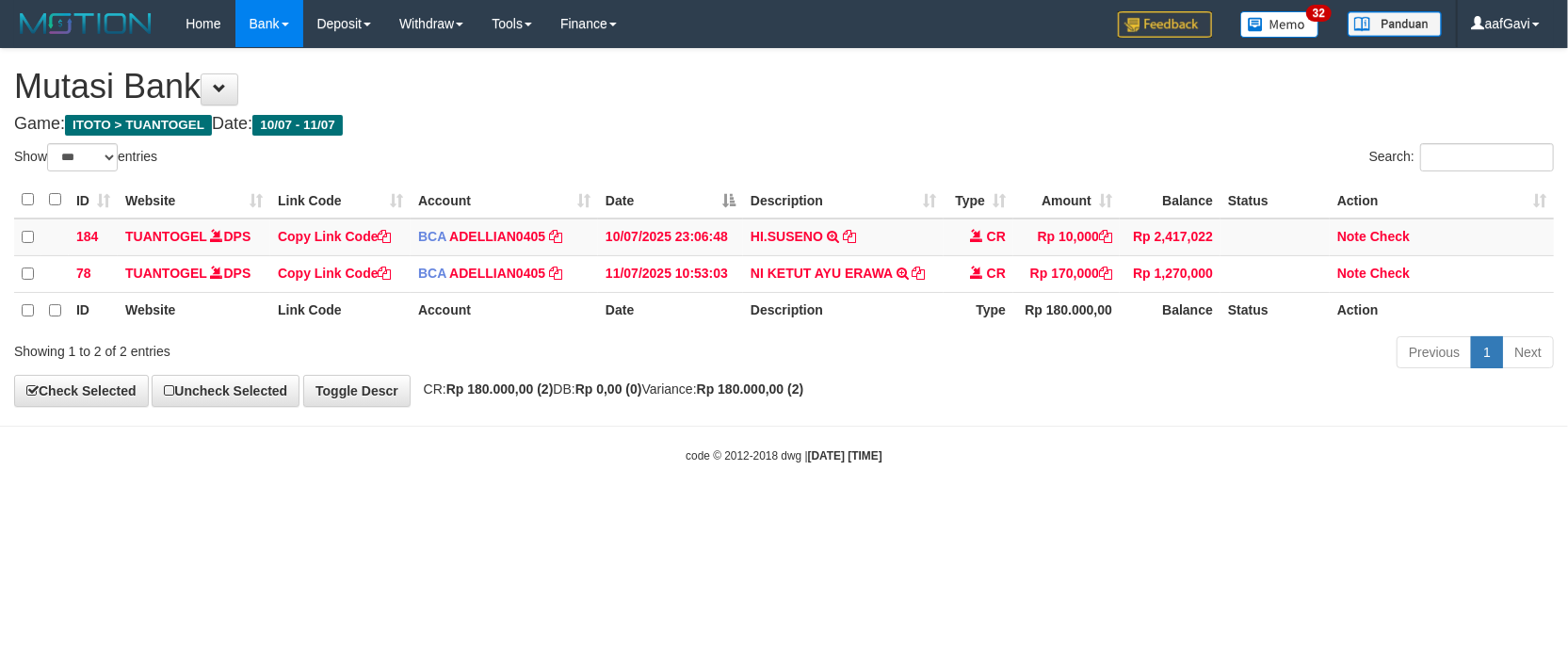 click on "Game:   ITOTO > TUANTOGEL    				Date:  10/07 - 11/07" at bounding box center (784, 124) 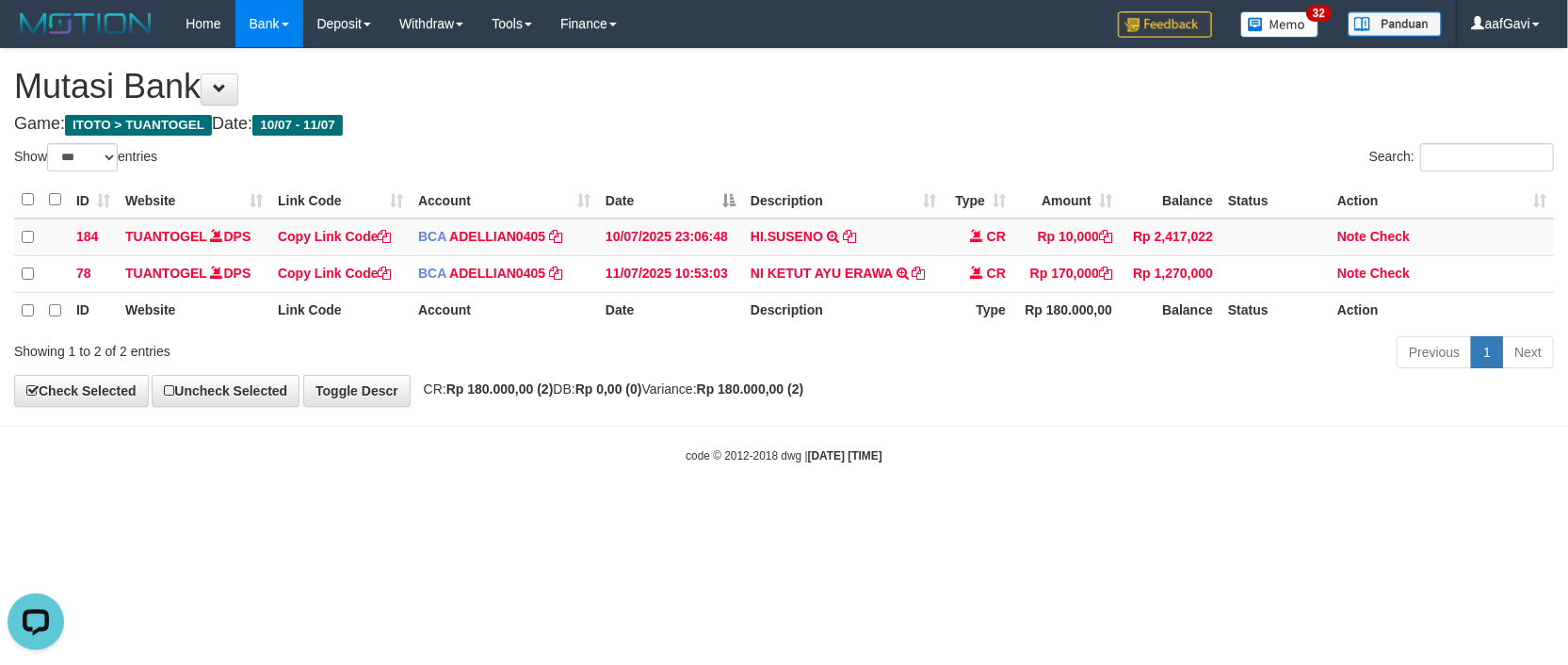 scroll, scrollTop: 0, scrollLeft: 0, axis: both 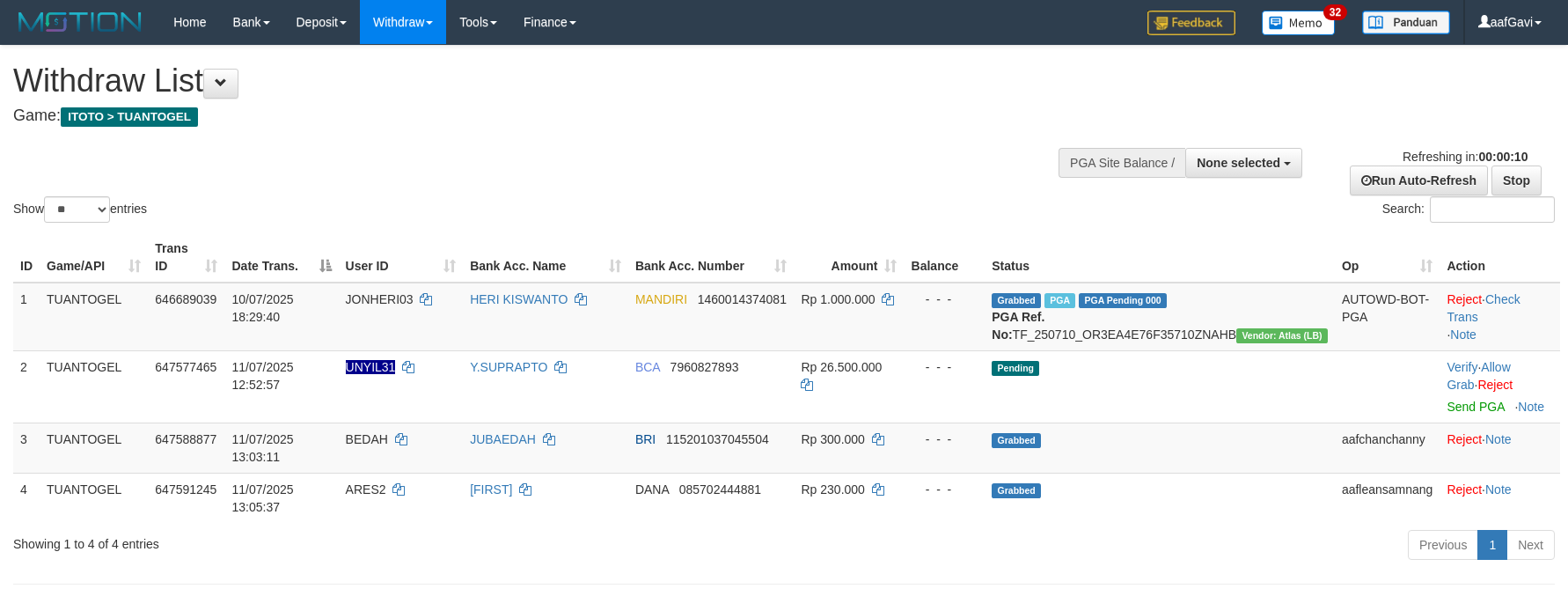 select 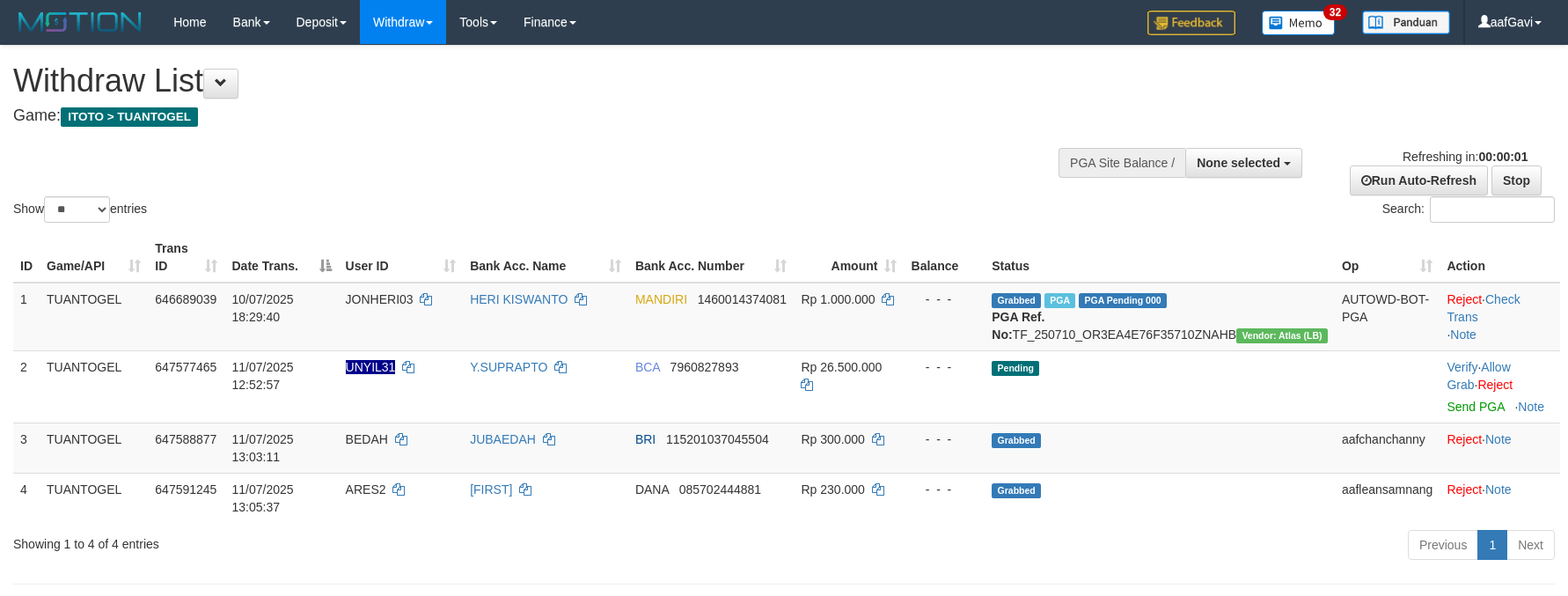 scroll, scrollTop: 0, scrollLeft: 0, axis: both 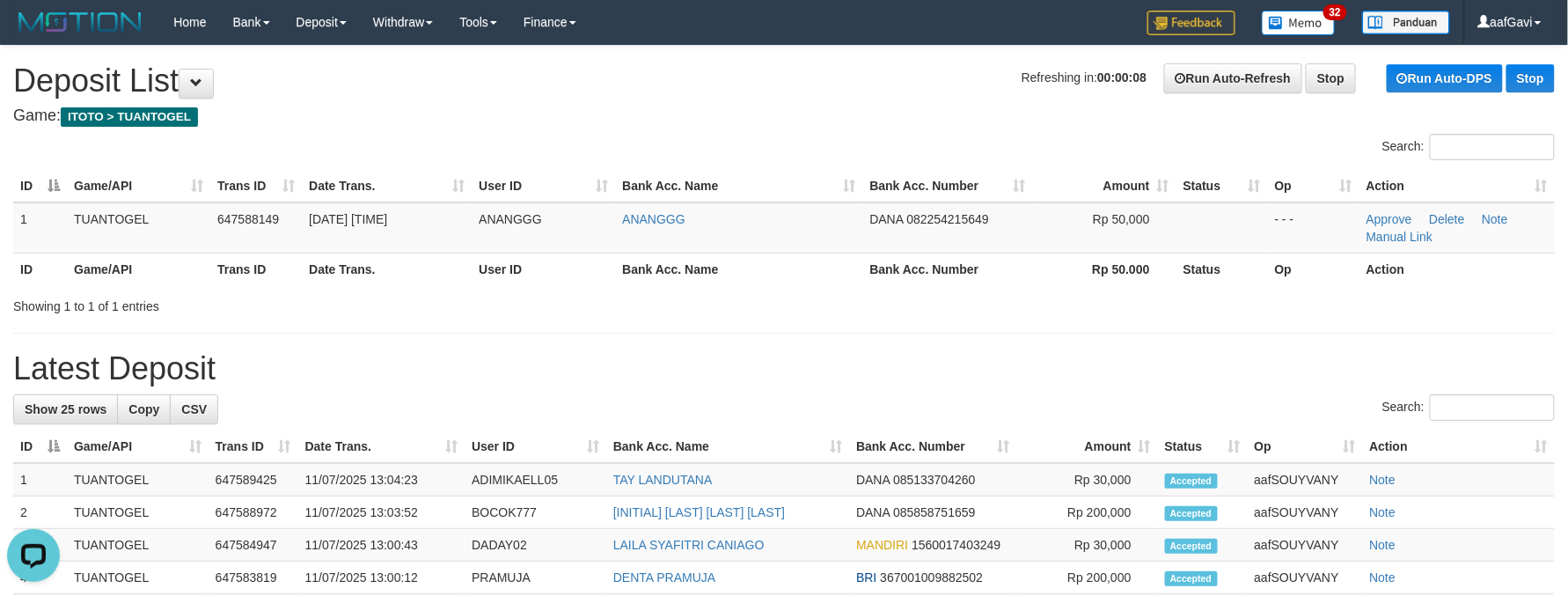 click on "**********" at bounding box center (784, 711) 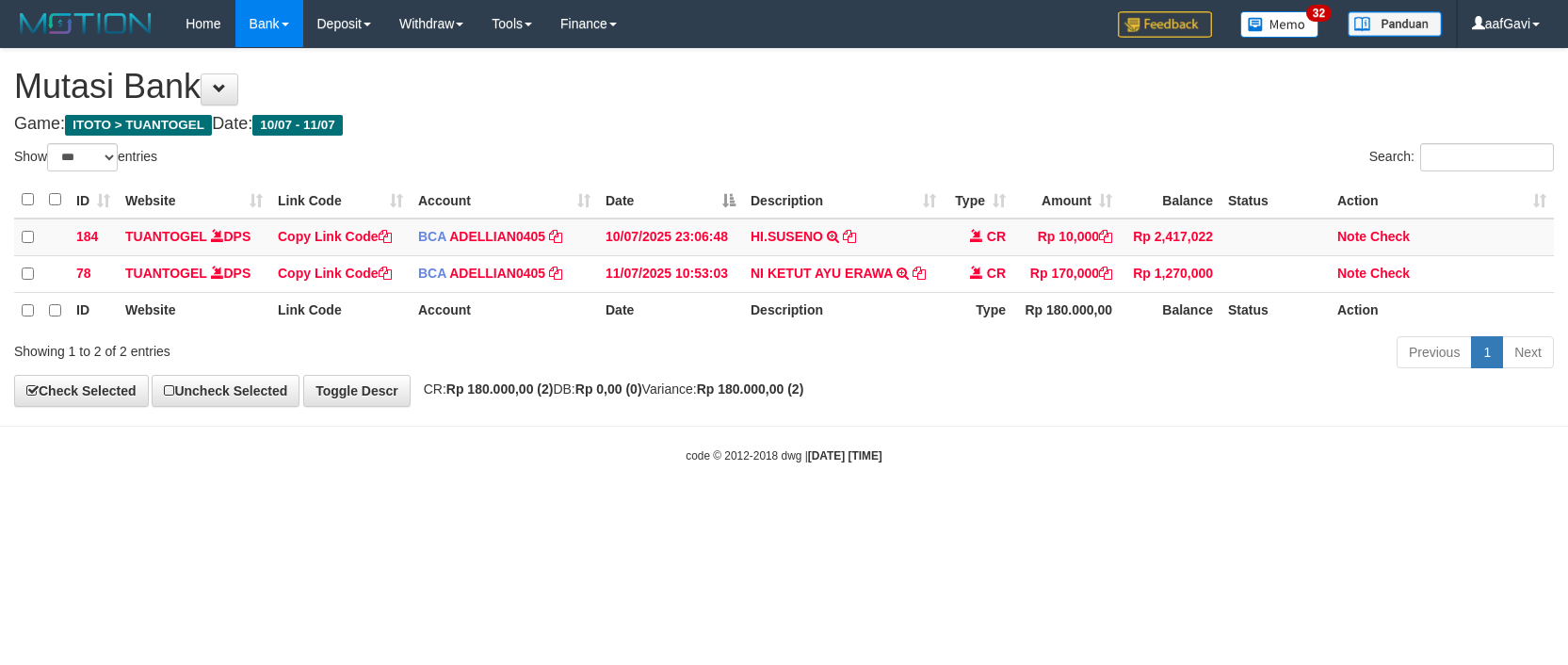 select on "***" 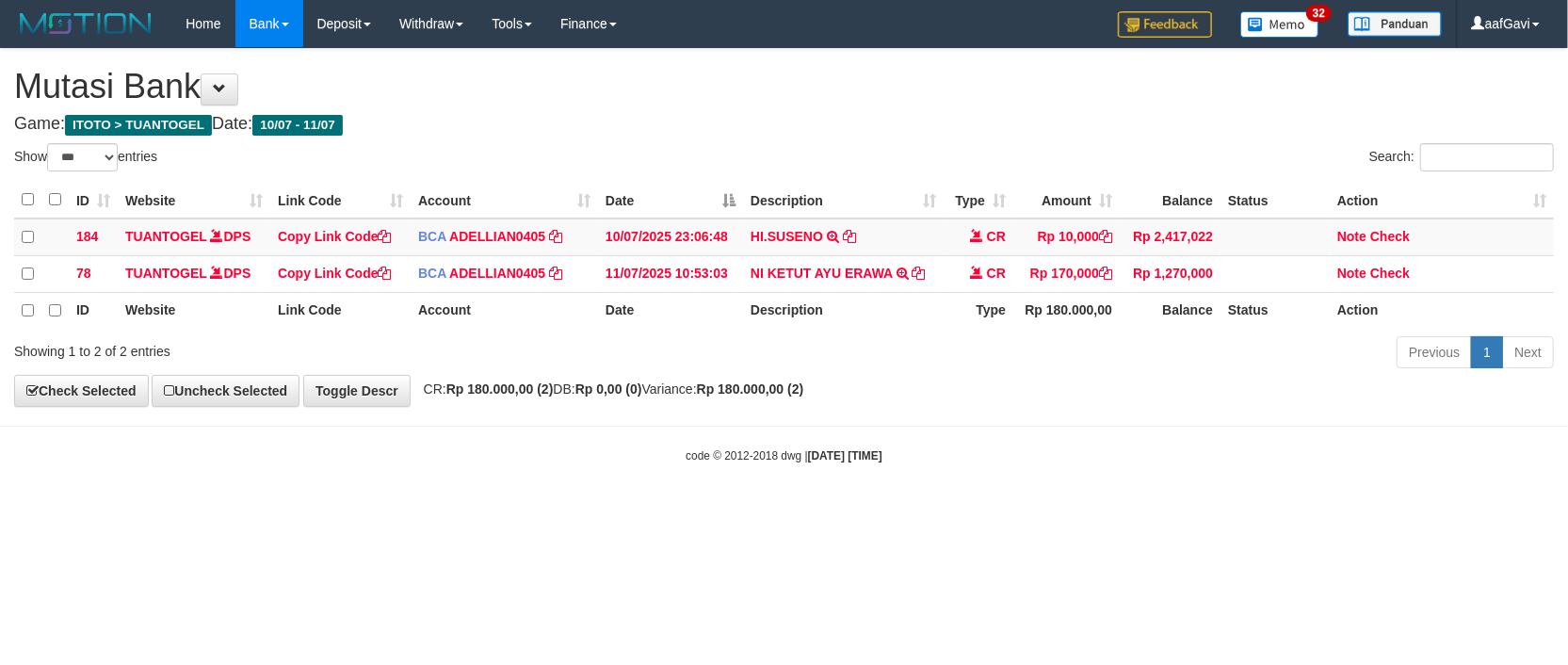 click on "Mutasi Bank" at bounding box center (784, 87) 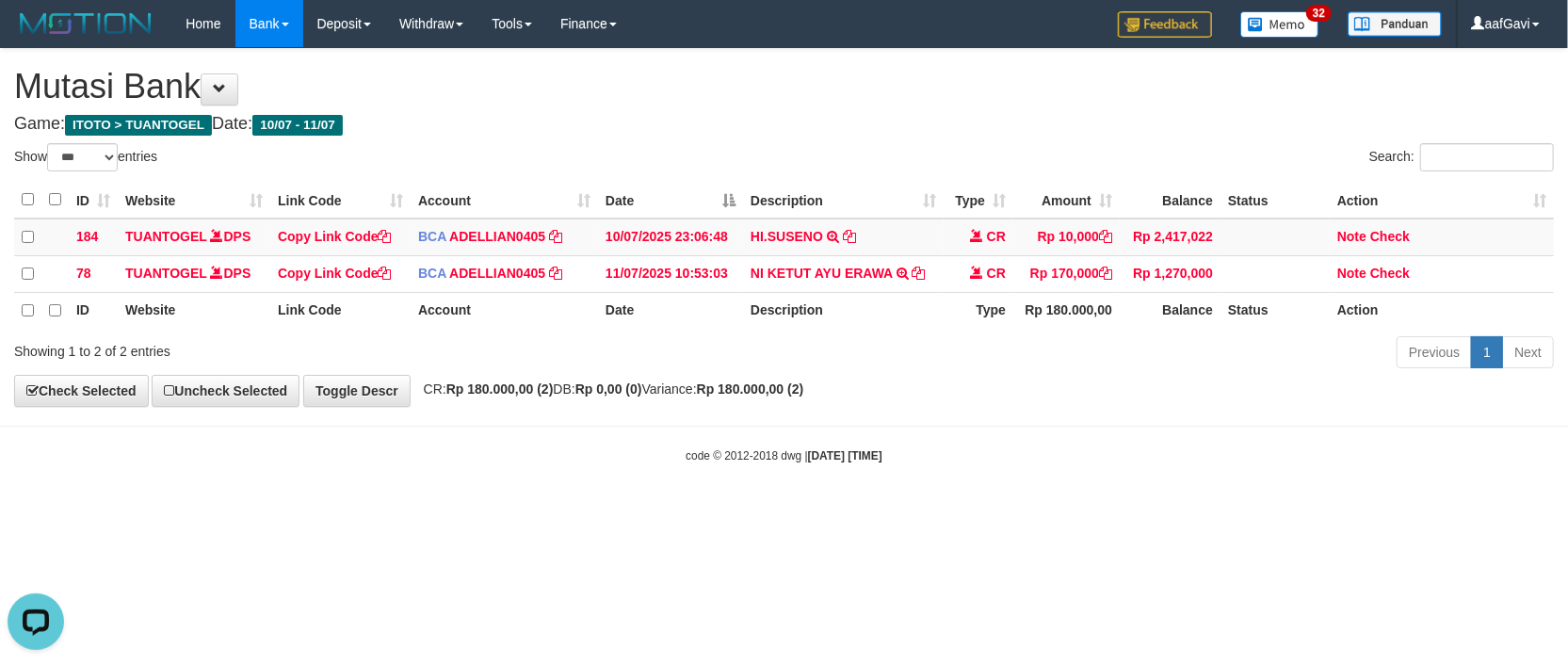 scroll, scrollTop: 0, scrollLeft: 0, axis: both 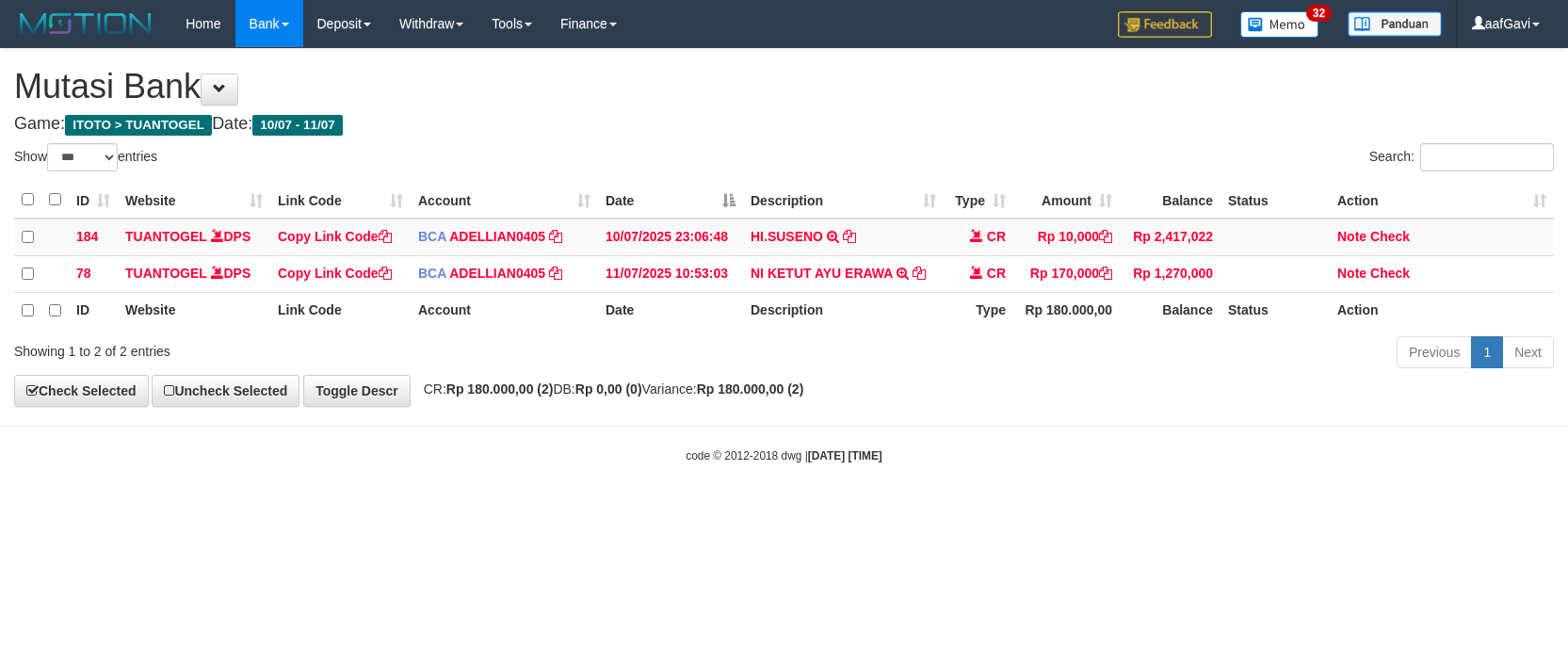 select on "***" 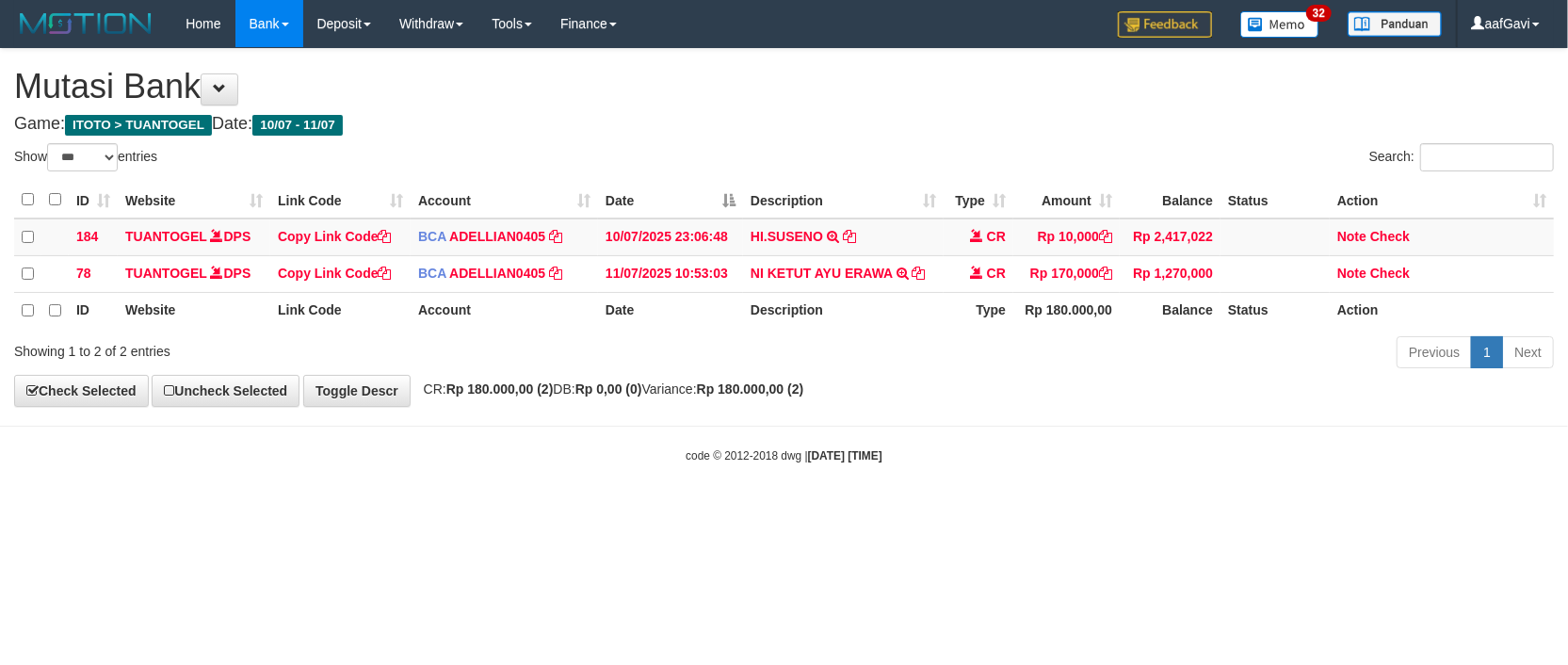 click on "Mutasi Bank" at bounding box center (784, 87) 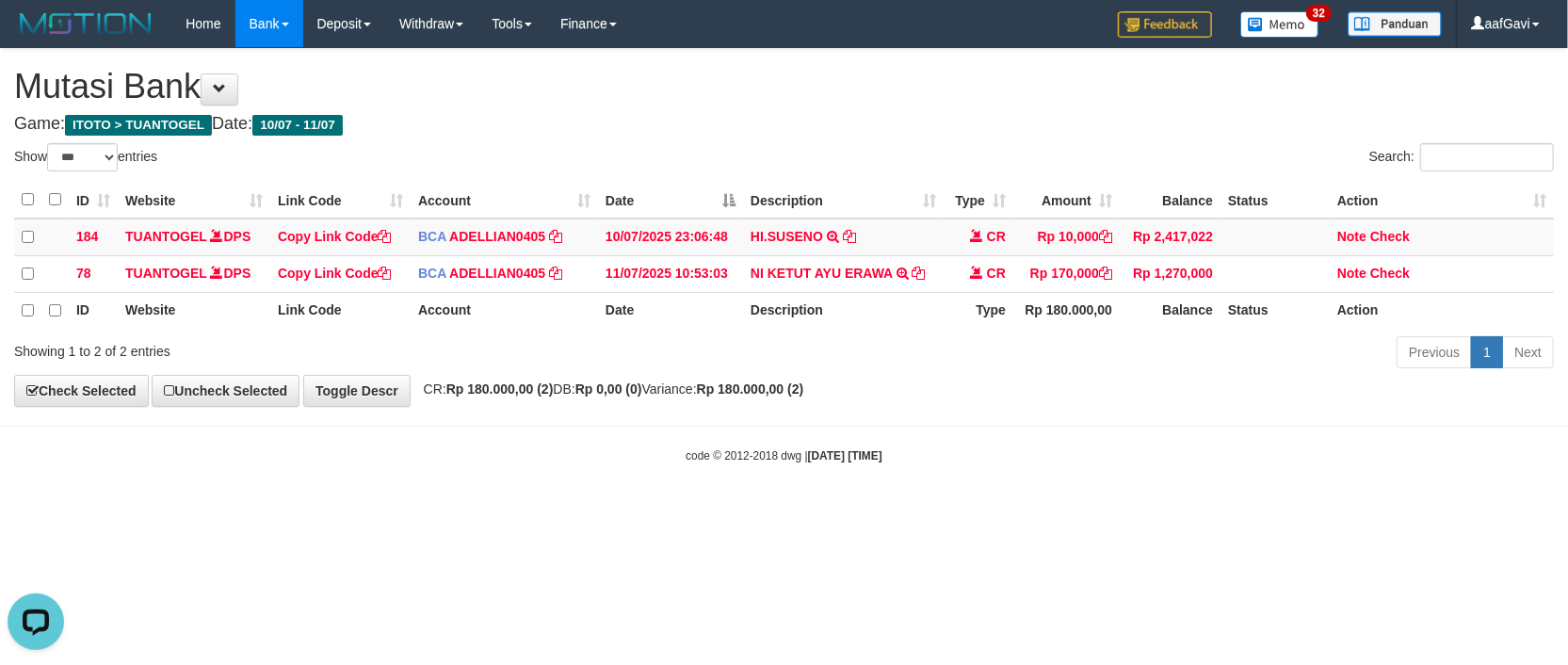 scroll, scrollTop: 0, scrollLeft: 0, axis: both 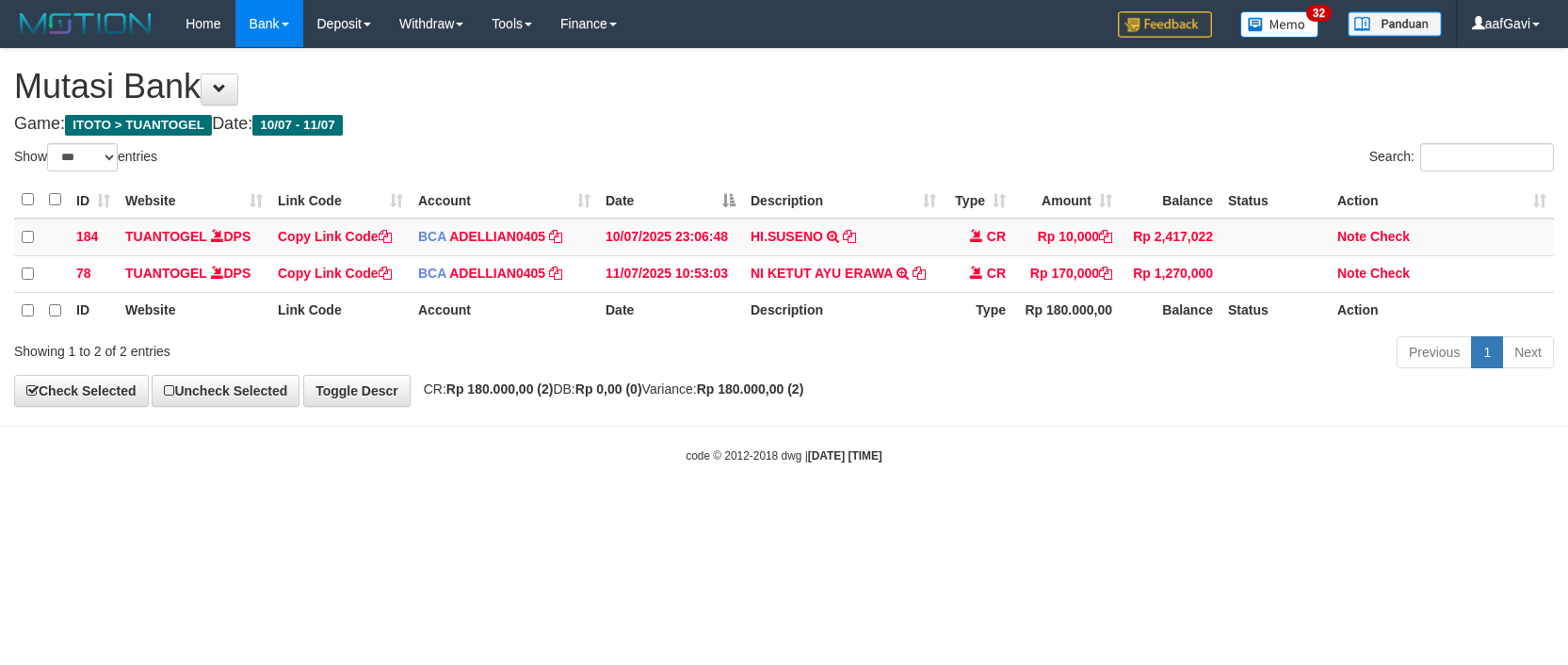 select on "***" 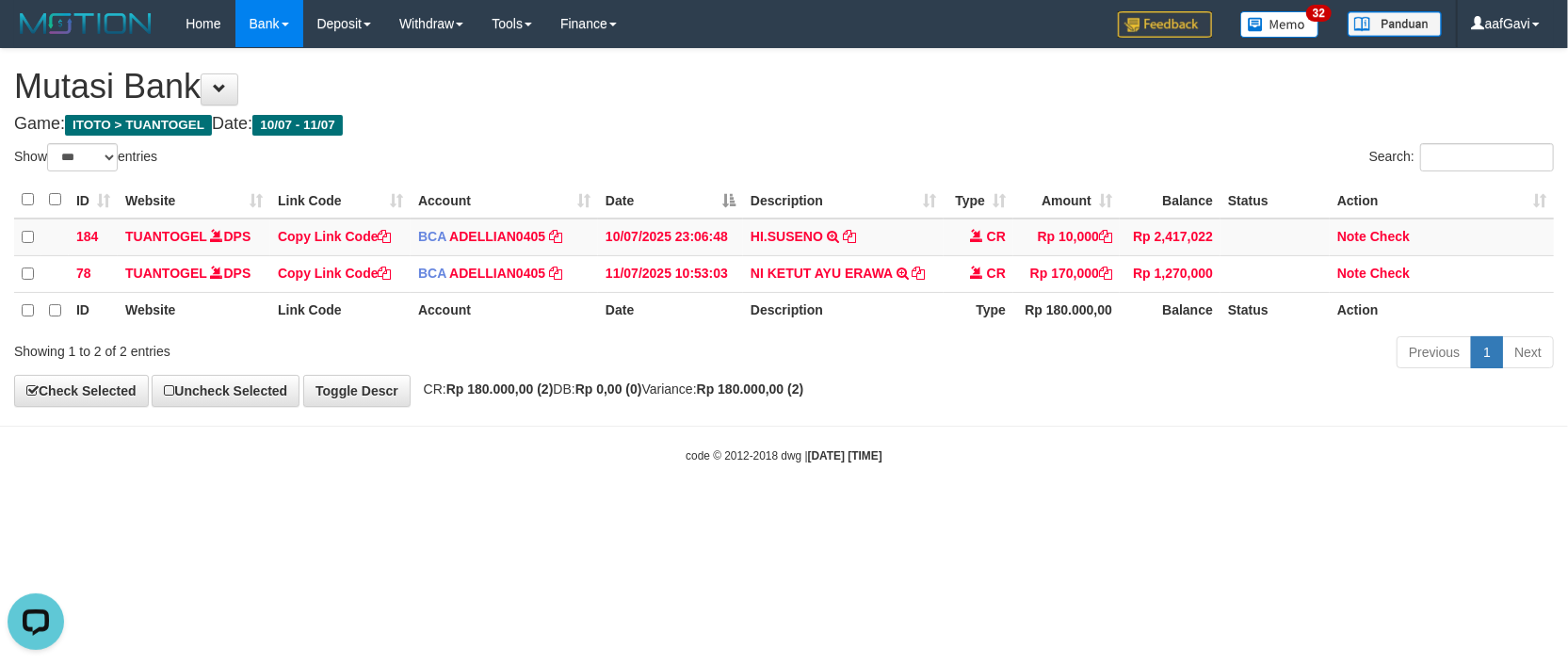 scroll, scrollTop: 0, scrollLeft: 0, axis: both 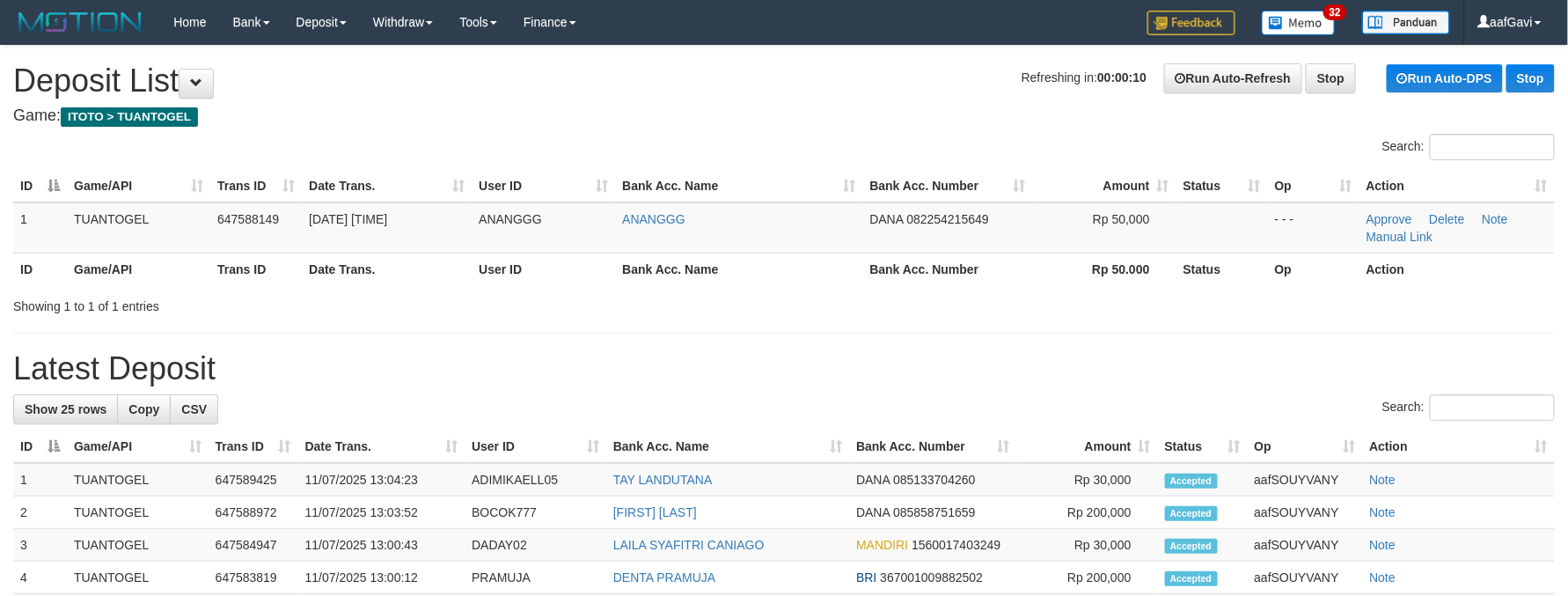 drag, startPoint x: 991, startPoint y: 118, endPoint x: 723, endPoint y: 33, distance: 281.1565 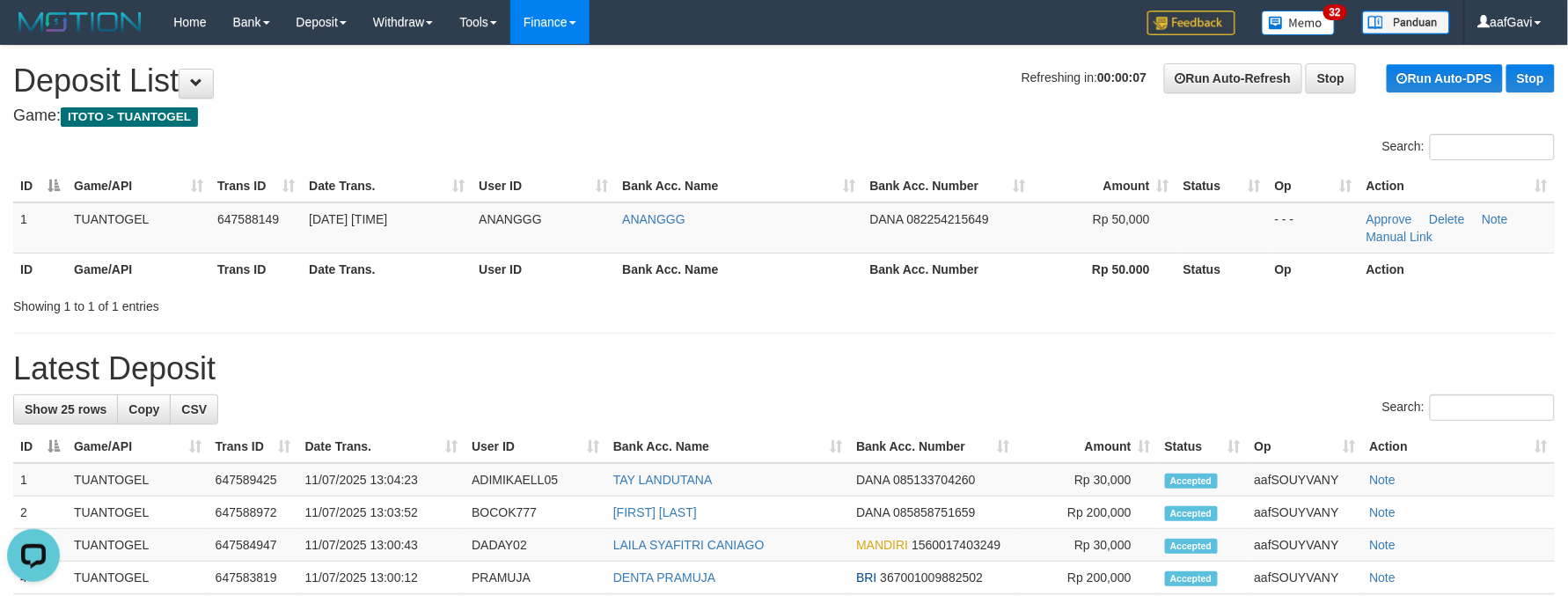 scroll, scrollTop: 0, scrollLeft: 0, axis: both 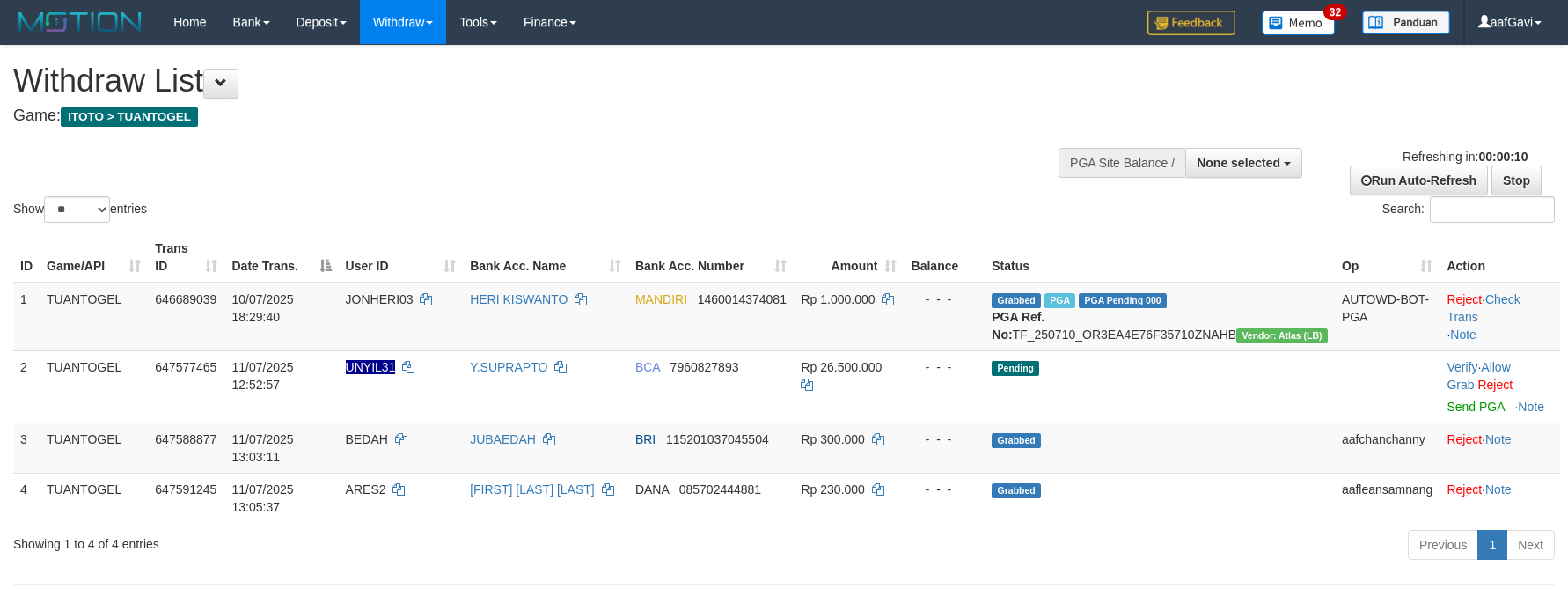 select 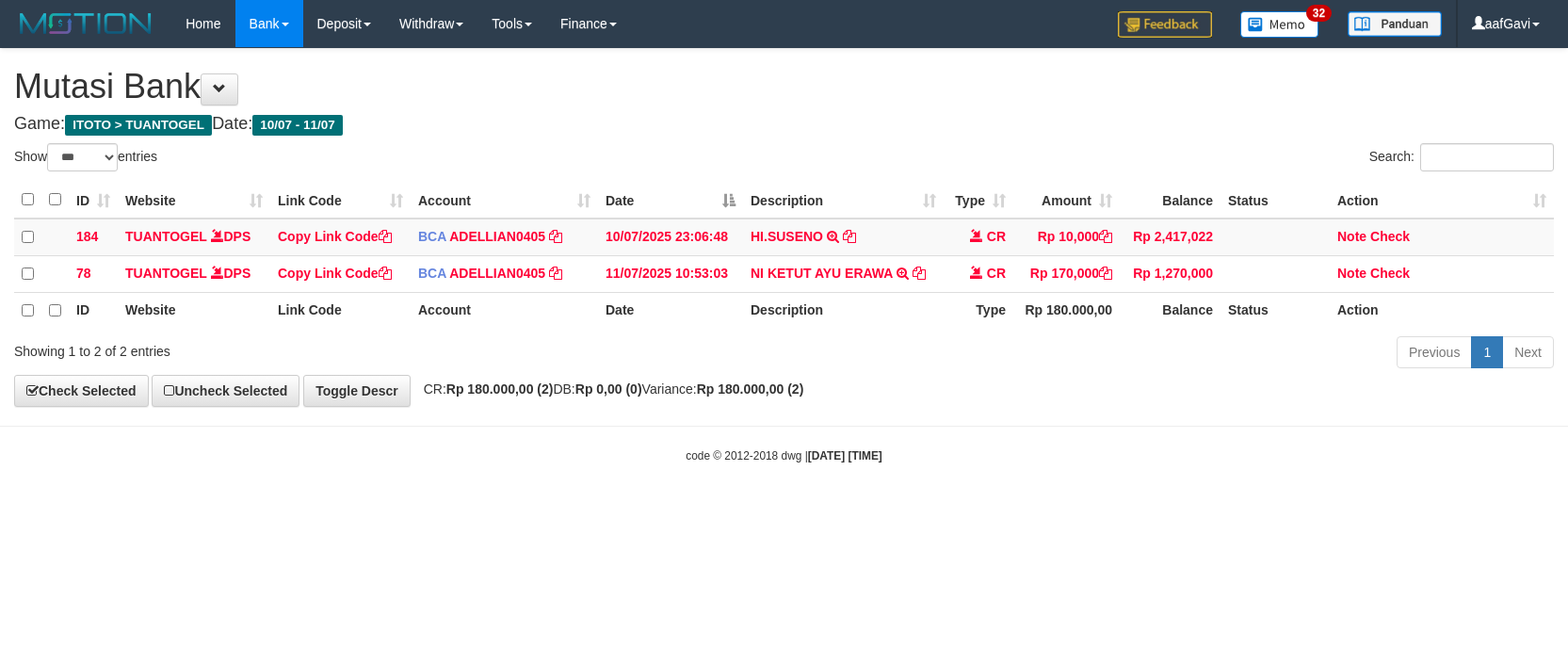 select on "***" 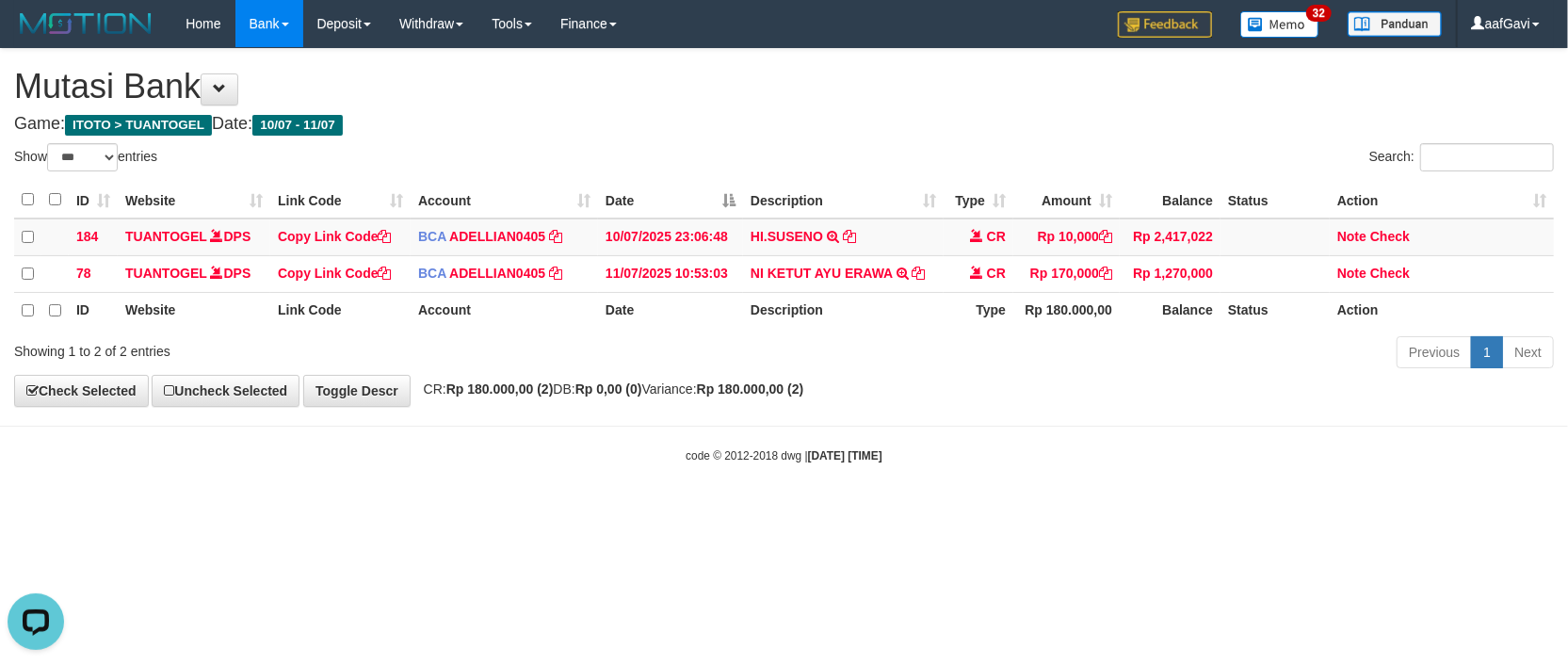 scroll, scrollTop: 0, scrollLeft: 0, axis: both 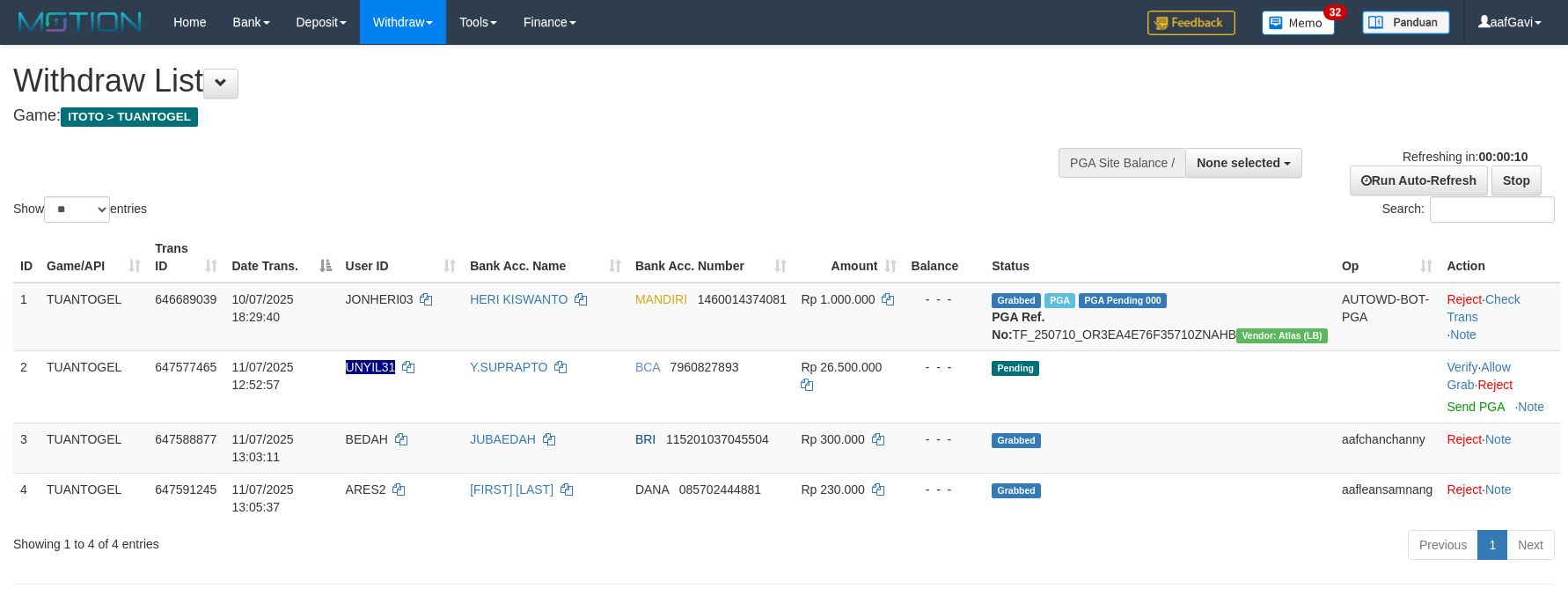 select 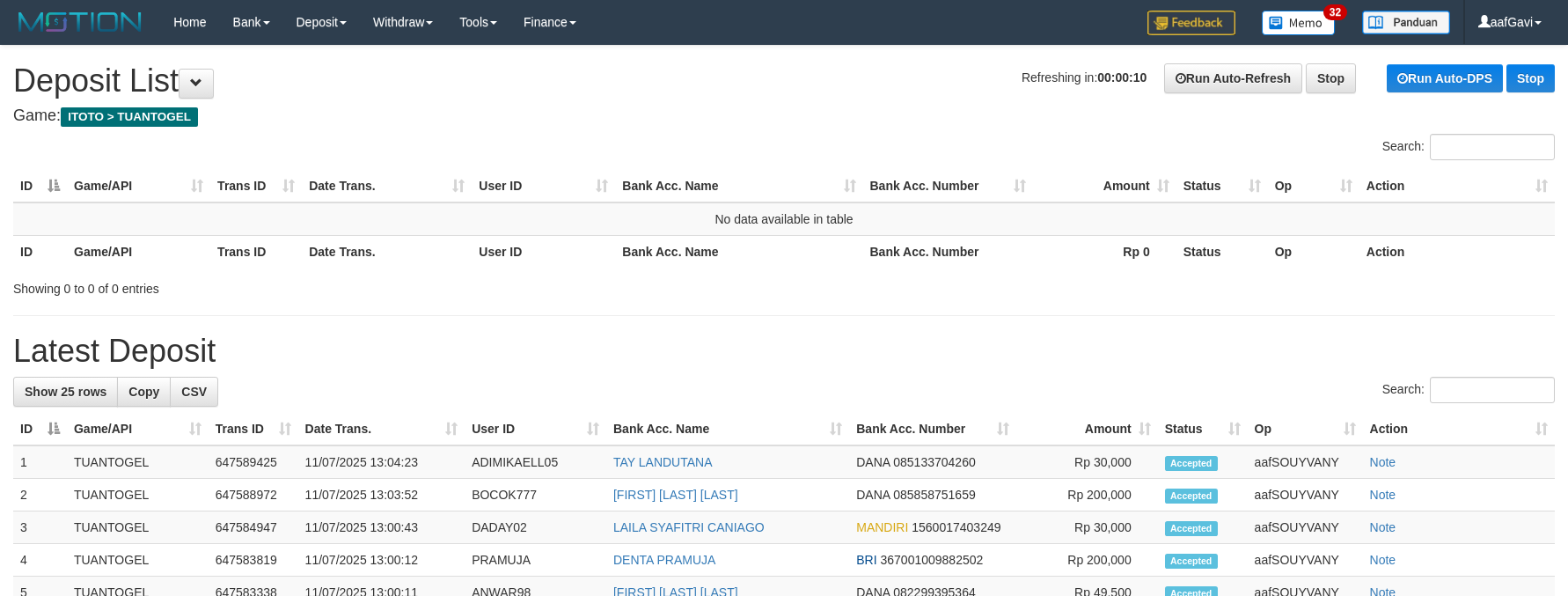 scroll, scrollTop: 0, scrollLeft: 0, axis: both 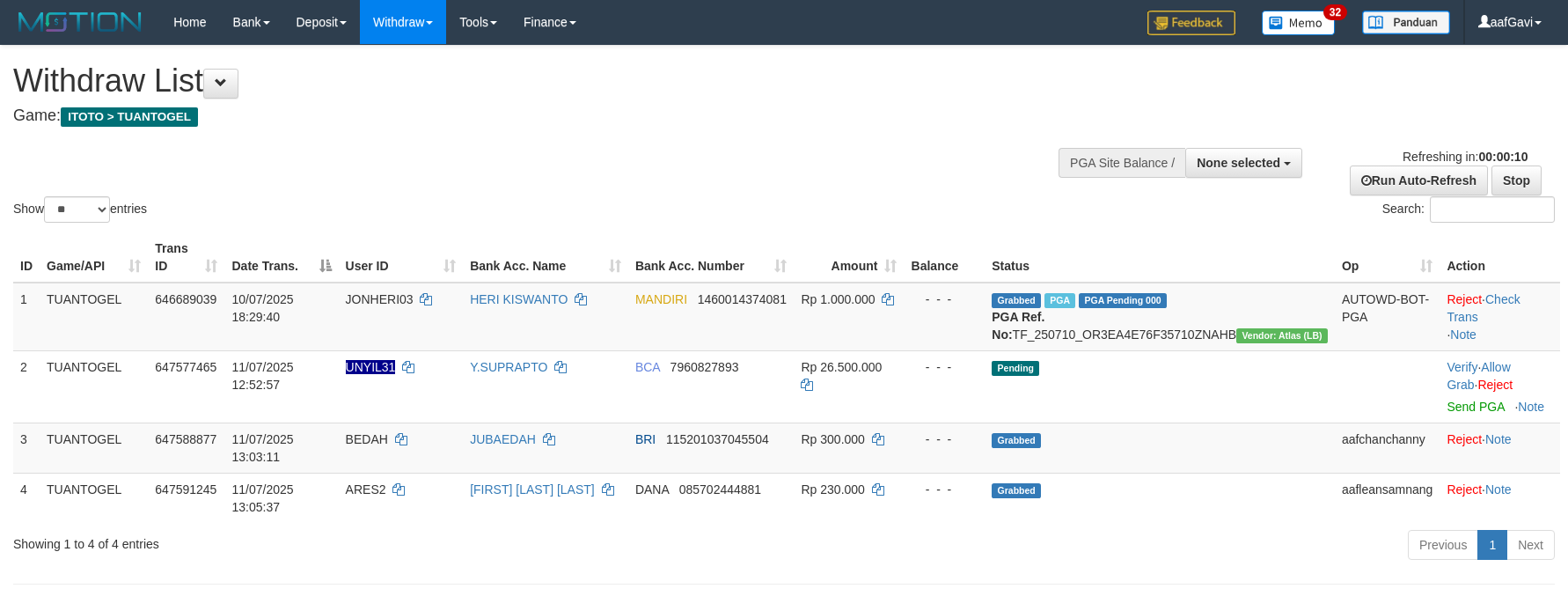 select 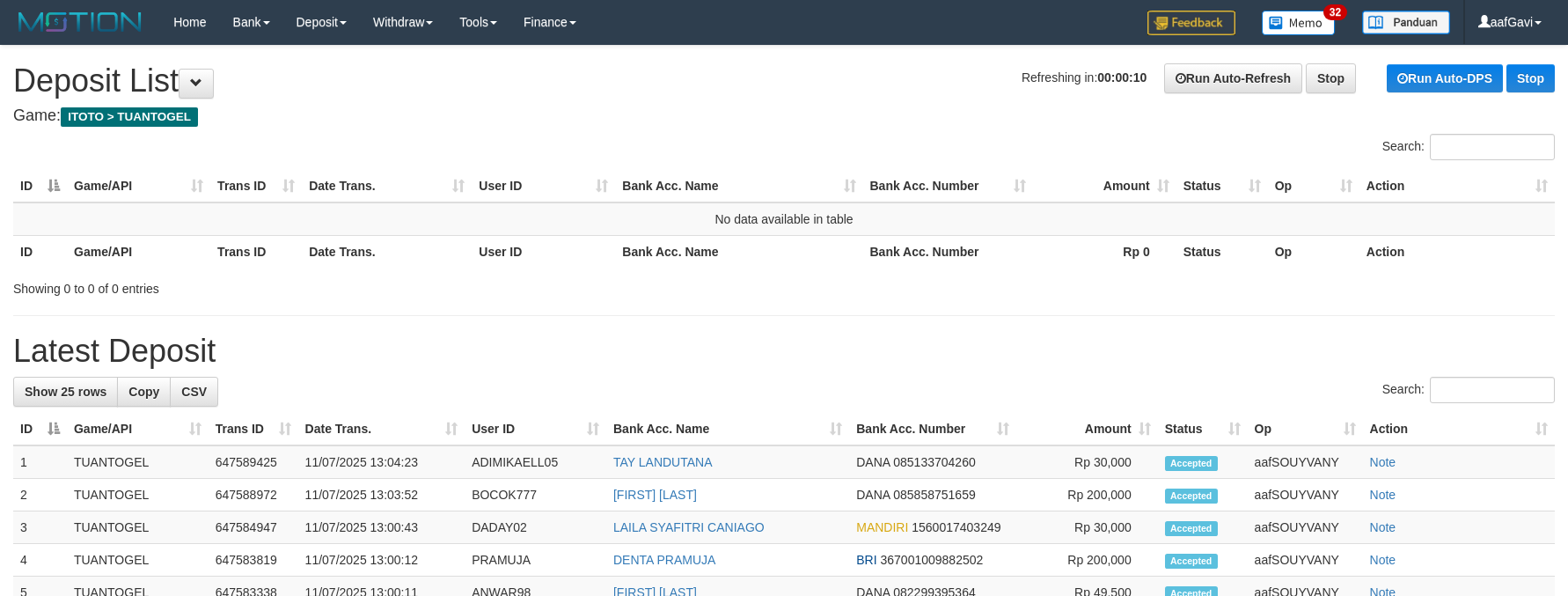 scroll, scrollTop: 0, scrollLeft: 0, axis: both 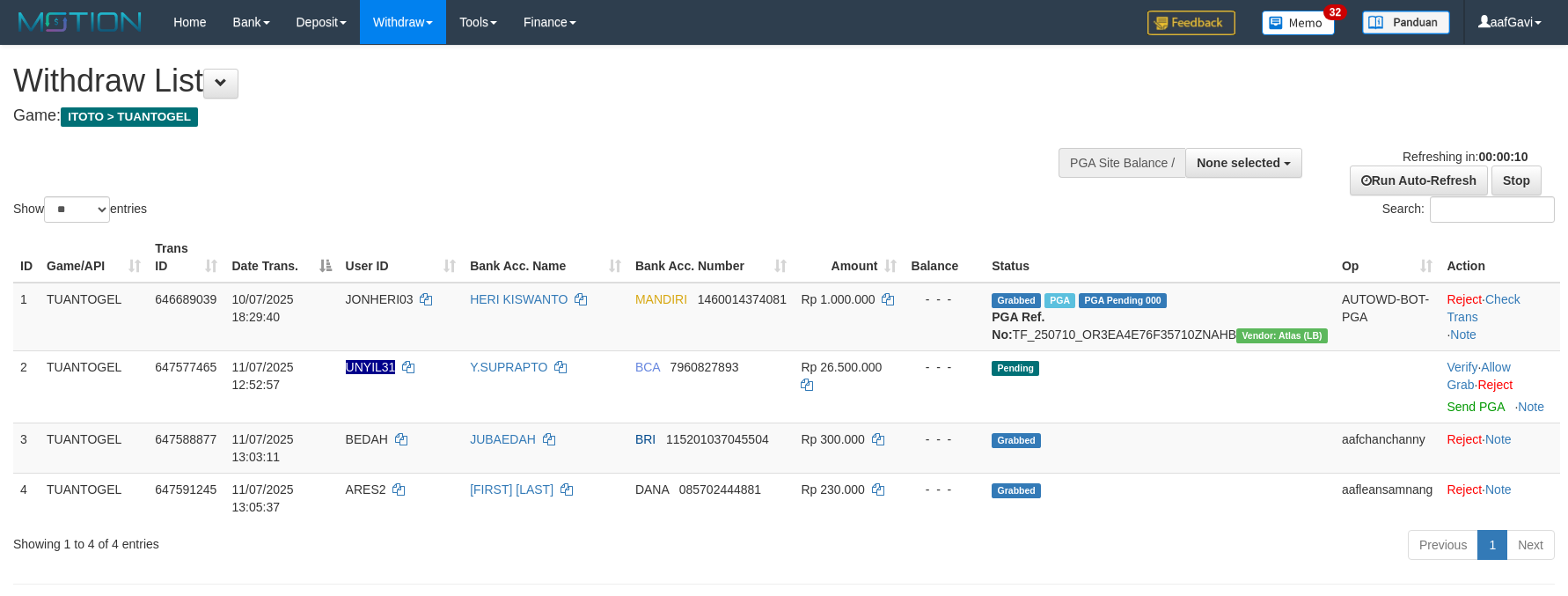 select 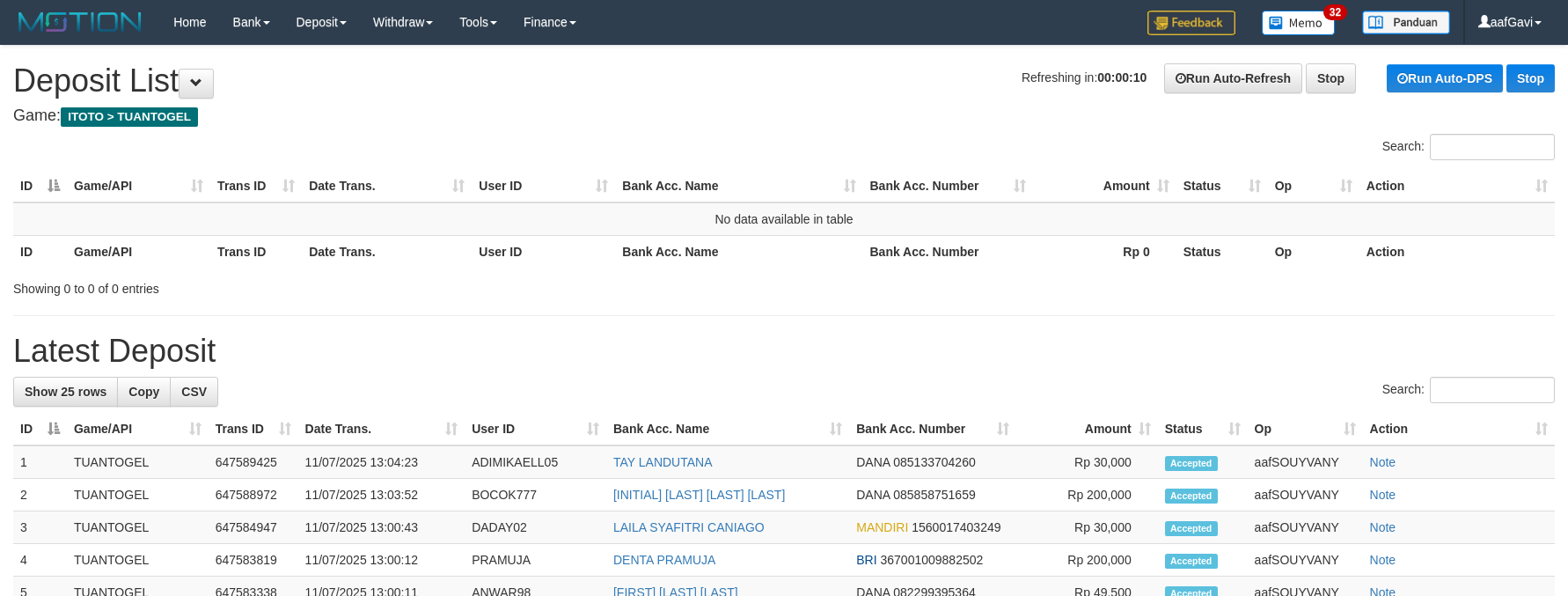 scroll, scrollTop: 0, scrollLeft: 0, axis: both 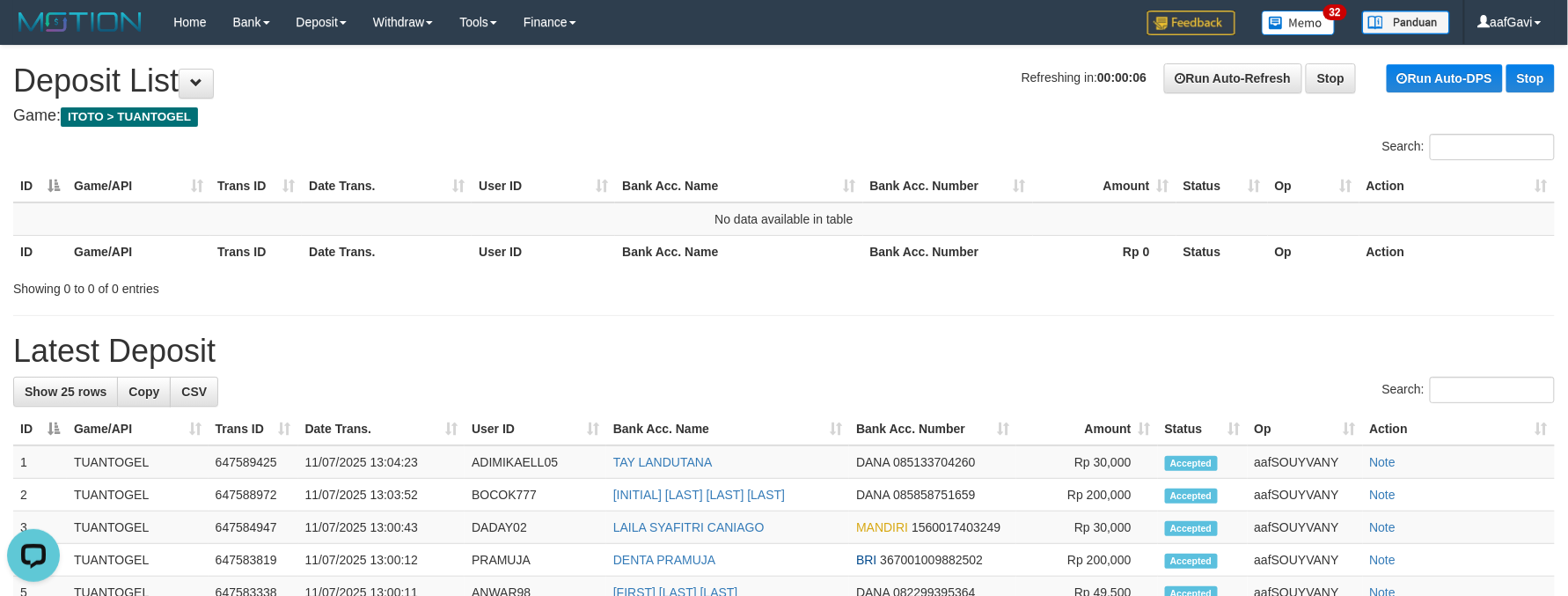 click on "**********" at bounding box center (784, 703) 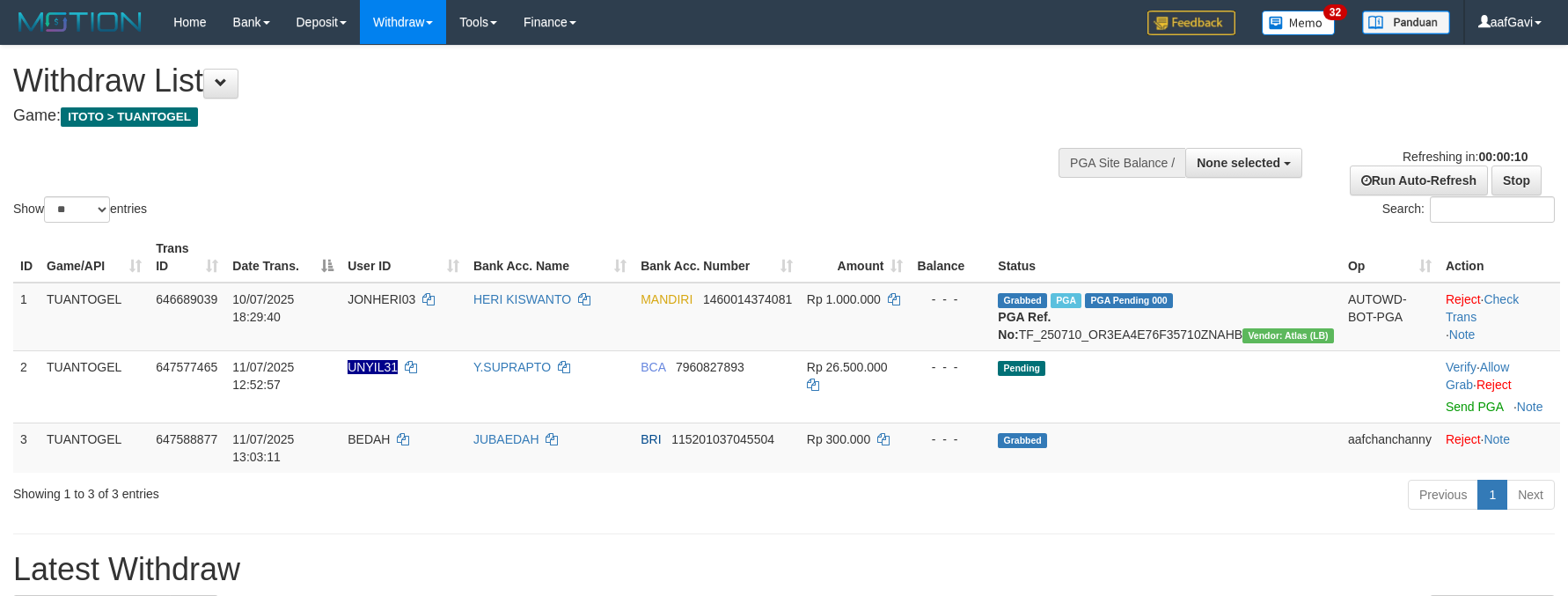 select 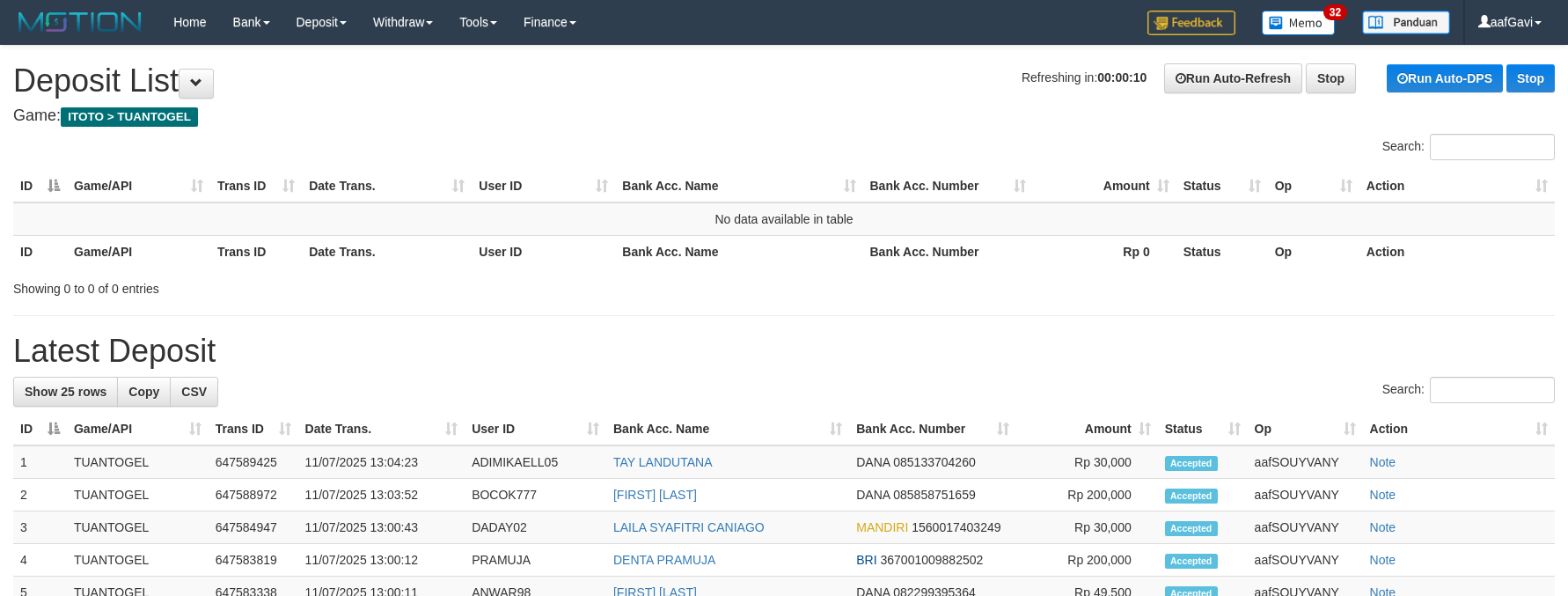 scroll, scrollTop: 0, scrollLeft: 0, axis: both 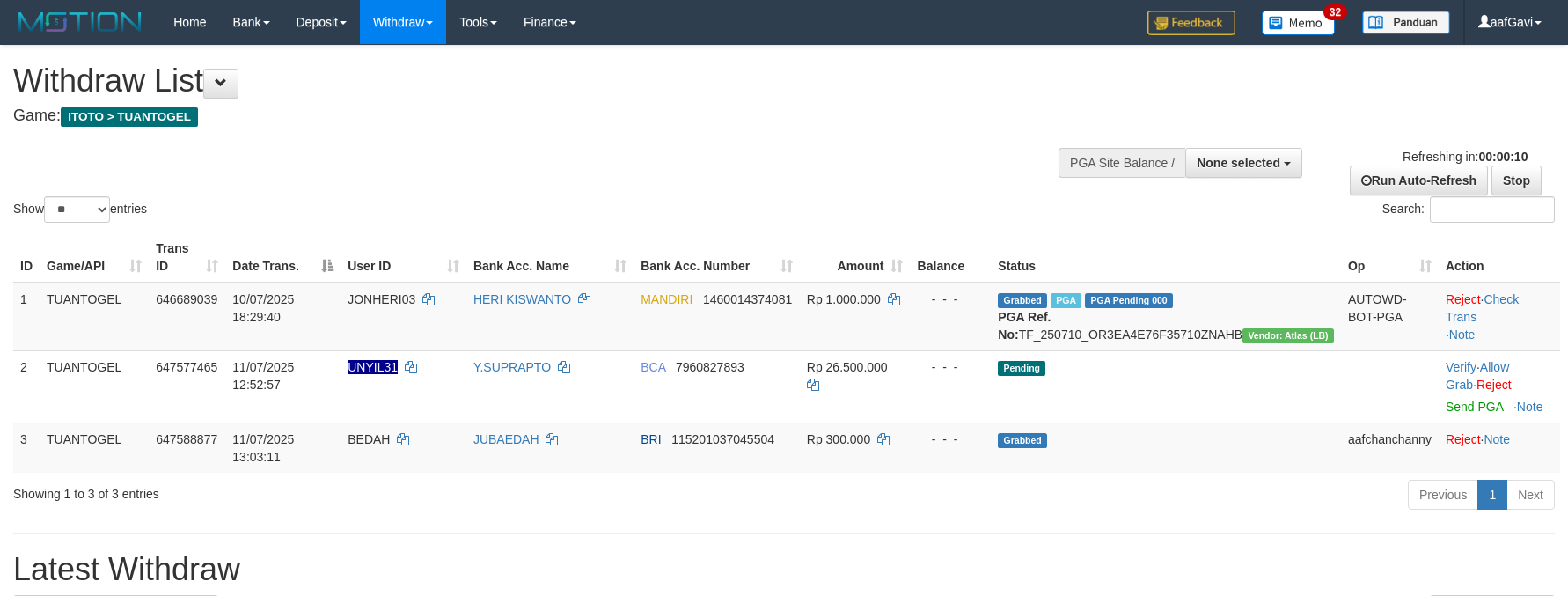 select 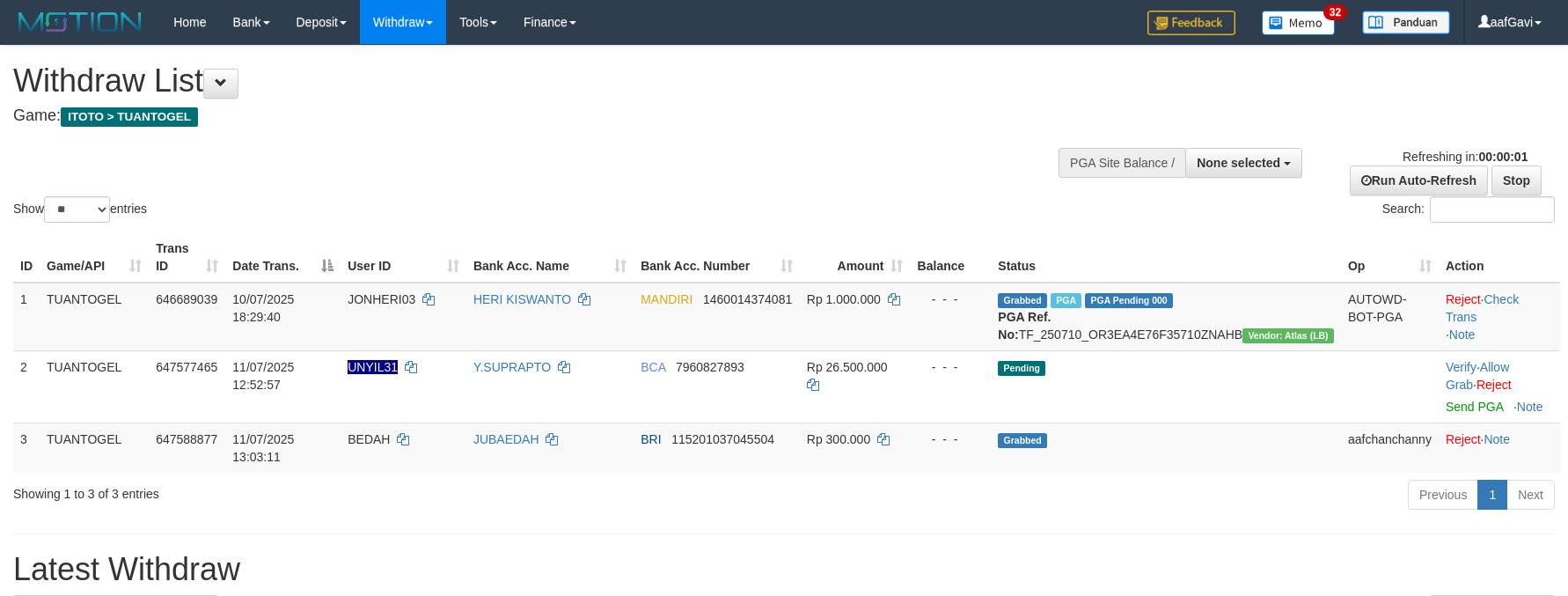 scroll, scrollTop: 0, scrollLeft: 0, axis: both 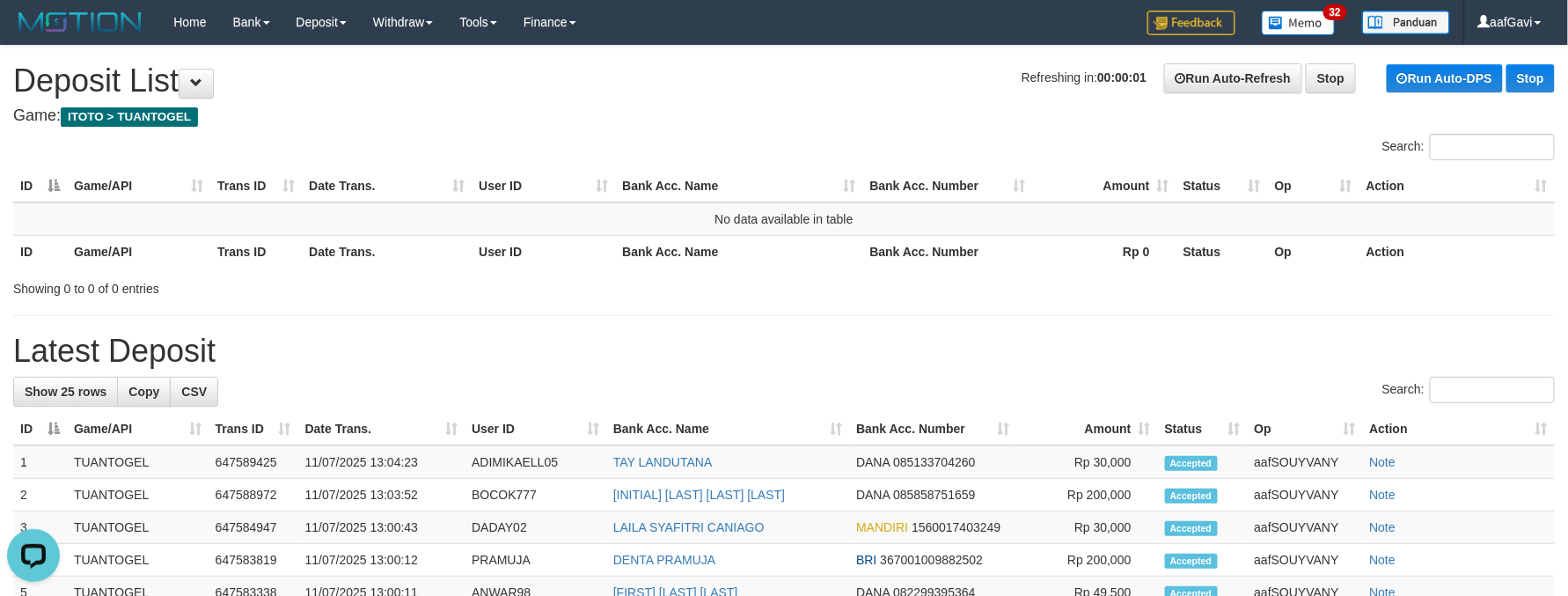 click at bounding box center (392, 134) 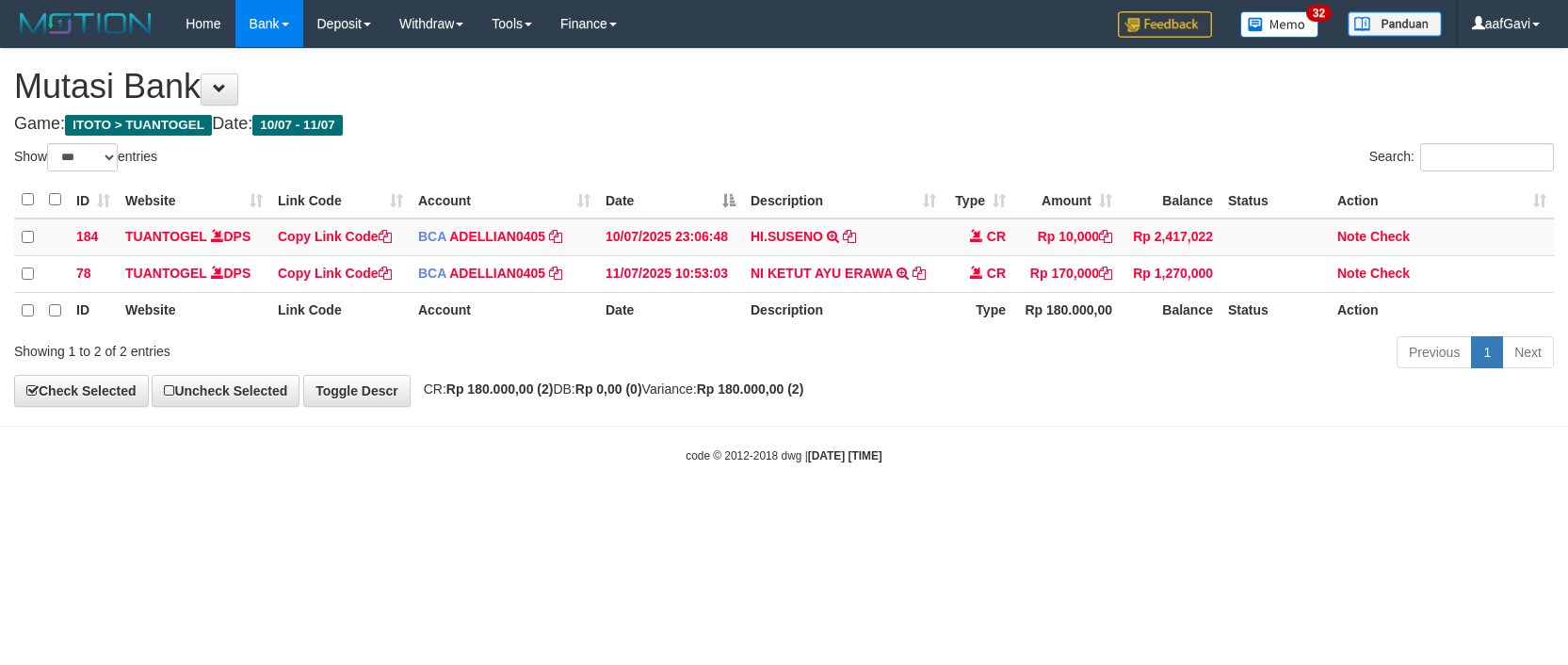 select on "***" 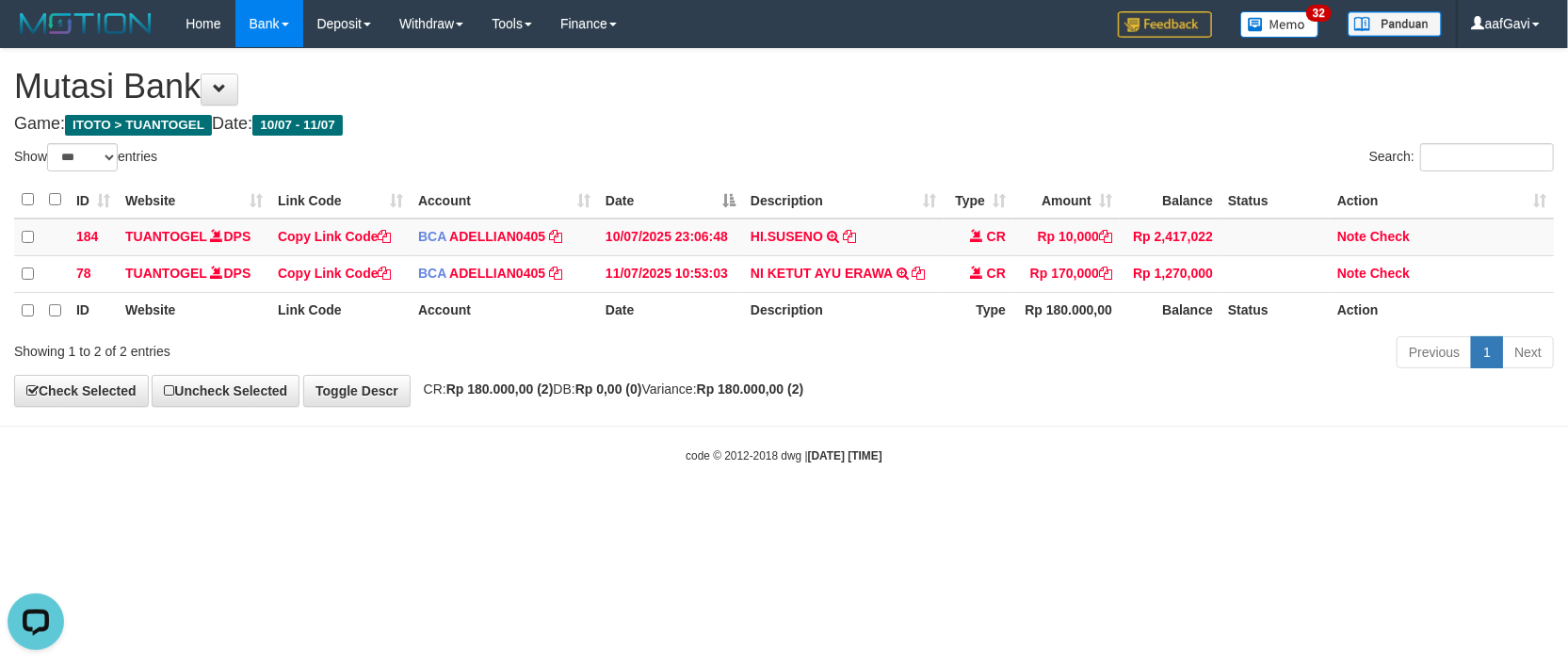 scroll, scrollTop: 0, scrollLeft: 0, axis: both 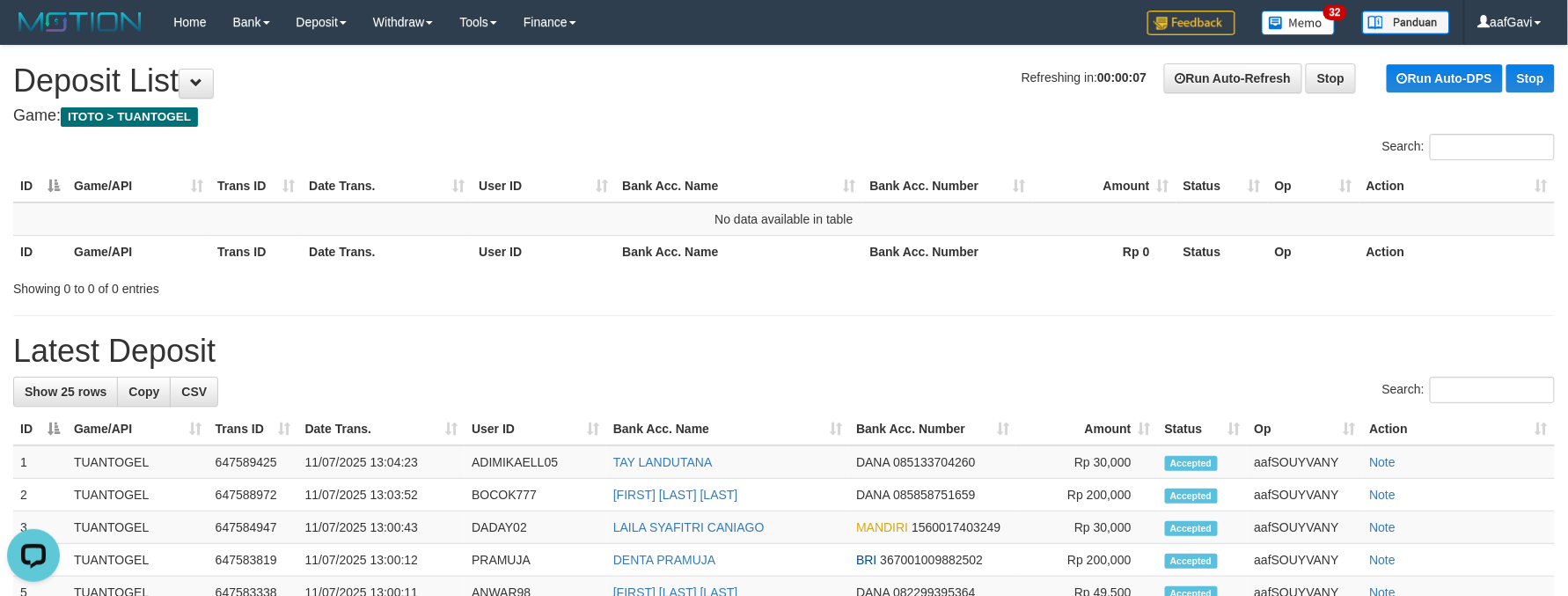 click on "Game:   ITOTO > TUANTOGEL" at bounding box center (784, 116) 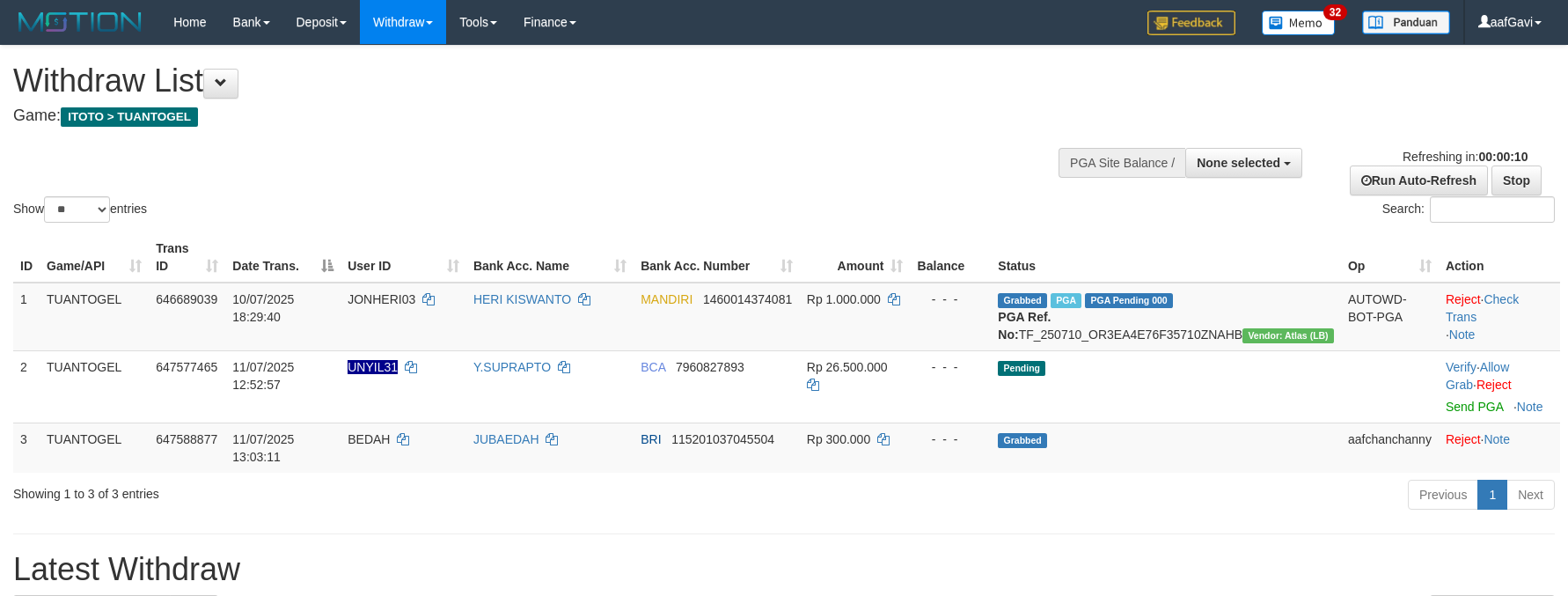 select 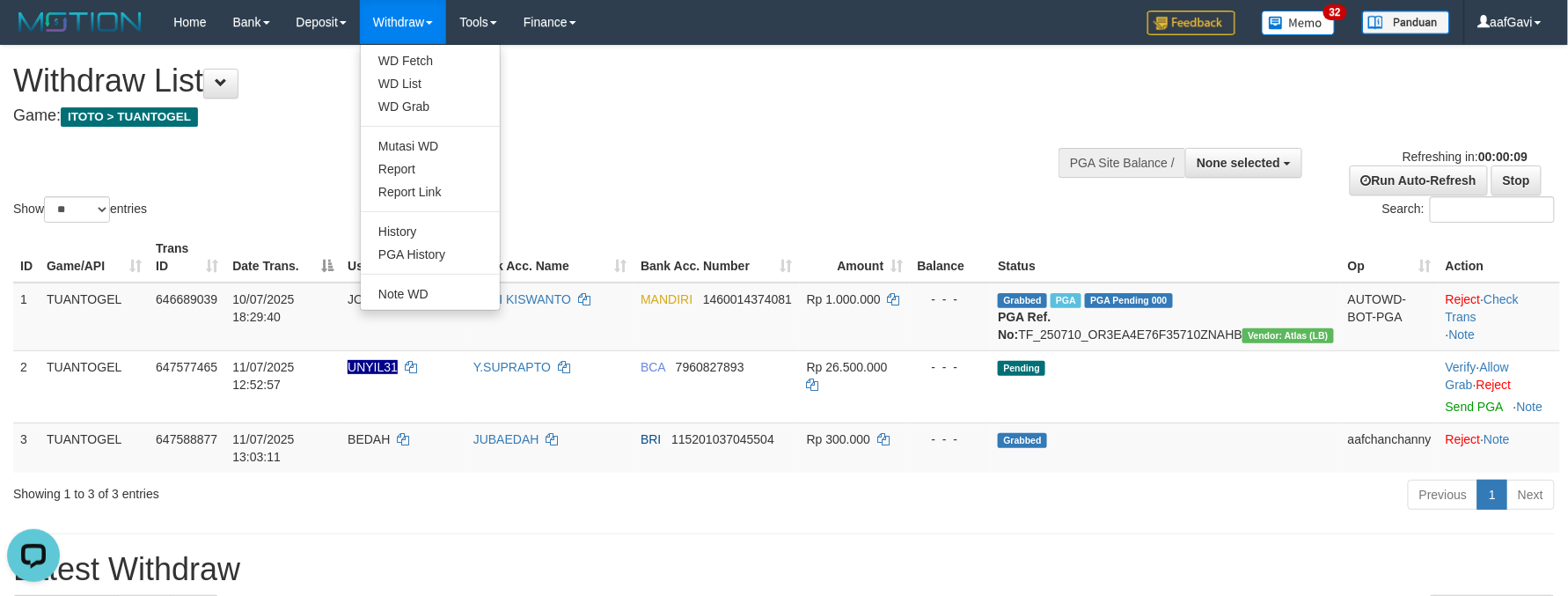 scroll, scrollTop: 0, scrollLeft: 0, axis: both 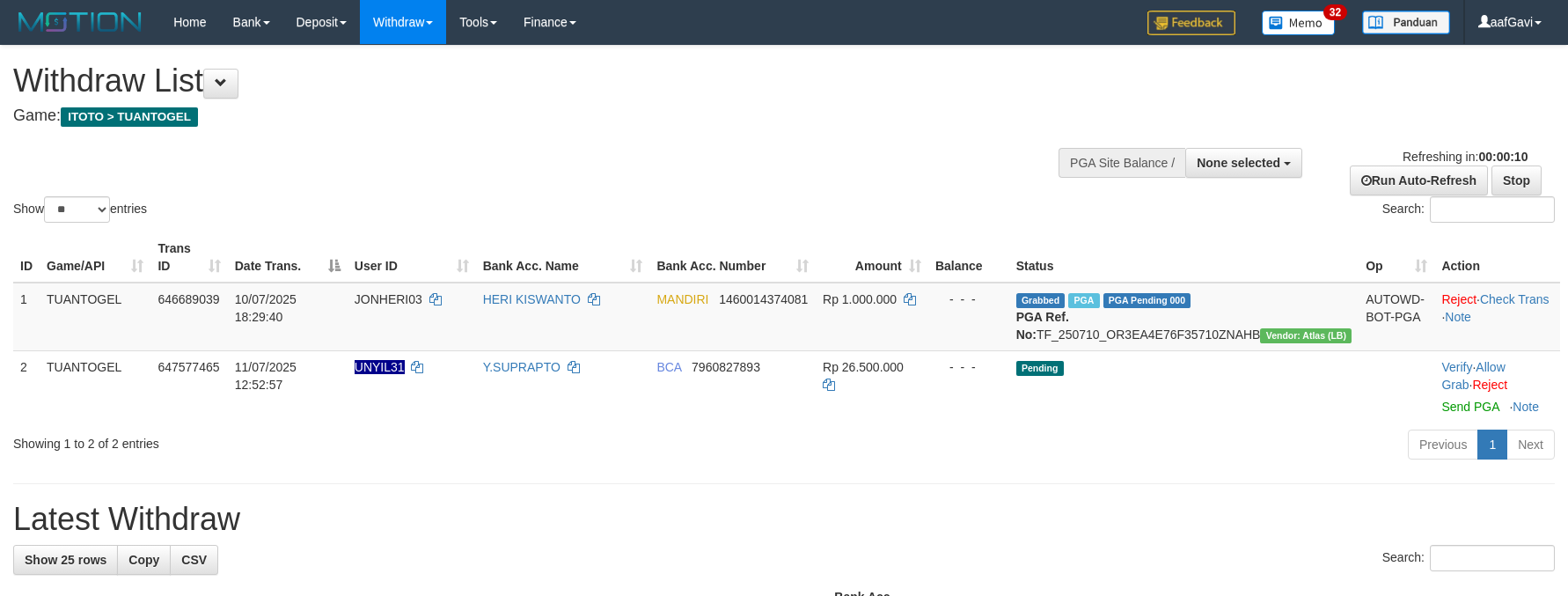 select 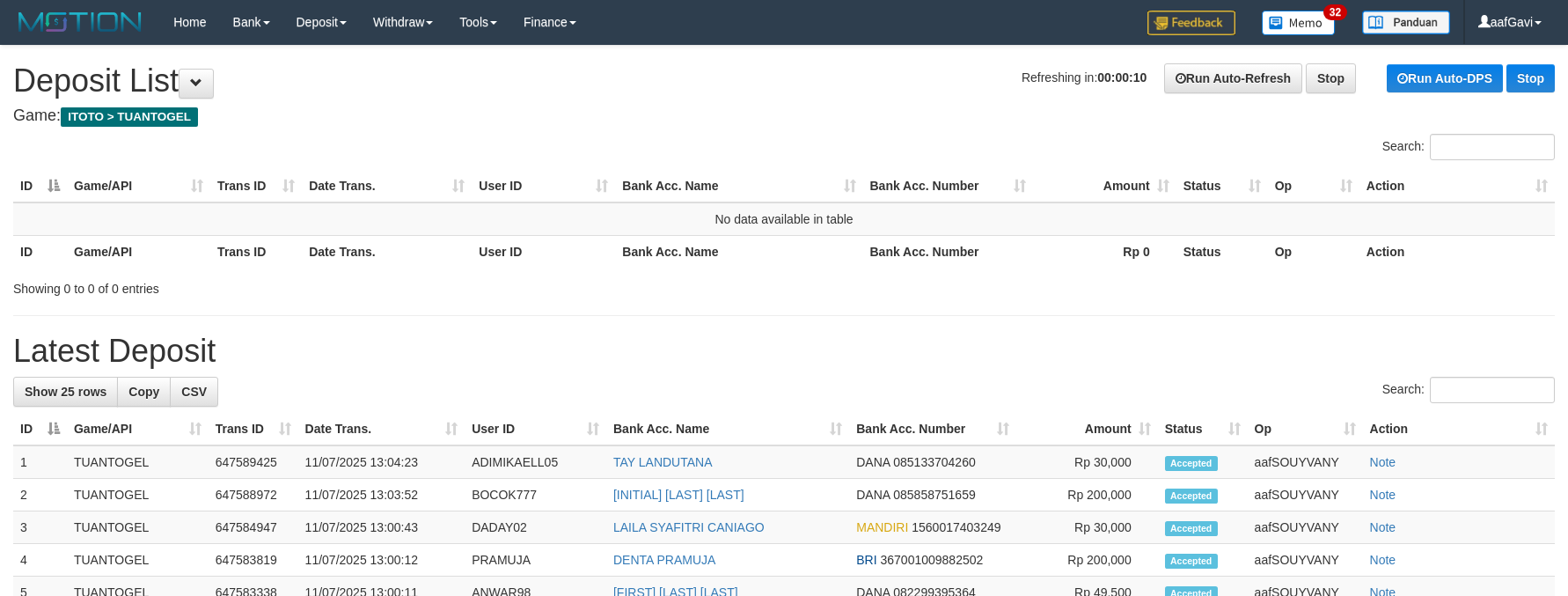 scroll, scrollTop: 0, scrollLeft: 0, axis: both 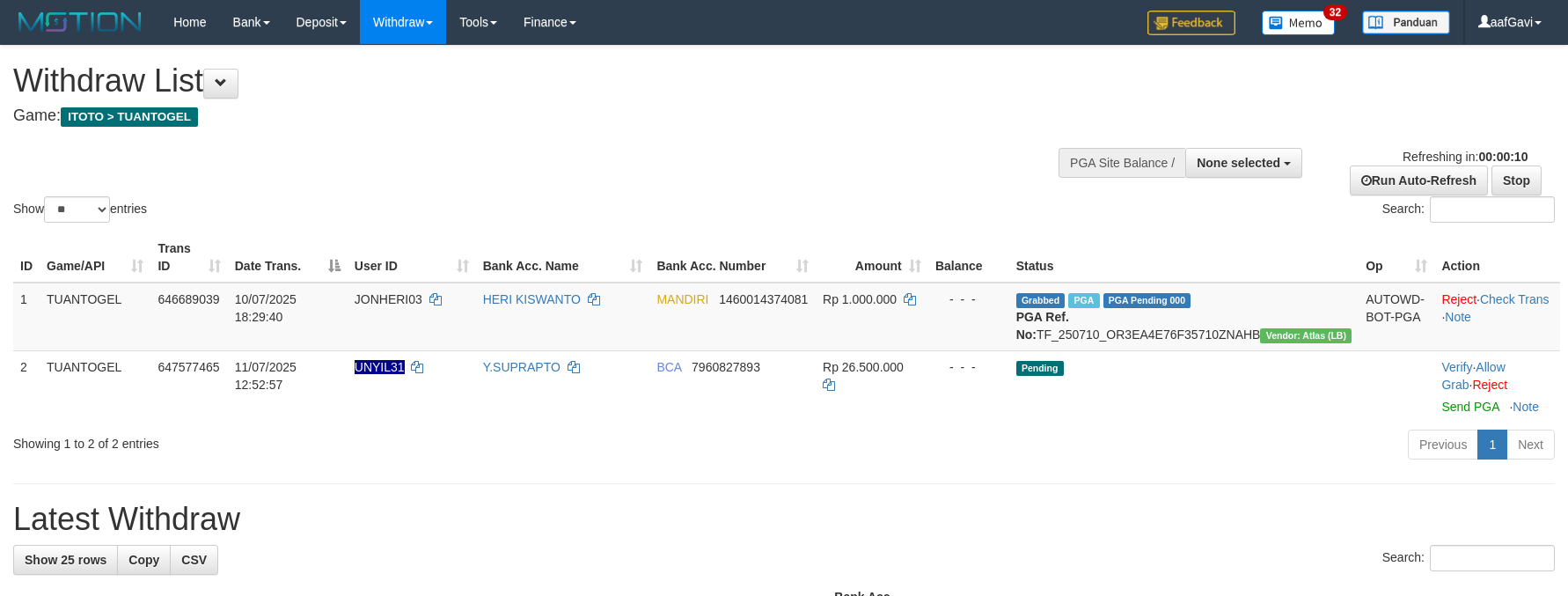 select 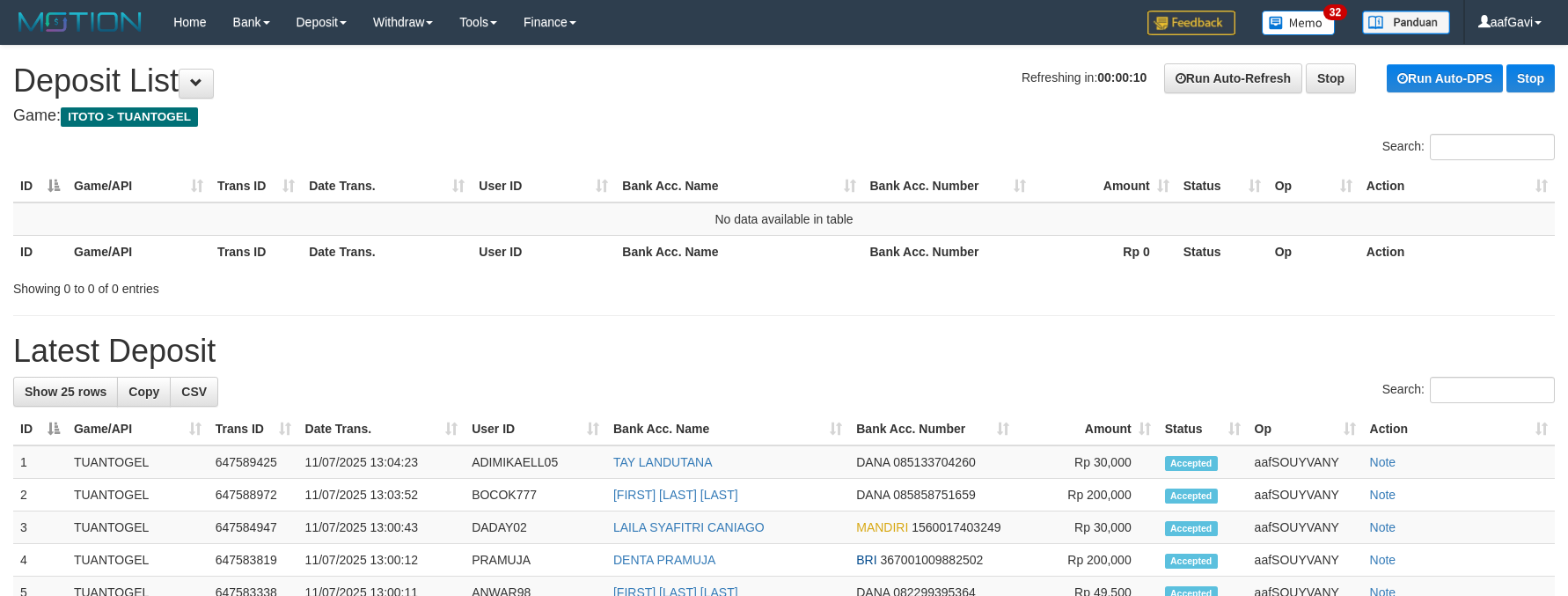 scroll, scrollTop: 0, scrollLeft: 0, axis: both 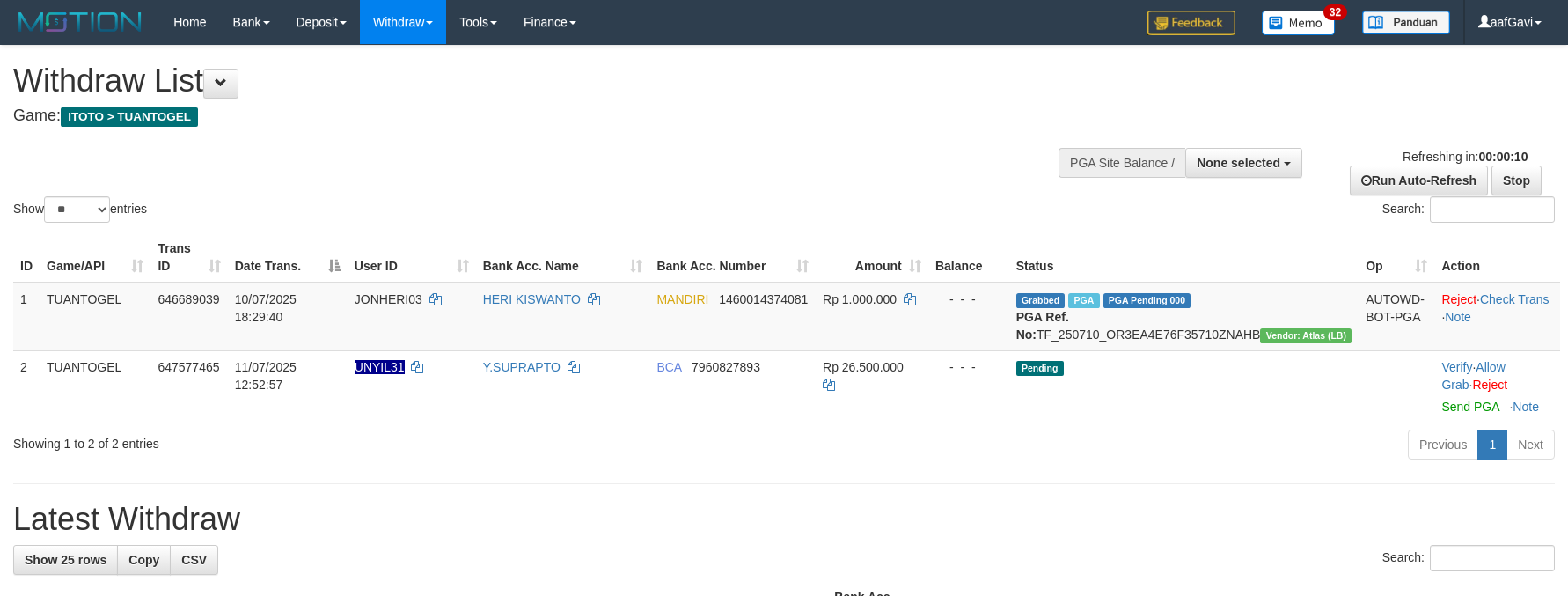 select 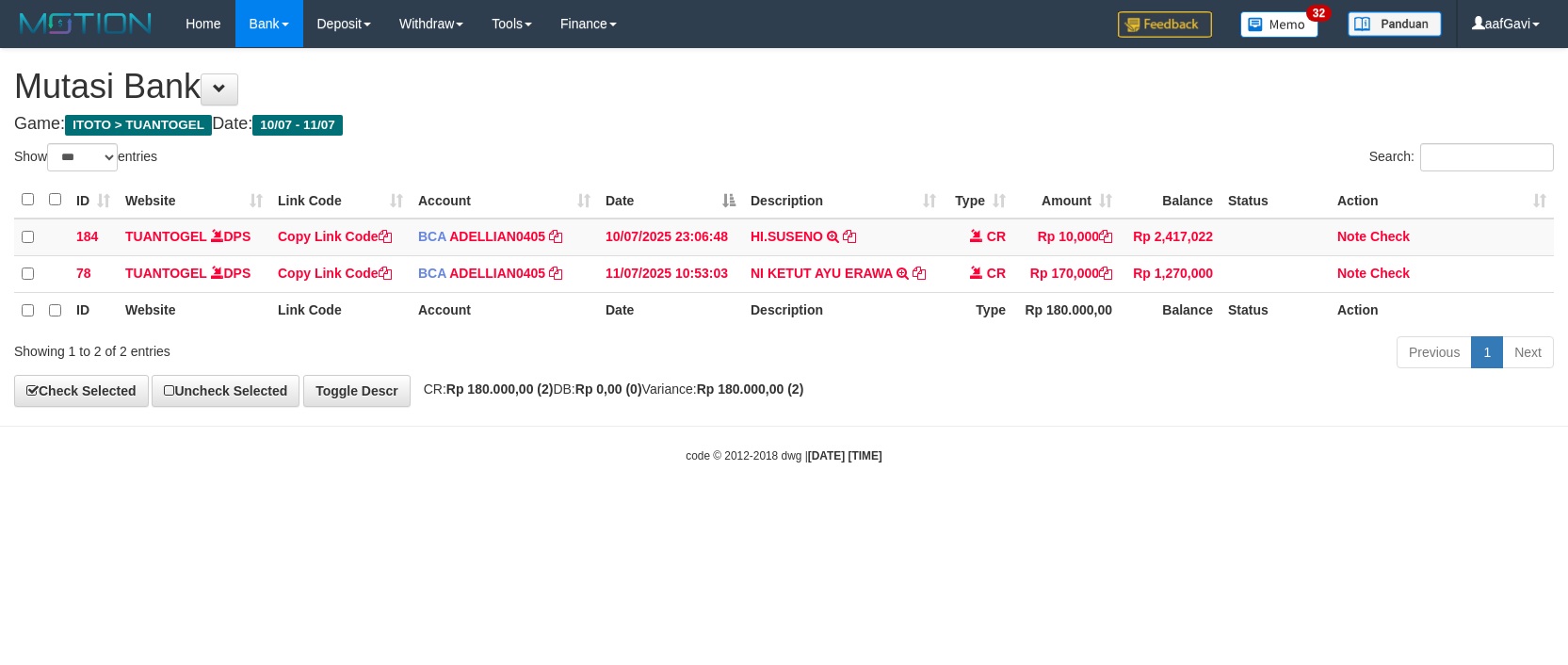 select on "***" 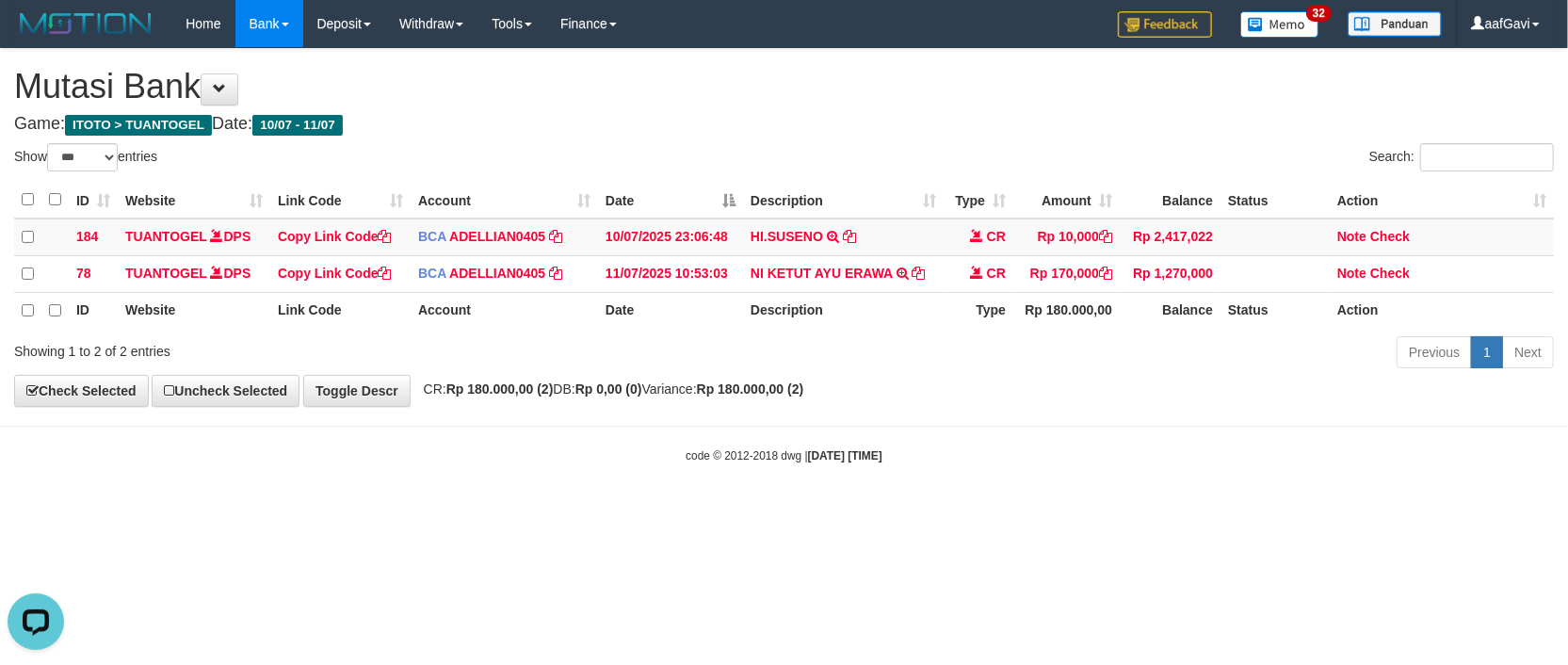 scroll, scrollTop: 0, scrollLeft: 0, axis: both 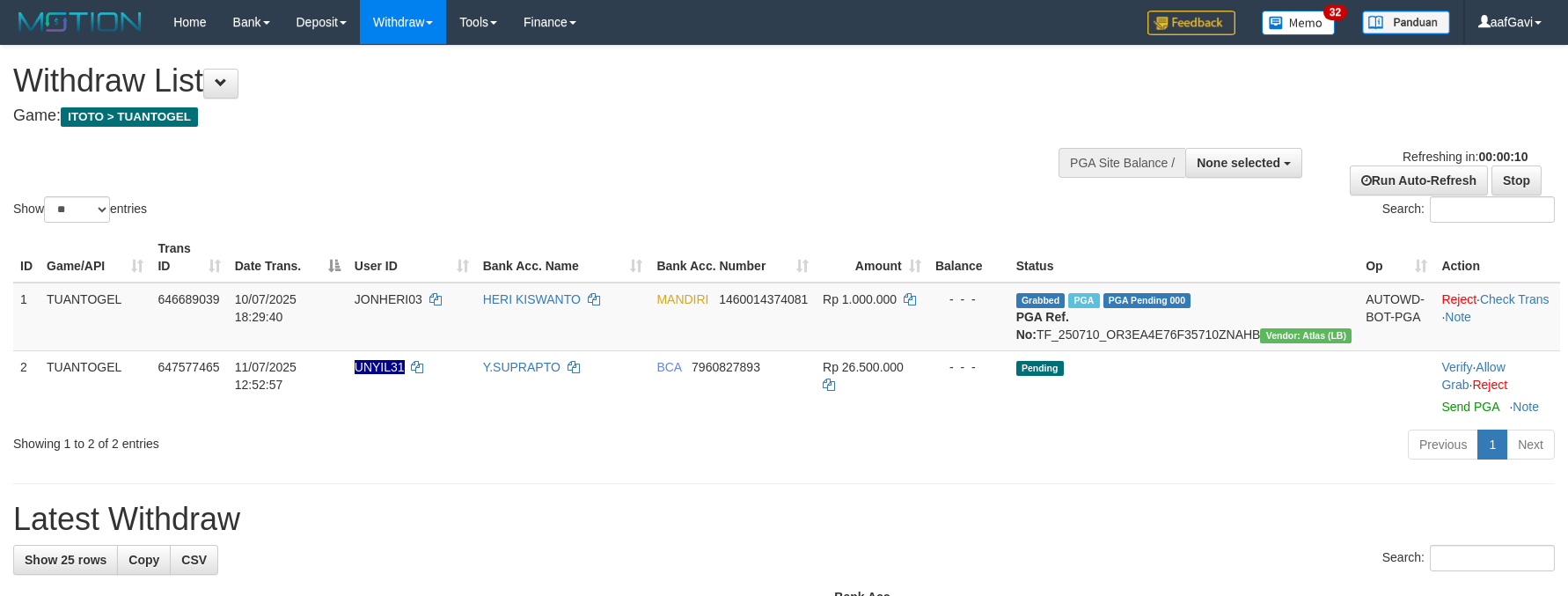 select 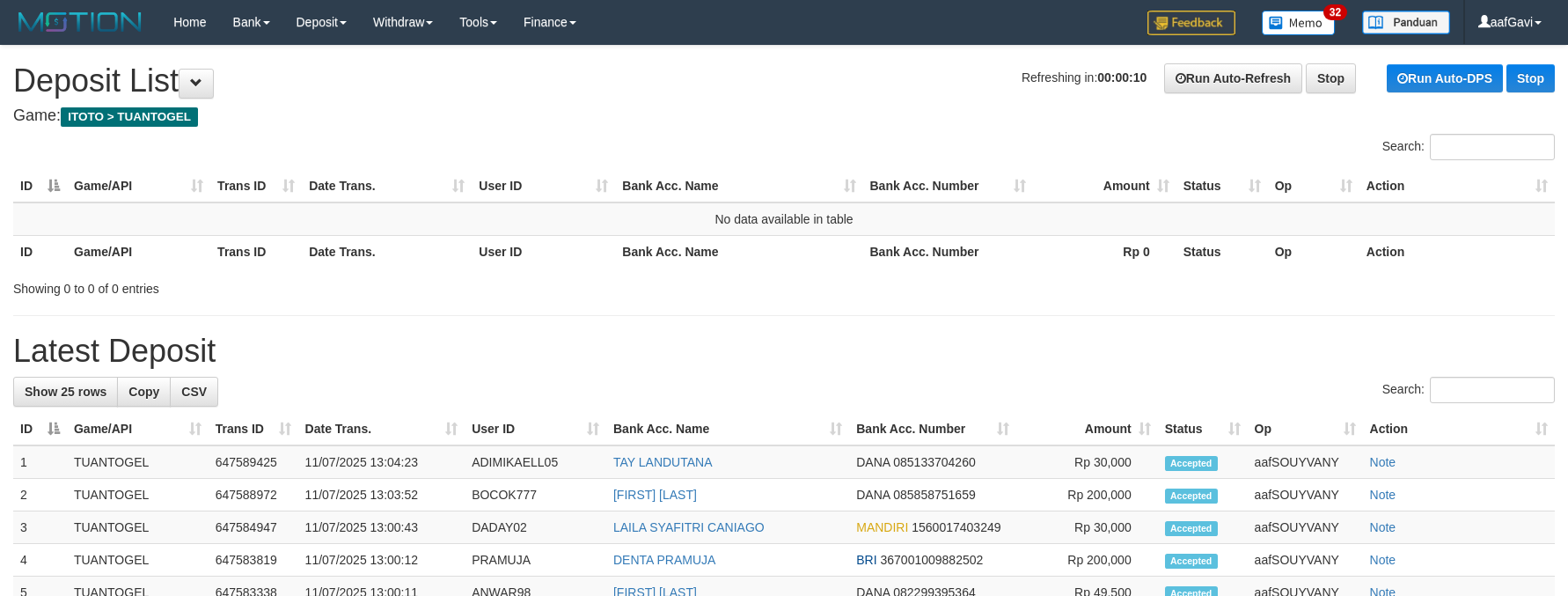 scroll, scrollTop: 0, scrollLeft: 0, axis: both 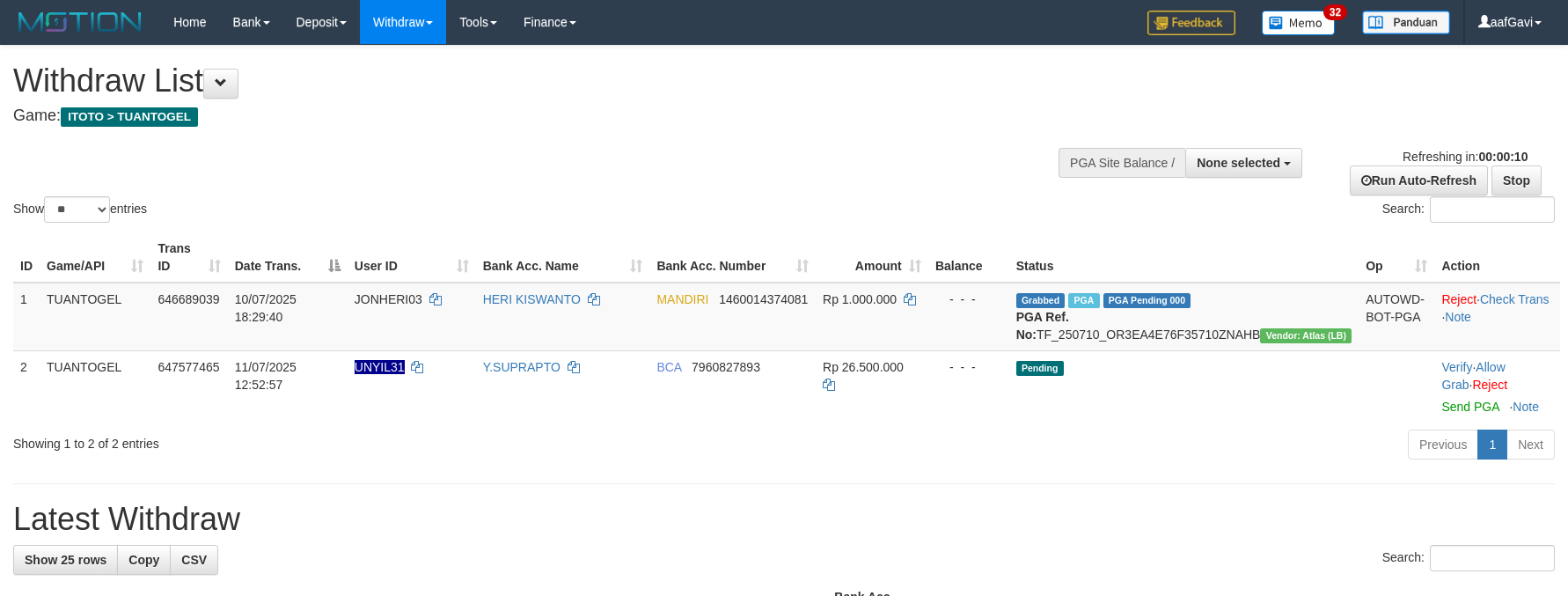 select 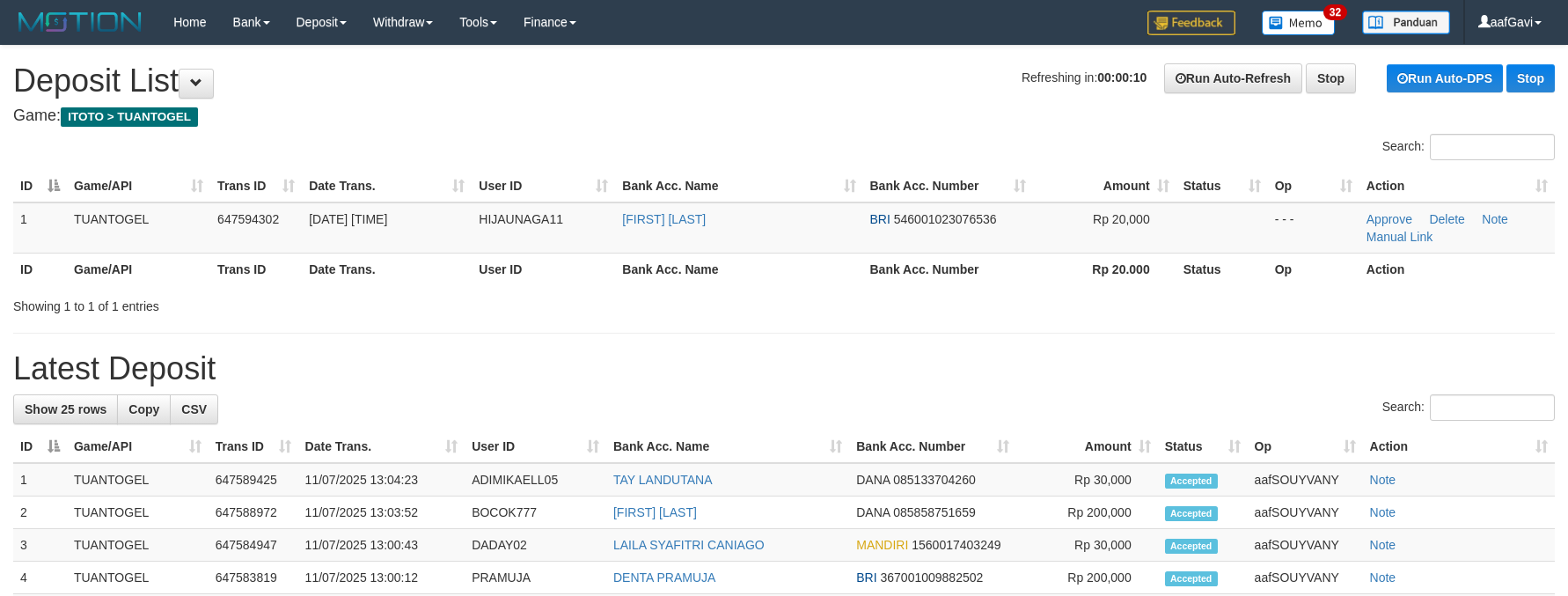 scroll, scrollTop: 0, scrollLeft: 0, axis: both 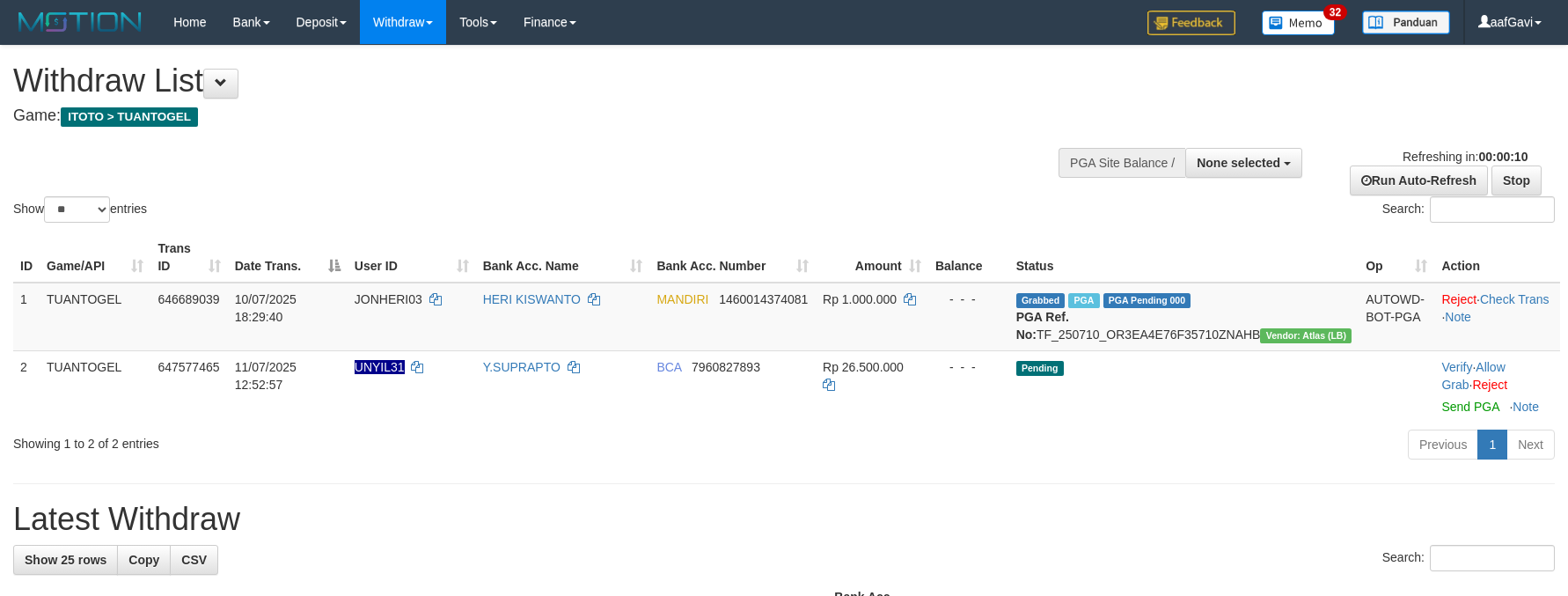 select 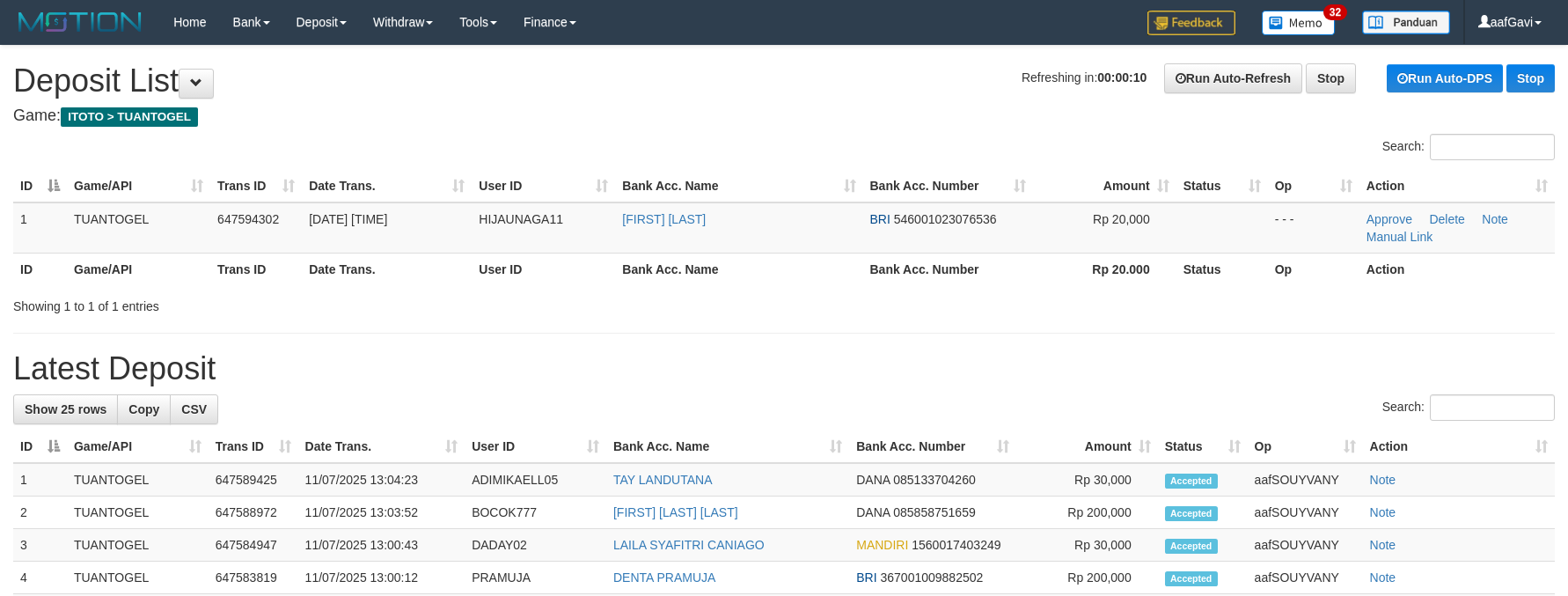 scroll, scrollTop: 0, scrollLeft: 0, axis: both 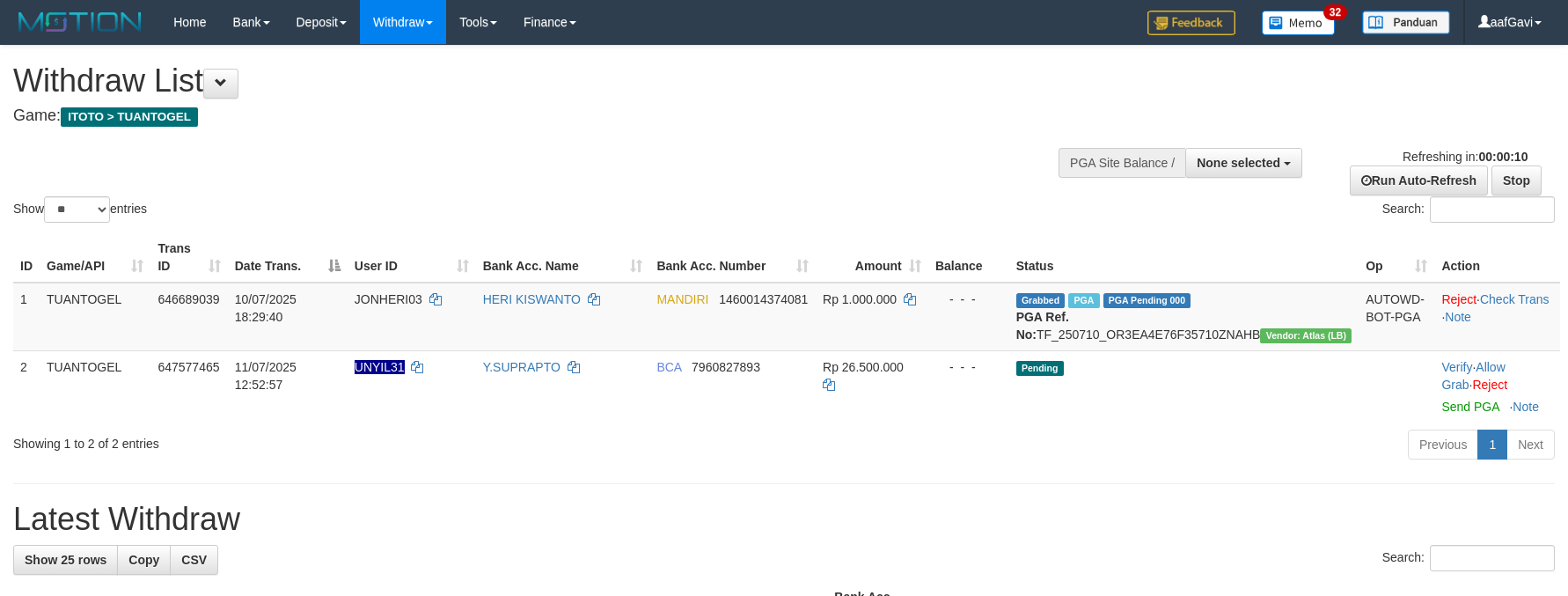select 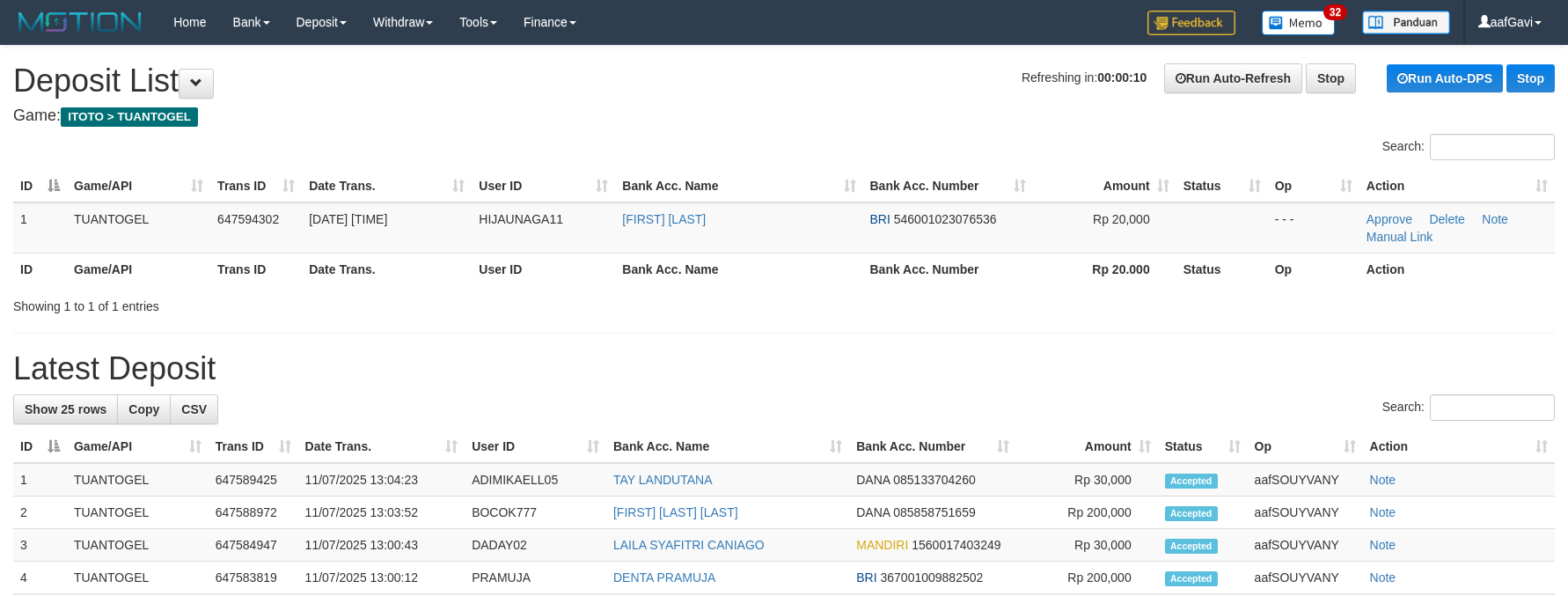 scroll, scrollTop: 0, scrollLeft: 0, axis: both 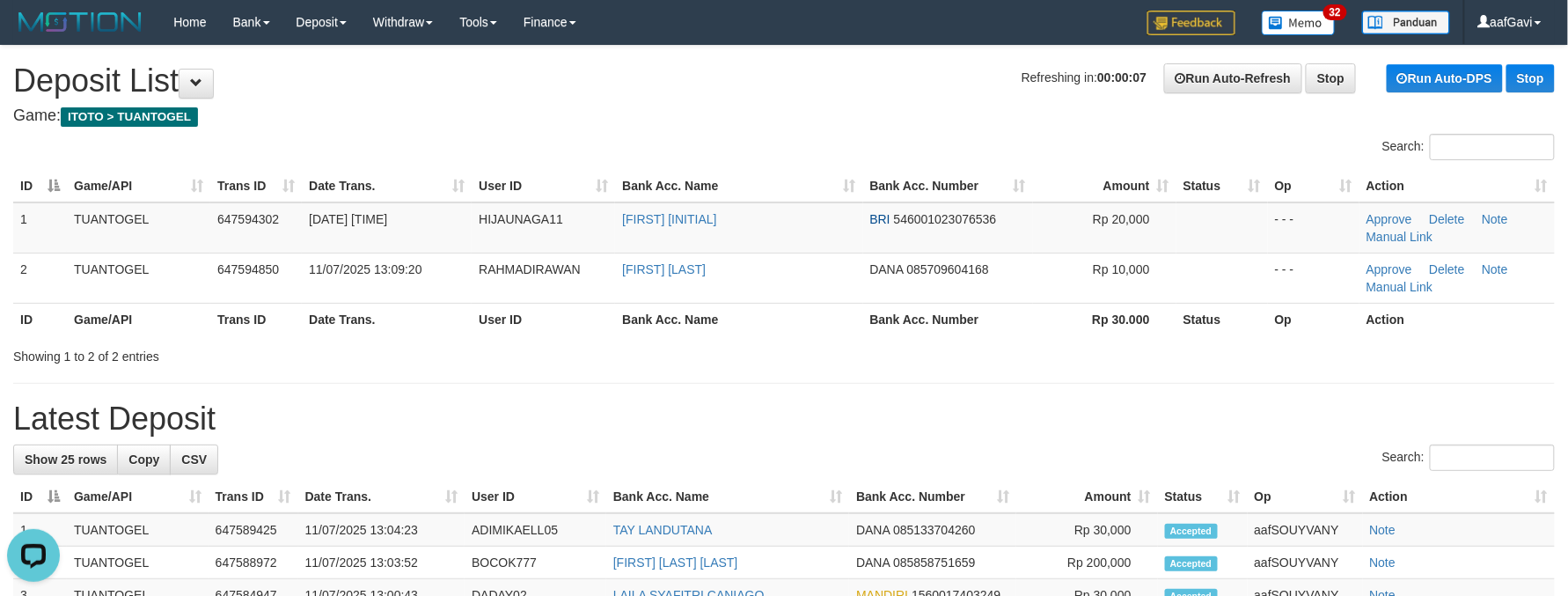 click on "Game:   ITOTO > TUANTOGEL" at bounding box center (784, 116) 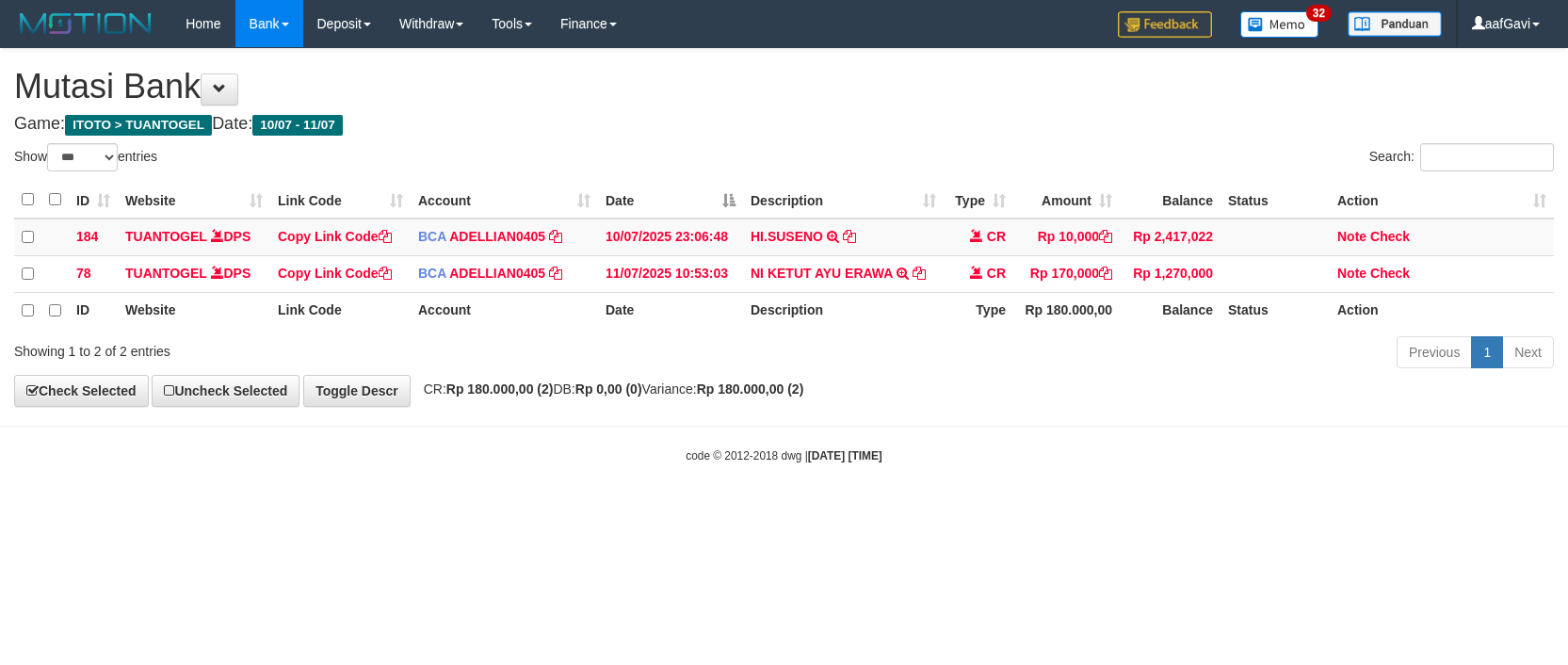 select on "***" 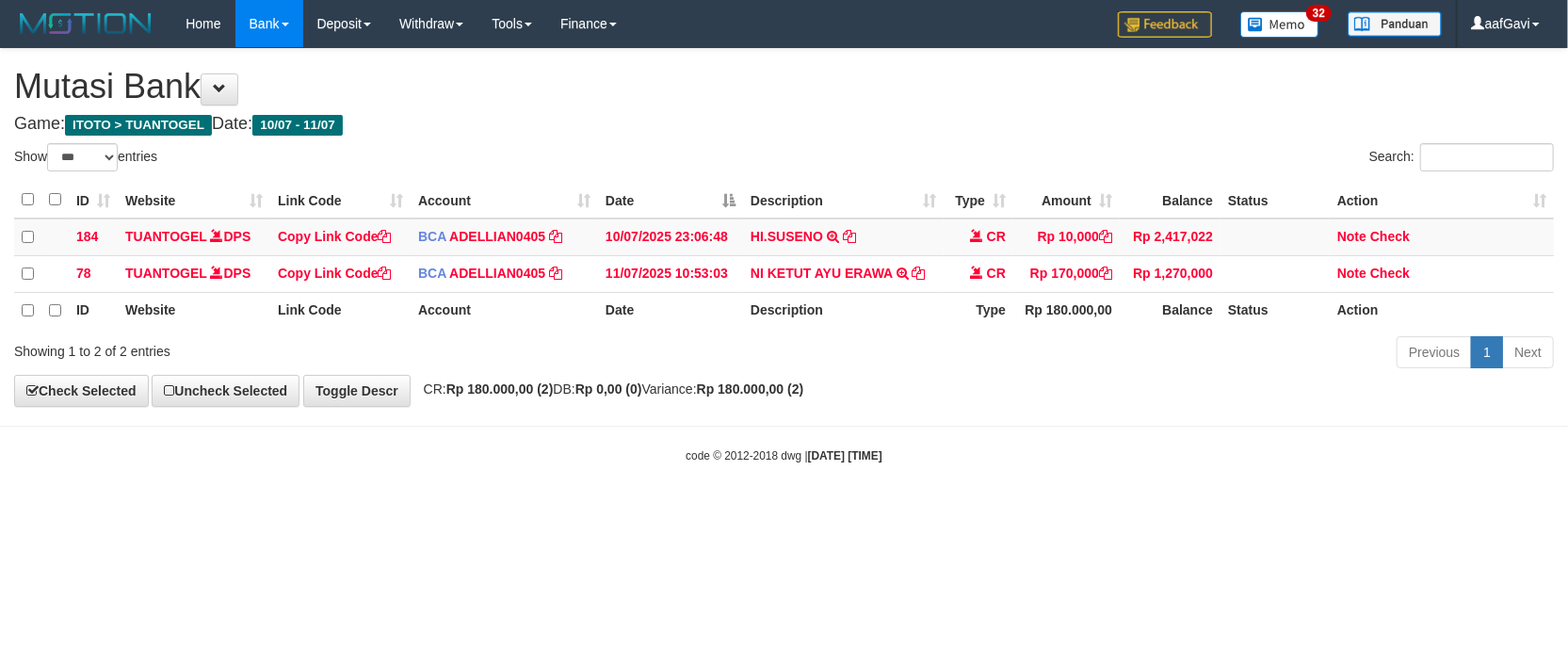 drag, startPoint x: 927, startPoint y: 77, endPoint x: 586, endPoint y: 57, distance: 341.58601 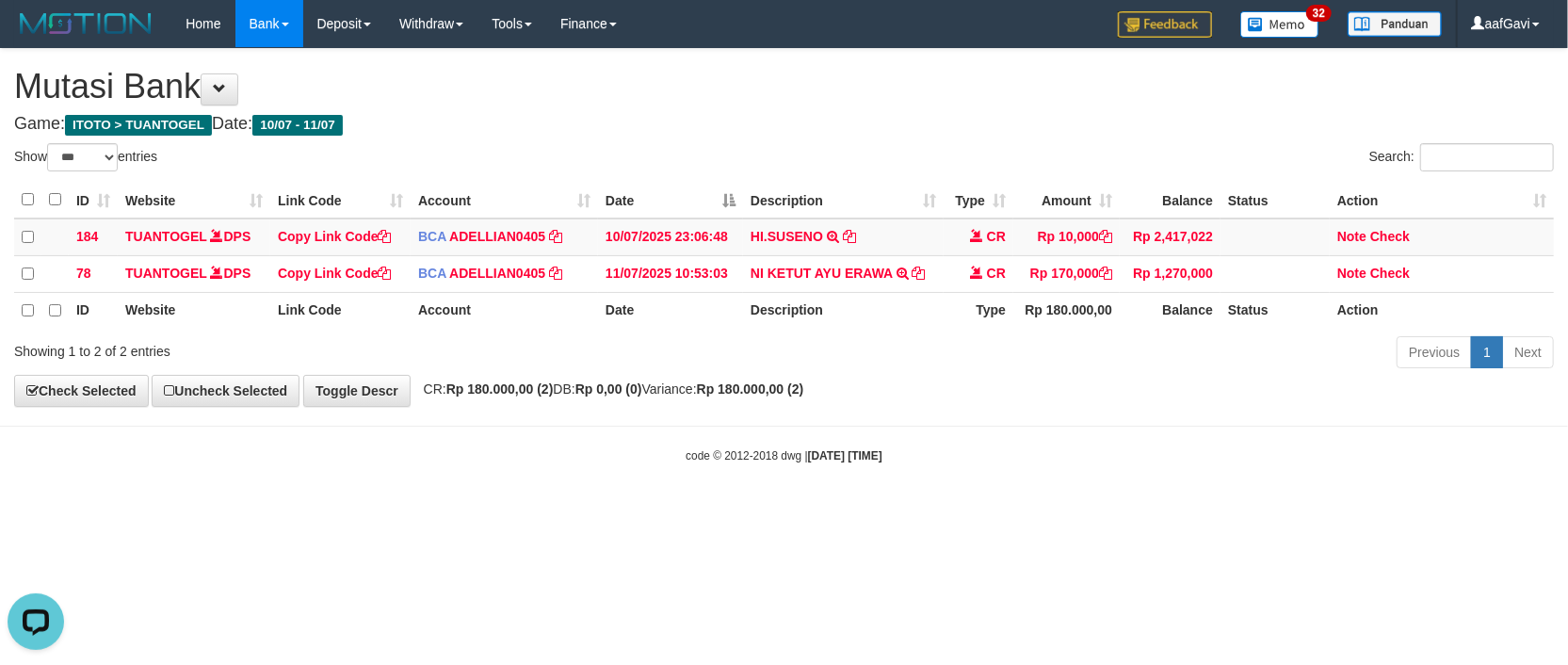 scroll, scrollTop: 0, scrollLeft: 0, axis: both 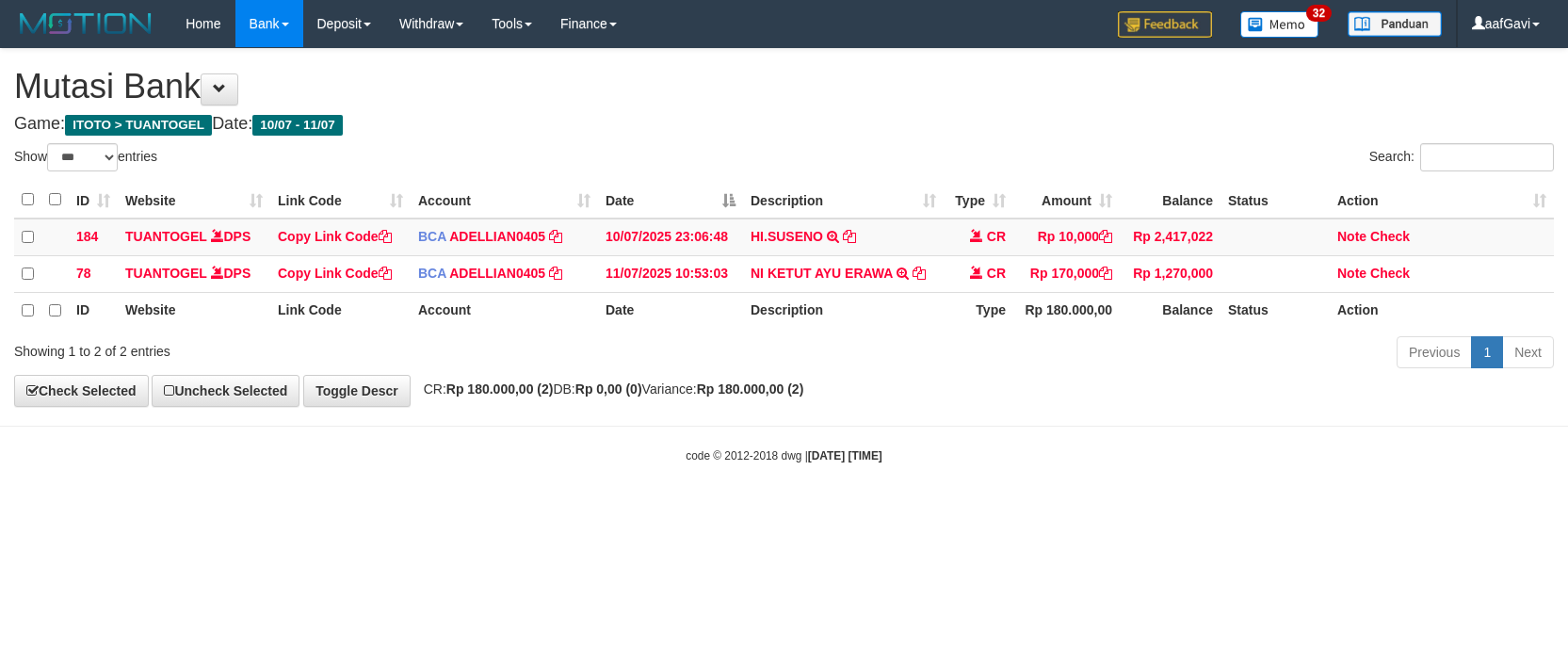 select on "***" 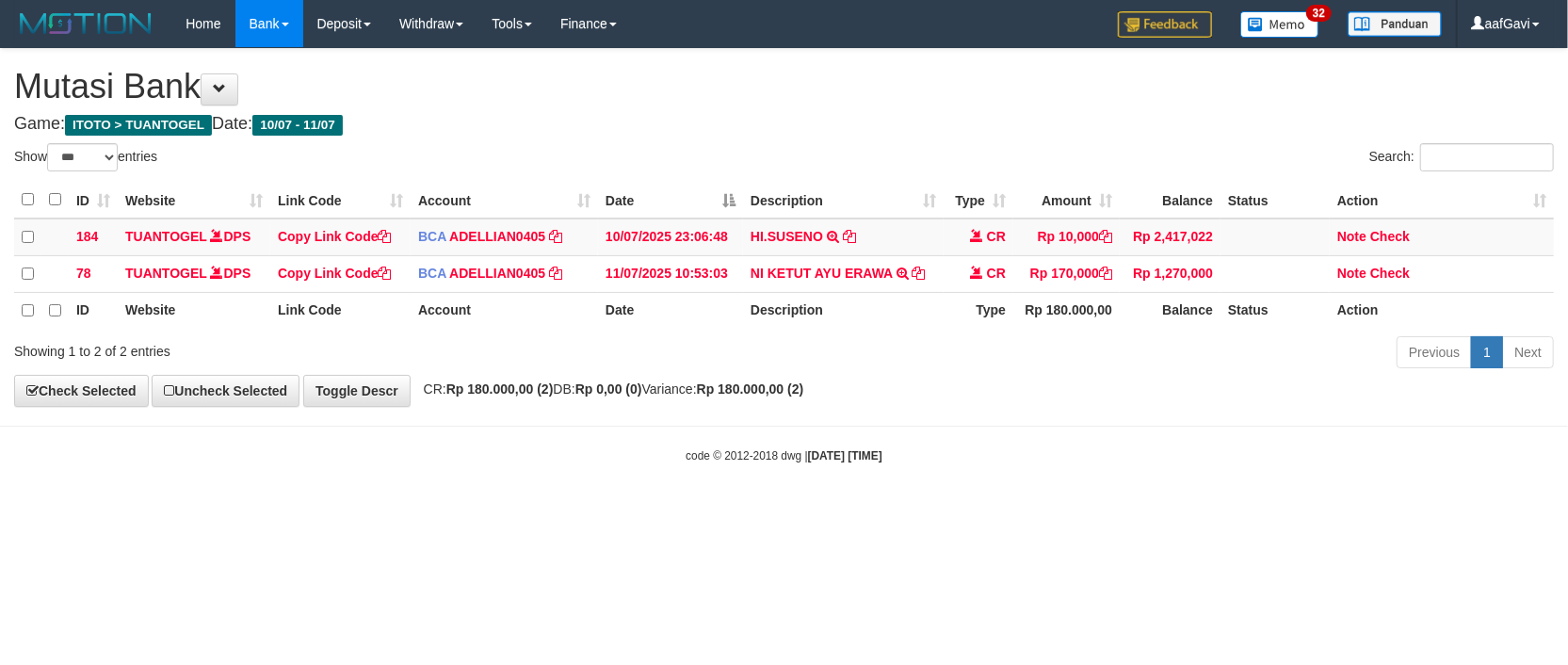 click on "Mutasi Bank" at bounding box center [784, 87] 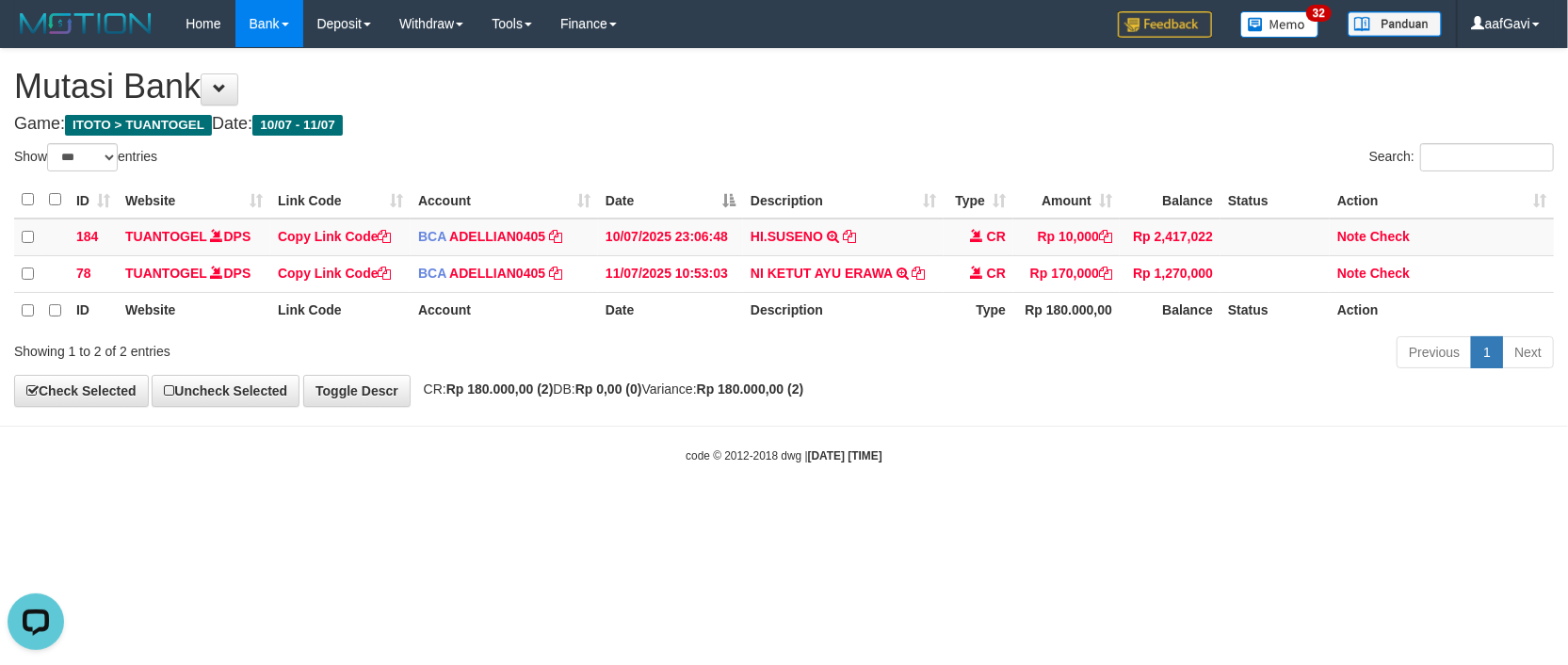 scroll, scrollTop: 0, scrollLeft: 0, axis: both 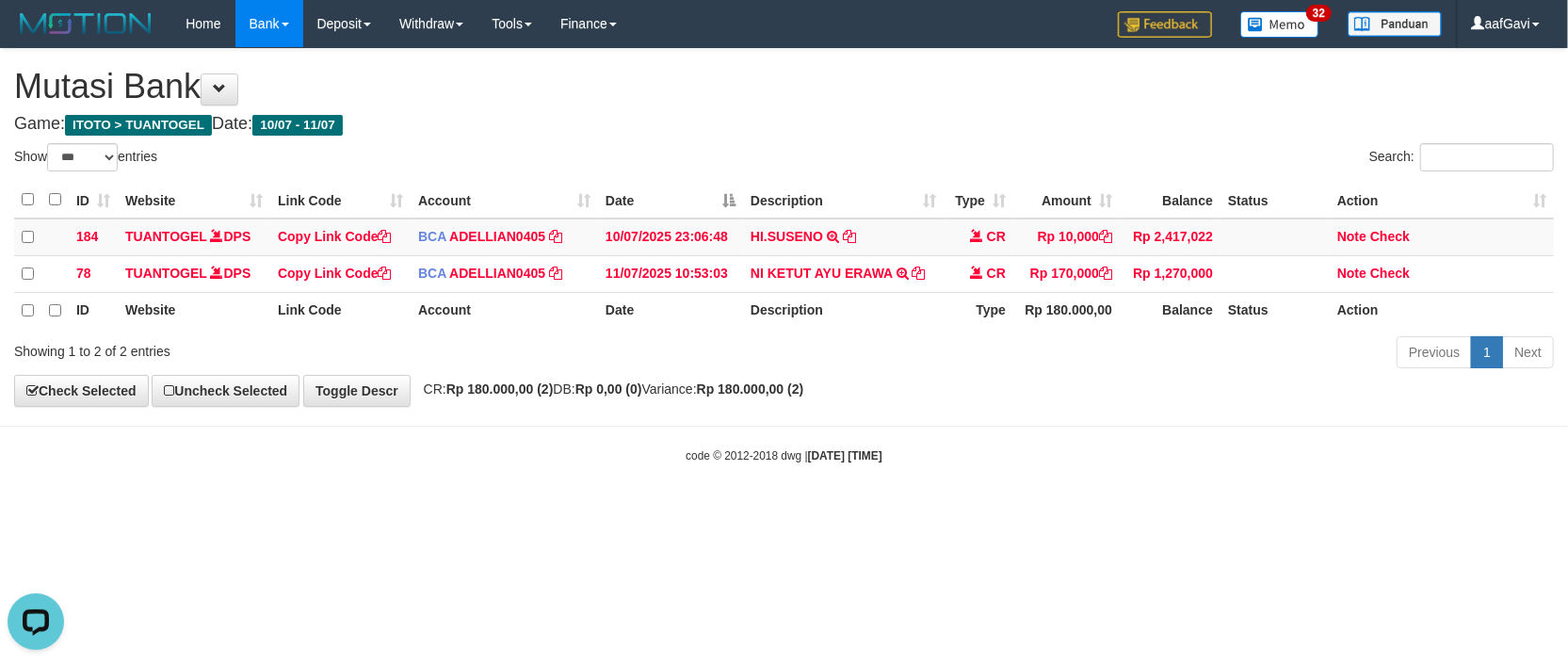 click on "Game:   ITOTO > TUANTOGEL    				Date:  10/07 - 11/07" at bounding box center (784, 124) 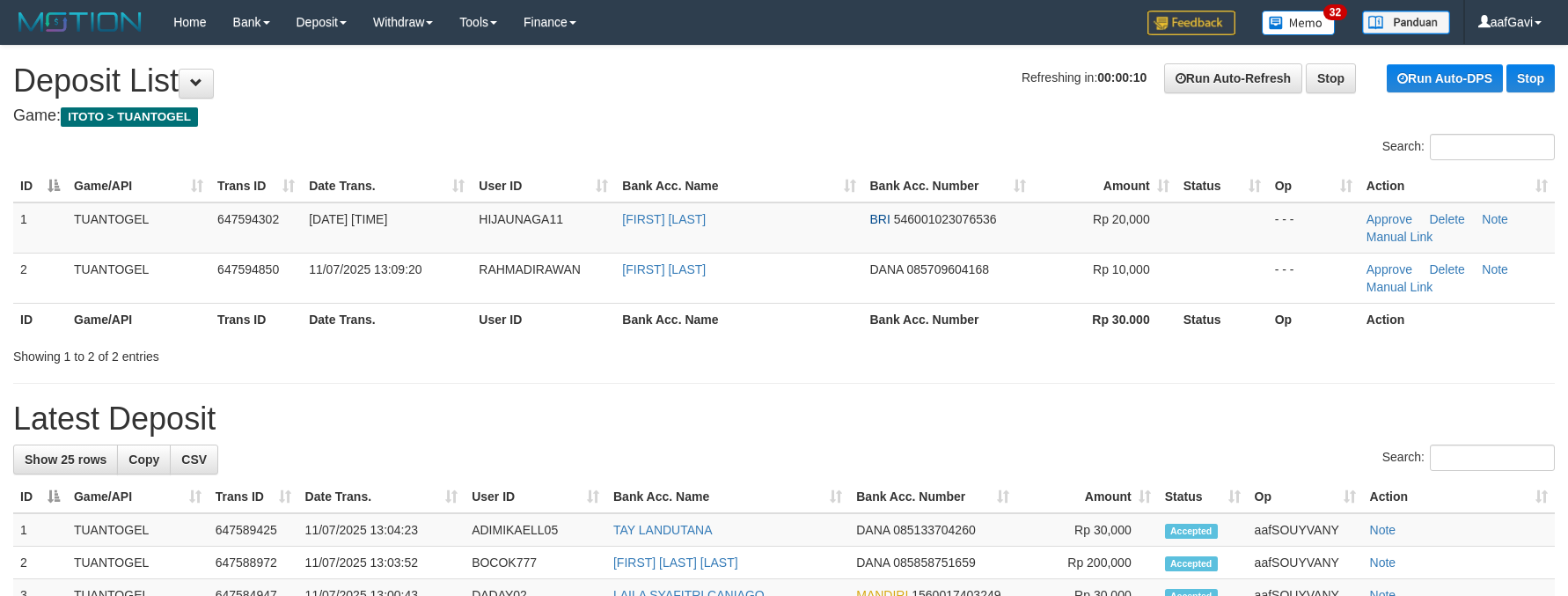 scroll, scrollTop: 0, scrollLeft: 0, axis: both 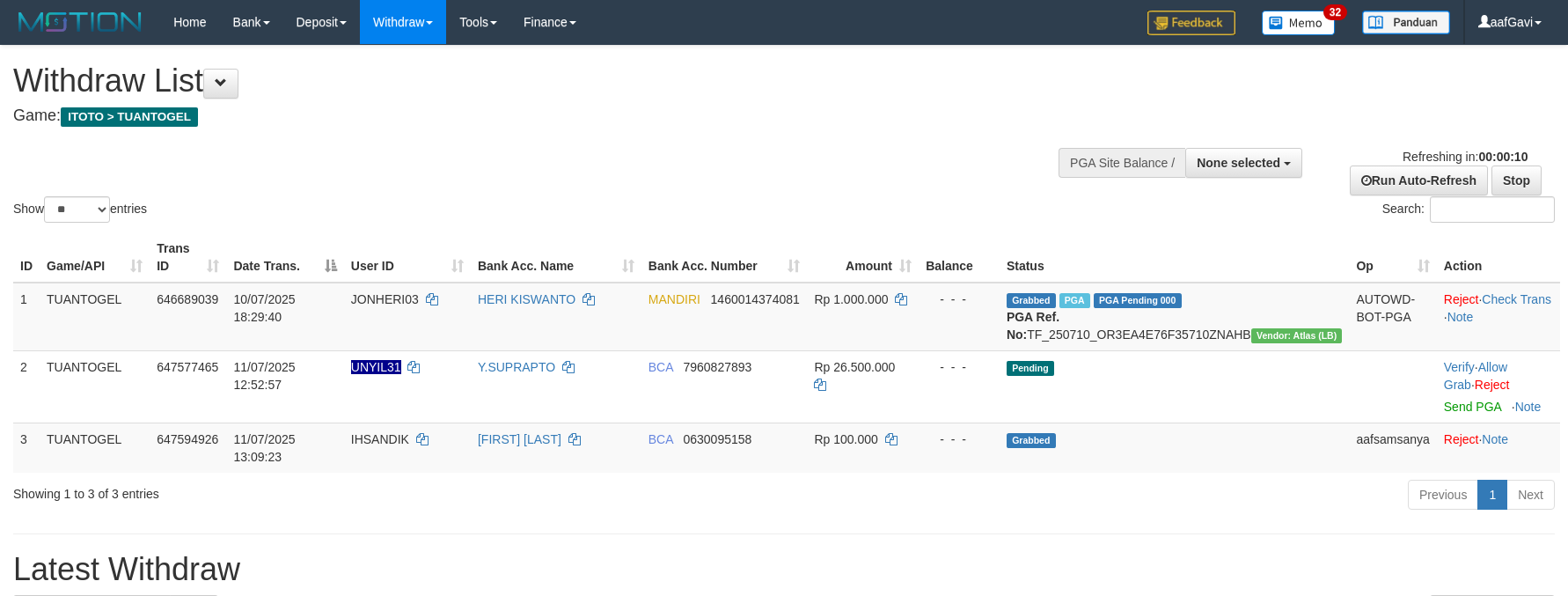 select 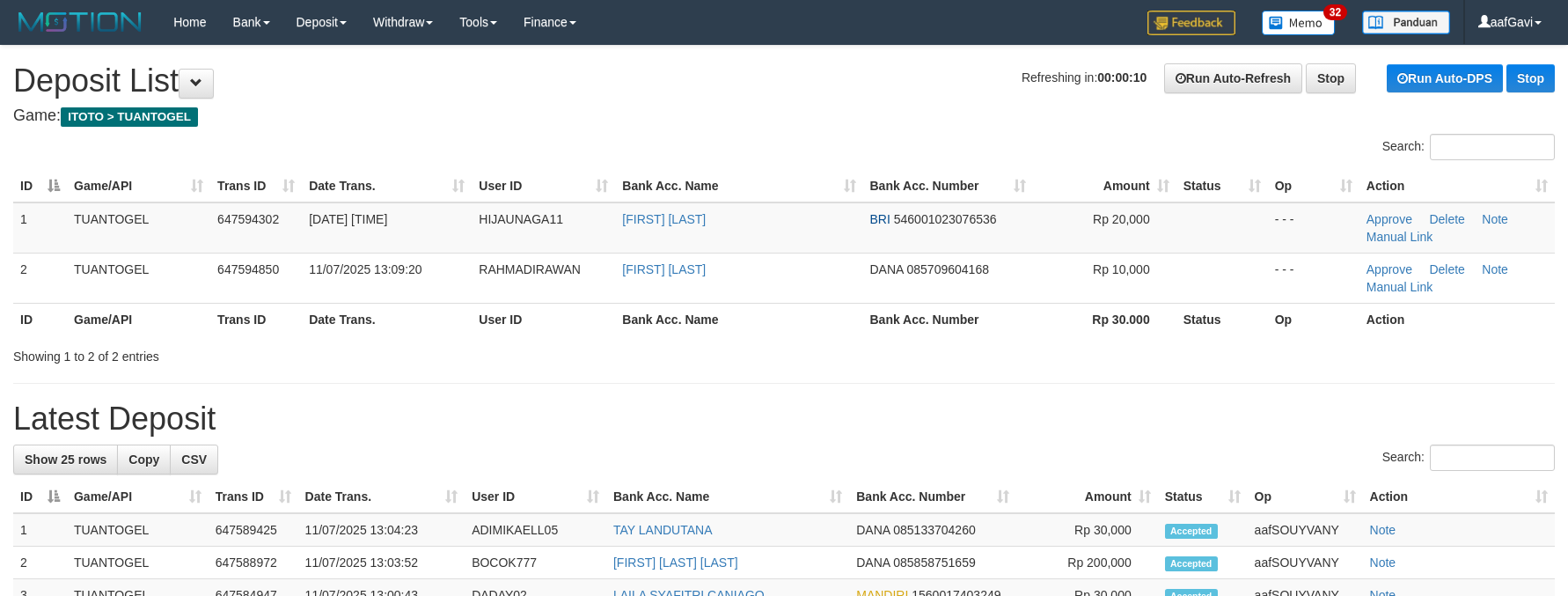 scroll, scrollTop: 0, scrollLeft: 0, axis: both 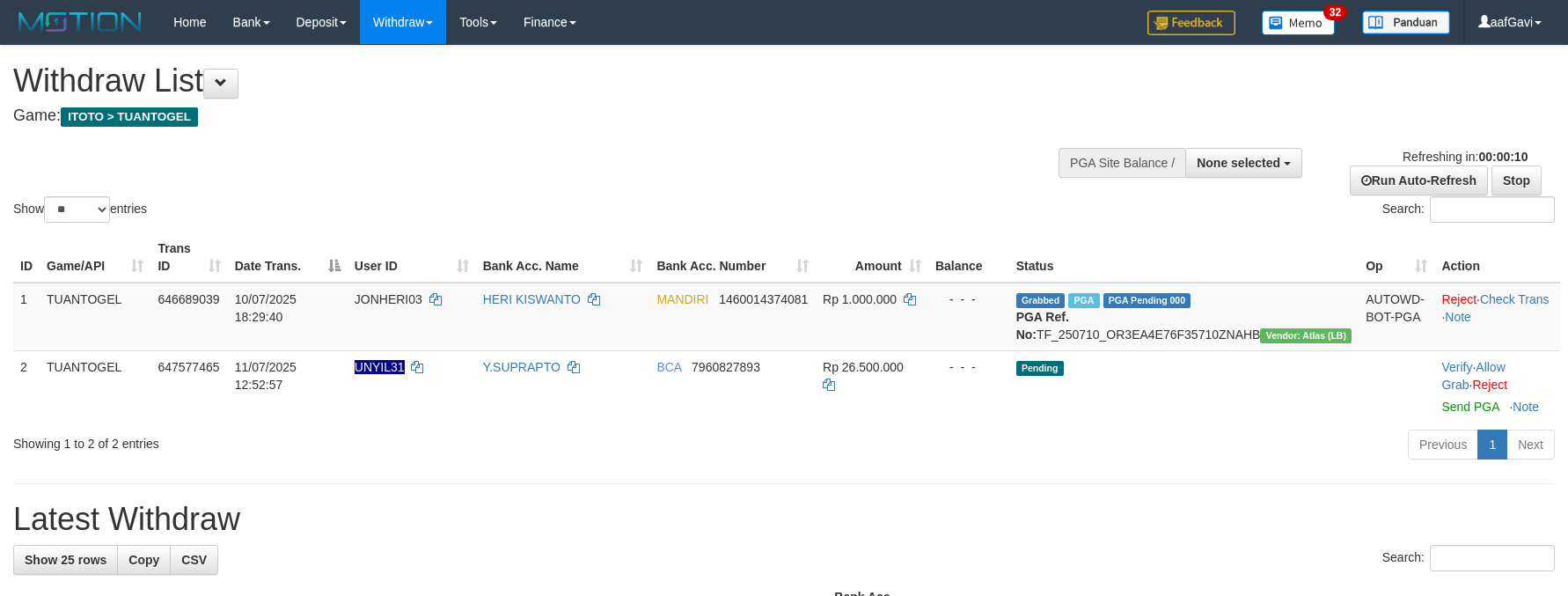 select 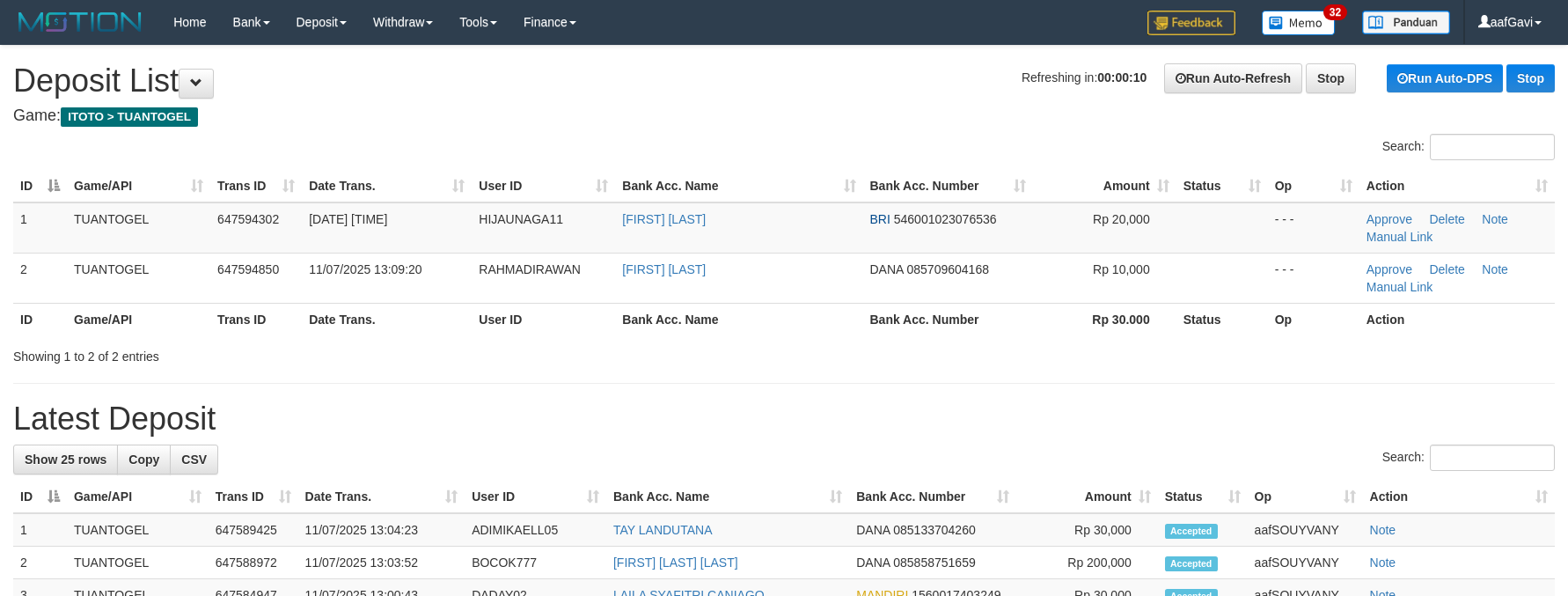 scroll, scrollTop: 0, scrollLeft: 0, axis: both 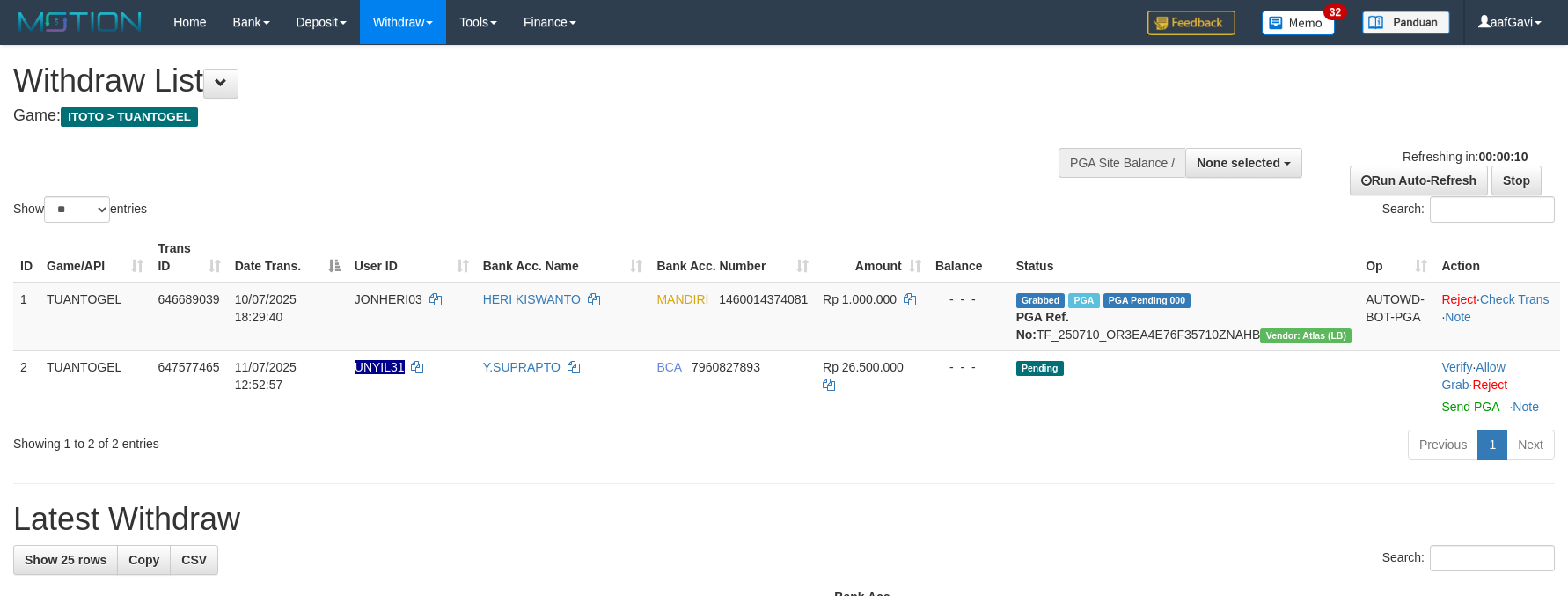 select 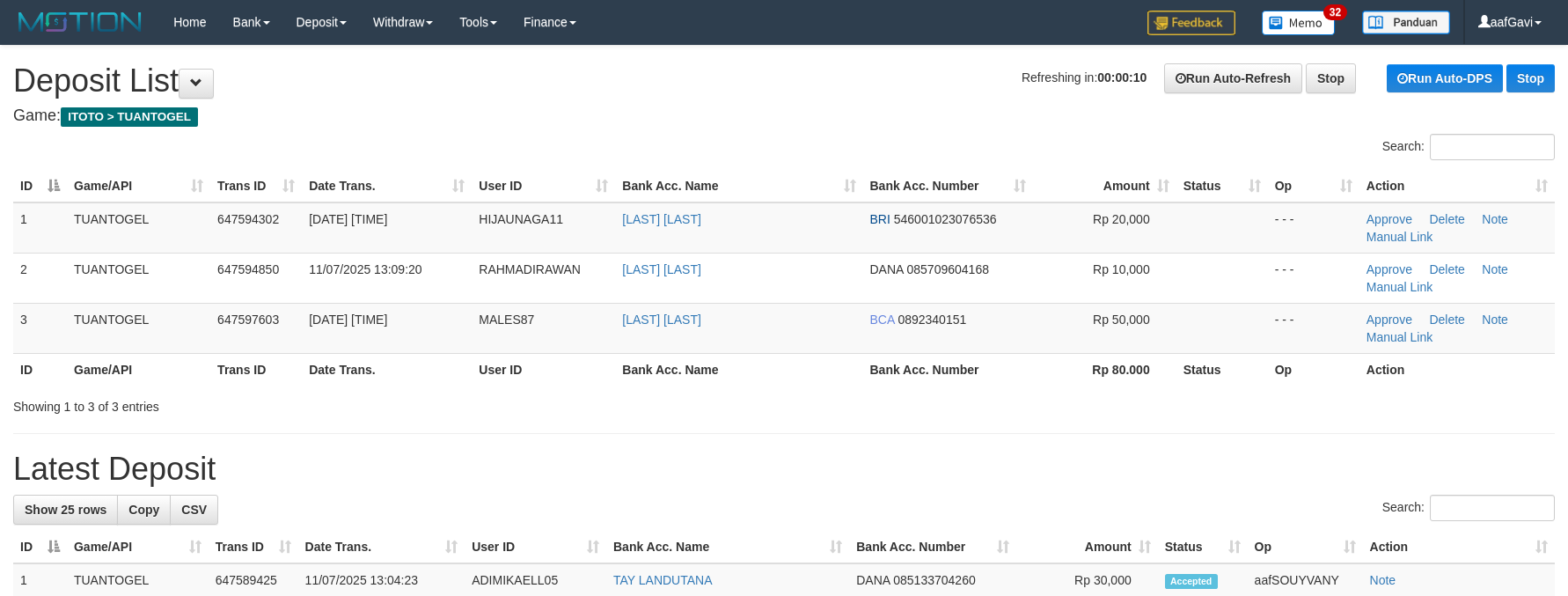 scroll, scrollTop: 0, scrollLeft: 0, axis: both 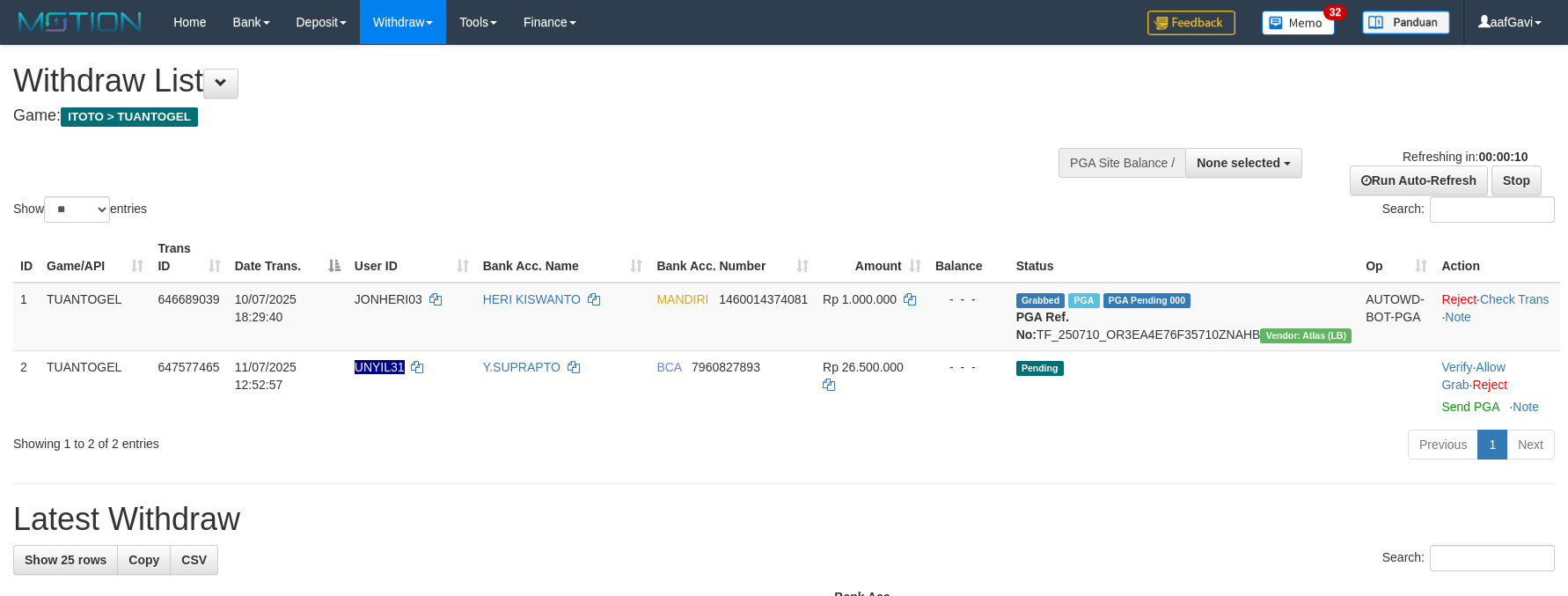 select 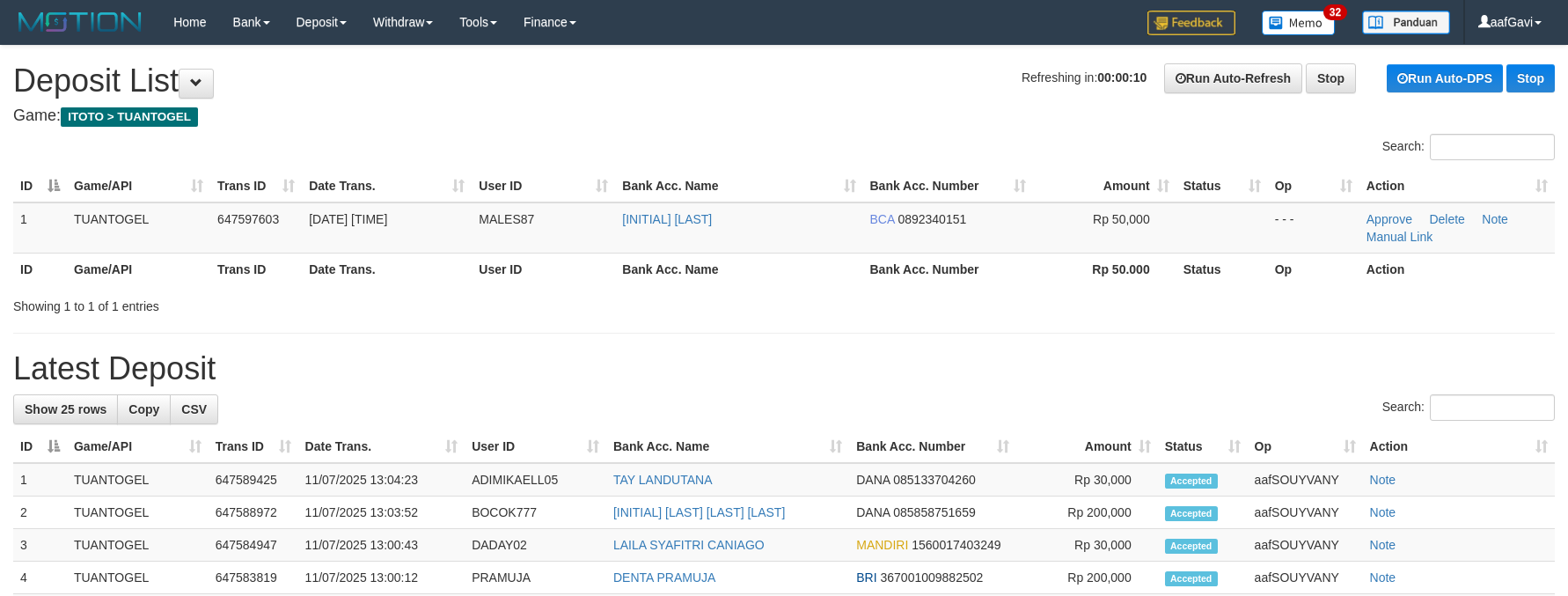 scroll, scrollTop: 0, scrollLeft: 0, axis: both 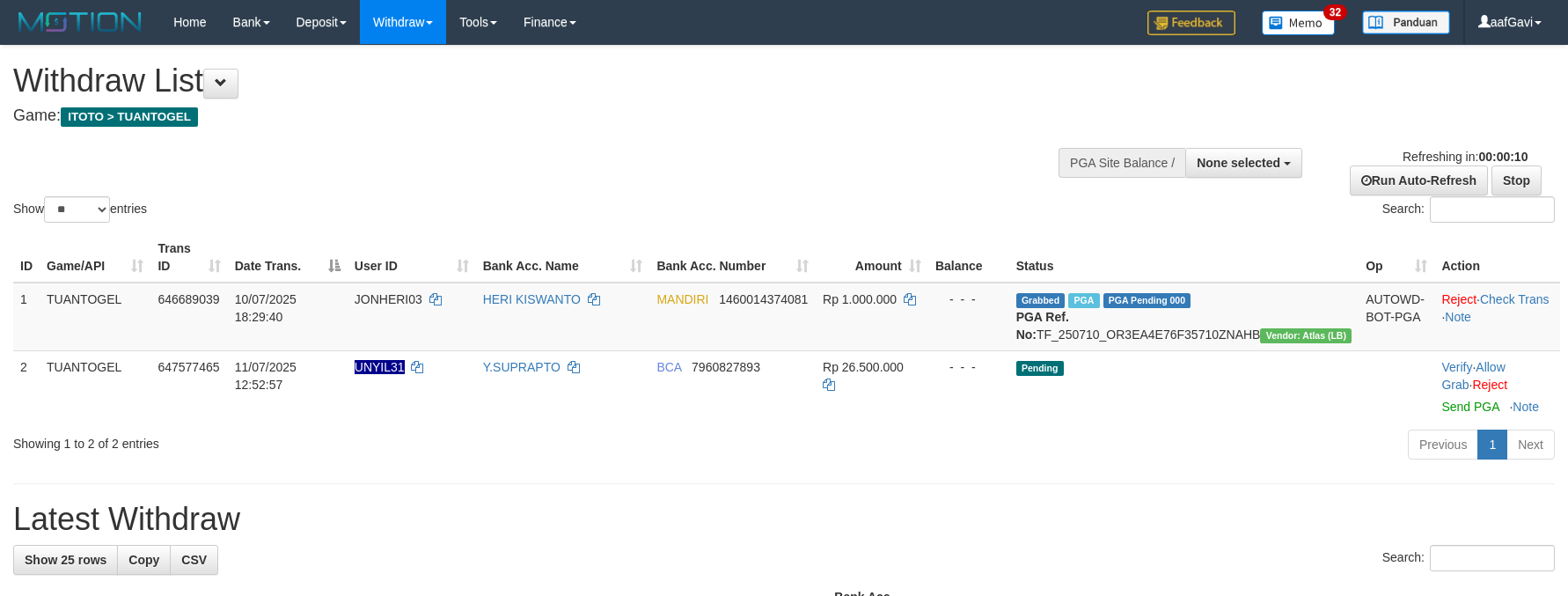 select 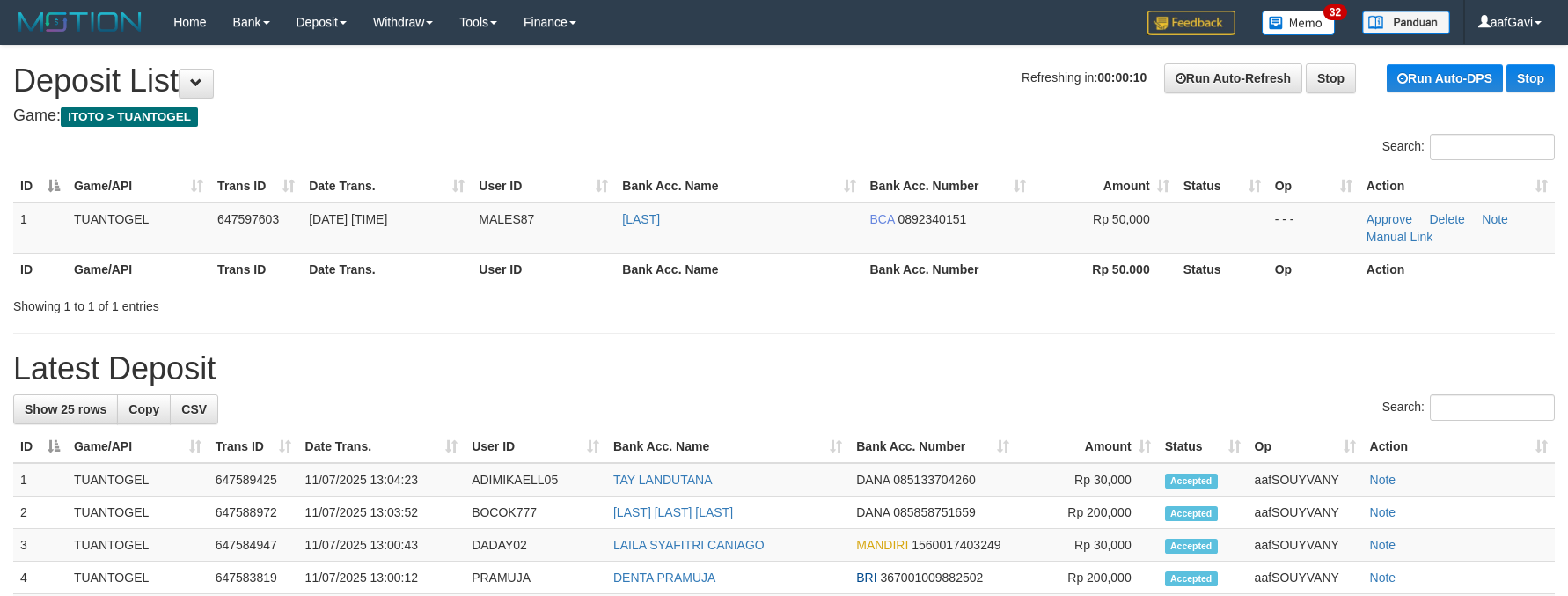 scroll, scrollTop: 0, scrollLeft: 0, axis: both 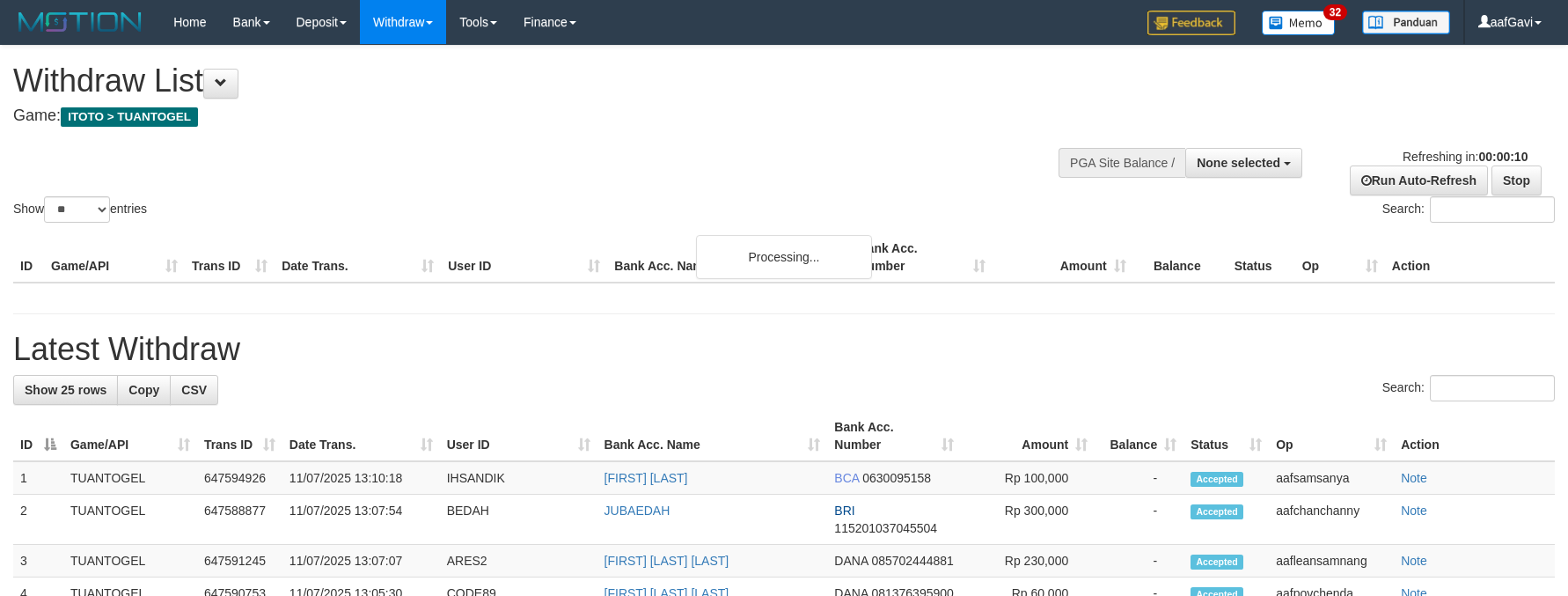 select 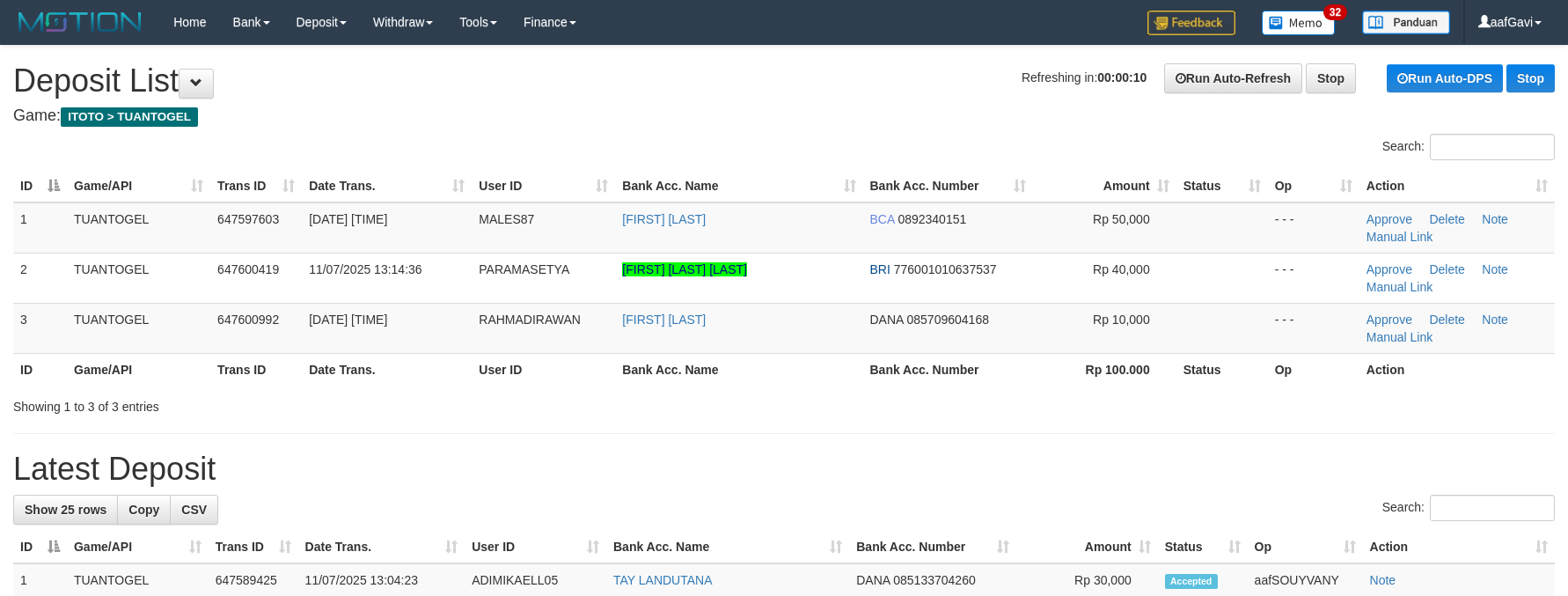 scroll, scrollTop: 0, scrollLeft: 0, axis: both 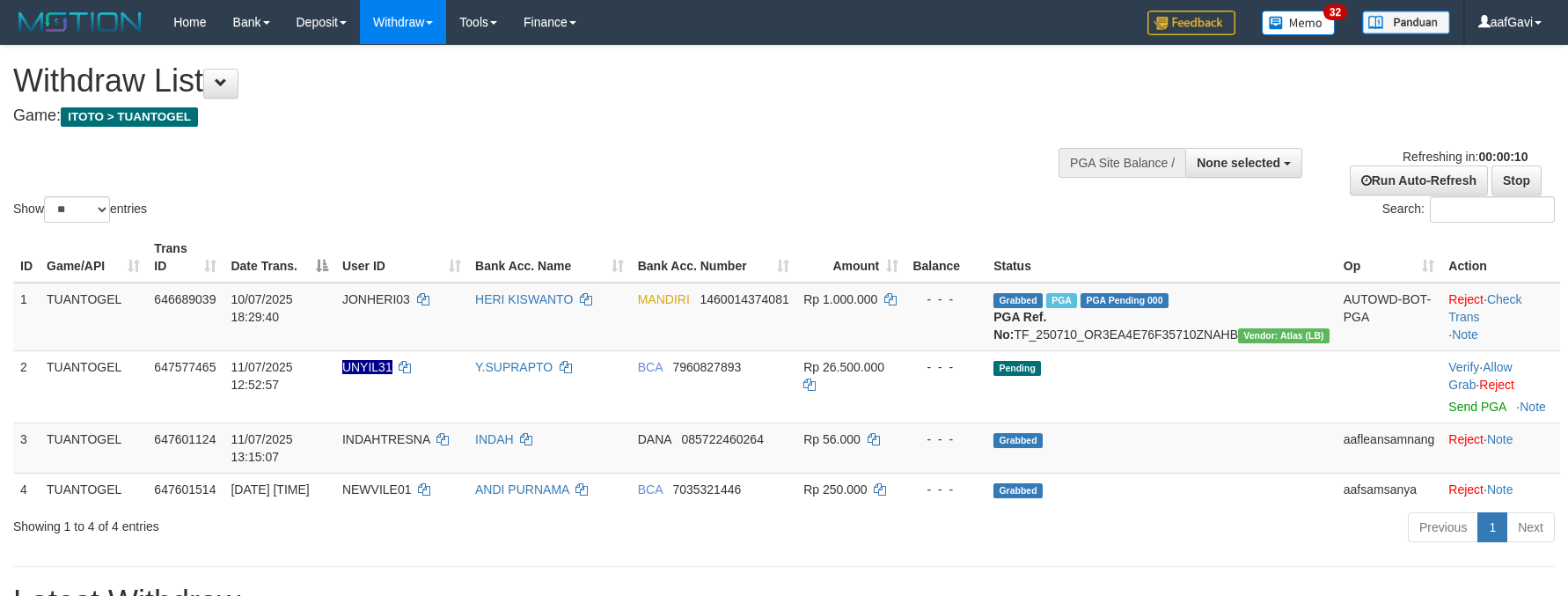 select 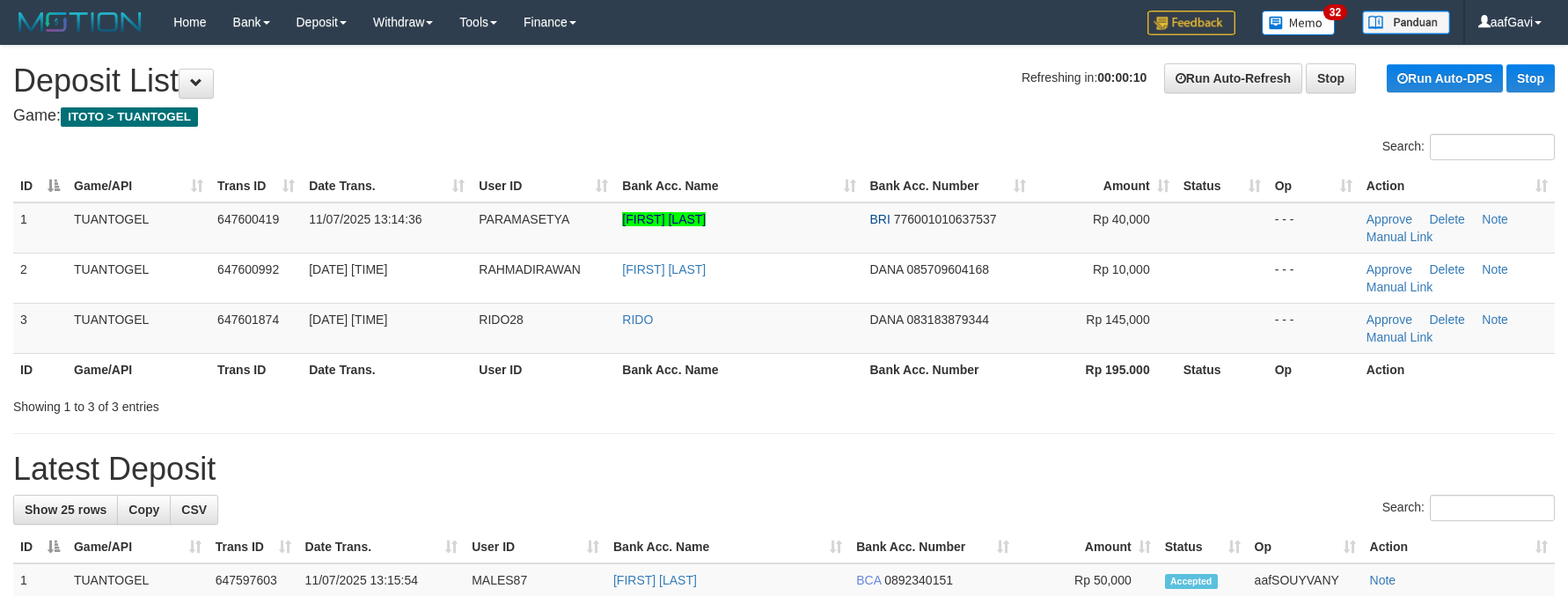 scroll, scrollTop: 0, scrollLeft: 0, axis: both 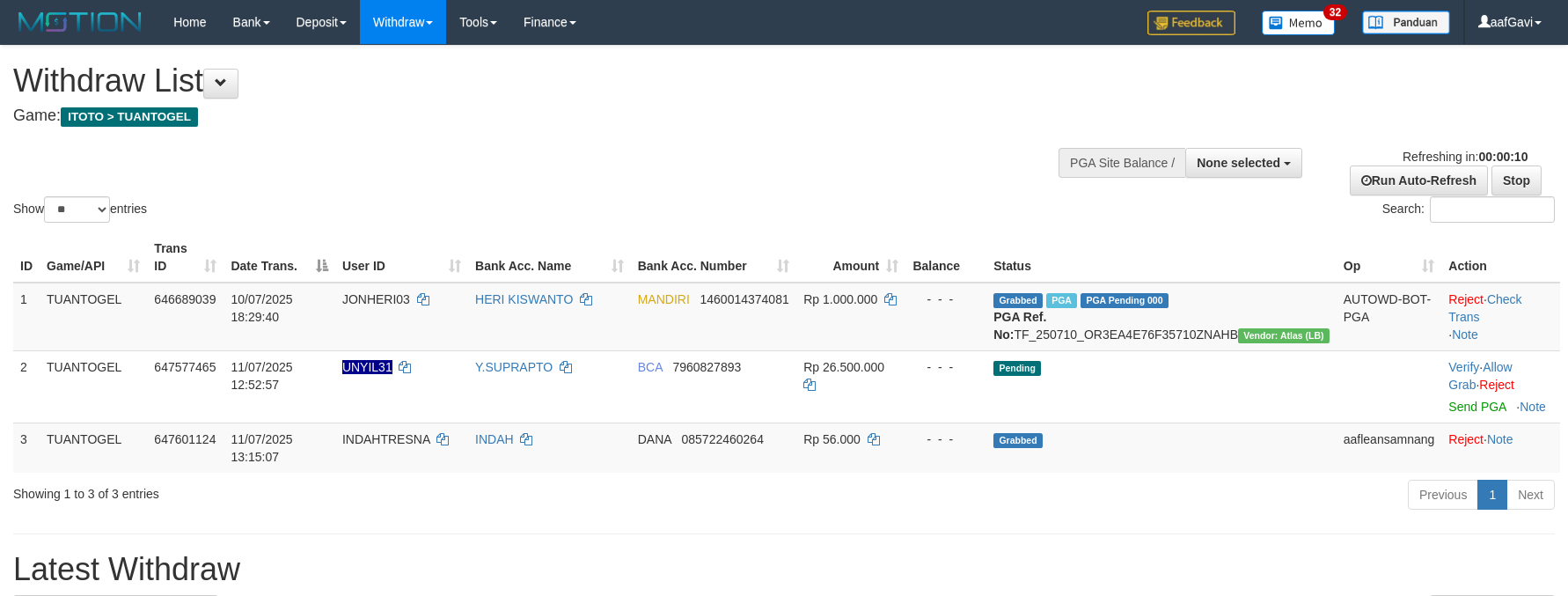 select 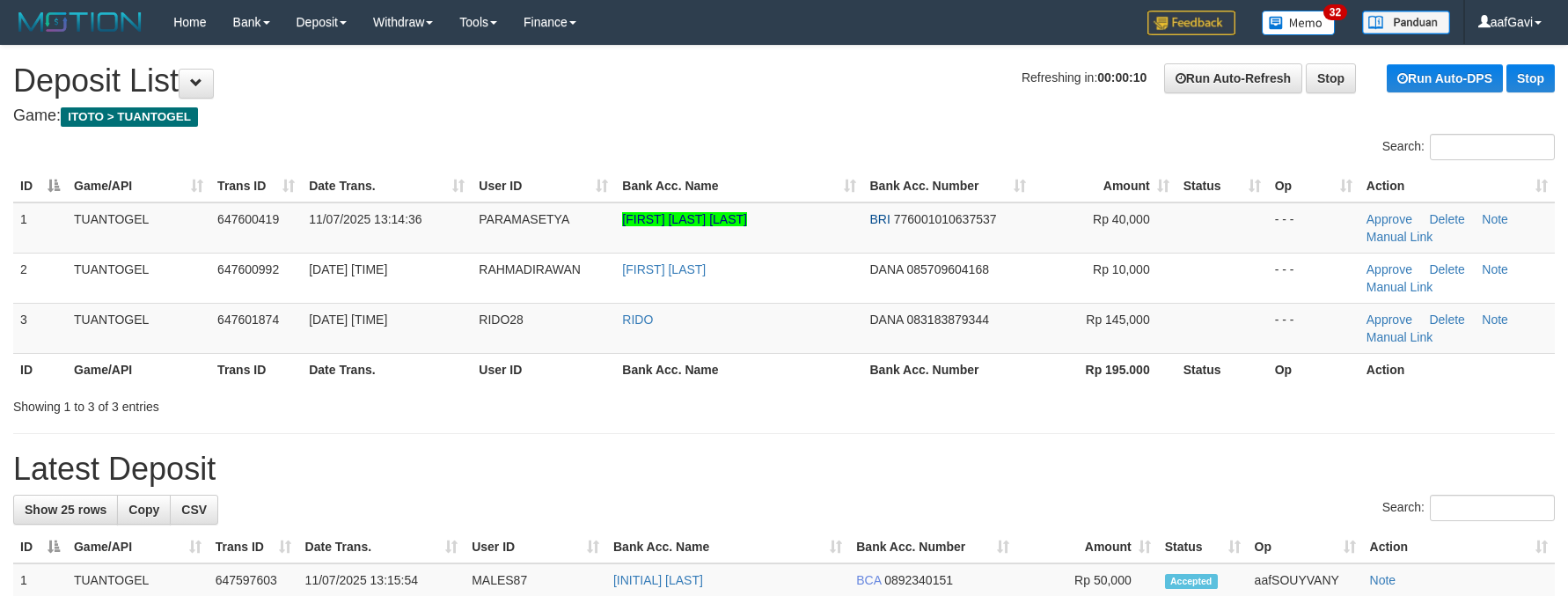 scroll, scrollTop: 0, scrollLeft: 0, axis: both 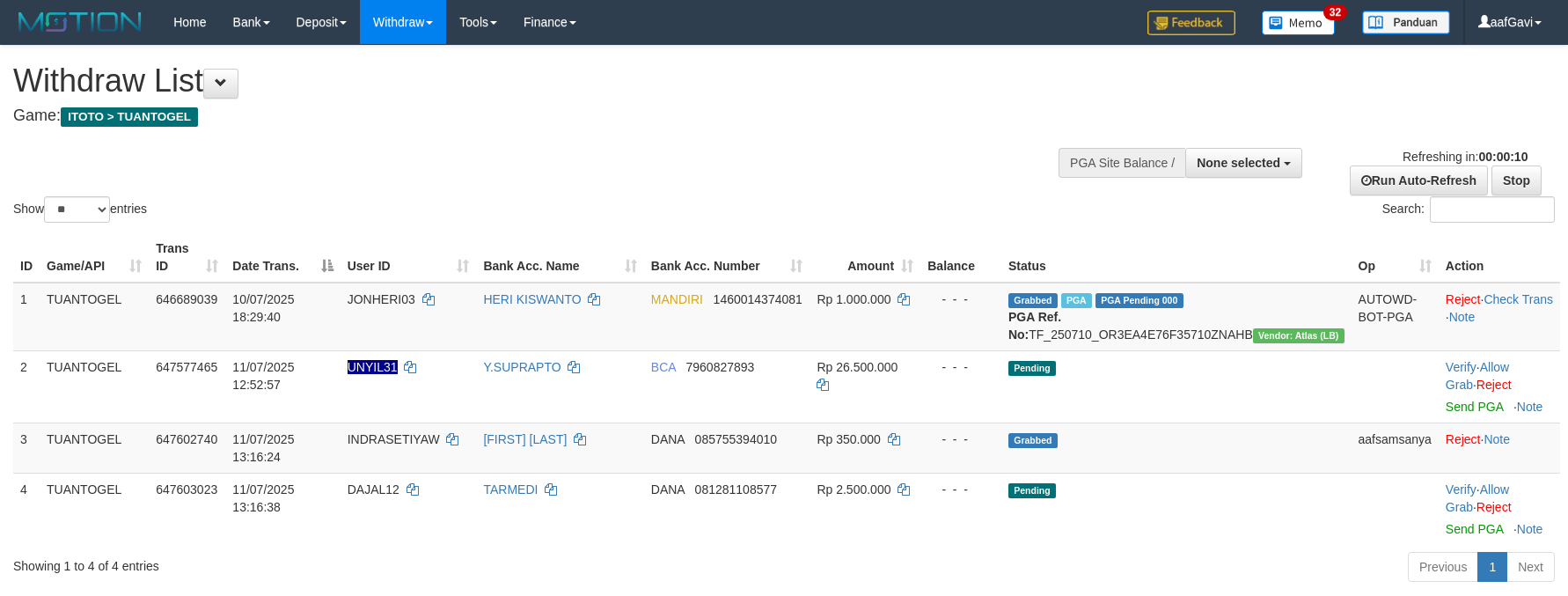 select 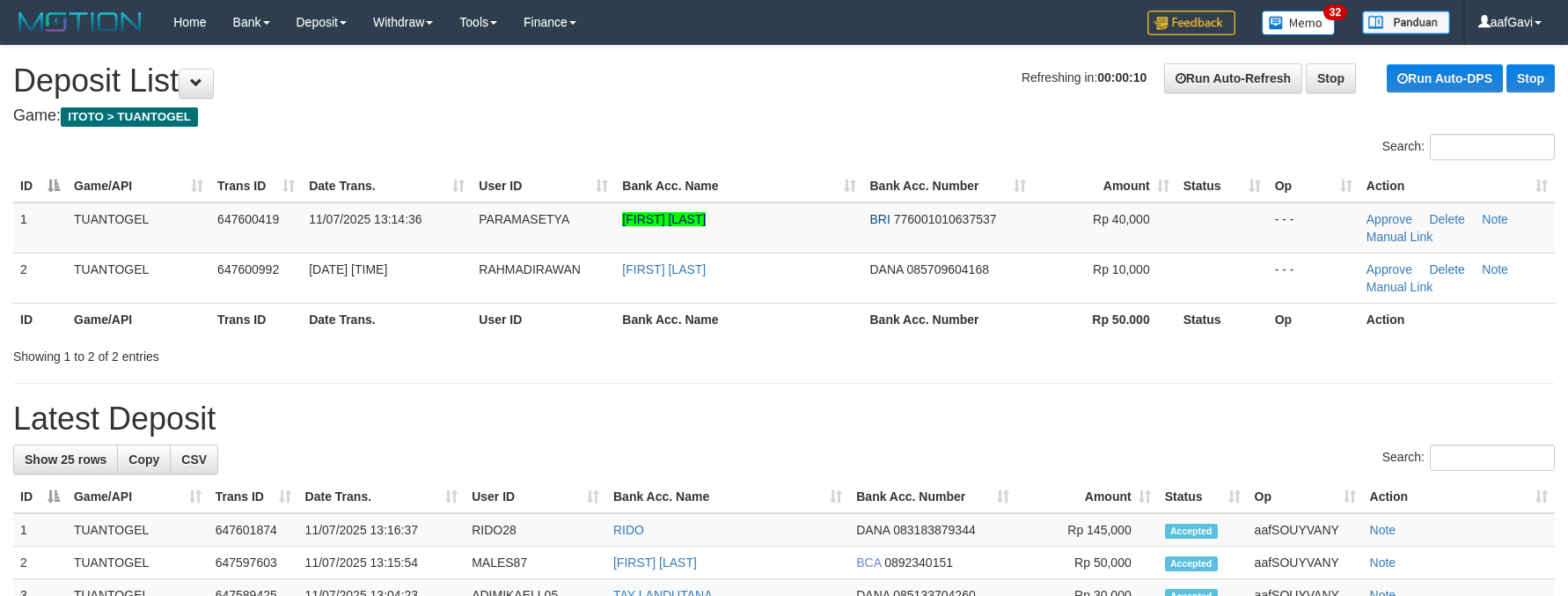scroll, scrollTop: 0, scrollLeft: 0, axis: both 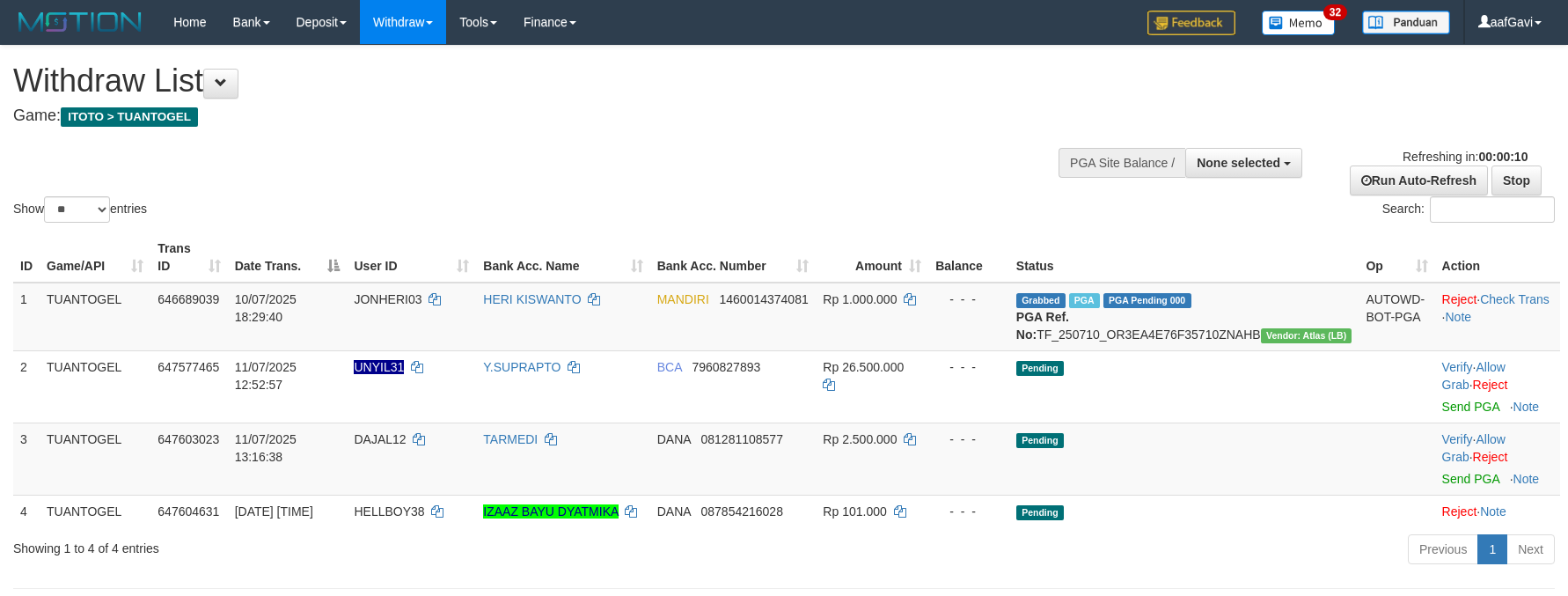 select 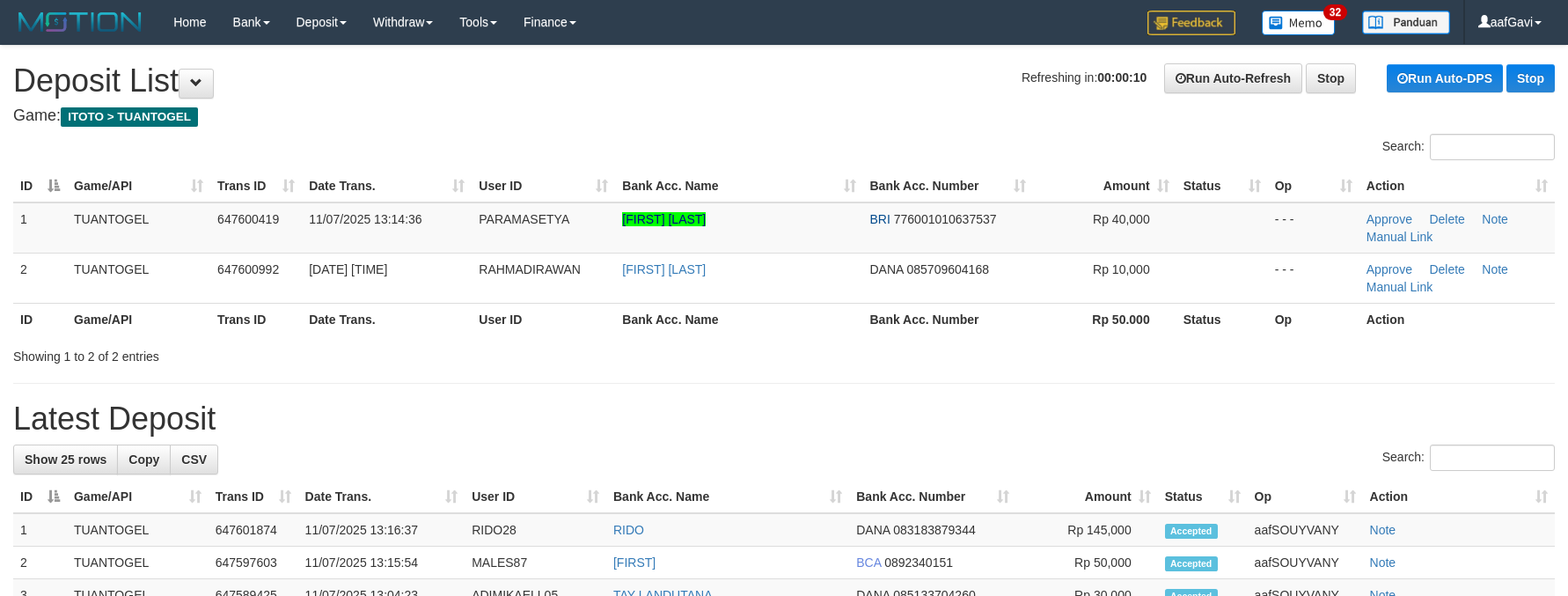 scroll, scrollTop: 0, scrollLeft: 0, axis: both 